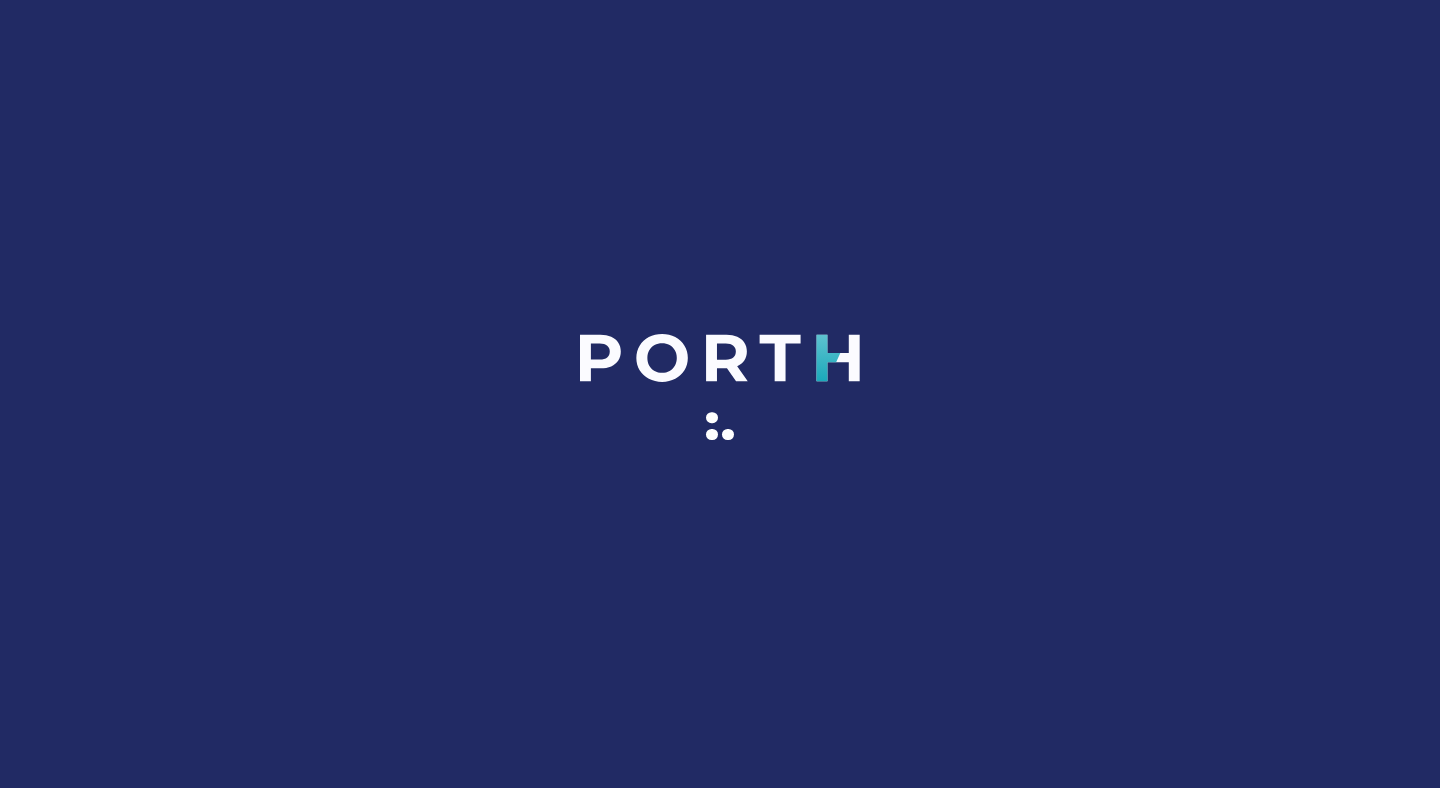 scroll, scrollTop: 0, scrollLeft: 0, axis: both 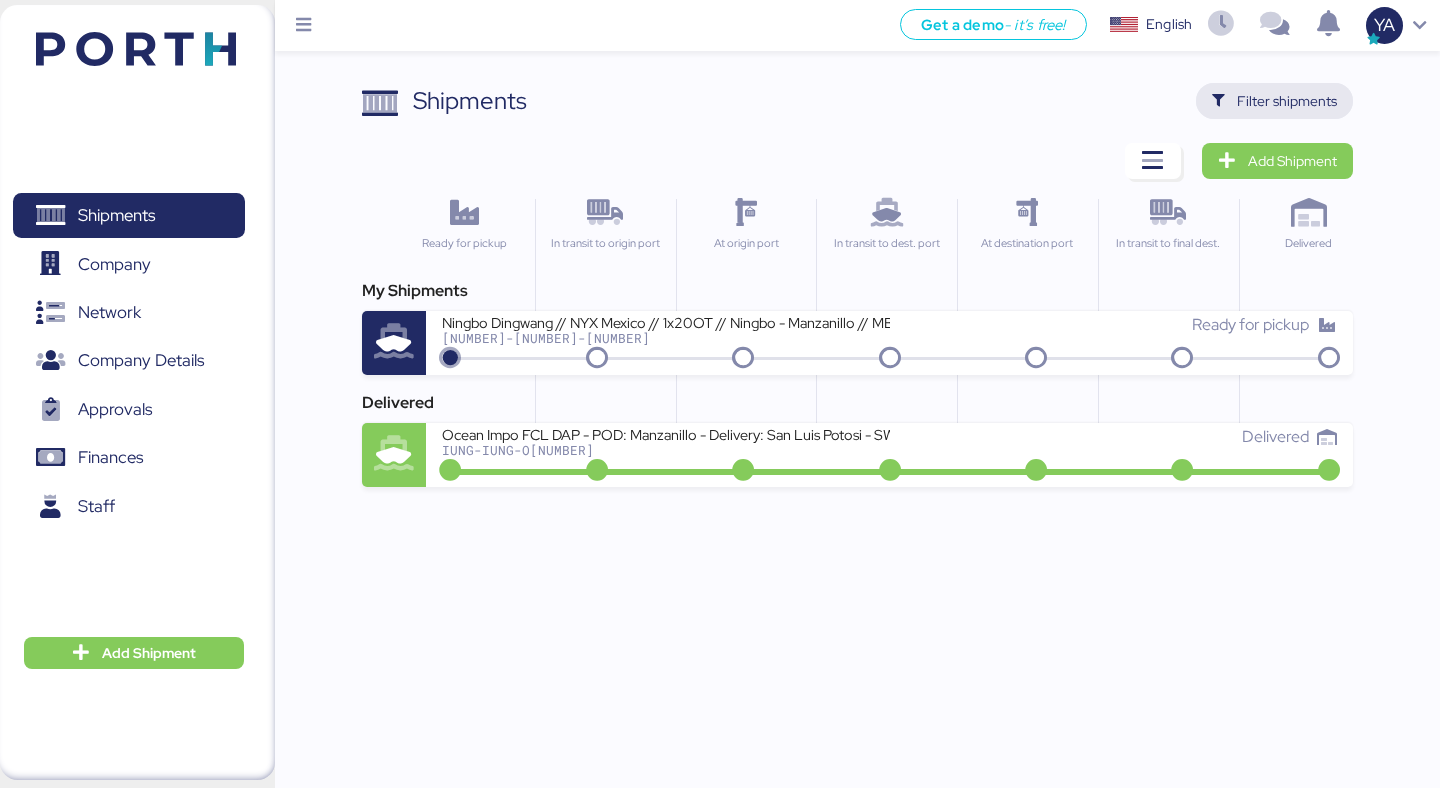 click on "Filter shipments" at bounding box center (1274, 101) 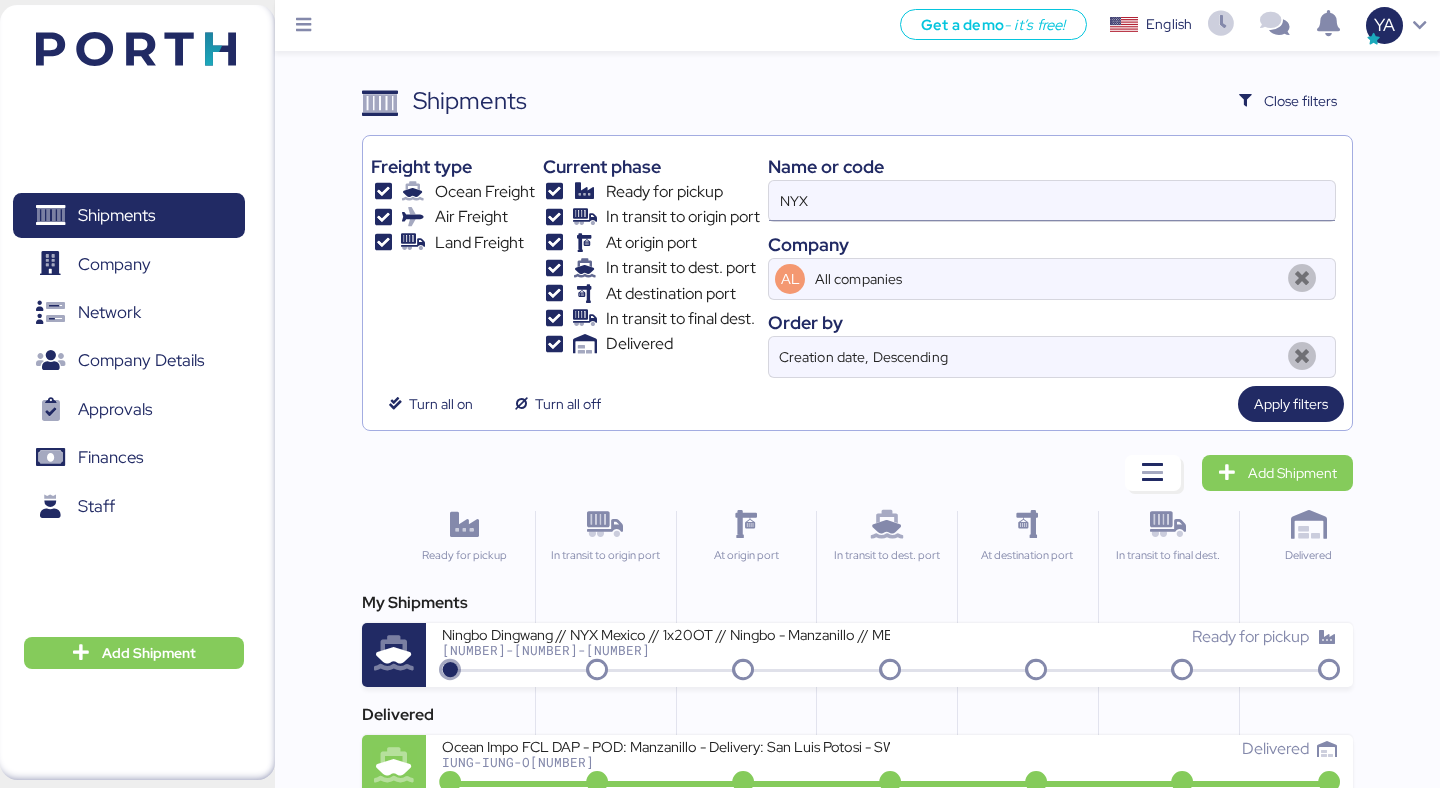 click on "NYX" at bounding box center (1052, 201) 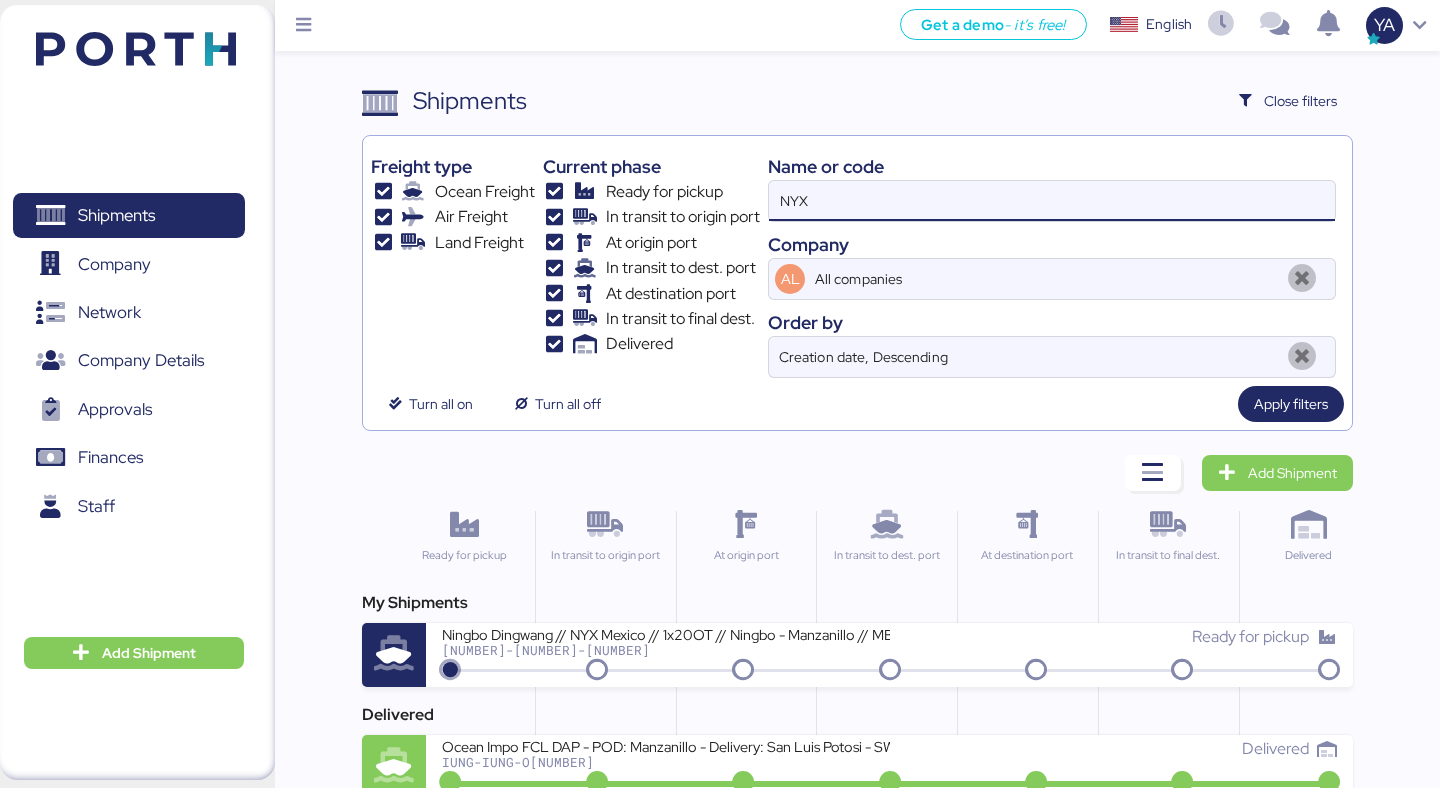 click on "NYX" at bounding box center [1052, 201] 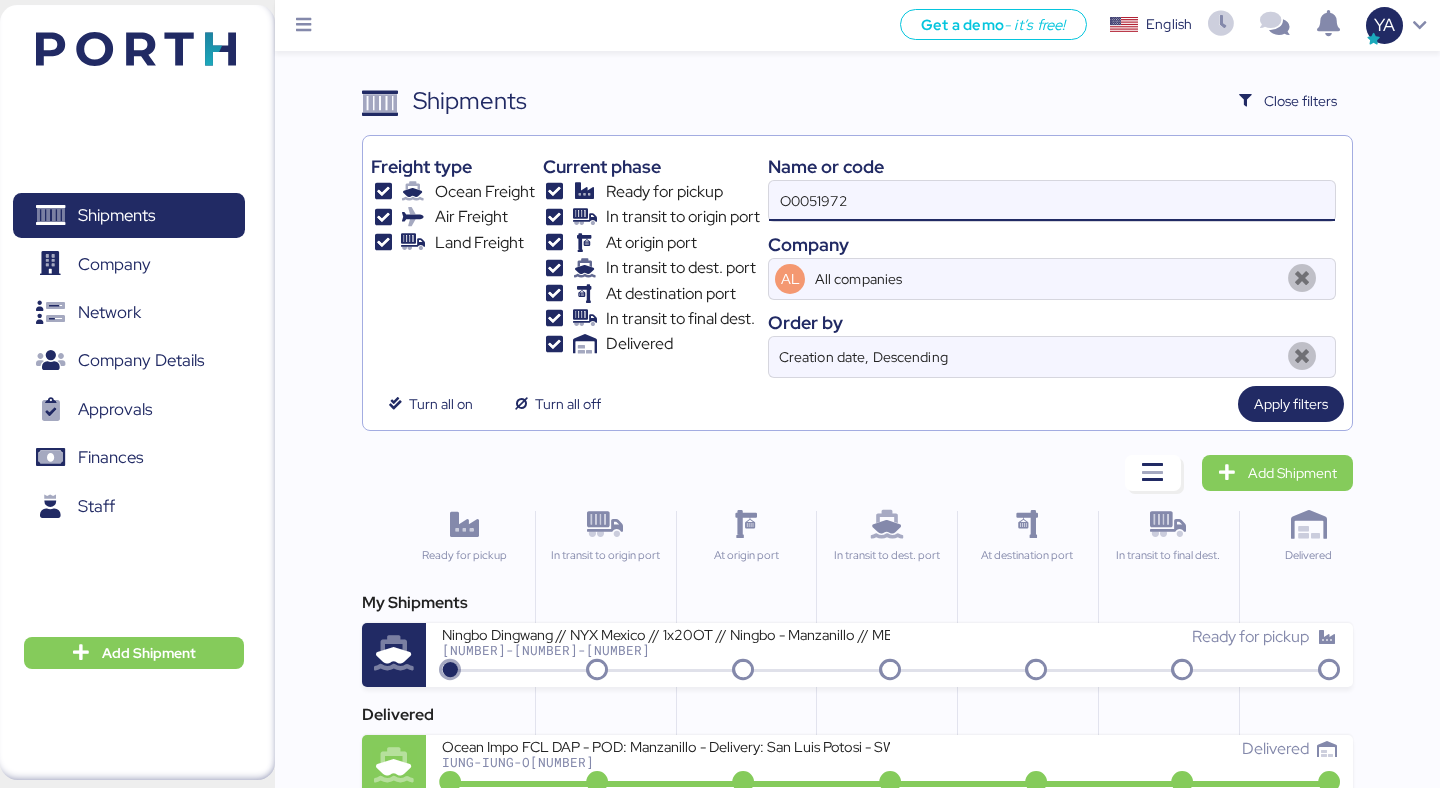 type on "O0051972" 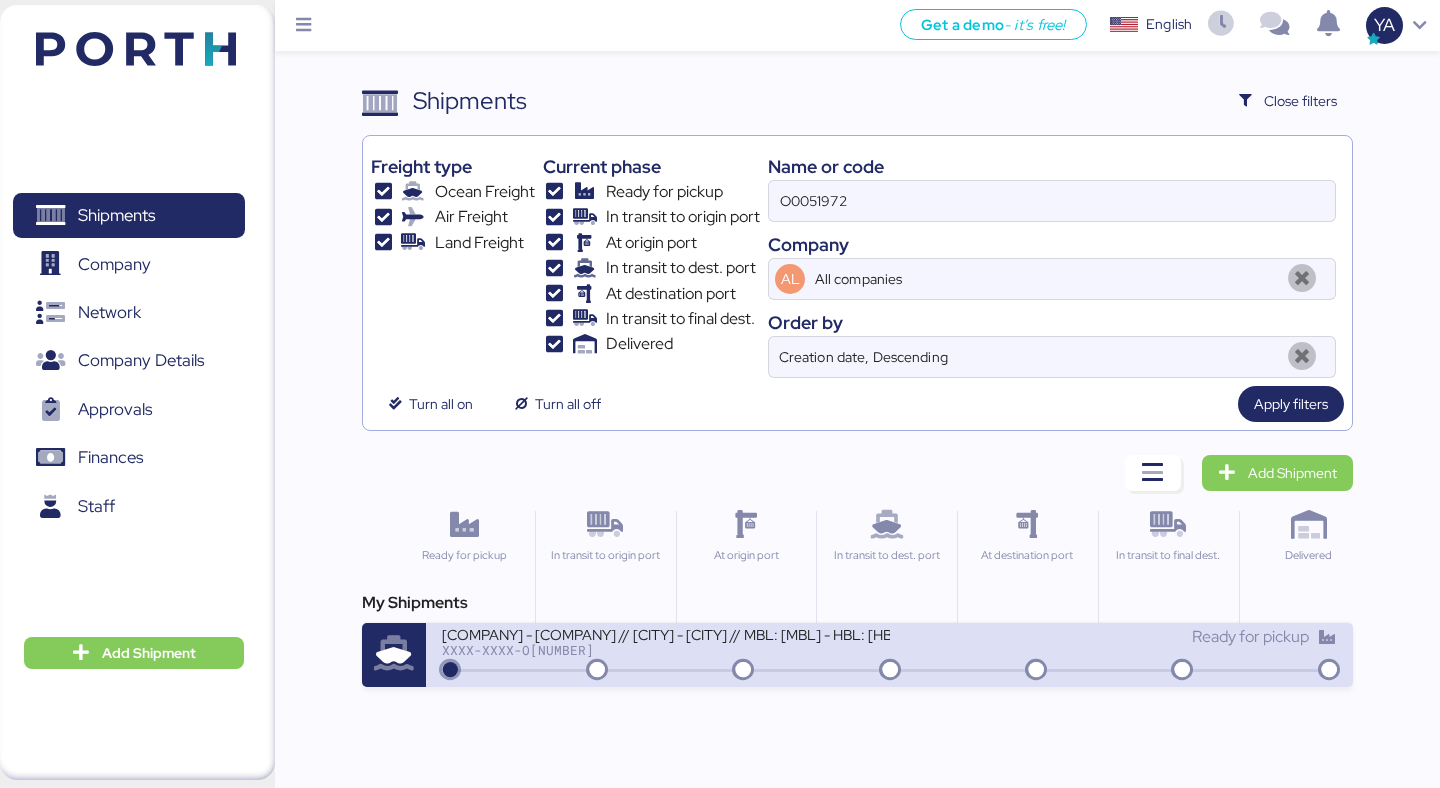 click on "XXXX-XXXX-O[NUMBER]" at bounding box center (665, 650) 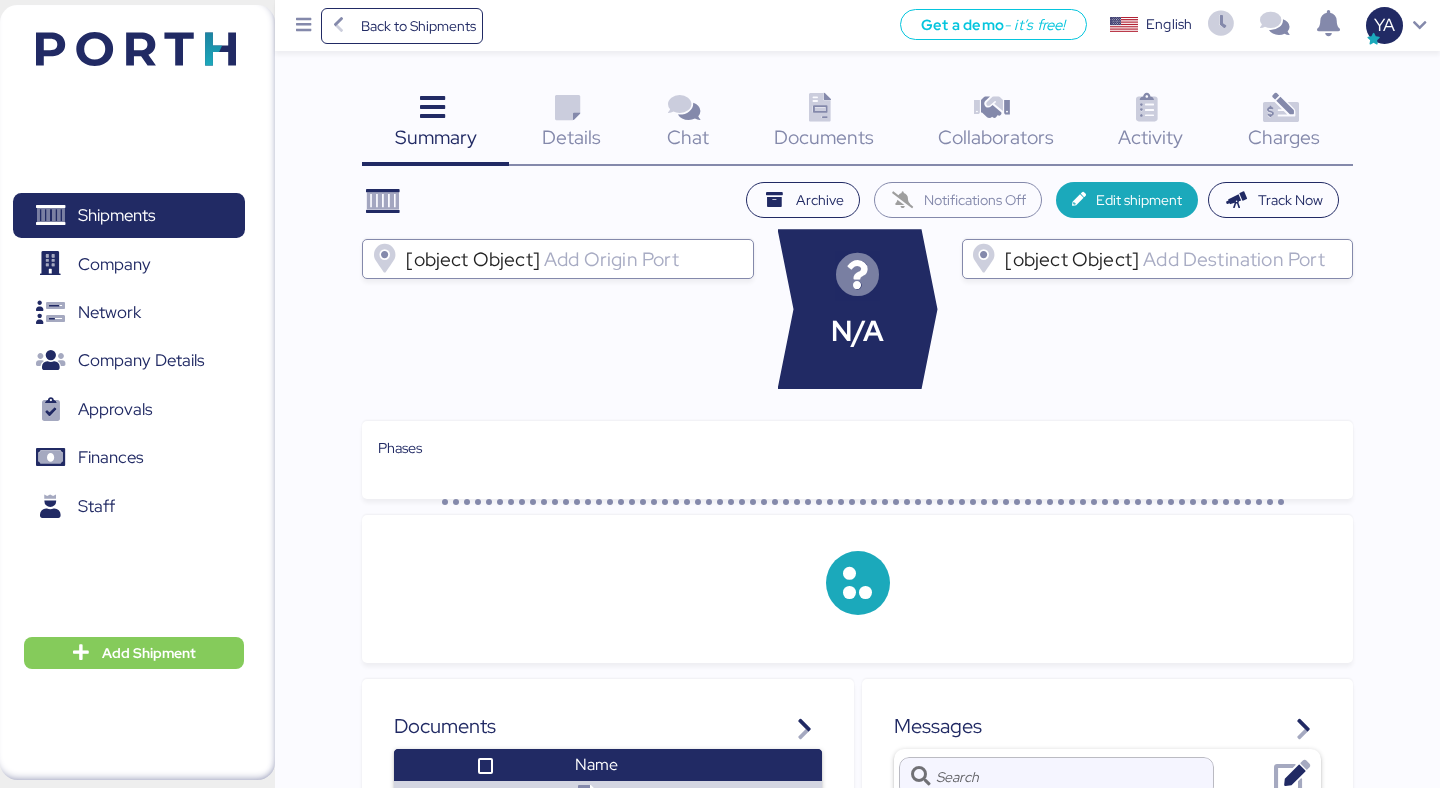 click on "Charges 0" at bounding box center (1284, 124) 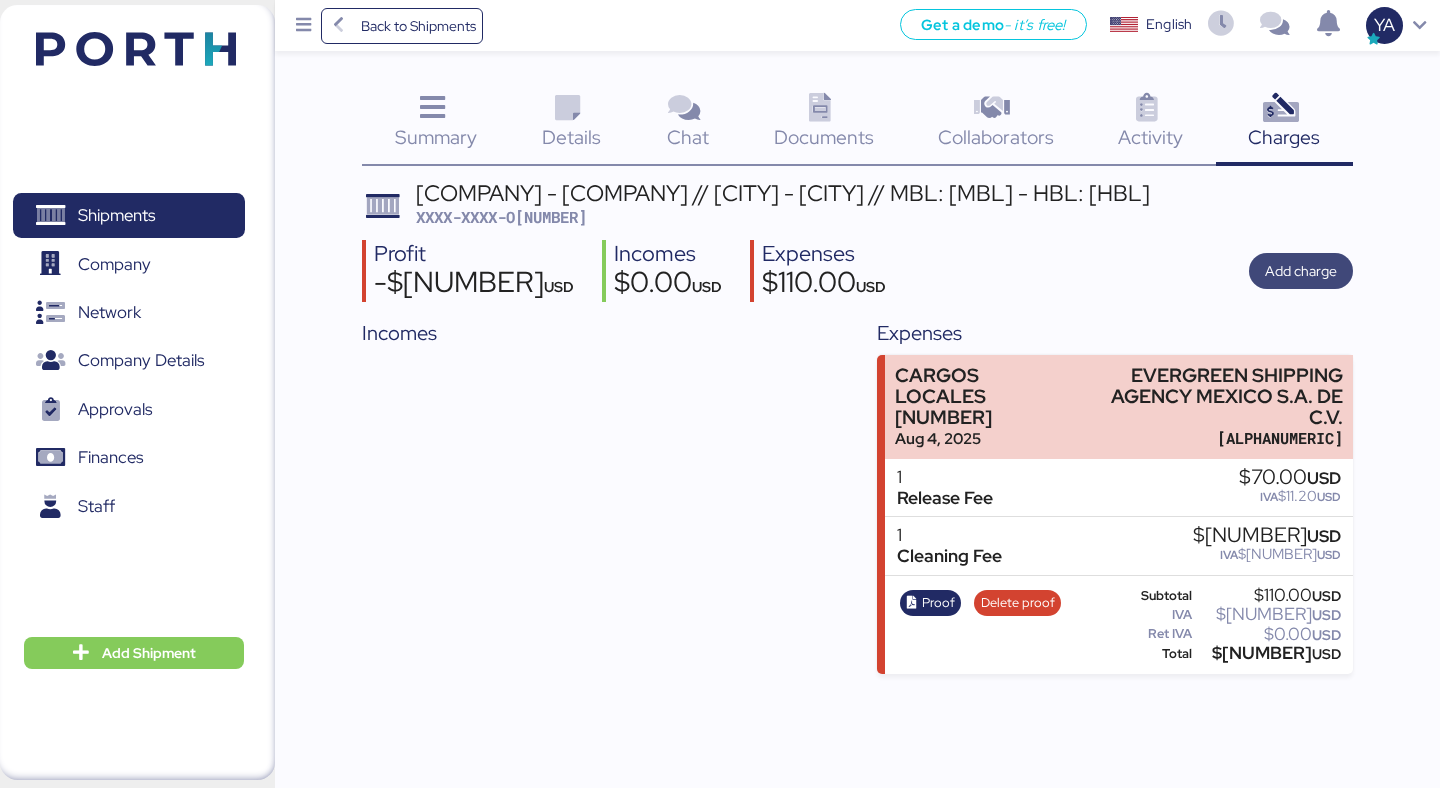 click on "Add charge" at bounding box center (1301, 271) 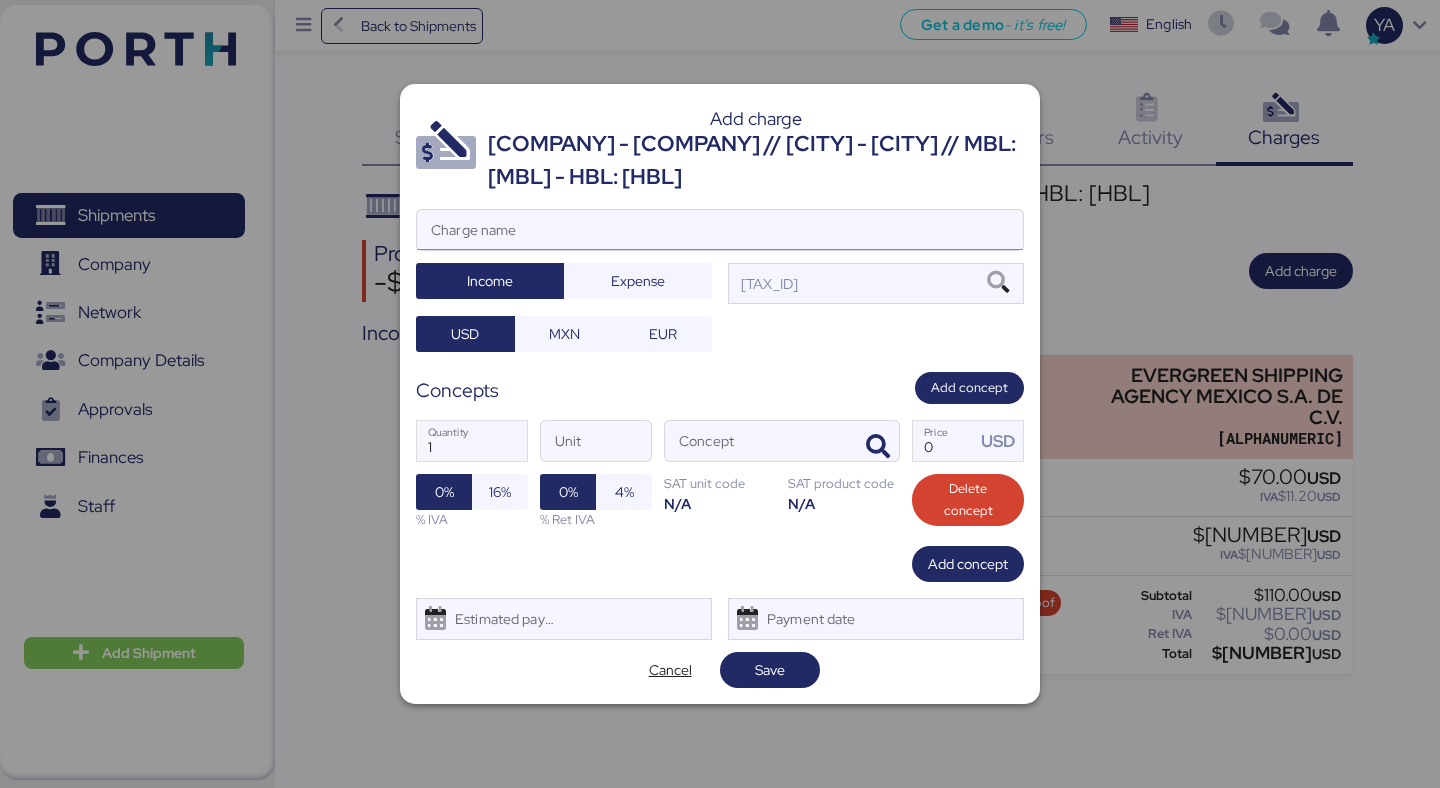 click on "Charge name" at bounding box center (720, 230) 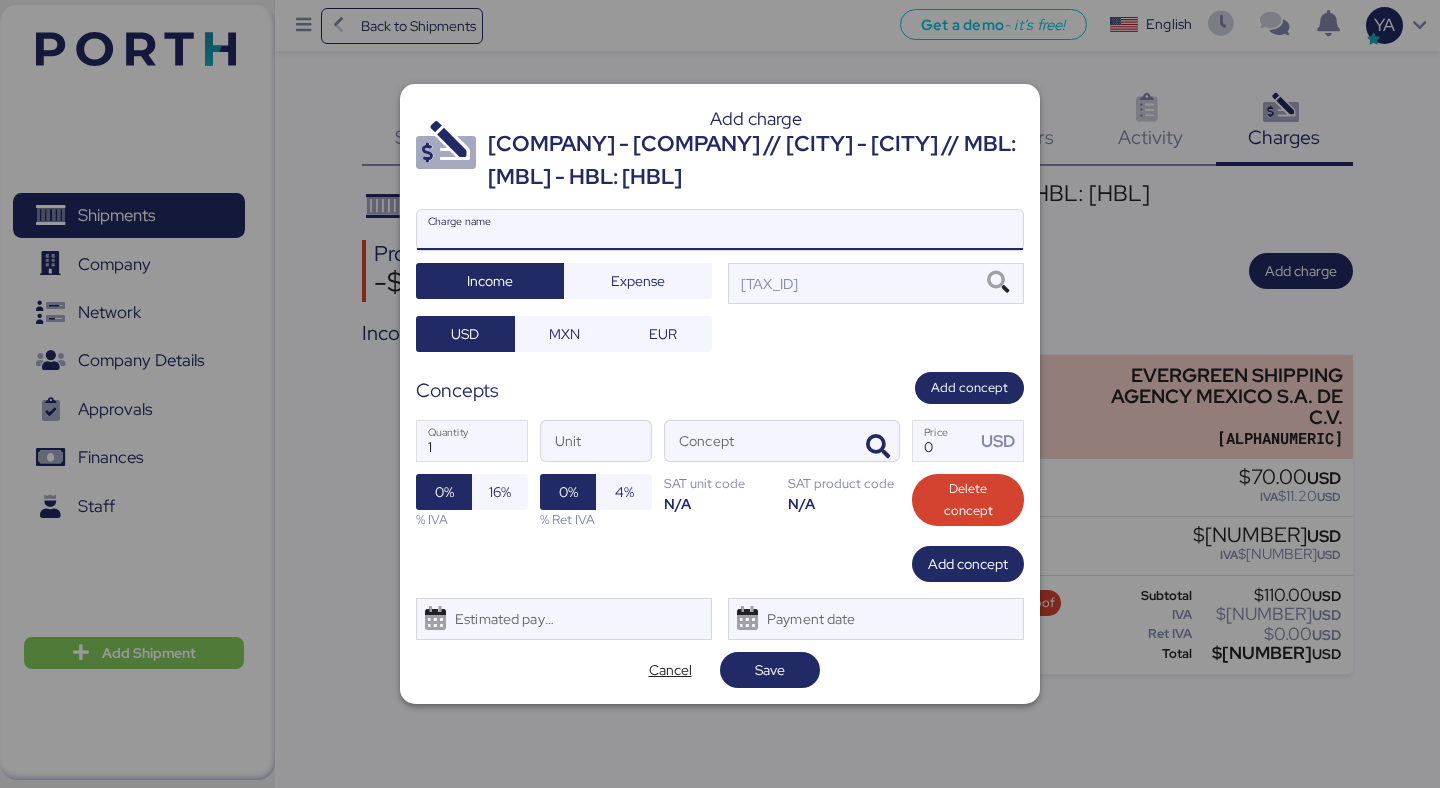 click on "Charge name" at bounding box center [720, 230] 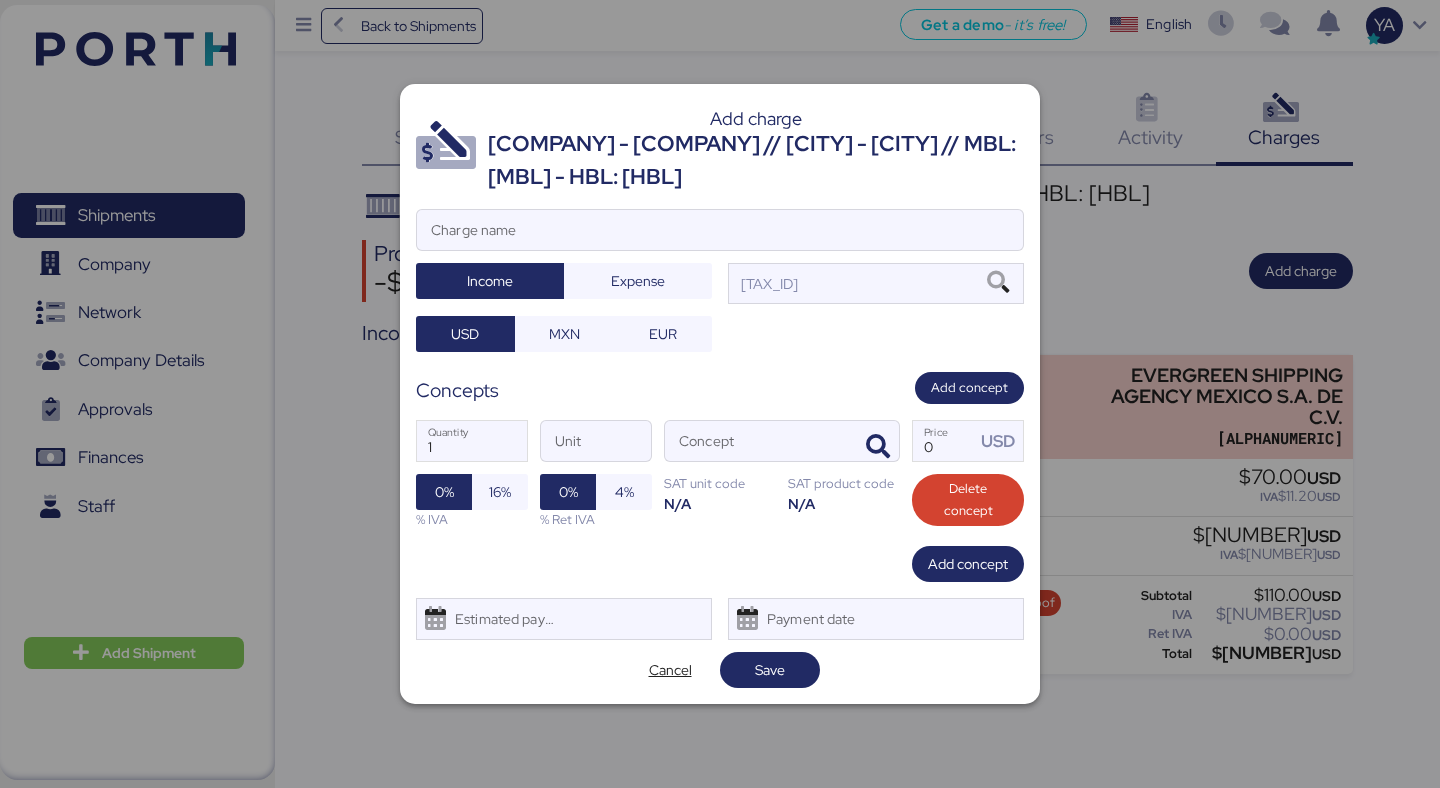 click on "[COMPANY] // [CITY] - [CITY] // MBL: [ALPHANUMERIC] - HBL: [ALPHANUMERIC]" at bounding box center (756, 160) 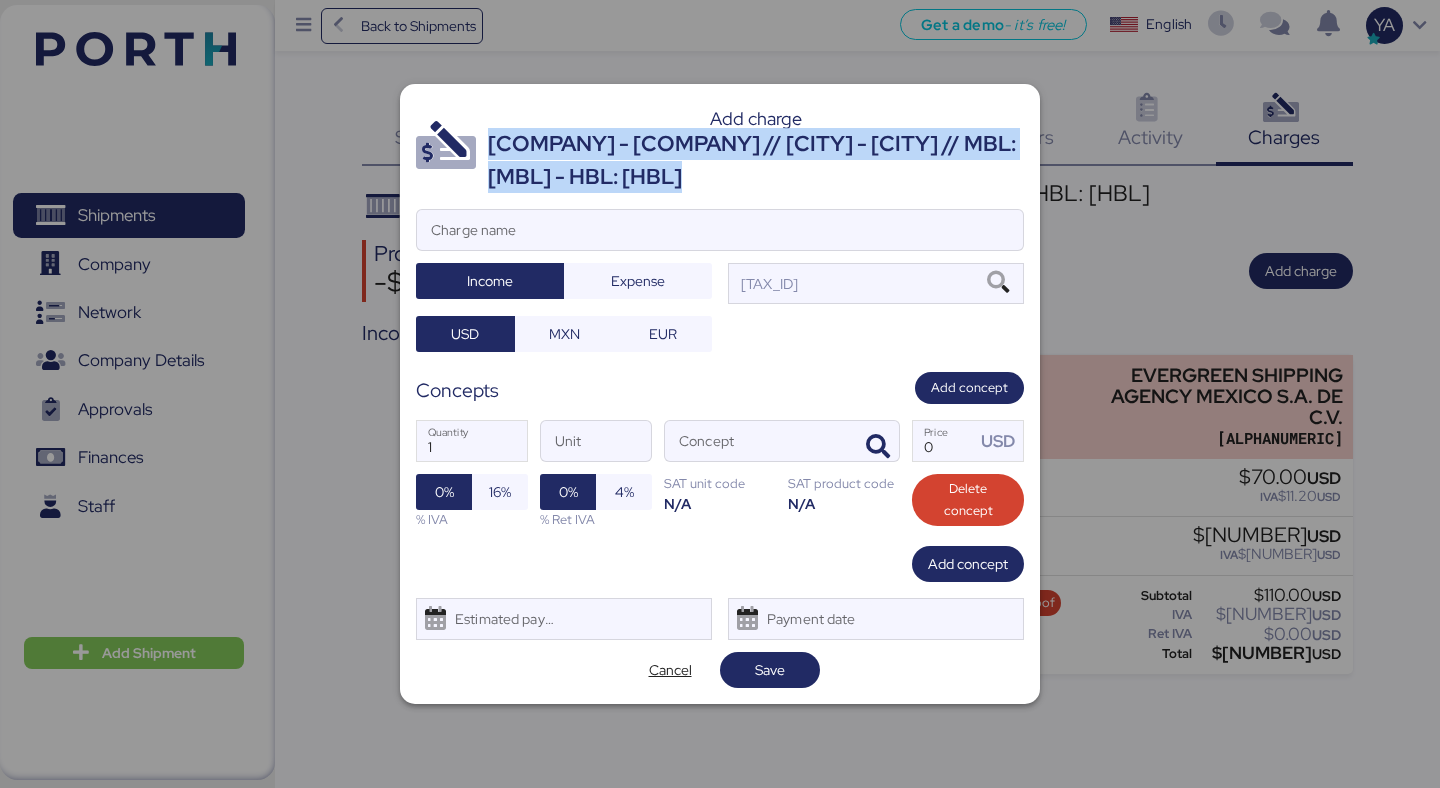 click on "[COMPANY] // [CITY] - [CITY] // MBL: [ALPHANUMERIC] - HBL: [ALPHANUMERIC]" at bounding box center (756, 160) 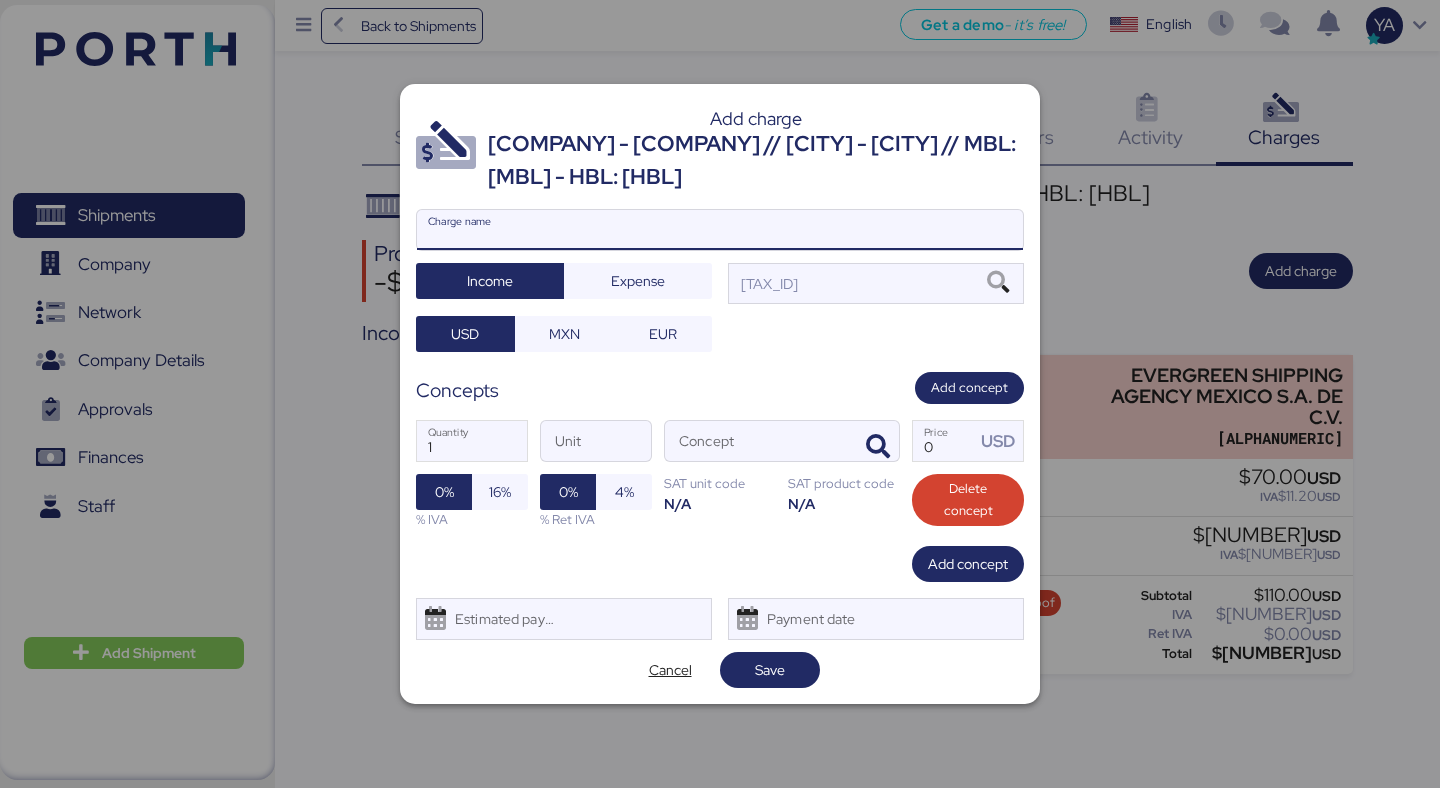 click on "Charge name" at bounding box center [720, 230] 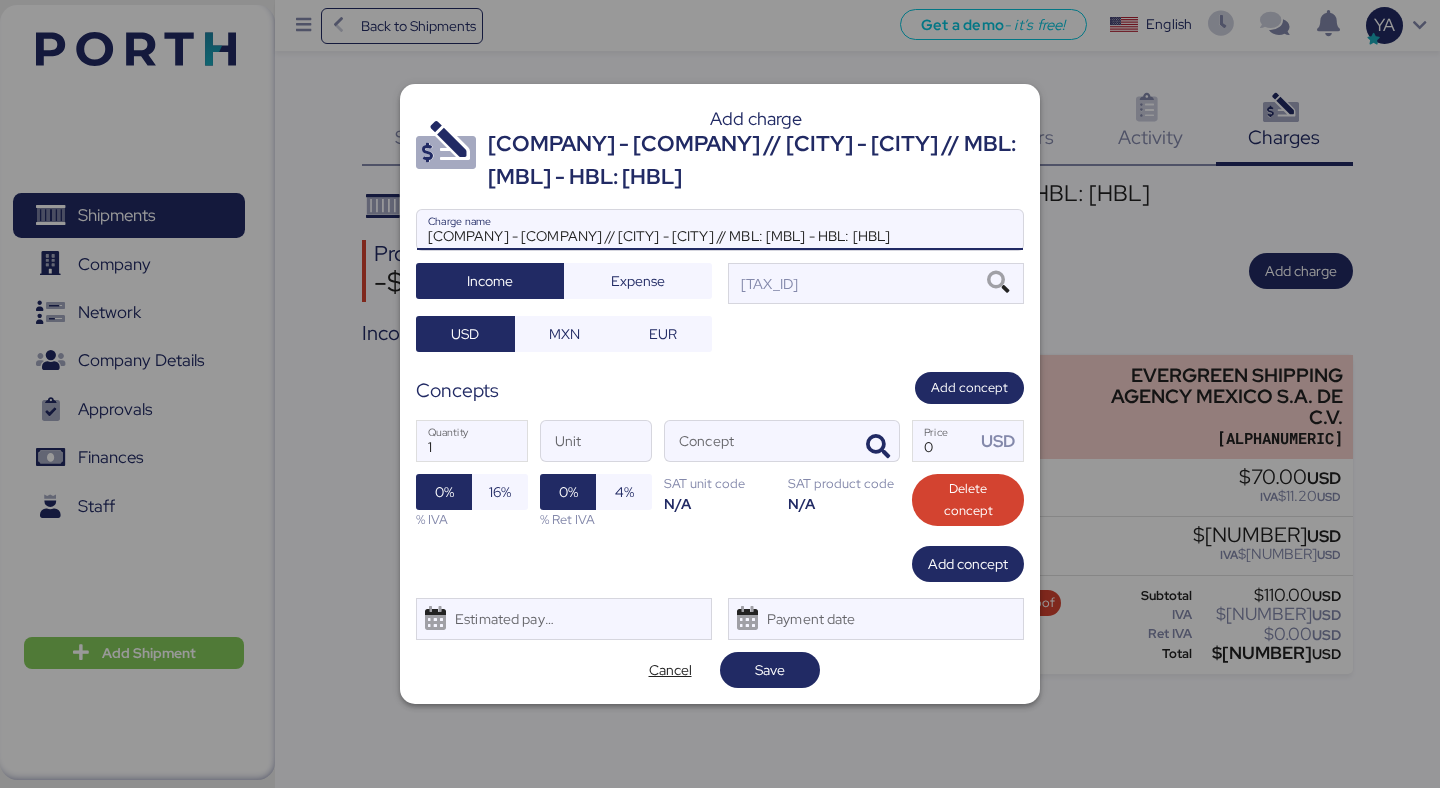 scroll, scrollTop: 0, scrollLeft: 226, axis: horizontal 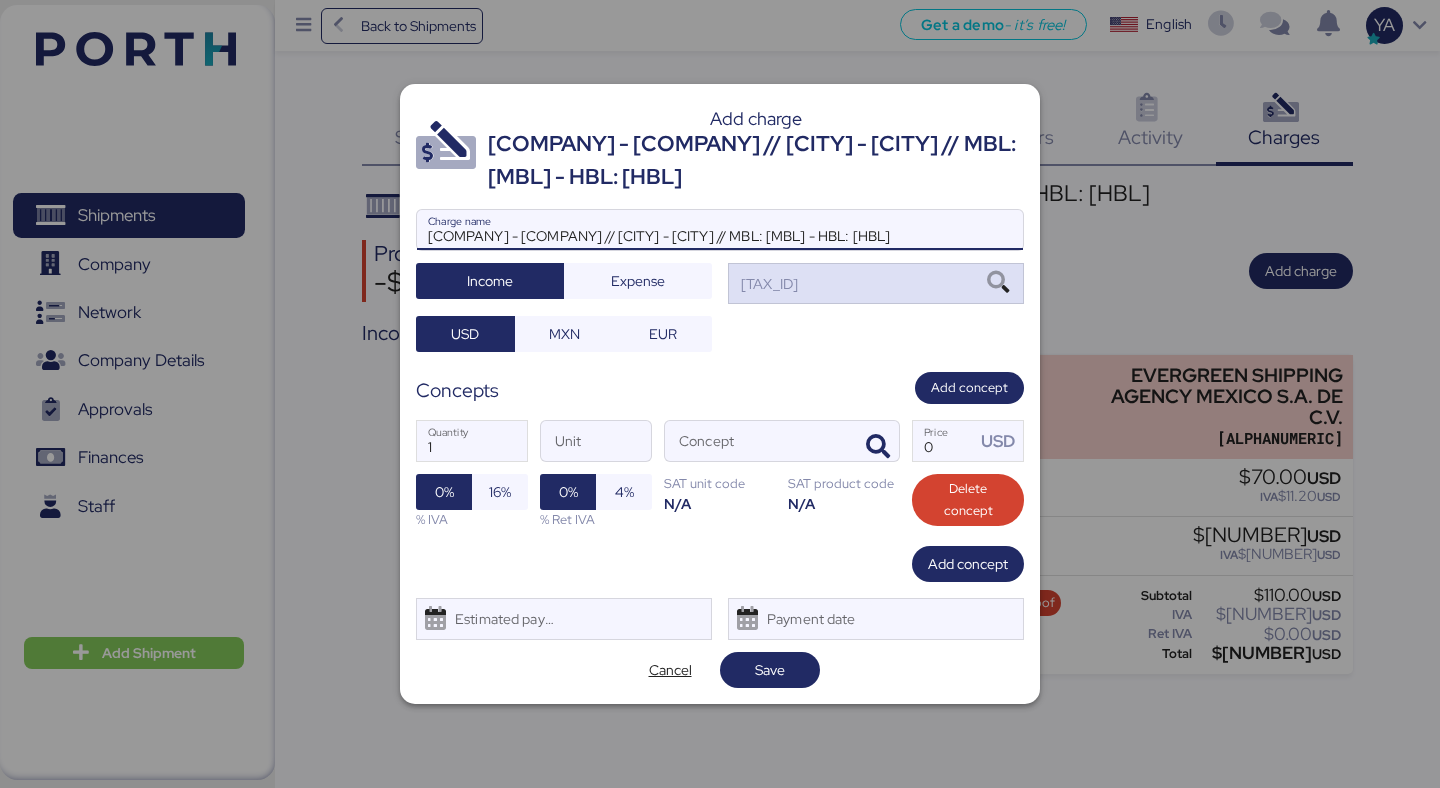 type on "[COMPANY] // [CITY] - [CITY] // MBL: [ALPHANUMERIC] - HBL: [ALPHANUMERIC]" 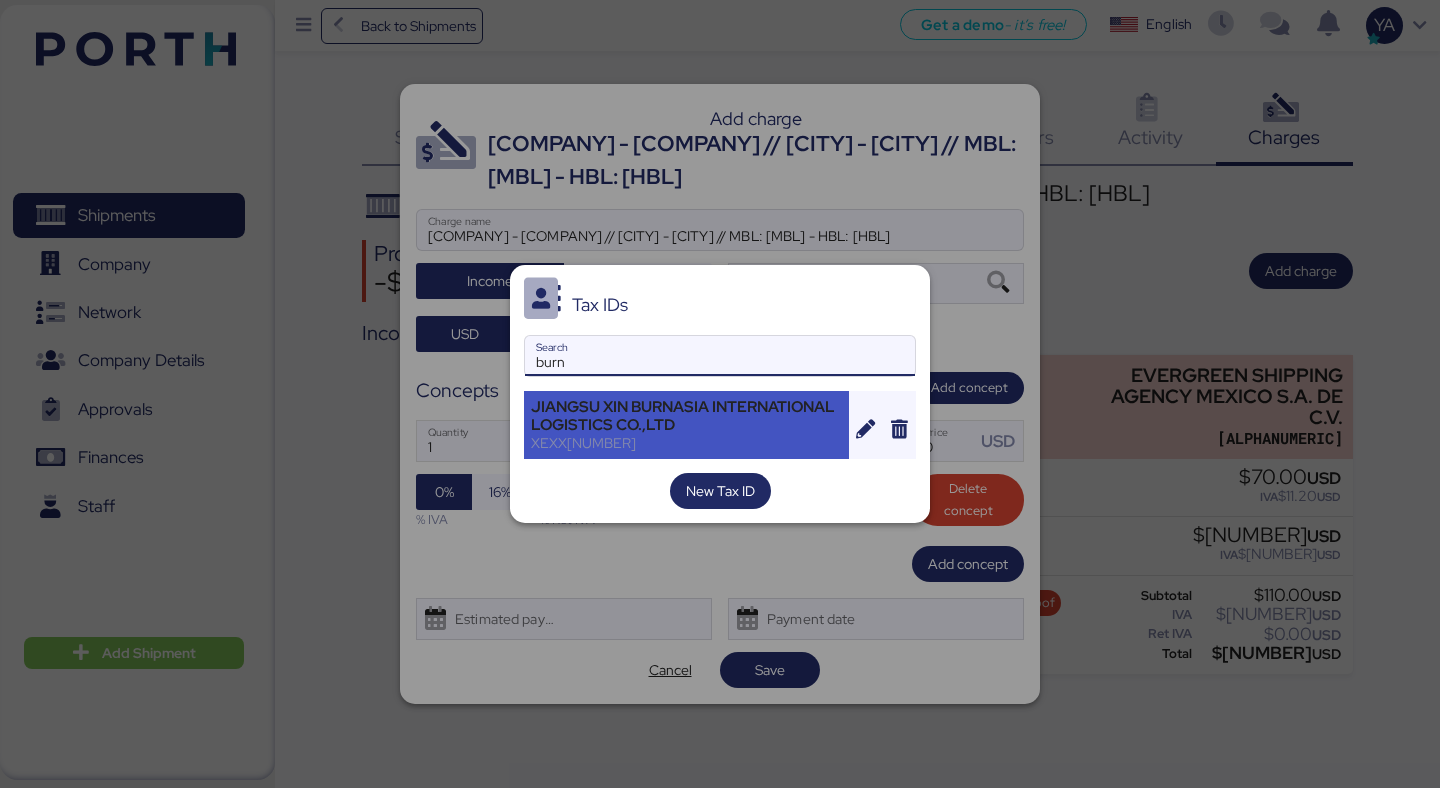 type on "burn" 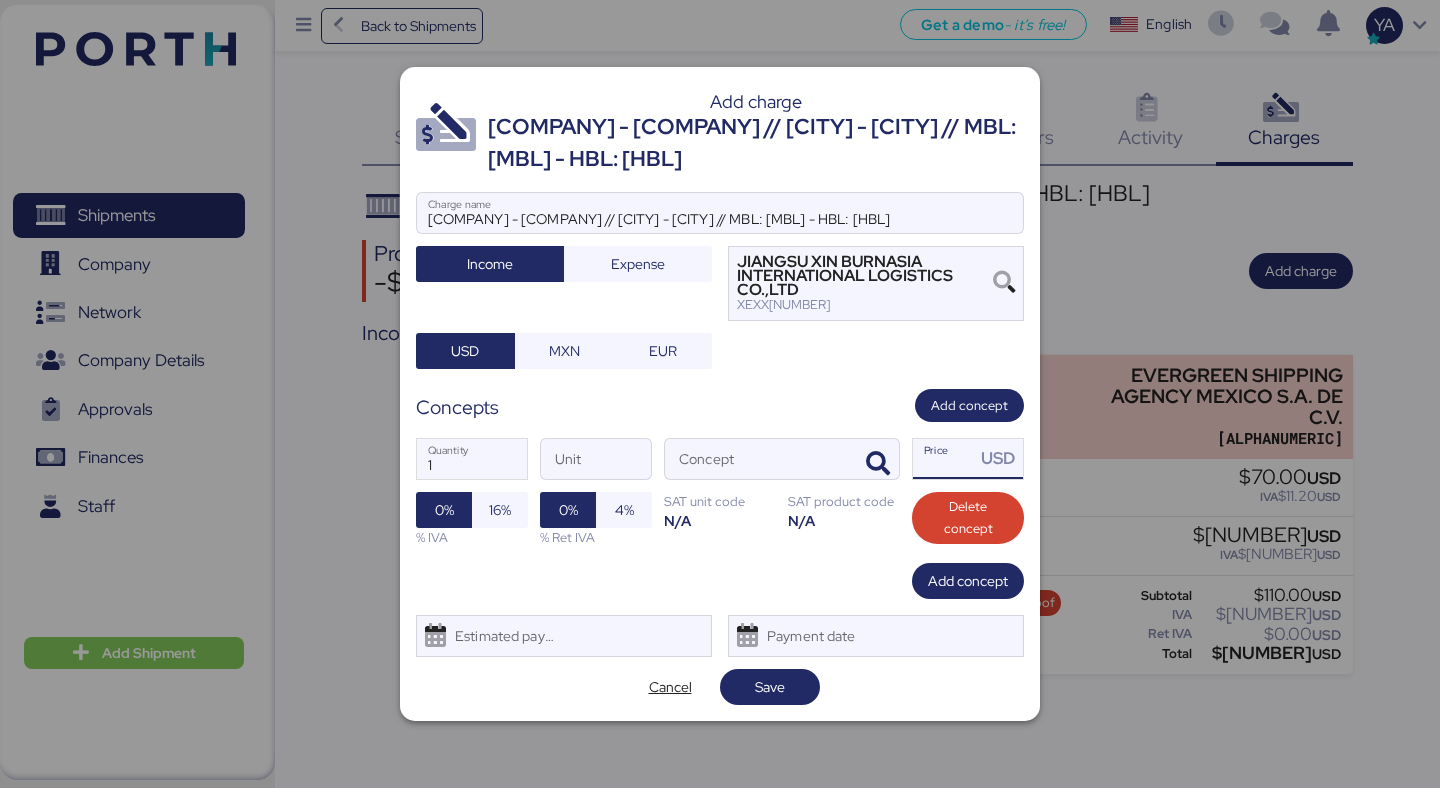 click on "Price USD" at bounding box center [944, 459] 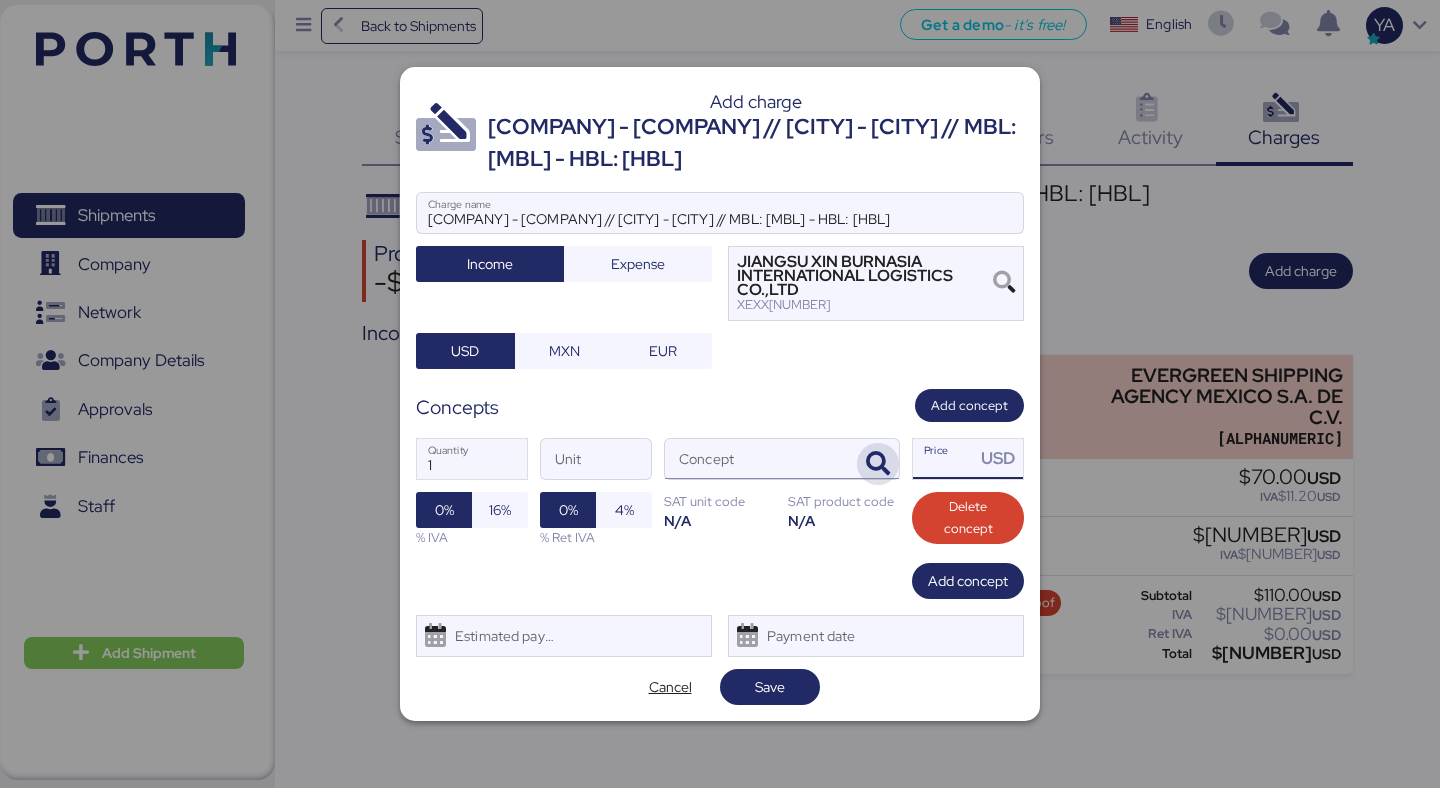 type on "0" 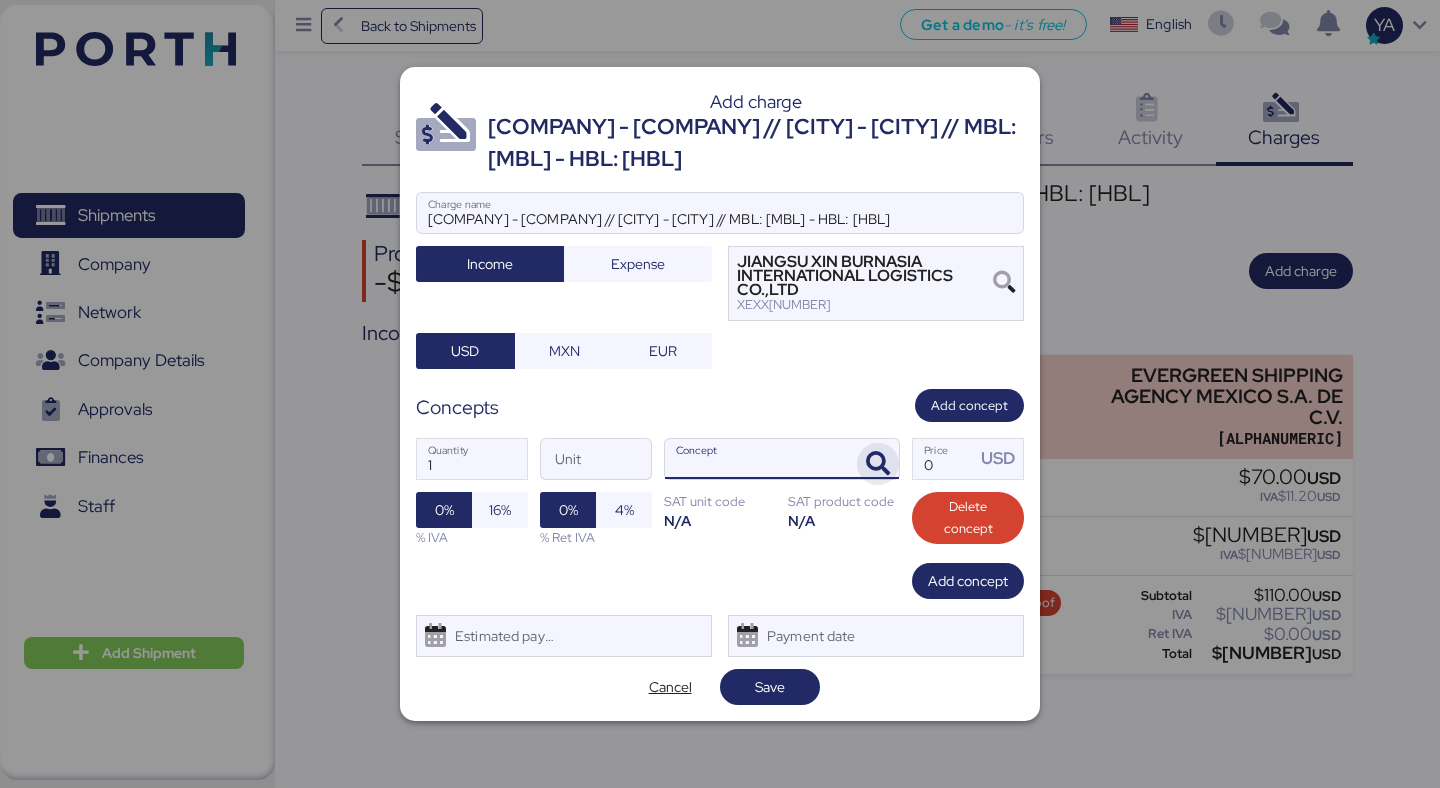 click at bounding box center (878, 464) 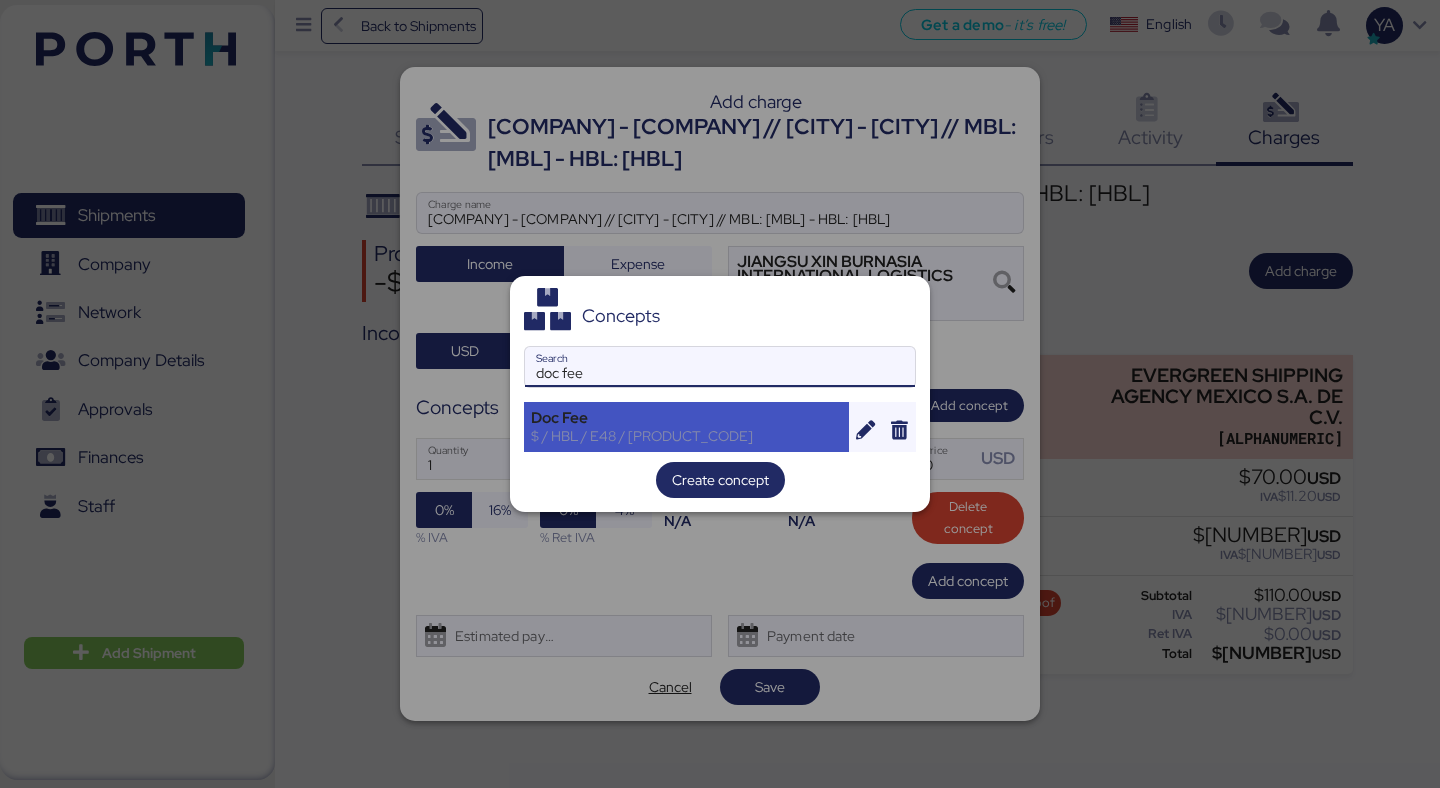 type on "doc fee" 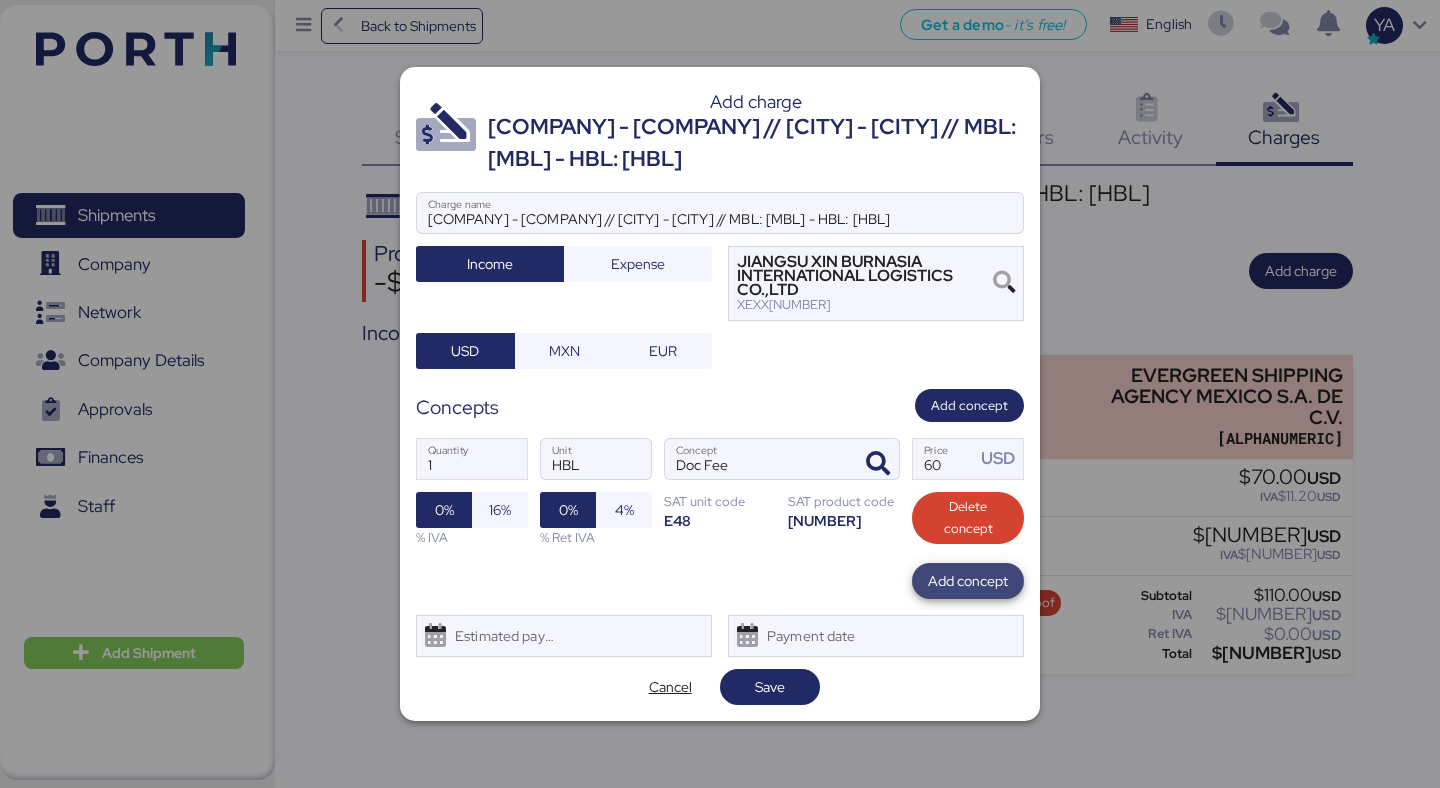 click on "Add concept" at bounding box center (968, 581) 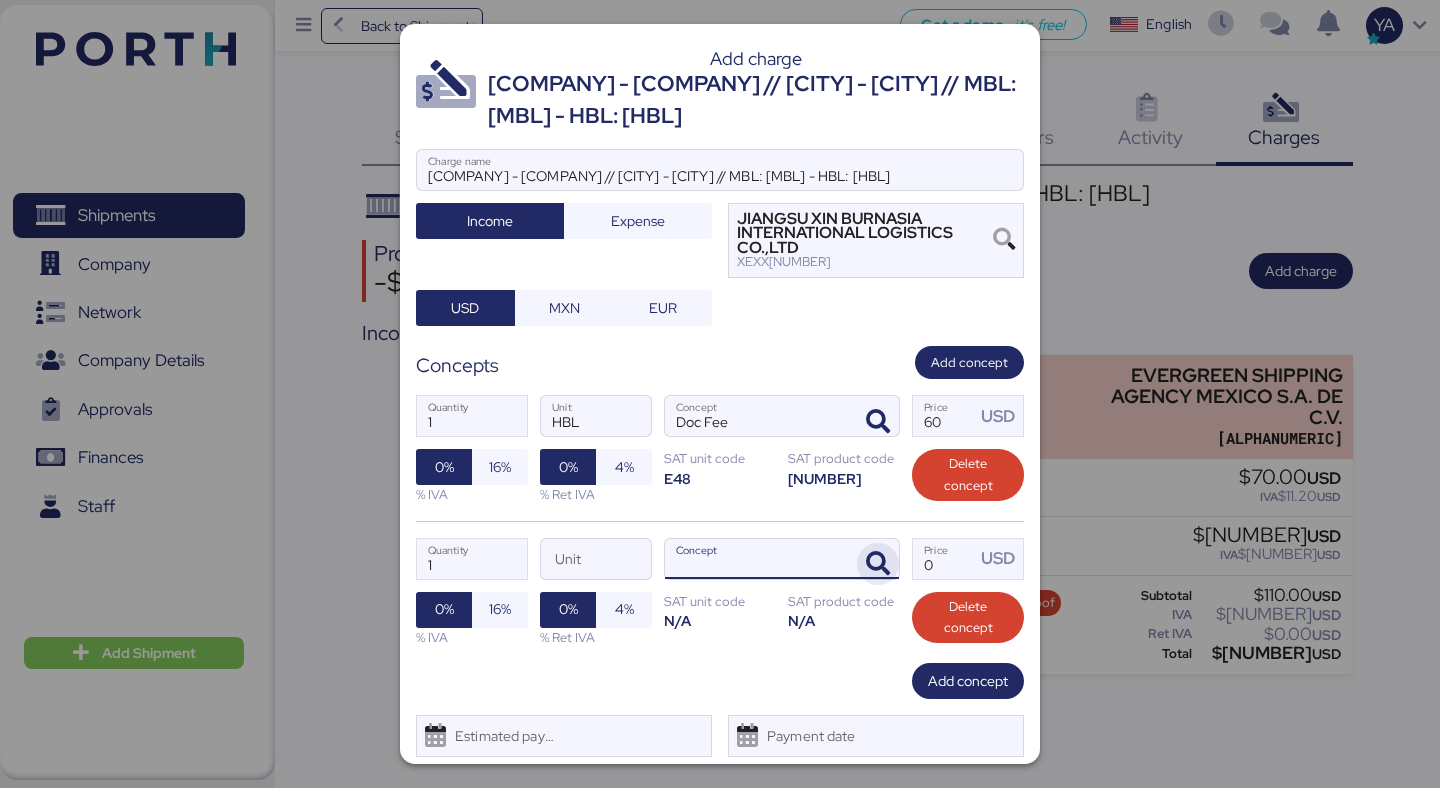 click at bounding box center (878, 564) 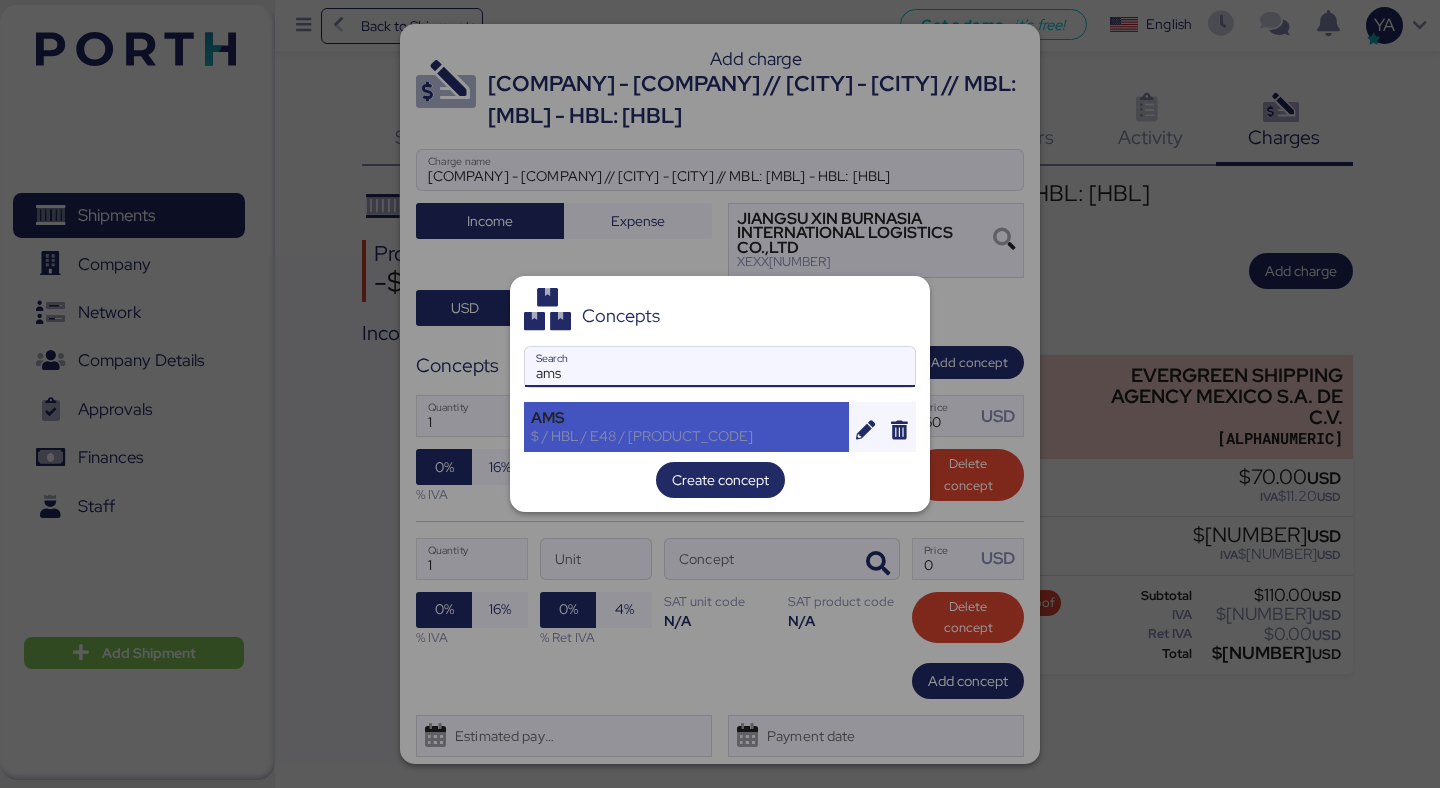 type on "ams" 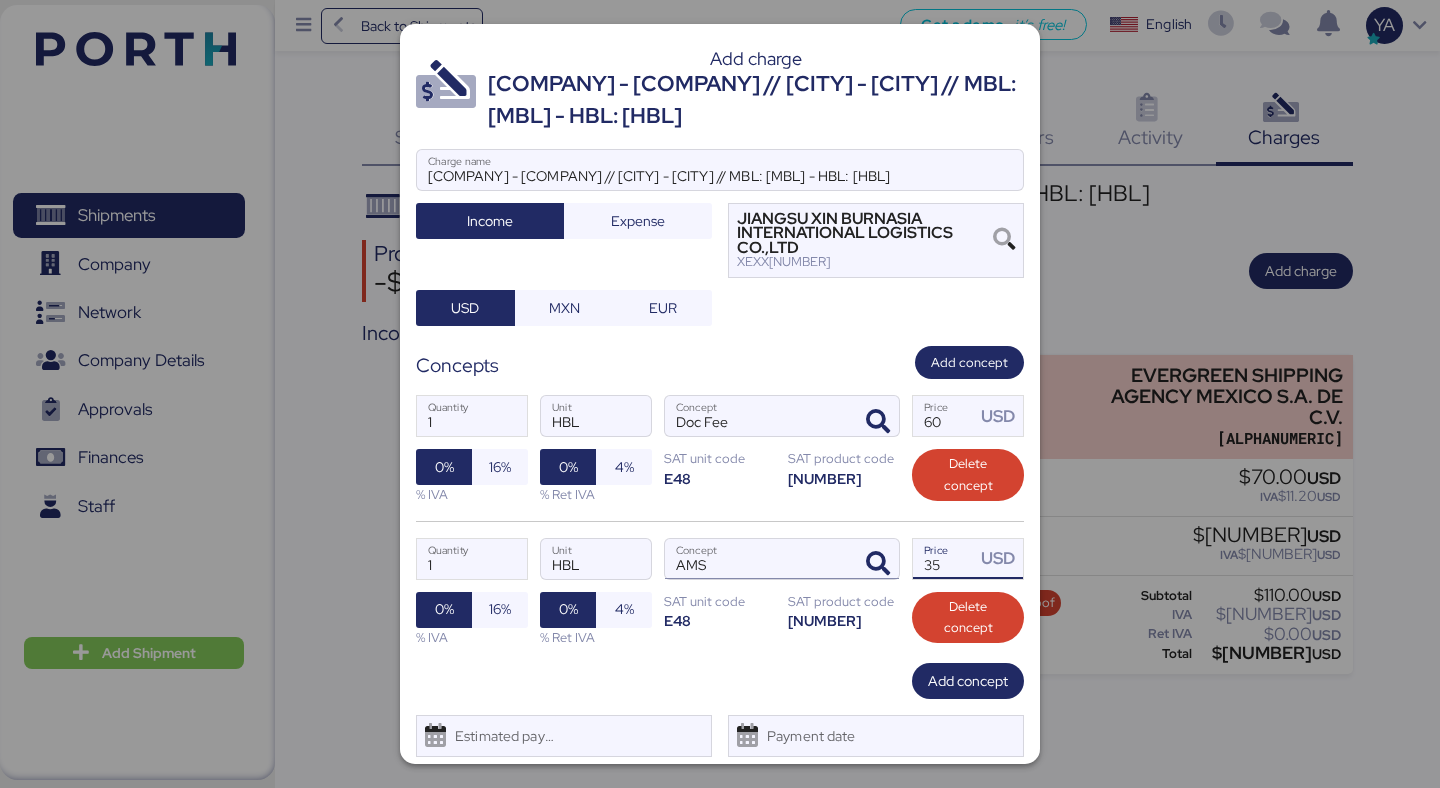 drag, startPoint x: 948, startPoint y: 604, endPoint x: 833, endPoint y: 605, distance: 115.00435 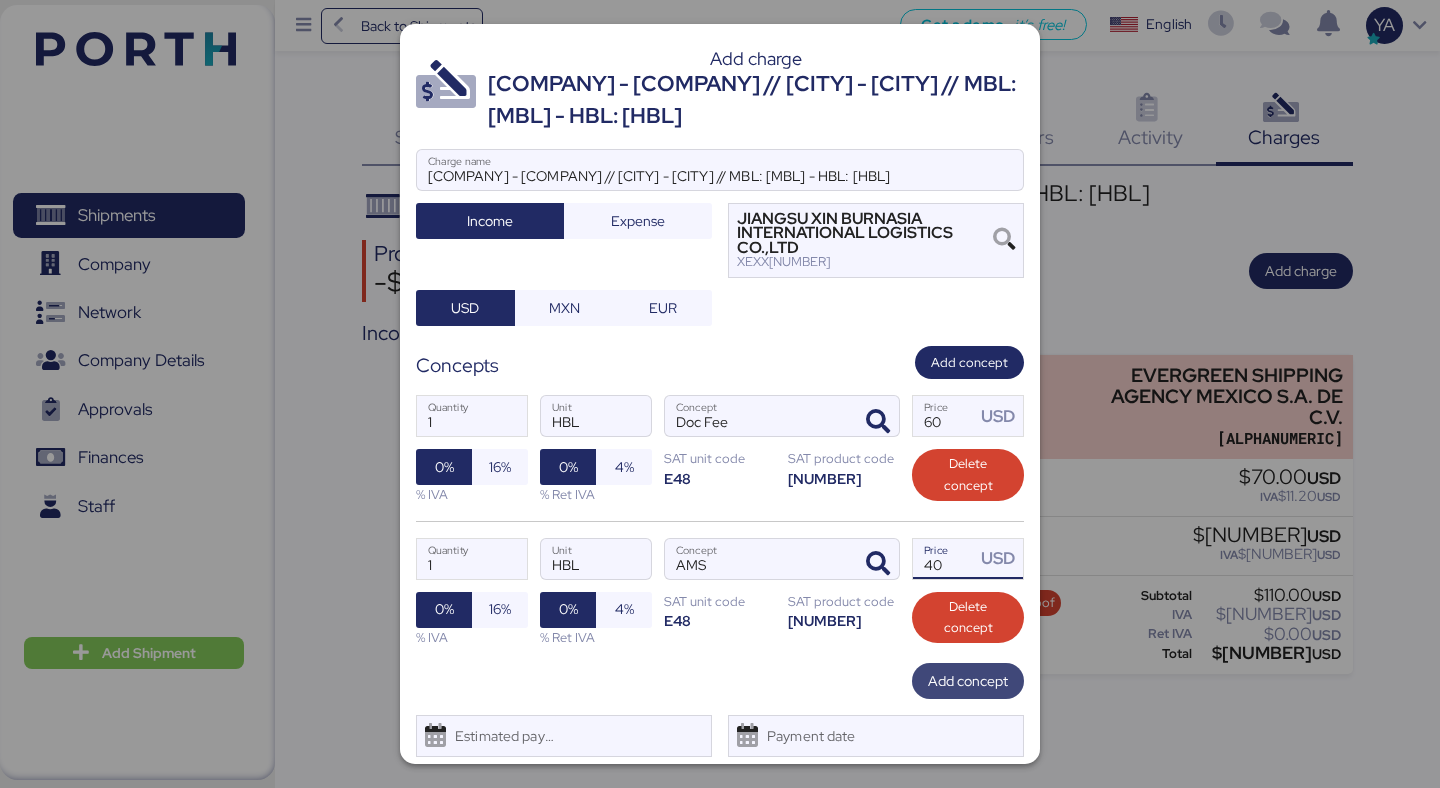 type on "40" 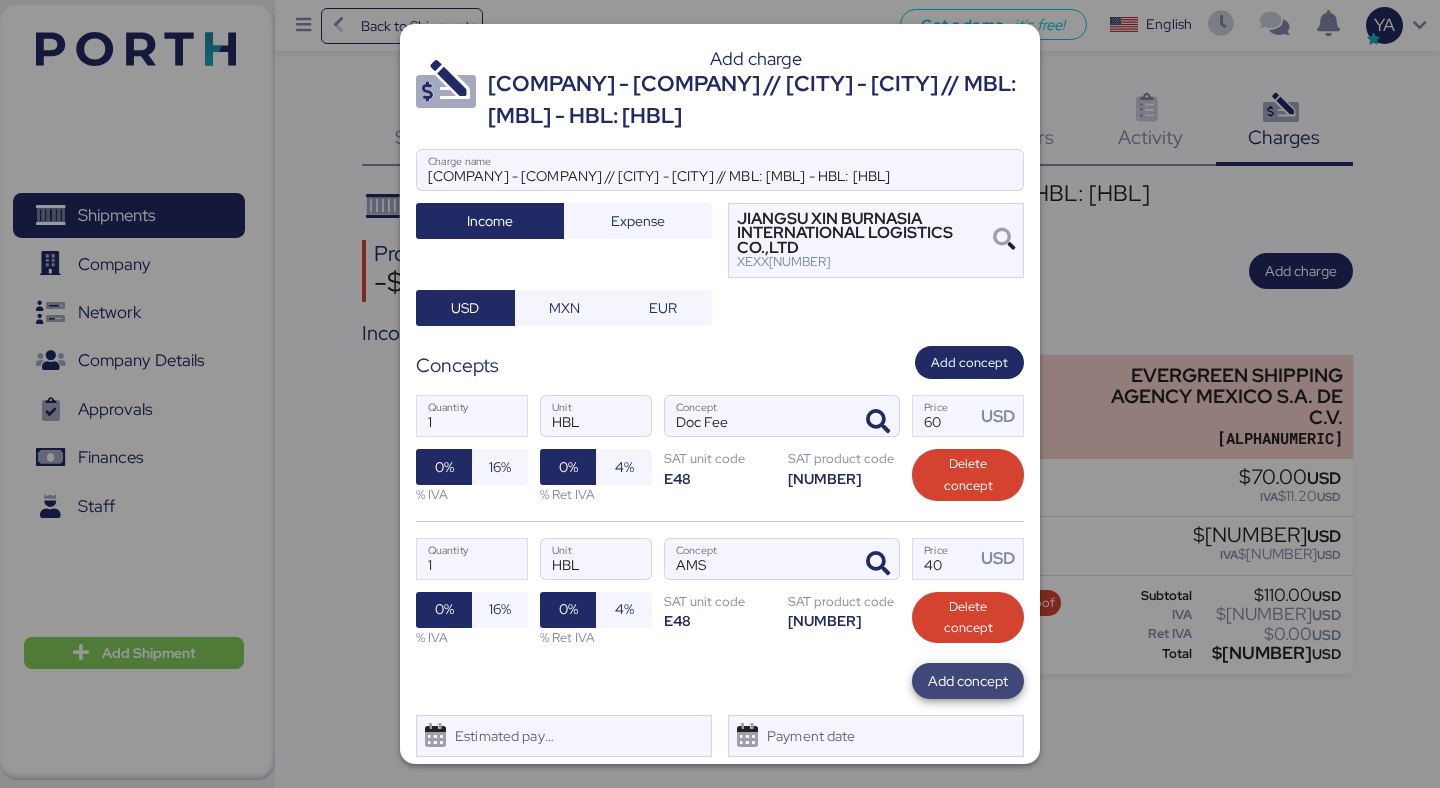 click on "Add concept" at bounding box center [968, 681] 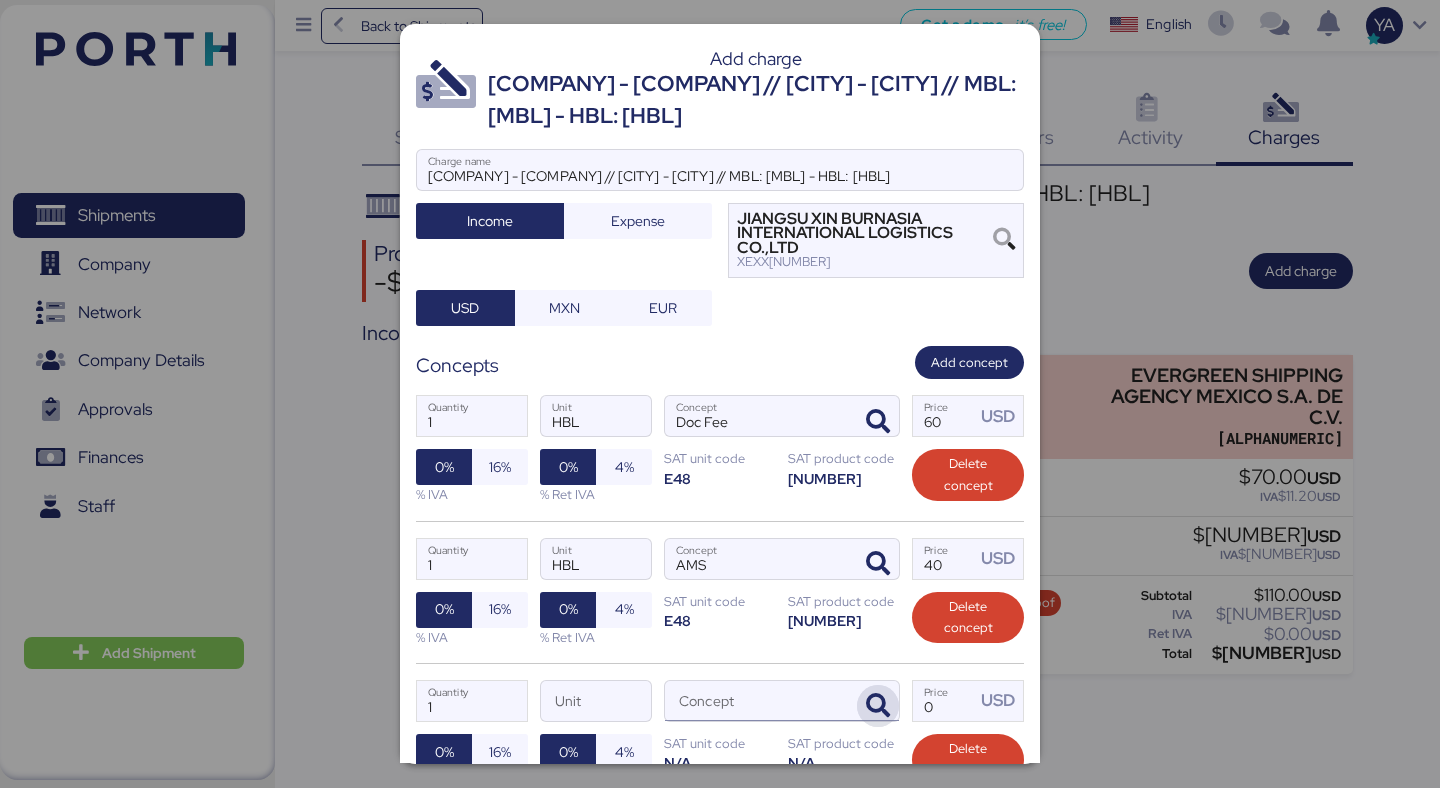 click at bounding box center [878, 706] 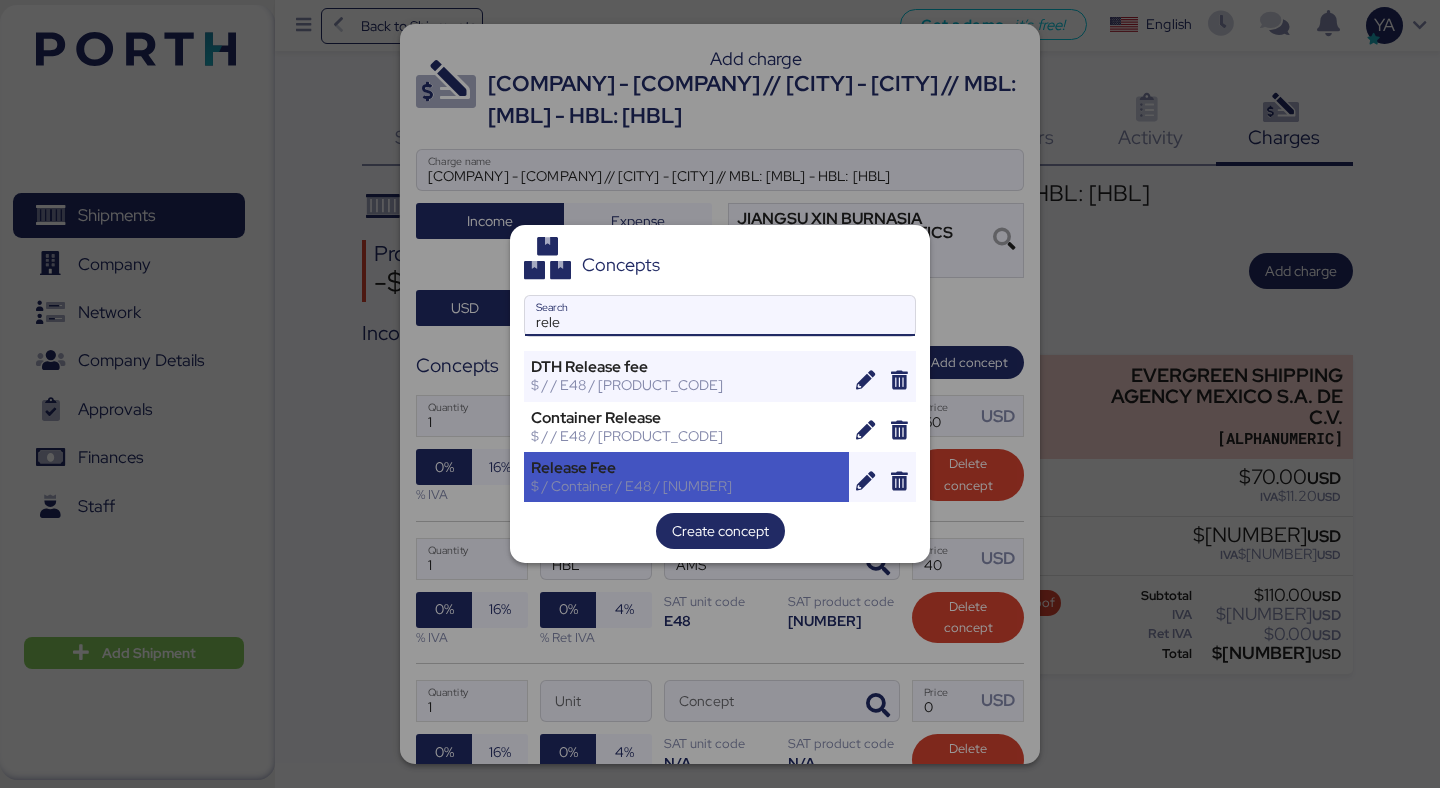 type on "rele" 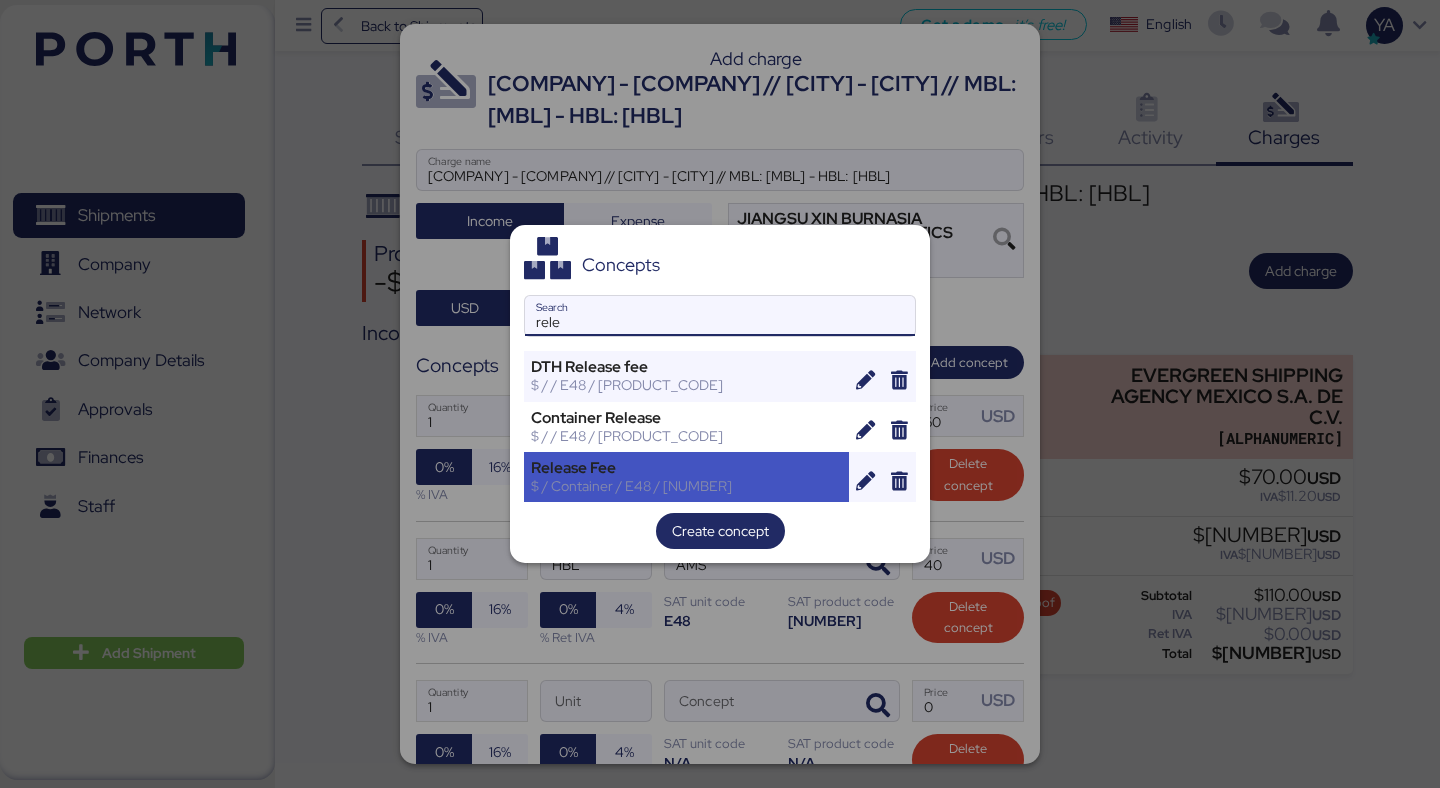 click on "Release Fee" at bounding box center (686, 468) 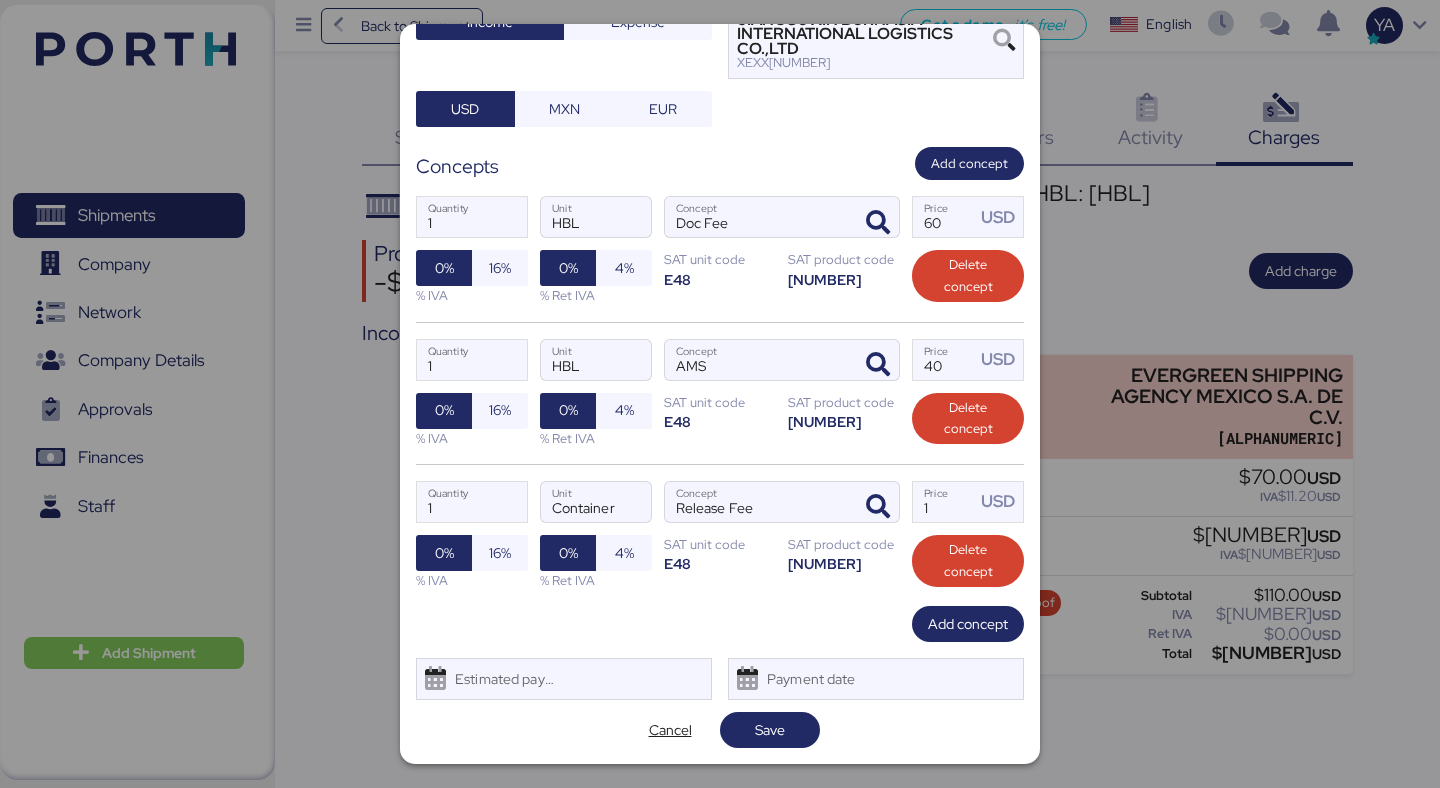scroll, scrollTop: 231, scrollLeft: 0, axis: vertical 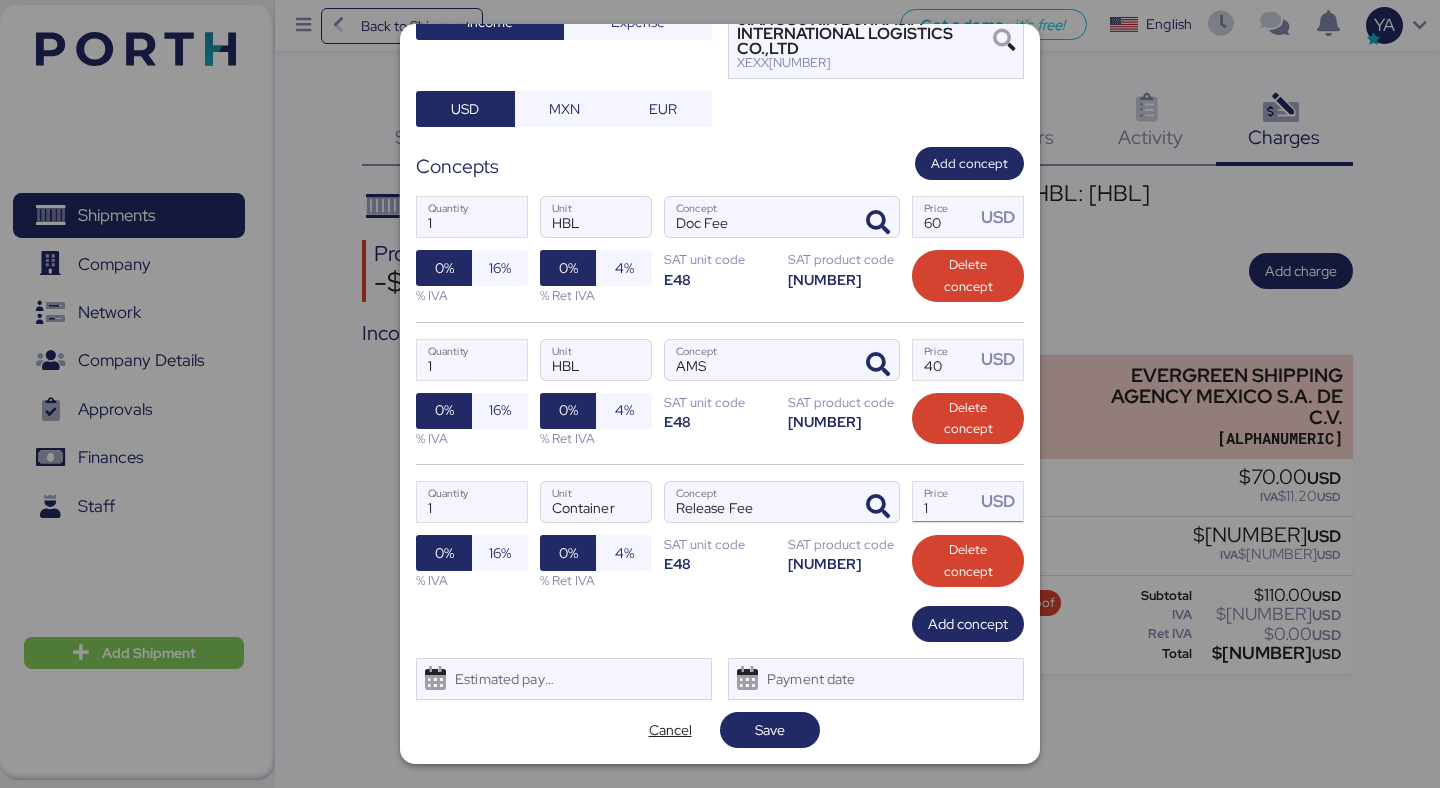 click on "1" at bounding box center [944, 502] 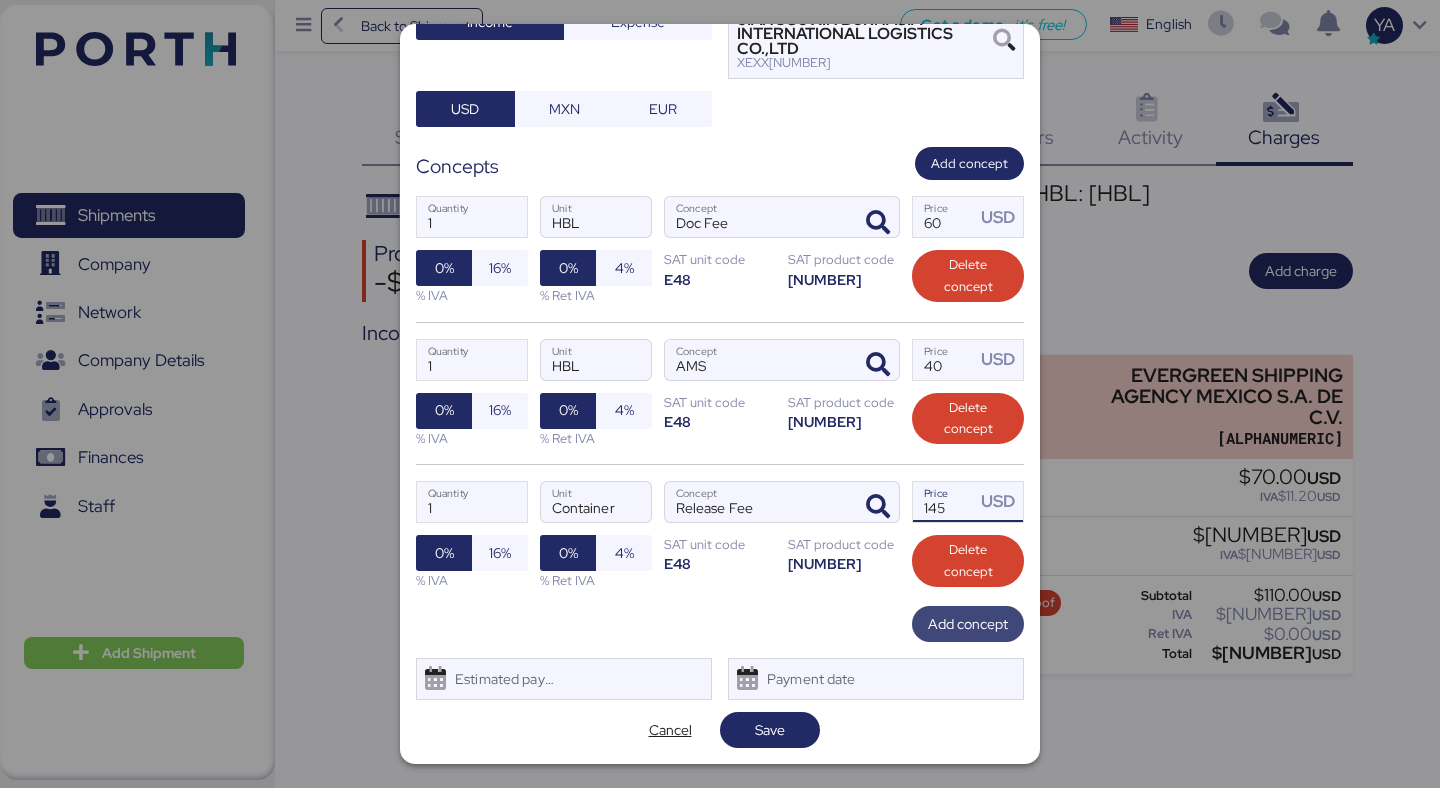 type on "[NUMBER]" 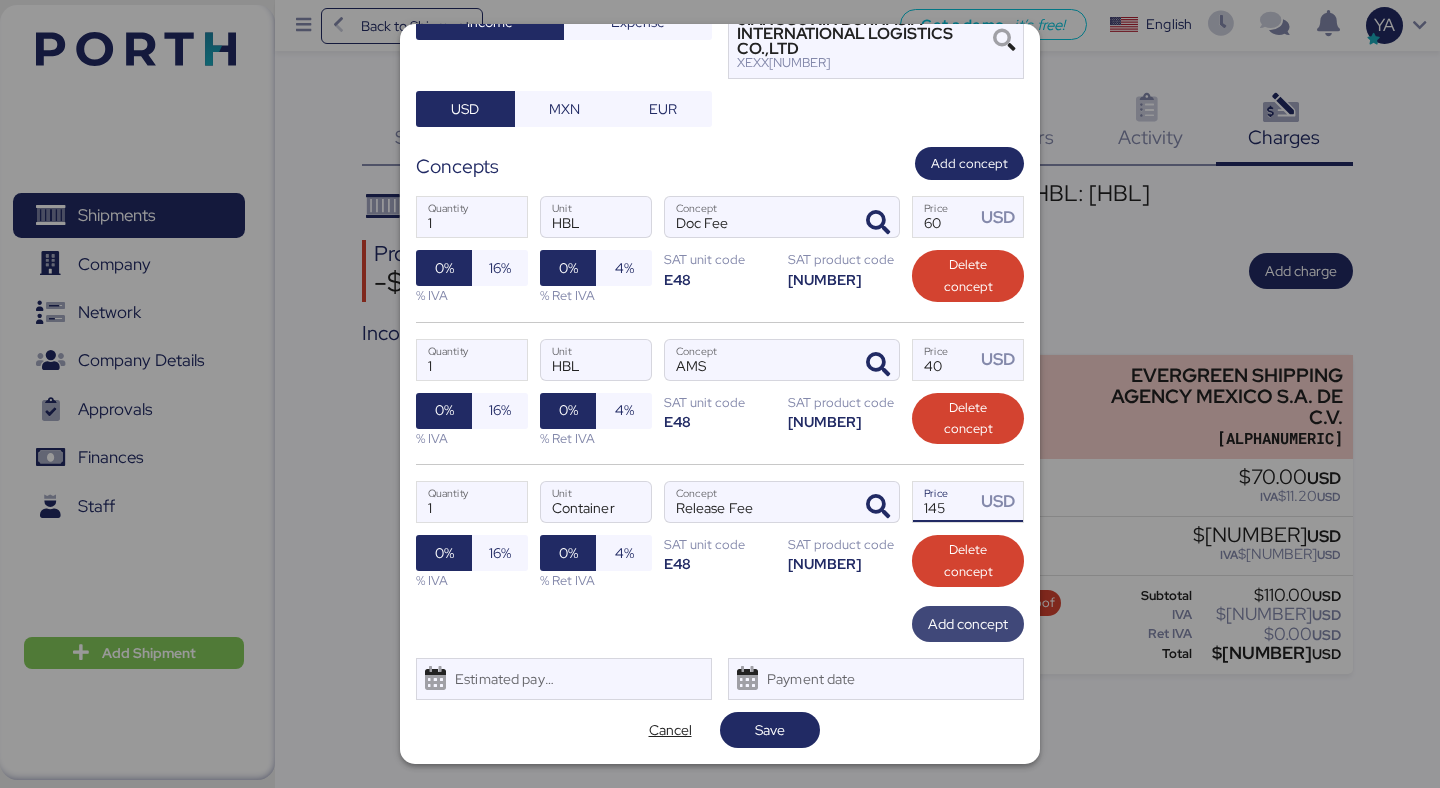 click on "Add concept" at bounding box center (968, 624) 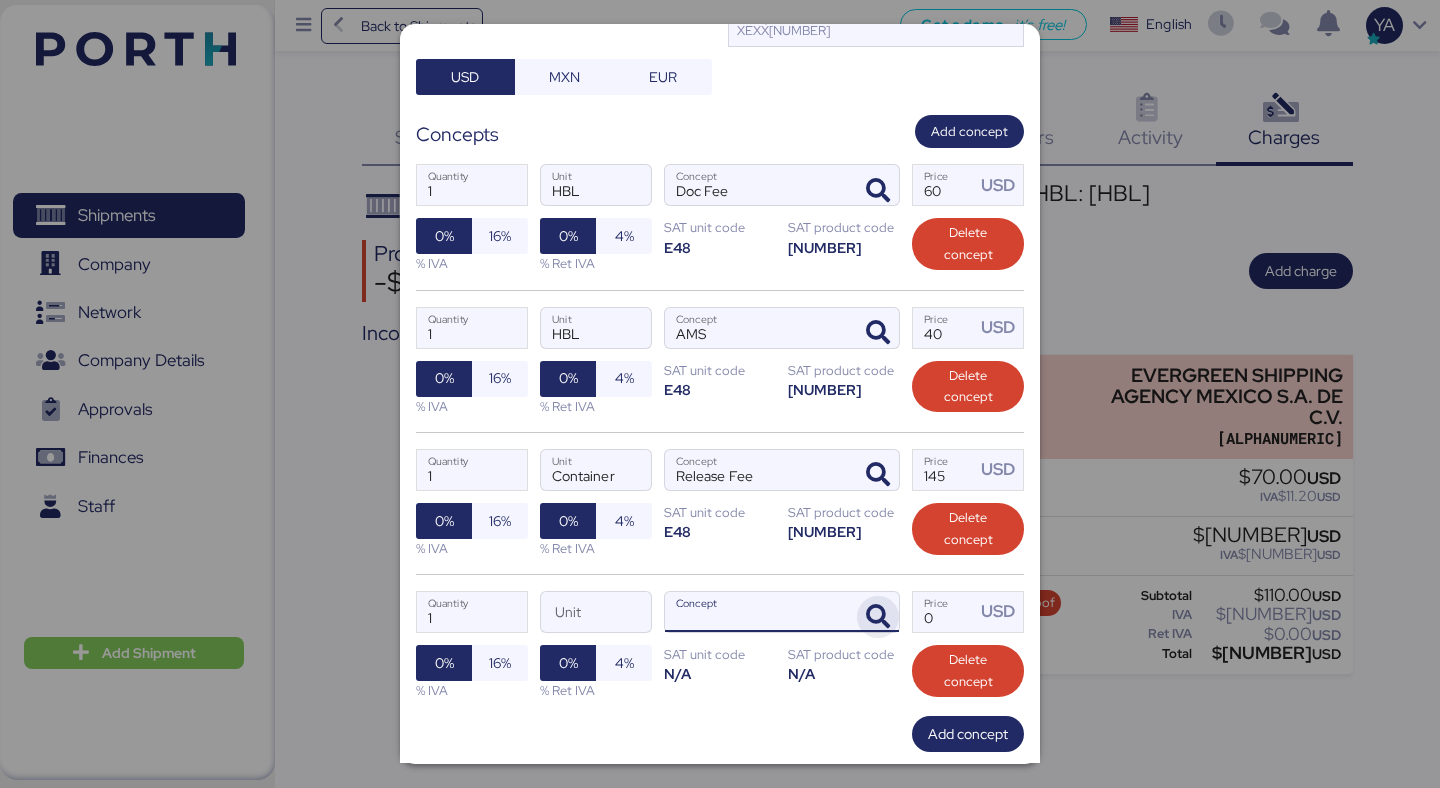 click at bounding box center (878, 617) 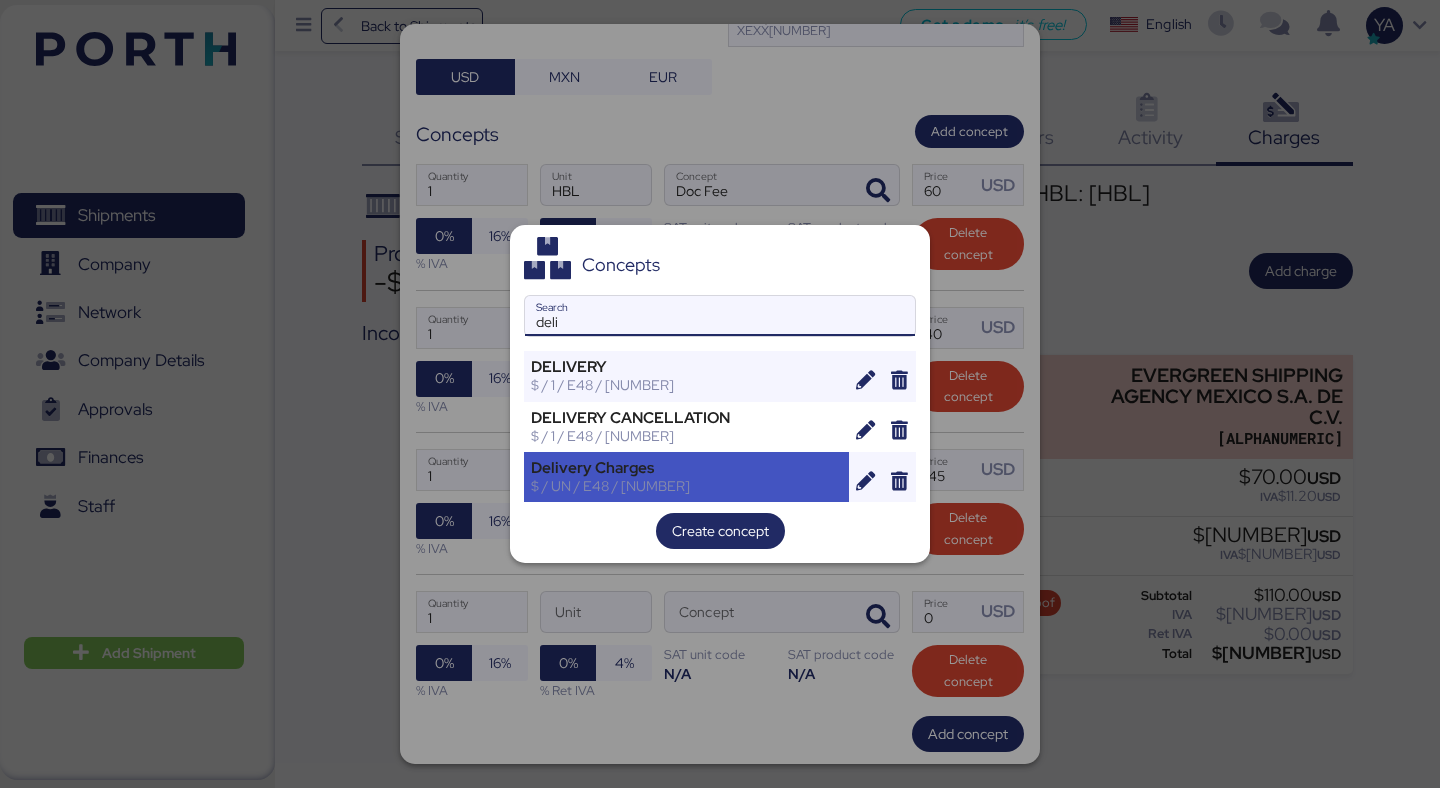 type on "deli" 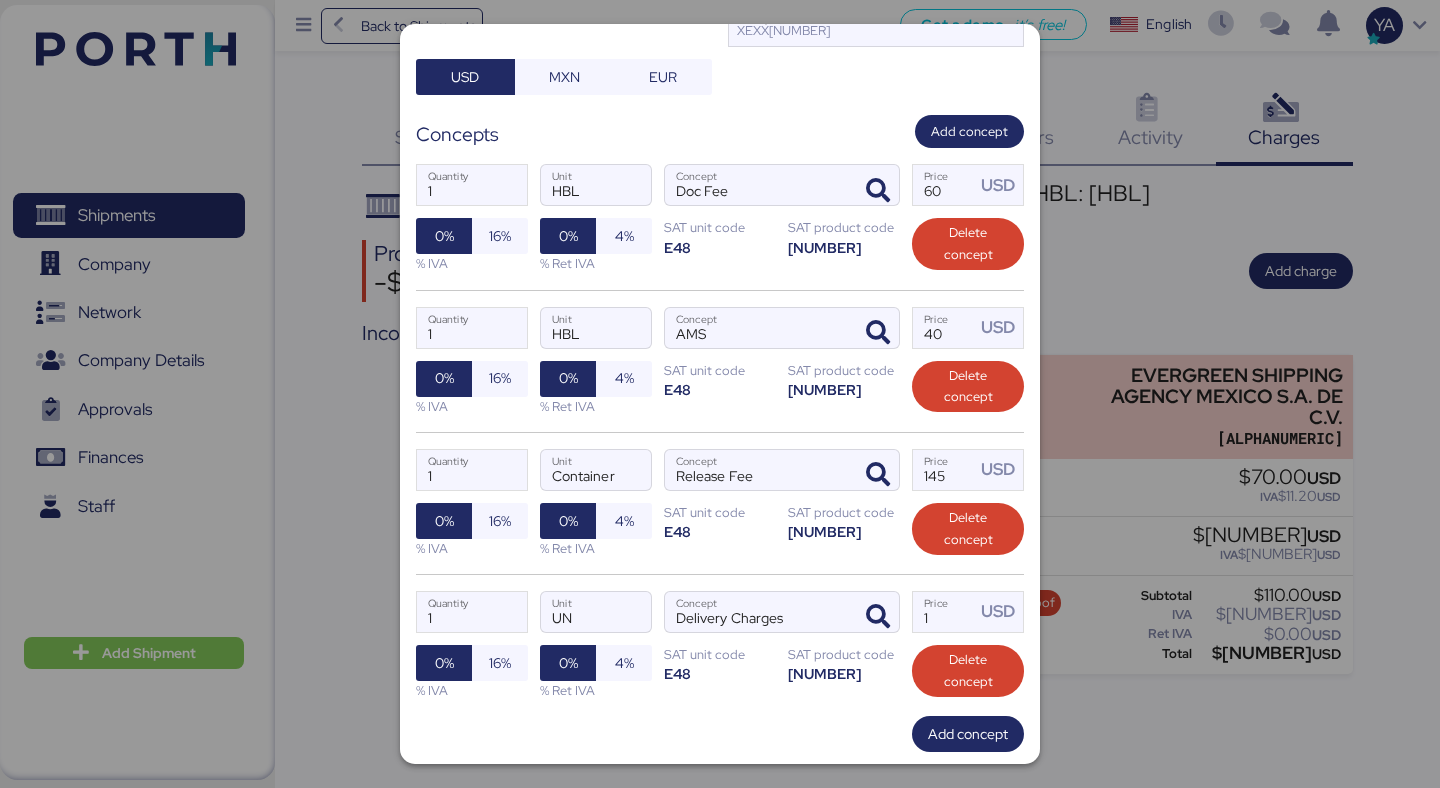 scroll, scrollTop: 373, scrollLeft: 0, axis: vertical 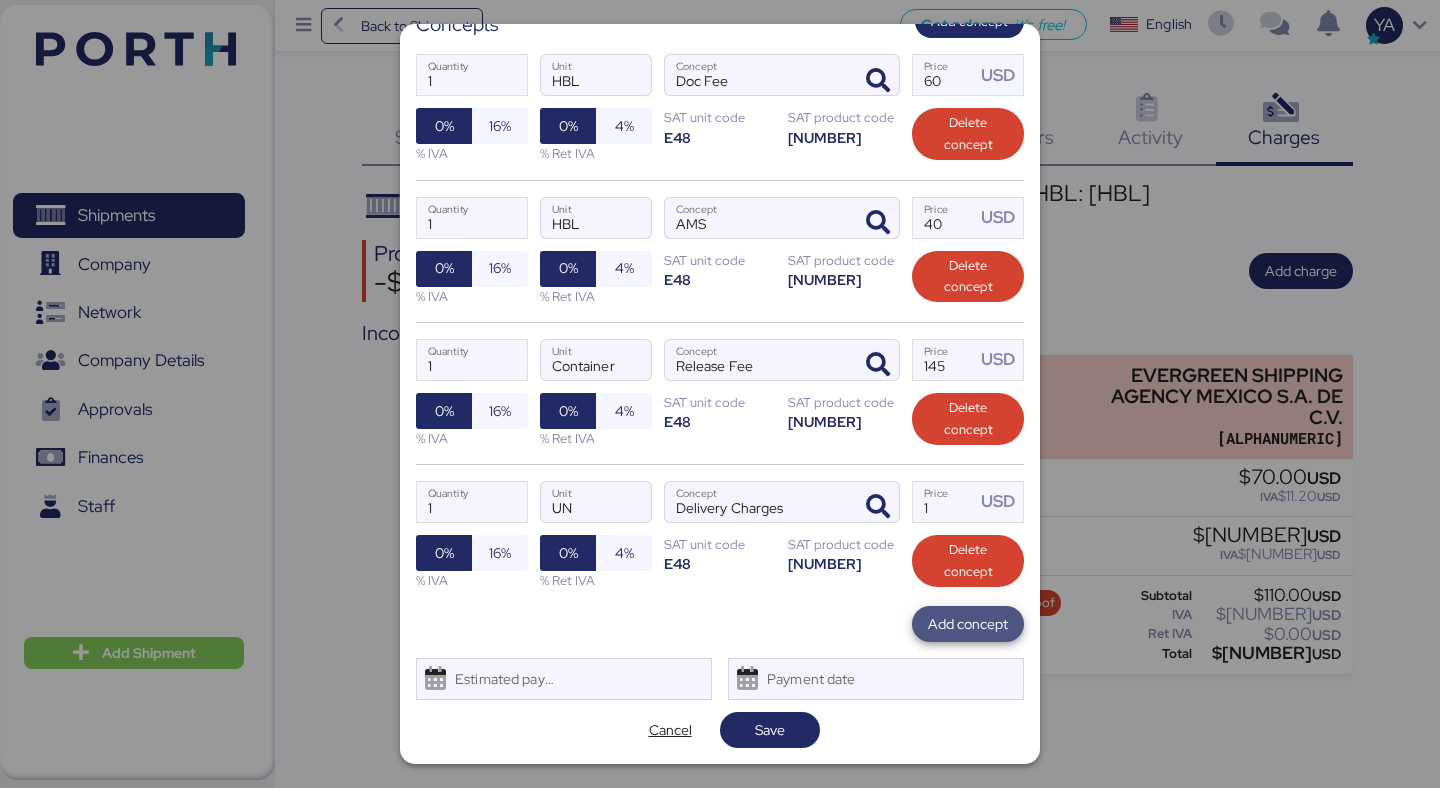 click on "Add concept" at bounding box center (968, 624) 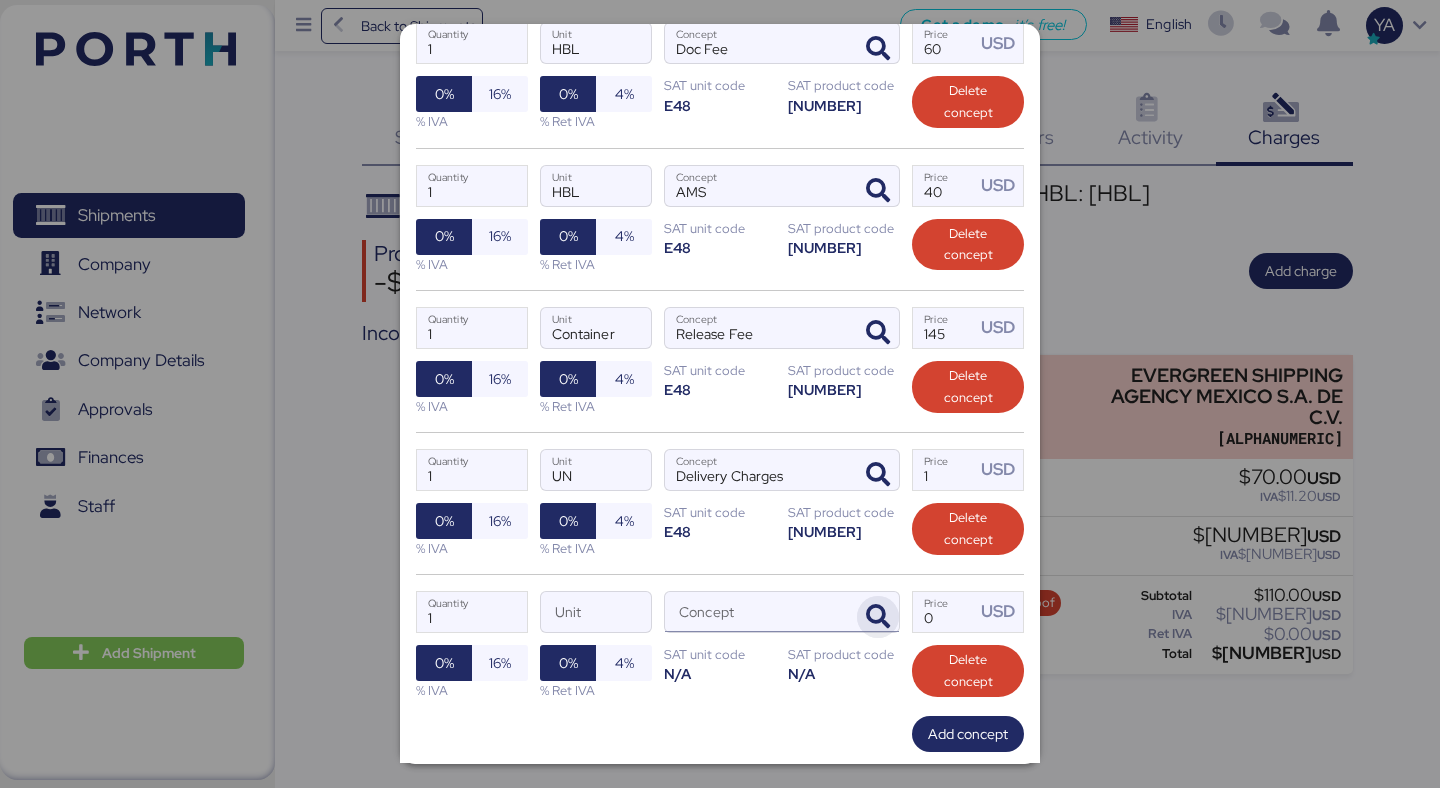 click at bounding box center (878, 617) 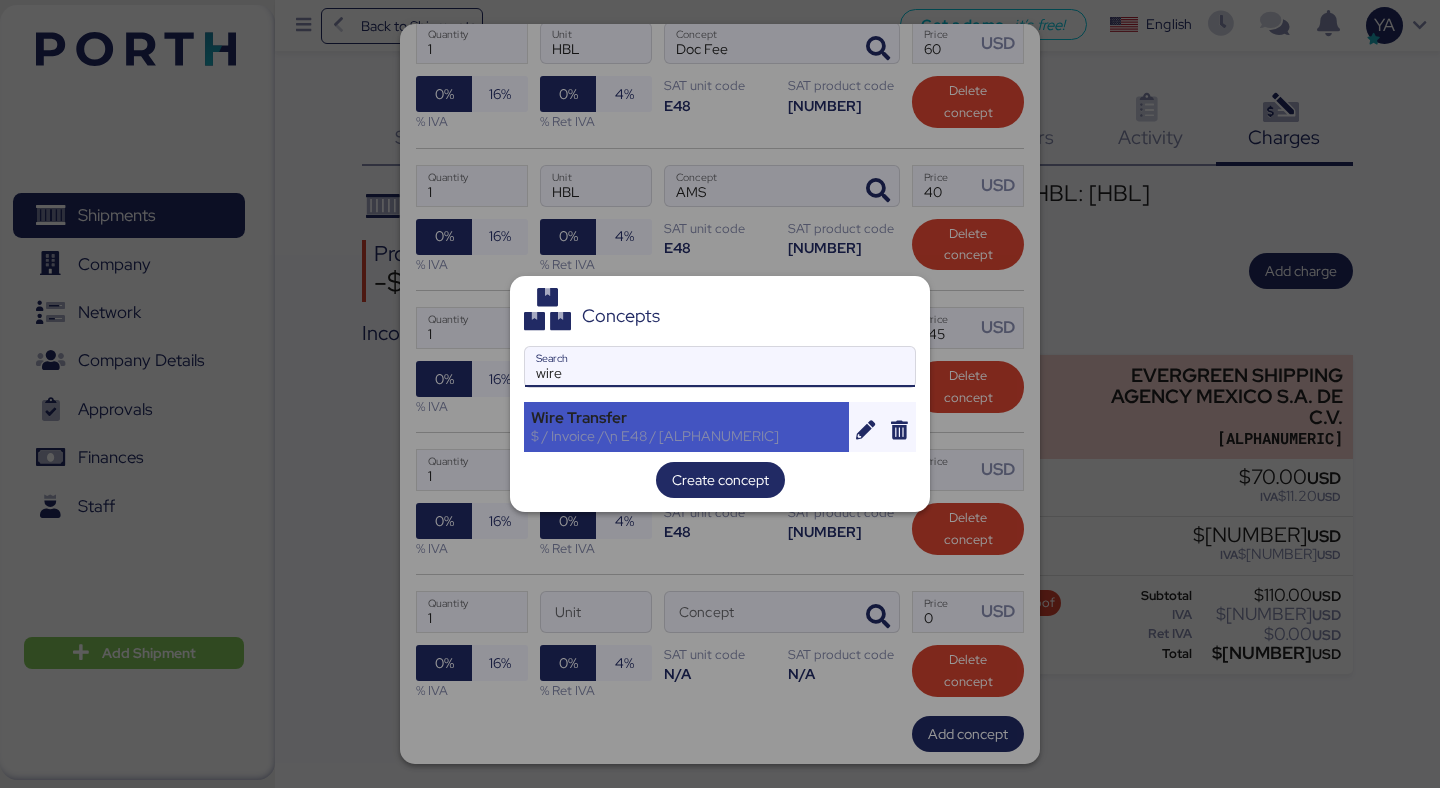 type on "wire" 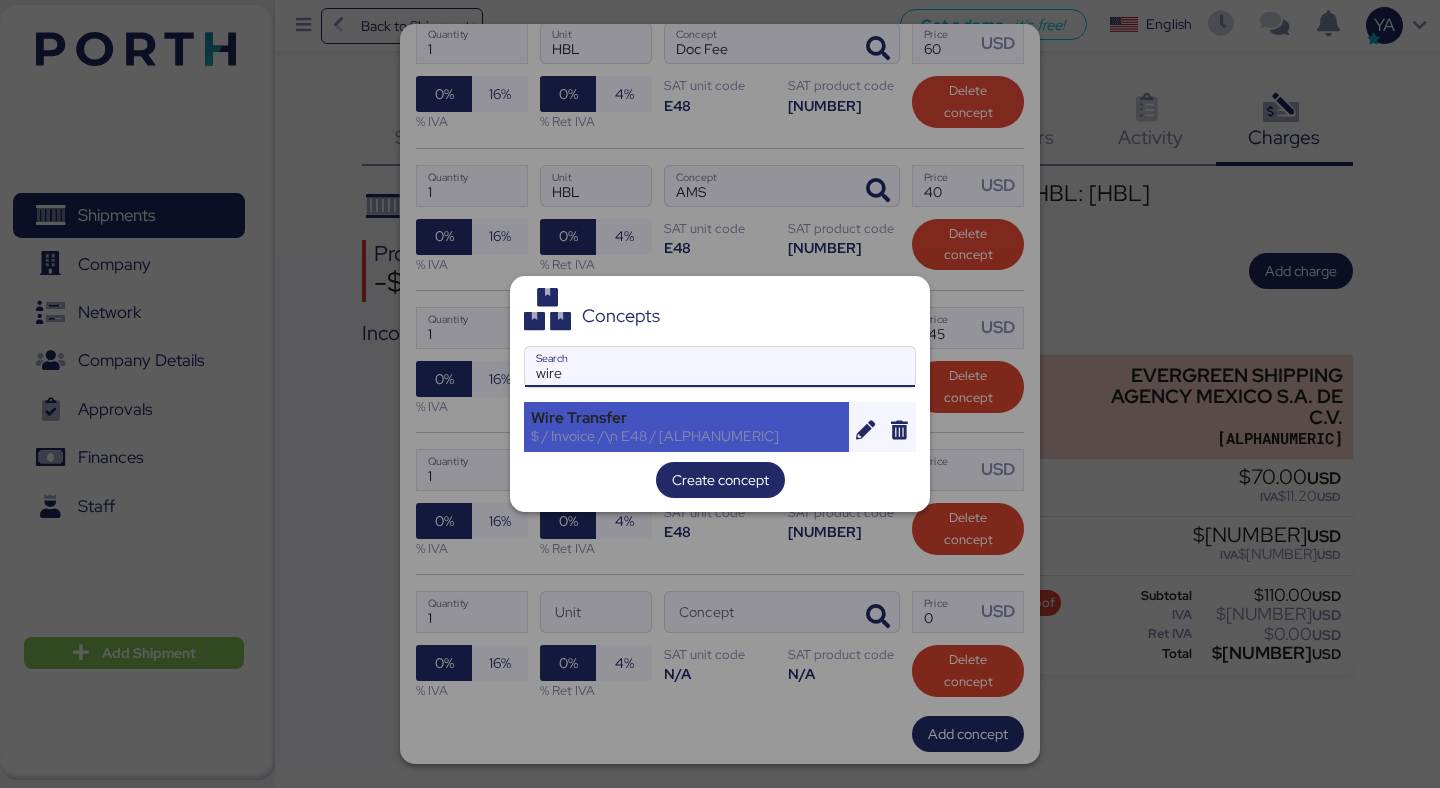 click on "$ / Invoice /
E48 / [NUMBER]" at bounding box center [686, 436] 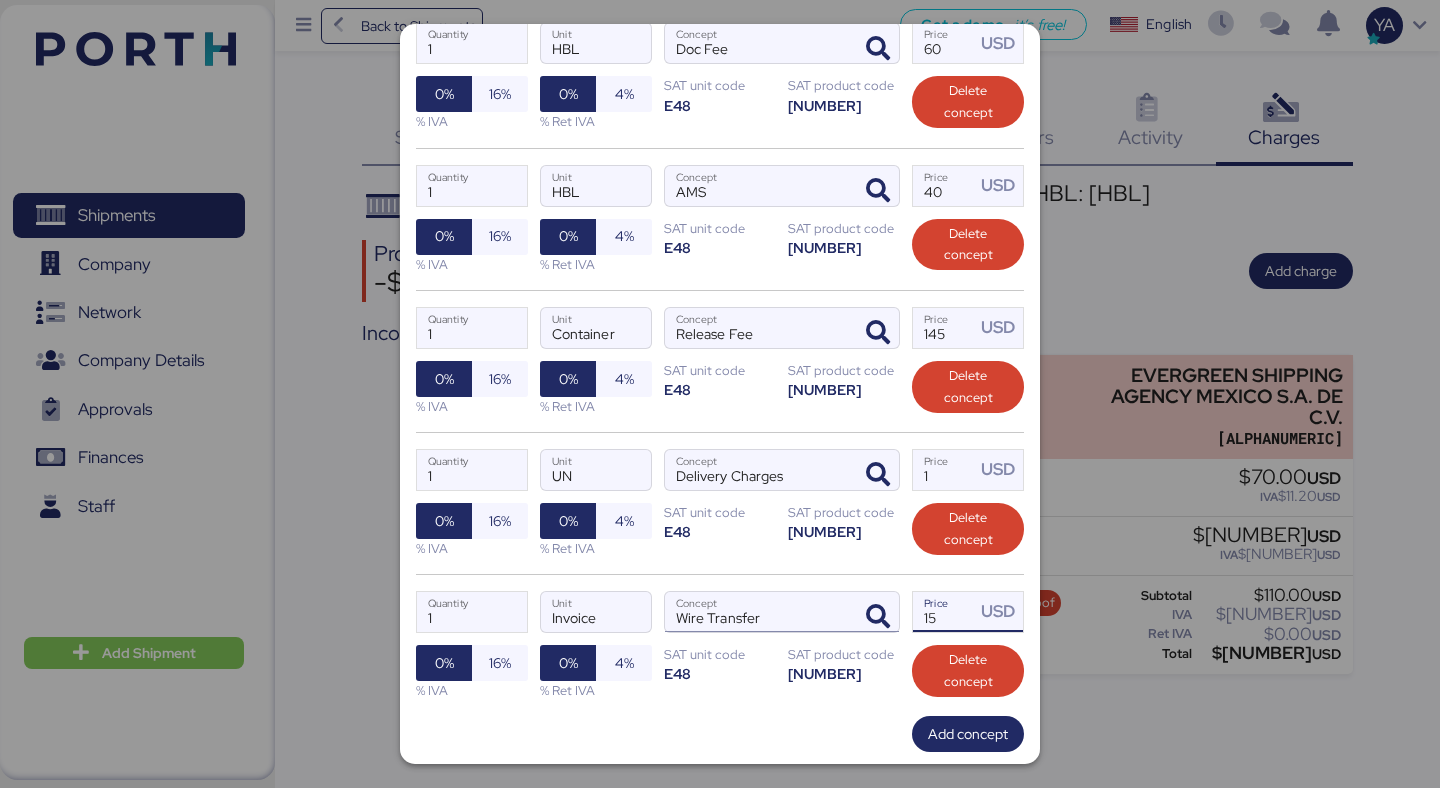 drag, startPoint x: 948, startPoint y: 652, endPoint x: 803, endPoint y: 651, distance: 145.00345 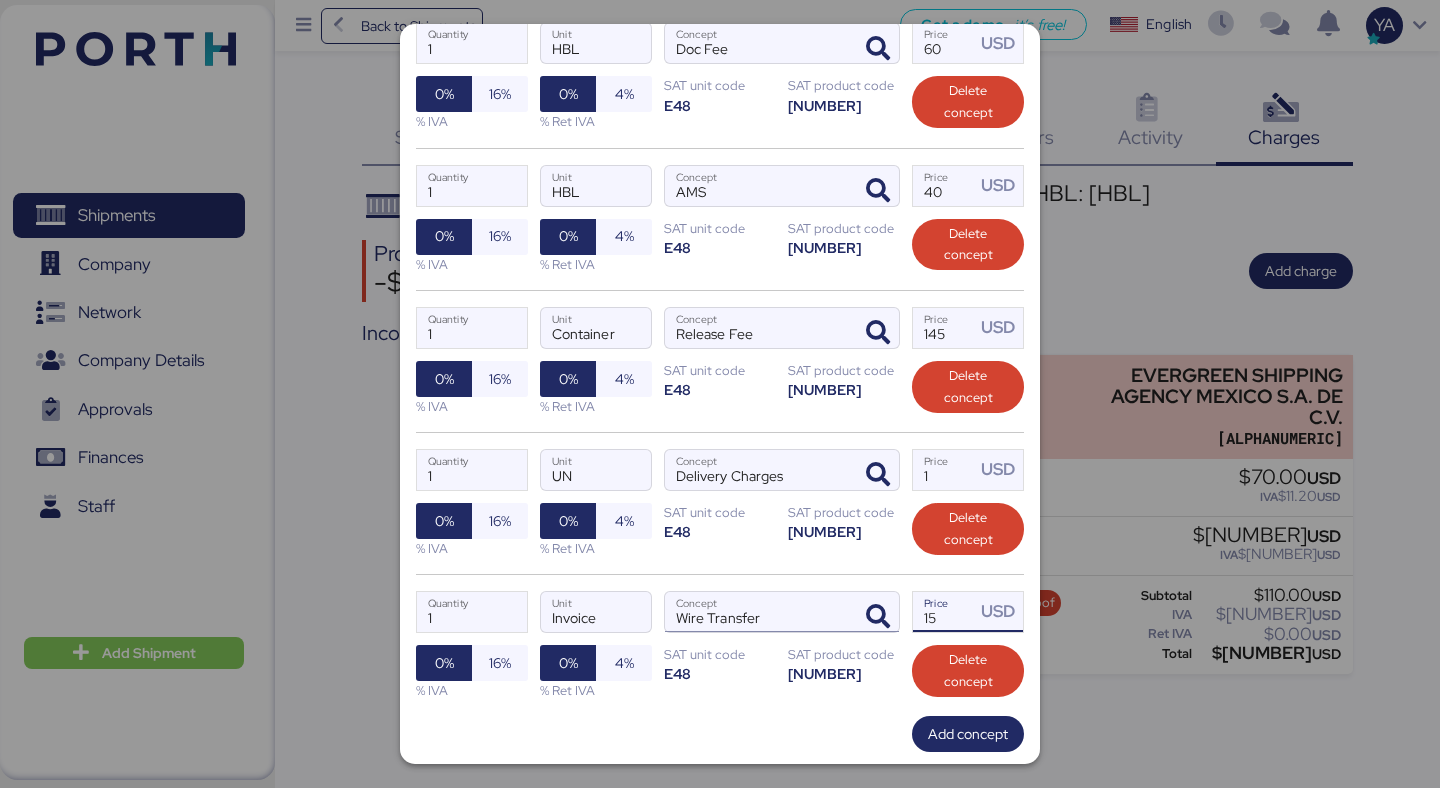 click on "[NUMBER] [COMPANY] [COMPANY] [NUMBER] [CURRENCY] [PERCENT] [PERCENT] [PERCENT] [PERCENT] [COMPANY] [PRODUCT] [CONCEPT] [CONCEPT]" at bounding box center [720, 645] 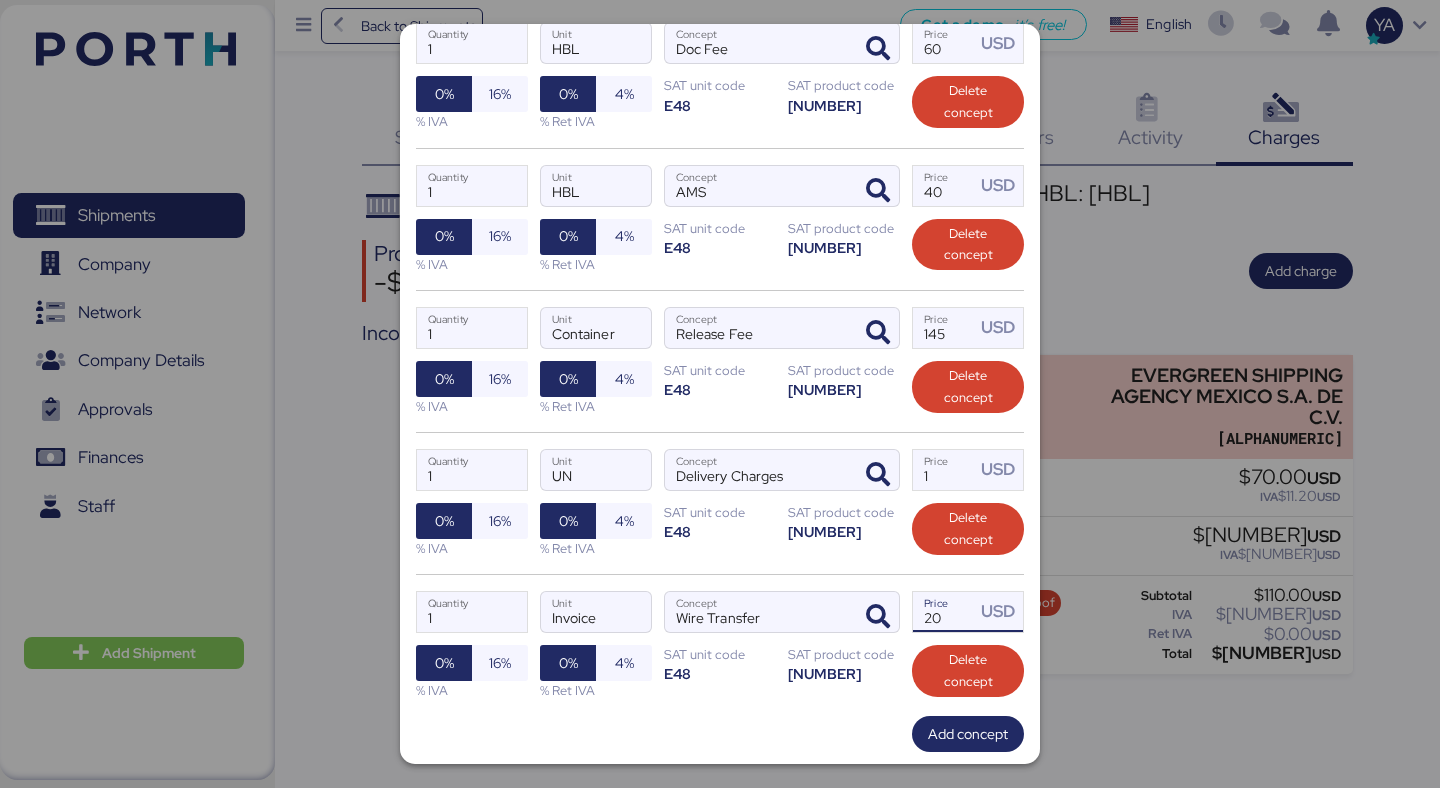 type on "20" 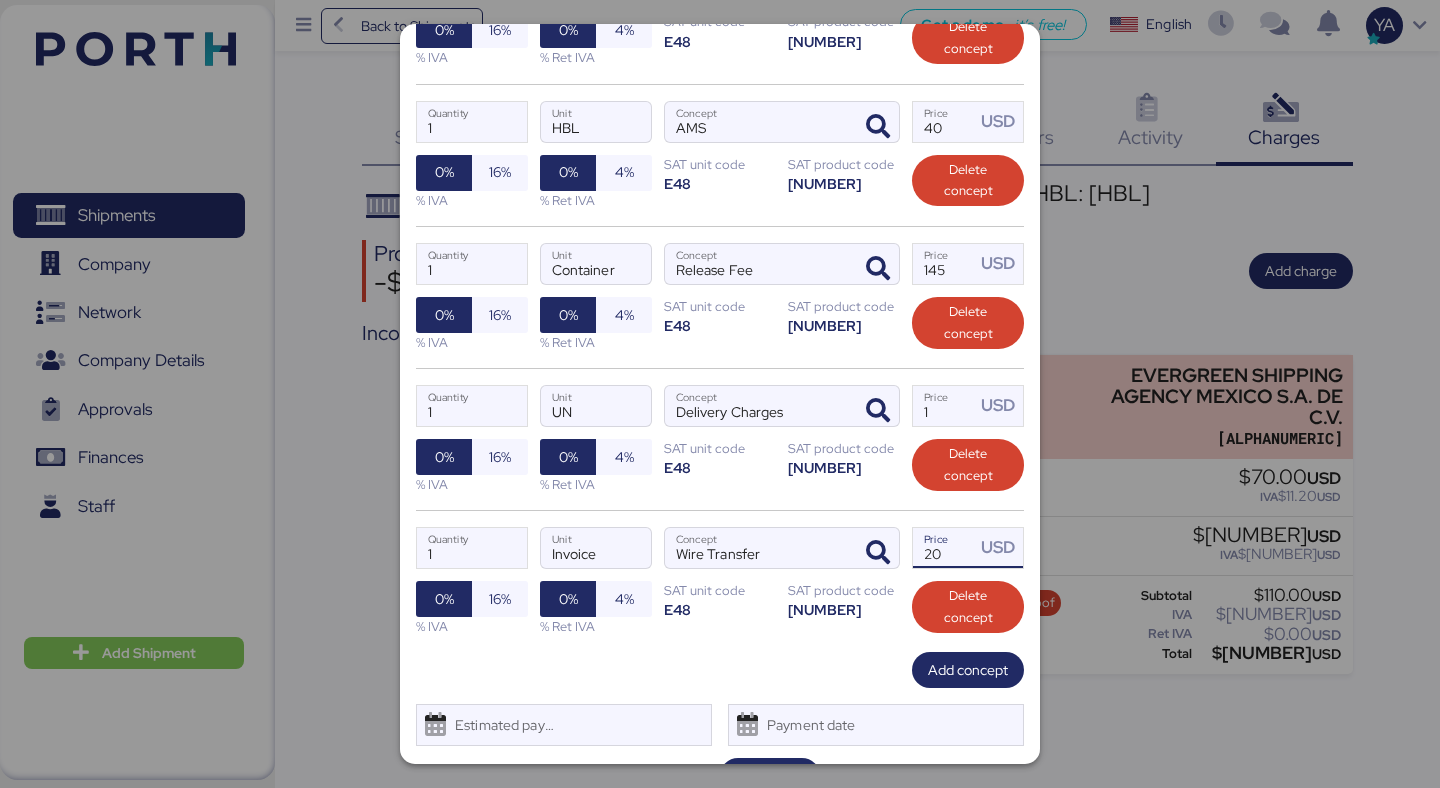 scroll, scrollTop: 515, scrollLeft: 0, axis: vertical 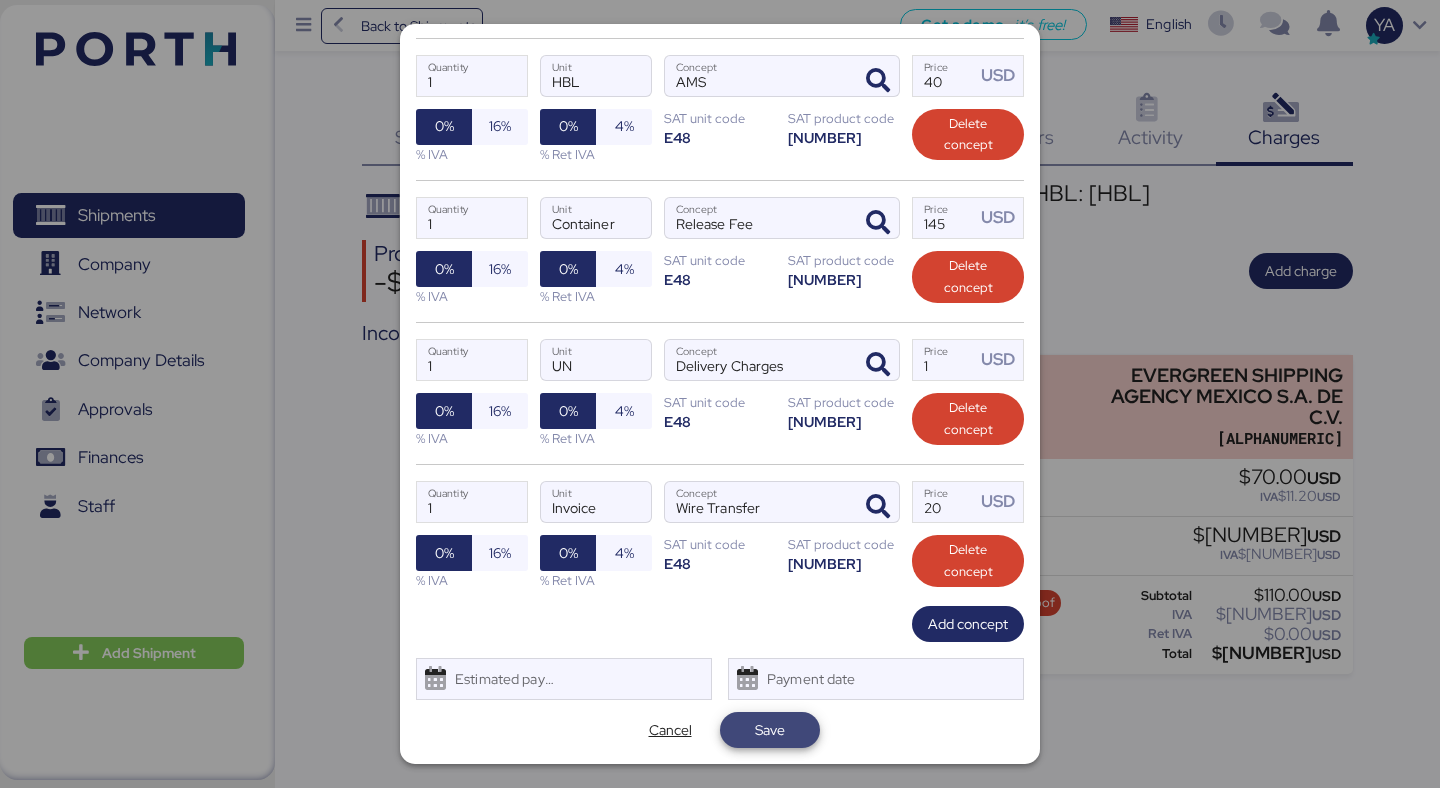 click on "Save" at bounding box center [770, 730] 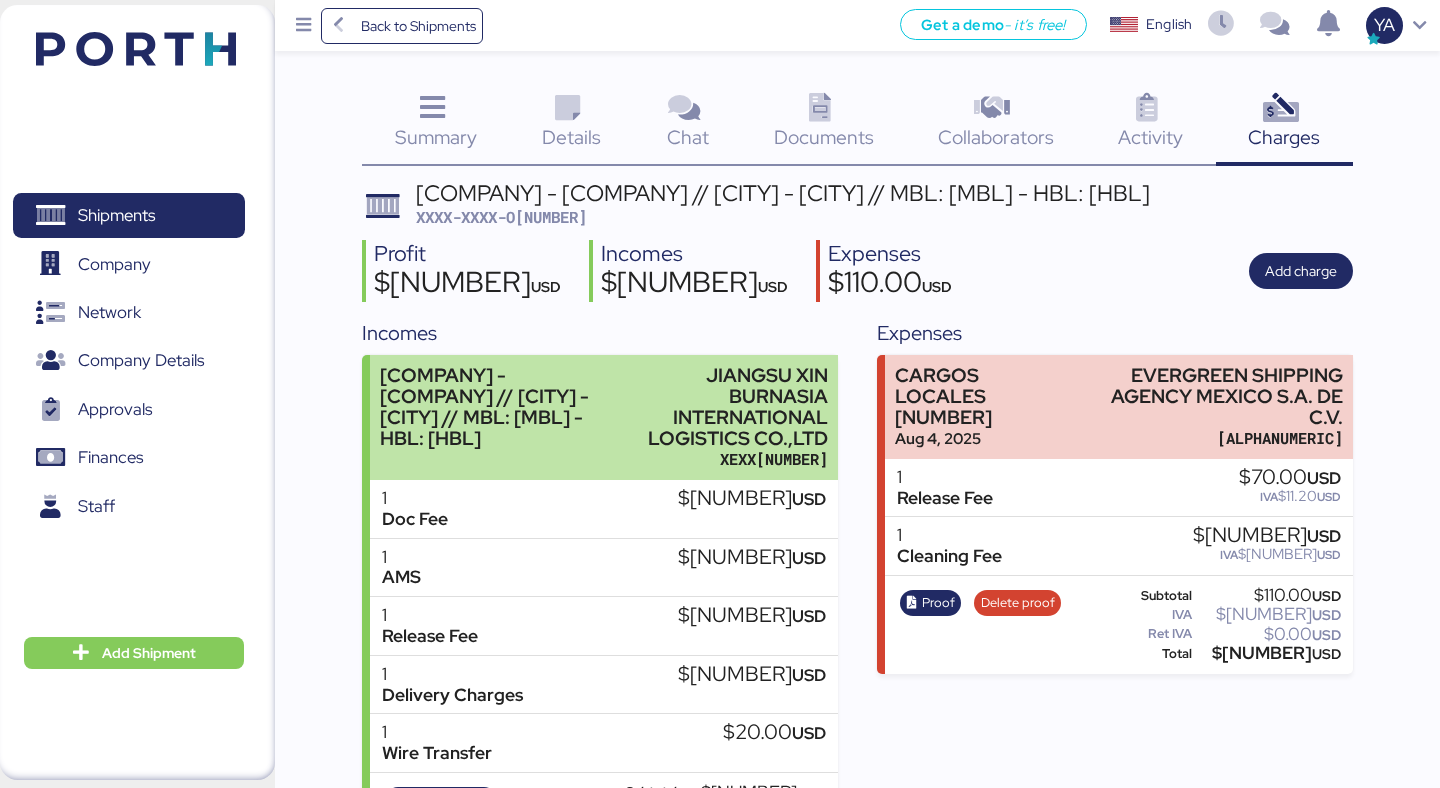 scroll, scrollTop: 142, scrollLeft: 0, axis: vertical 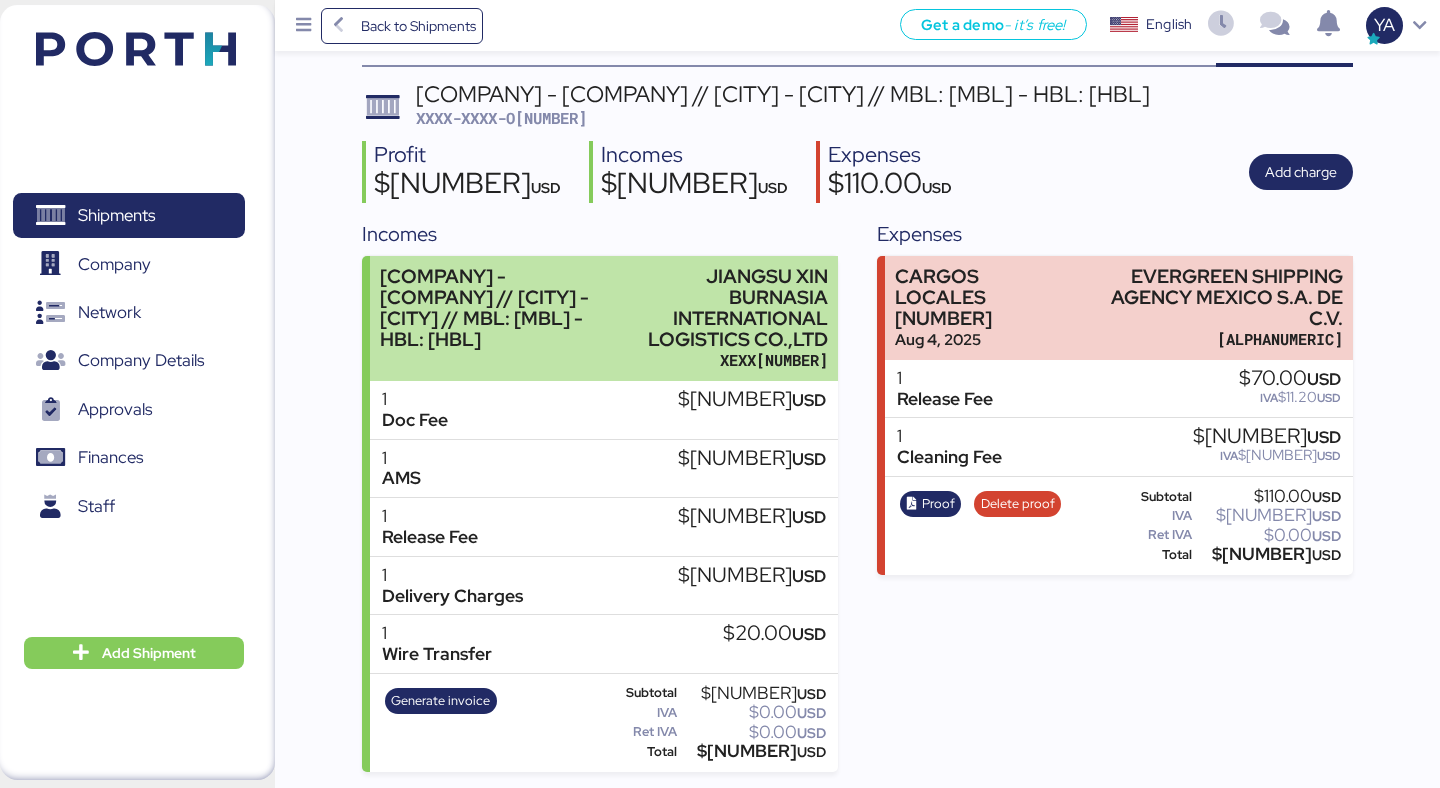 click on "[TAX_ID]" at bounding box center (726, 360) 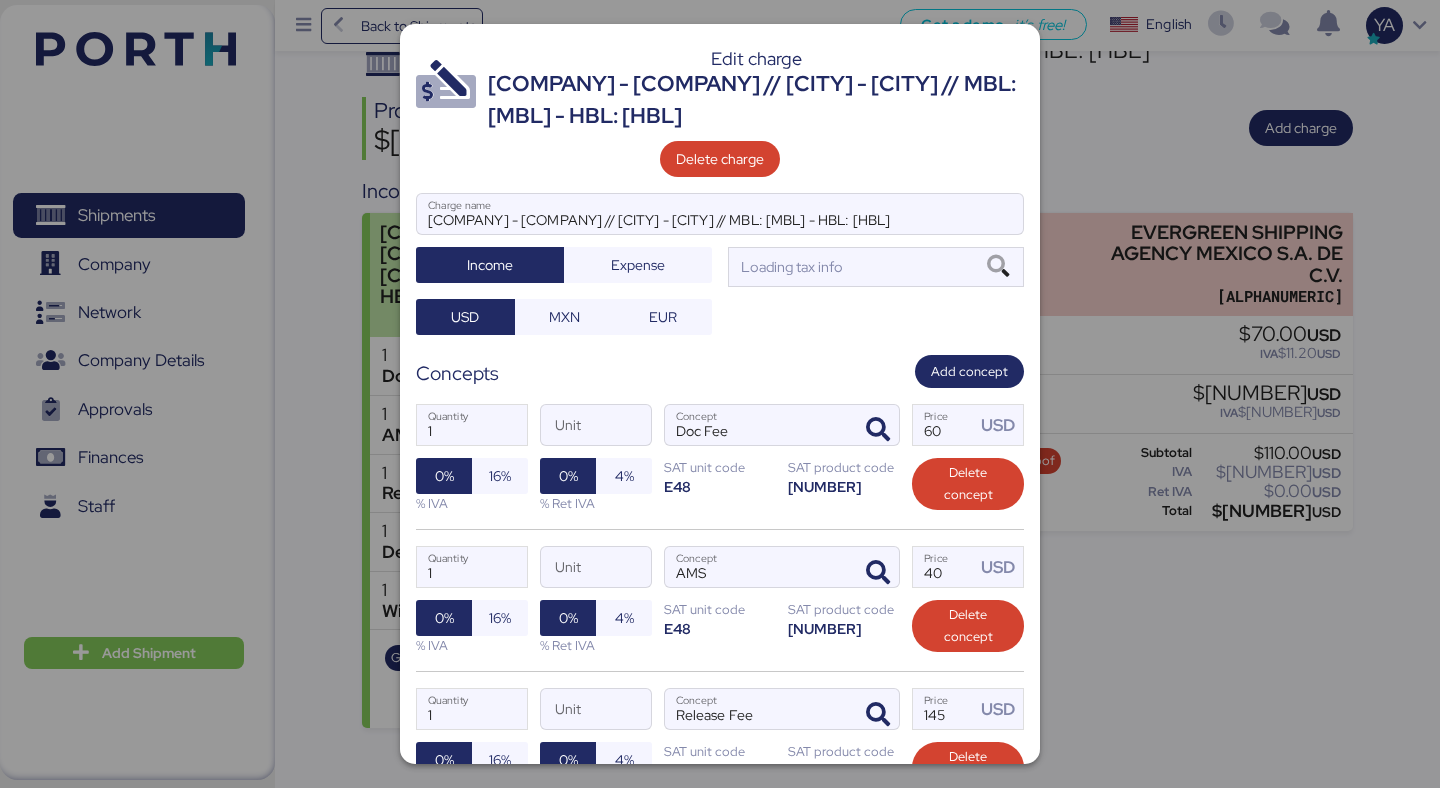 scroll, scrollTop: 0, scrollLeft: 0, axis: both 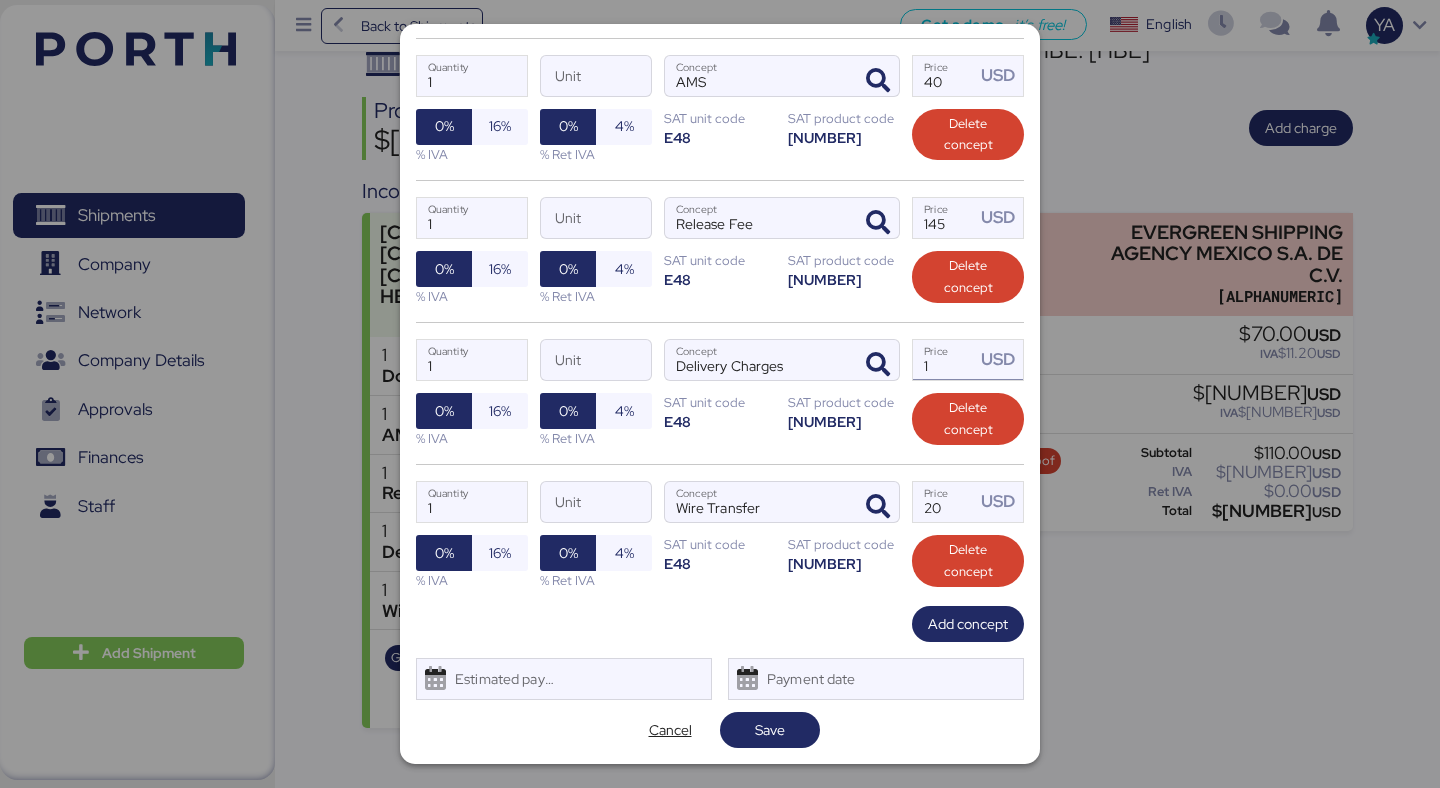 click on "1" at bounding box center [944, 360] 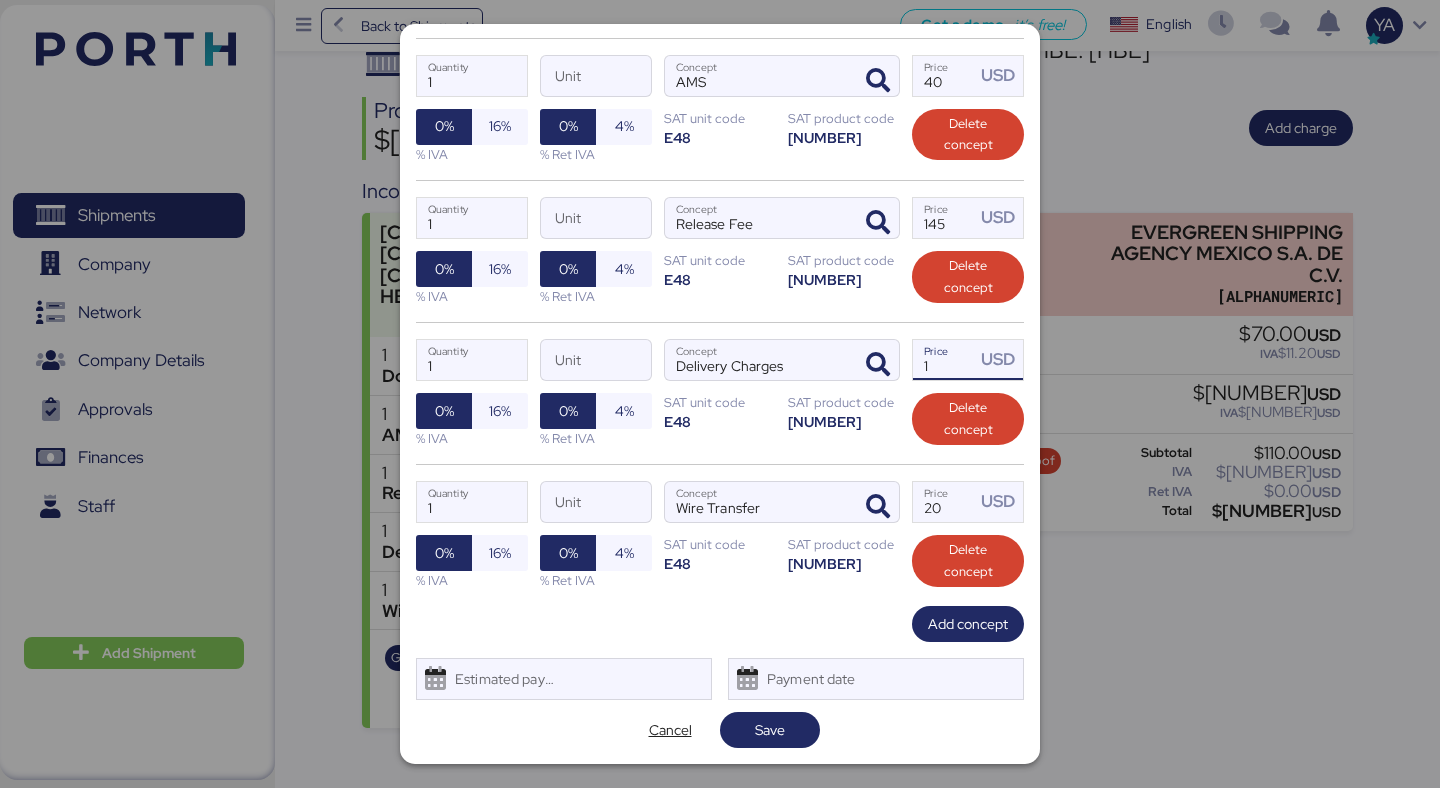 click on "1" at bounding box center (944, 360) 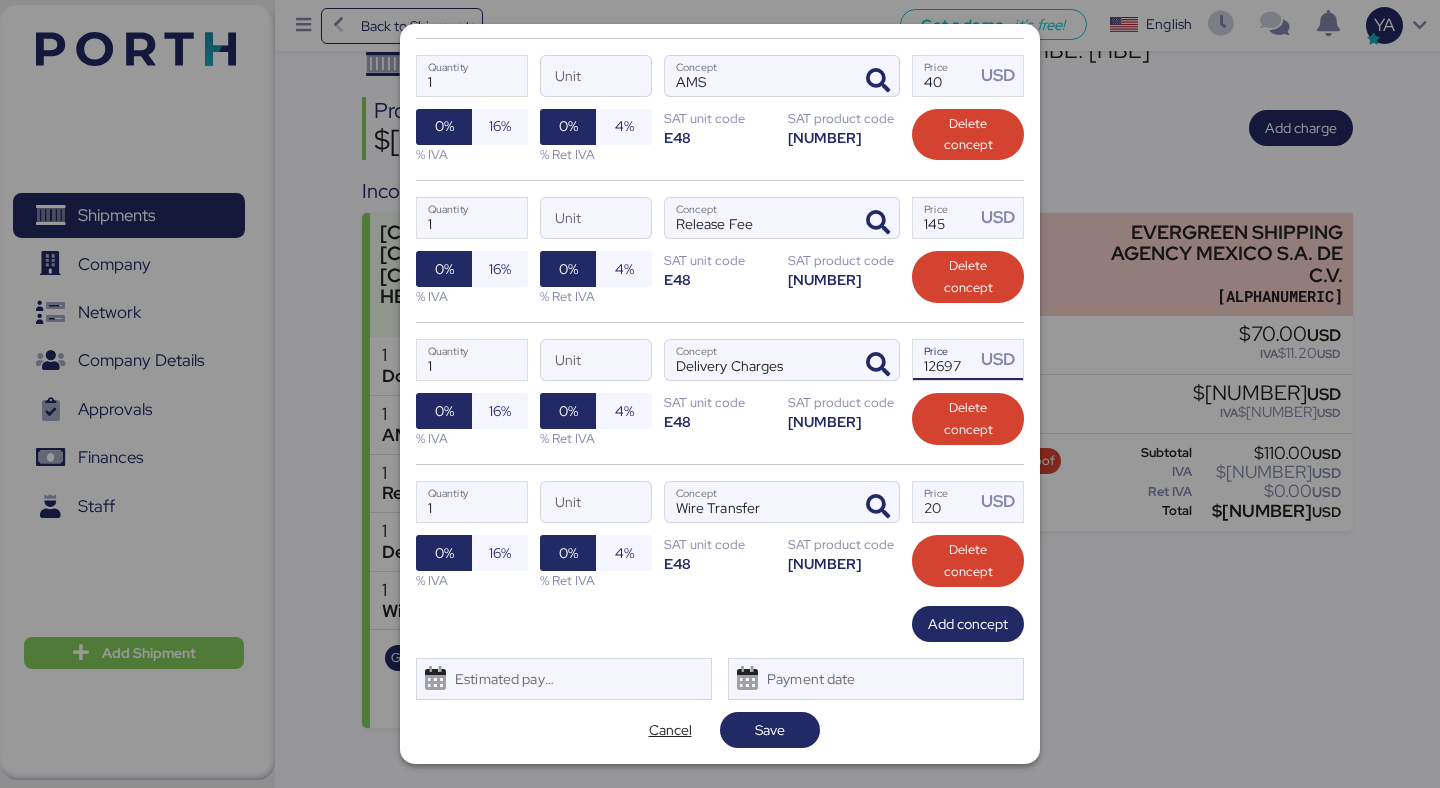 scroll, scrollTop: 0, scrollLeft: 0, axis: both 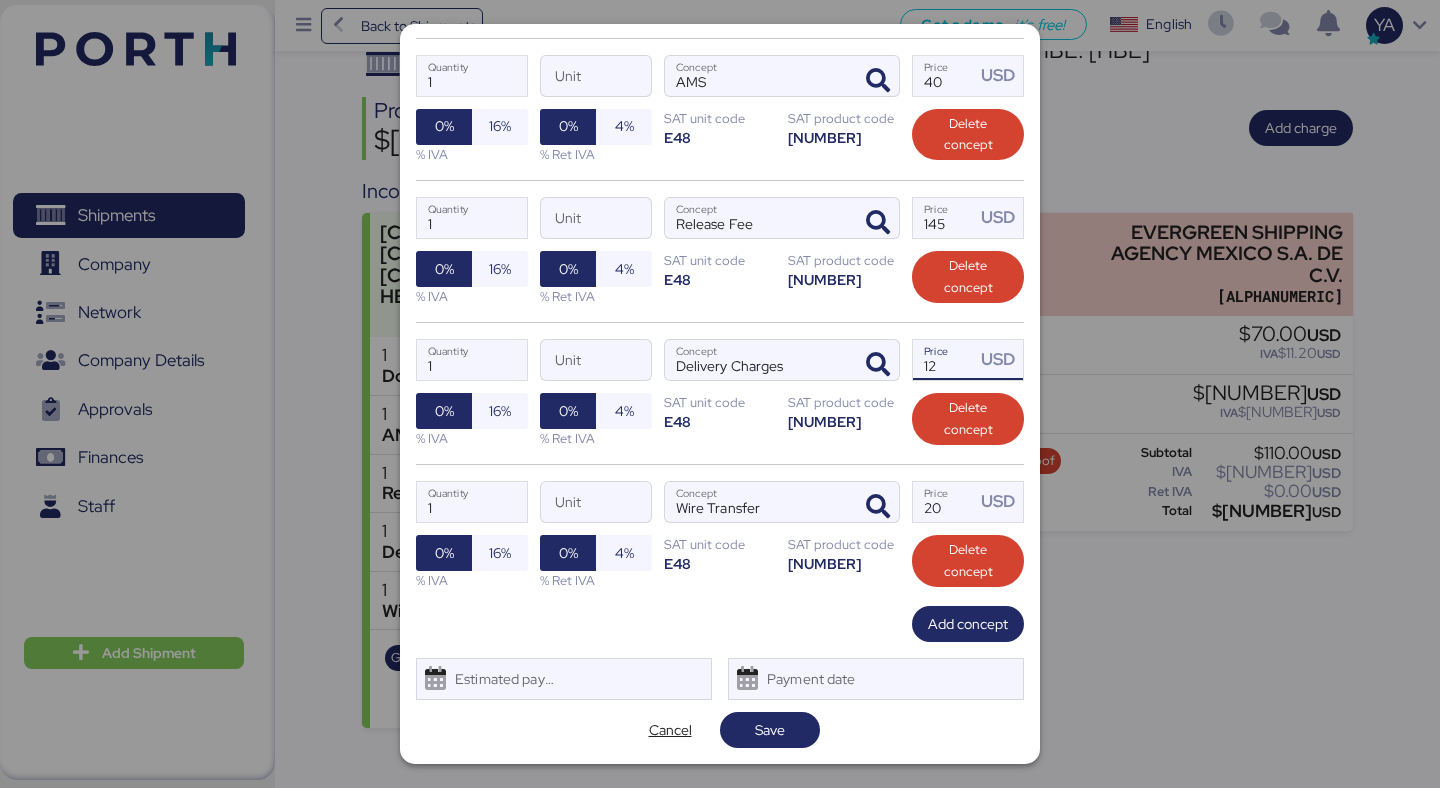 type on "1" 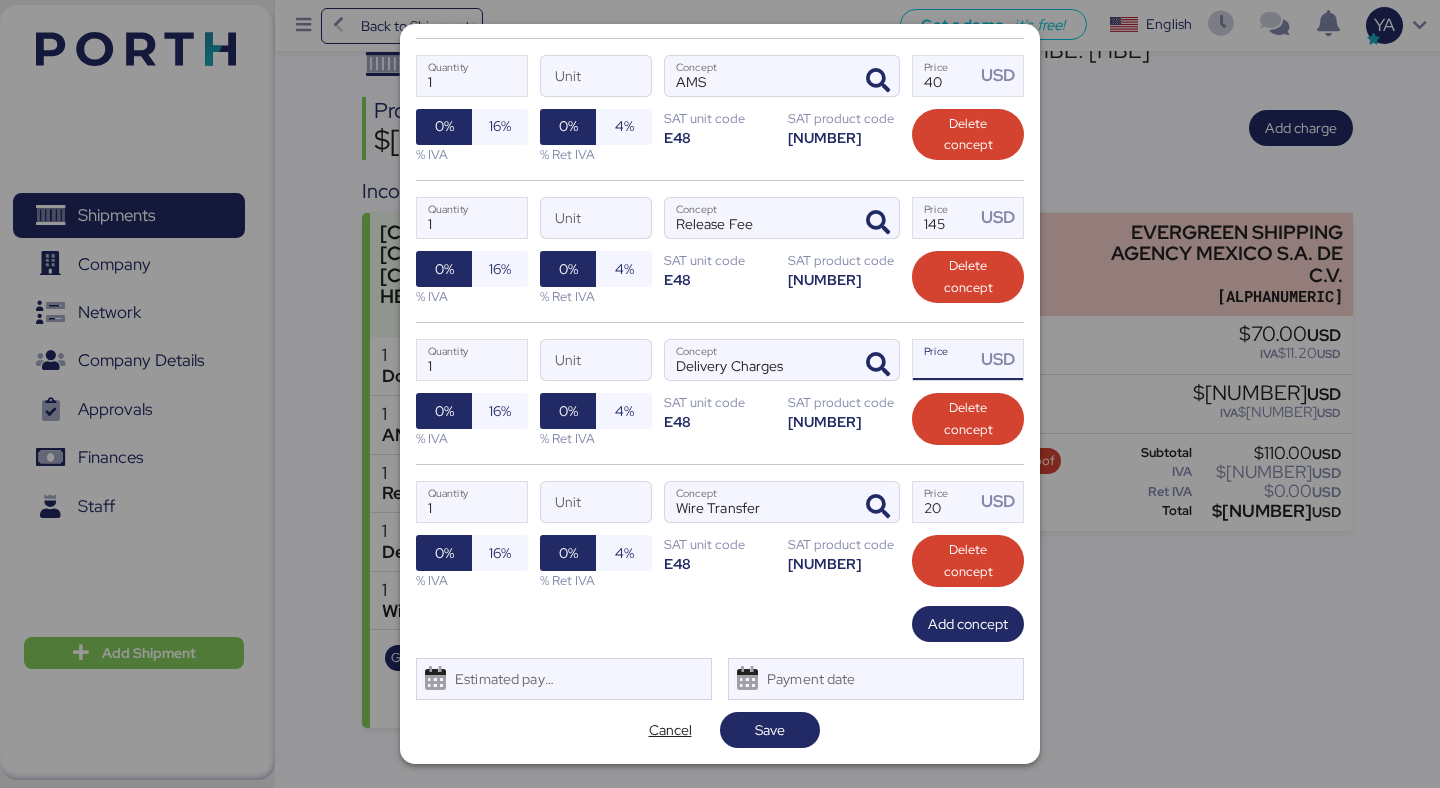 paste on "2697.50" 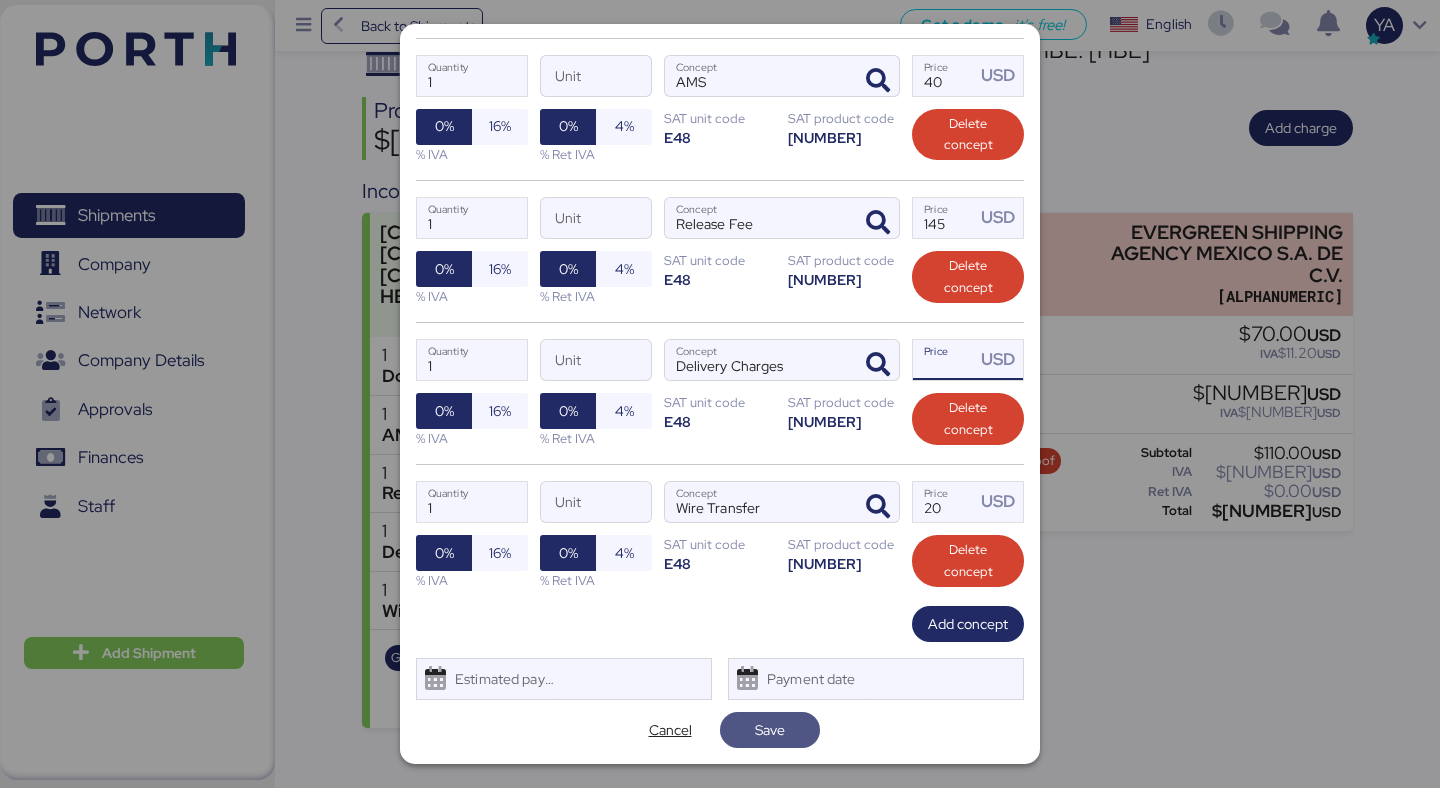 type on "[NUMBER]" 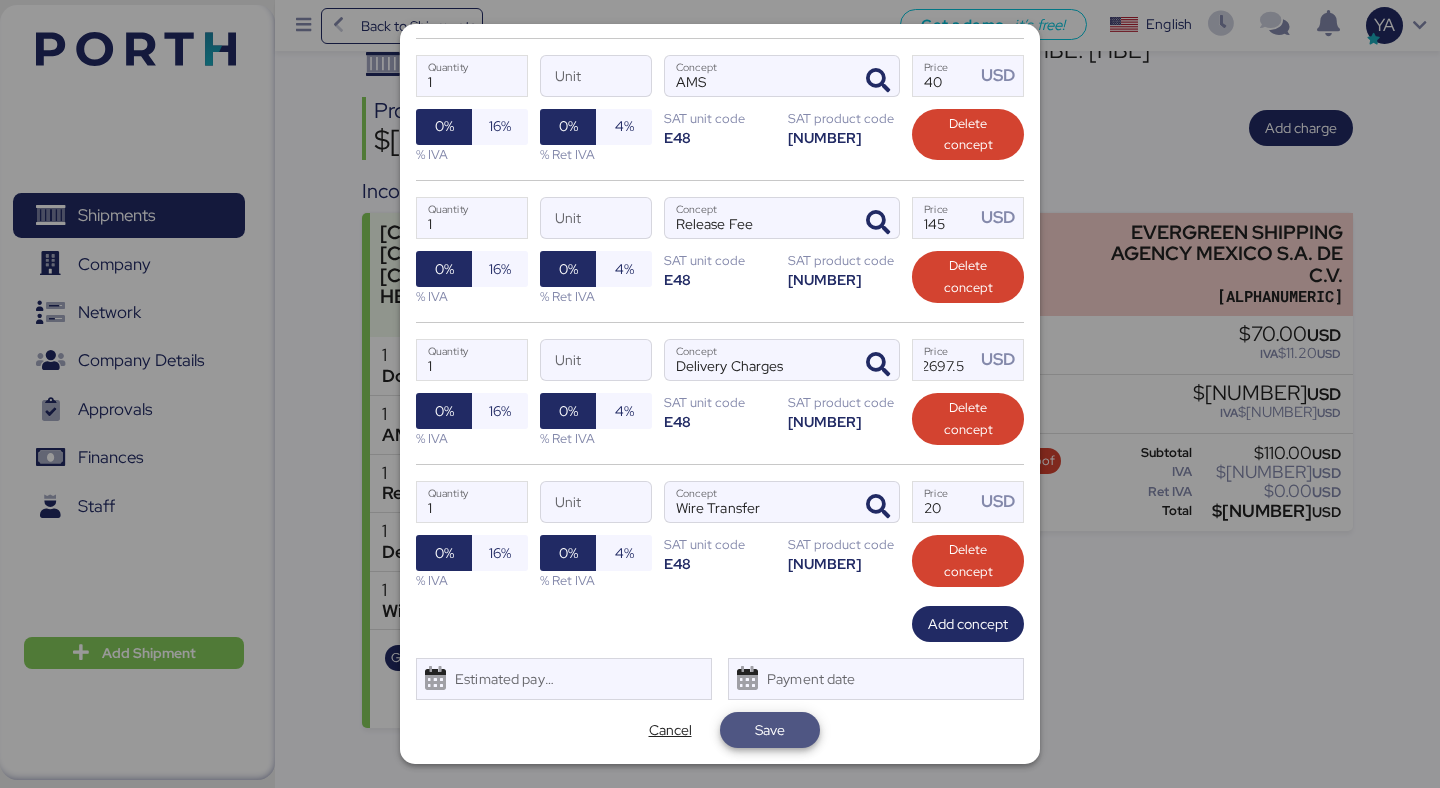 click on "Save" at bounding box center [770, 730] 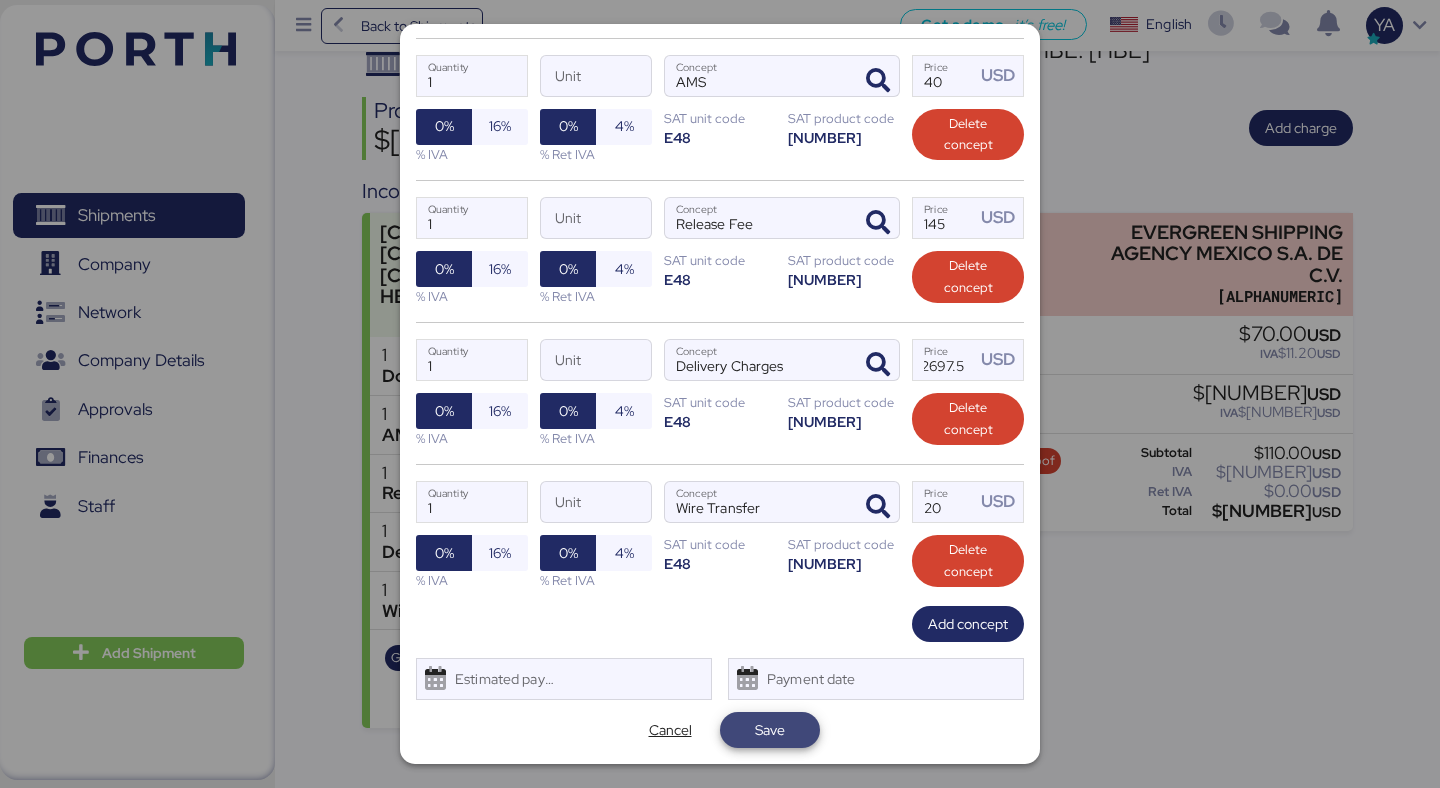 scroll, scrollTop: 0, scrollLeft: 0, axis: both 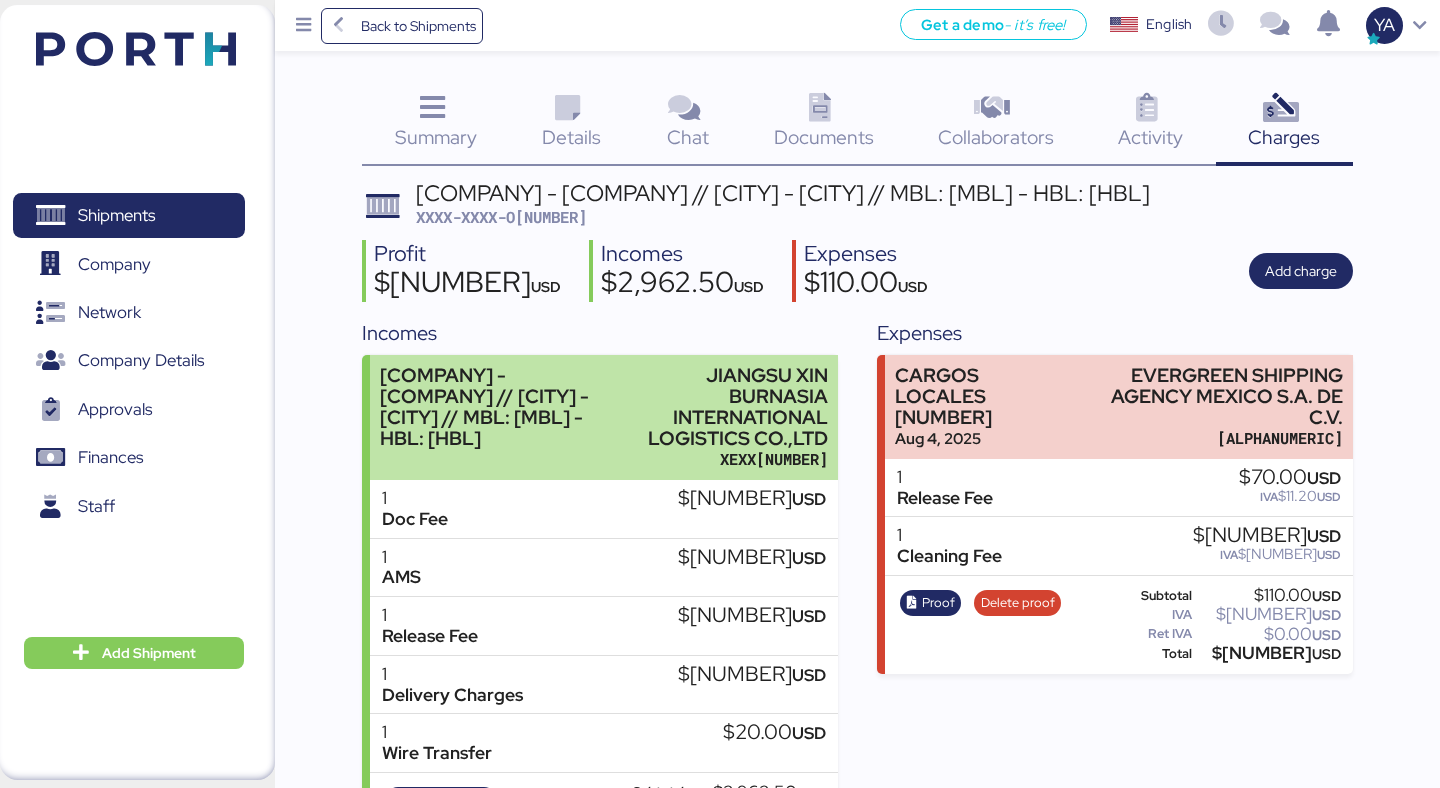 click on "[COMPANY]" at bounding box center (726, 407) 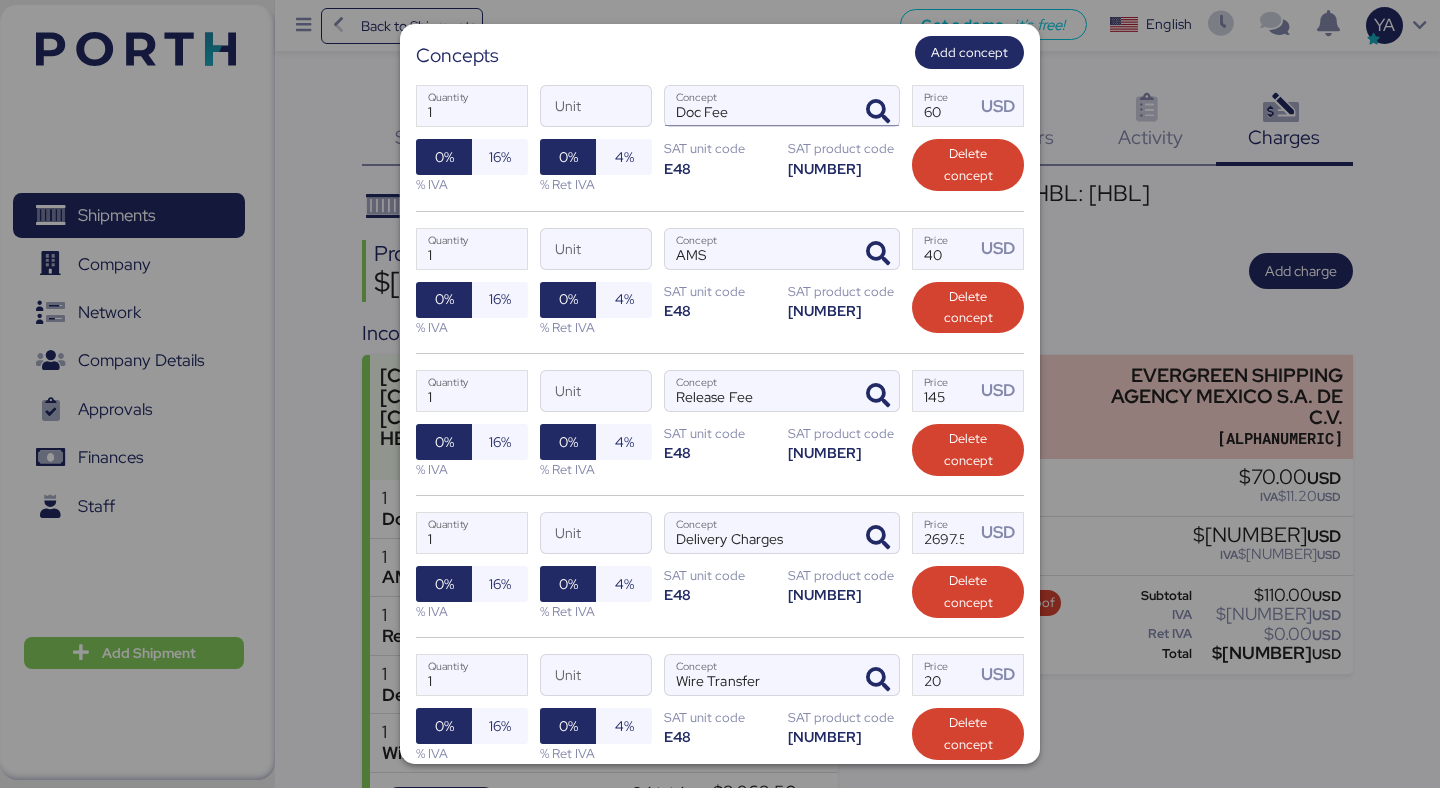 scroll, scrollTop: 560, scrollLeft: 0, axis: vertical 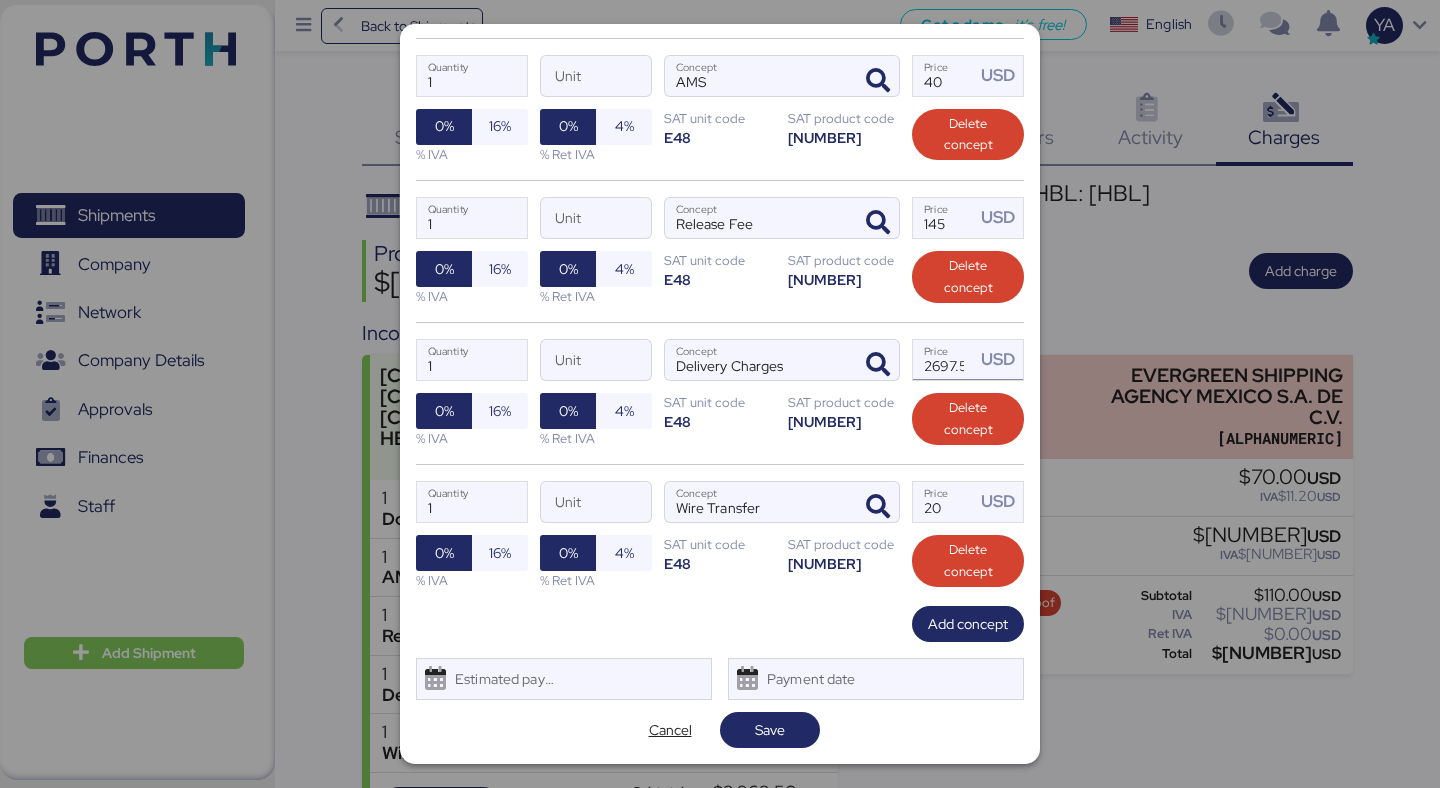 click on "[NUMBER]" at bounding box center (944, 360) 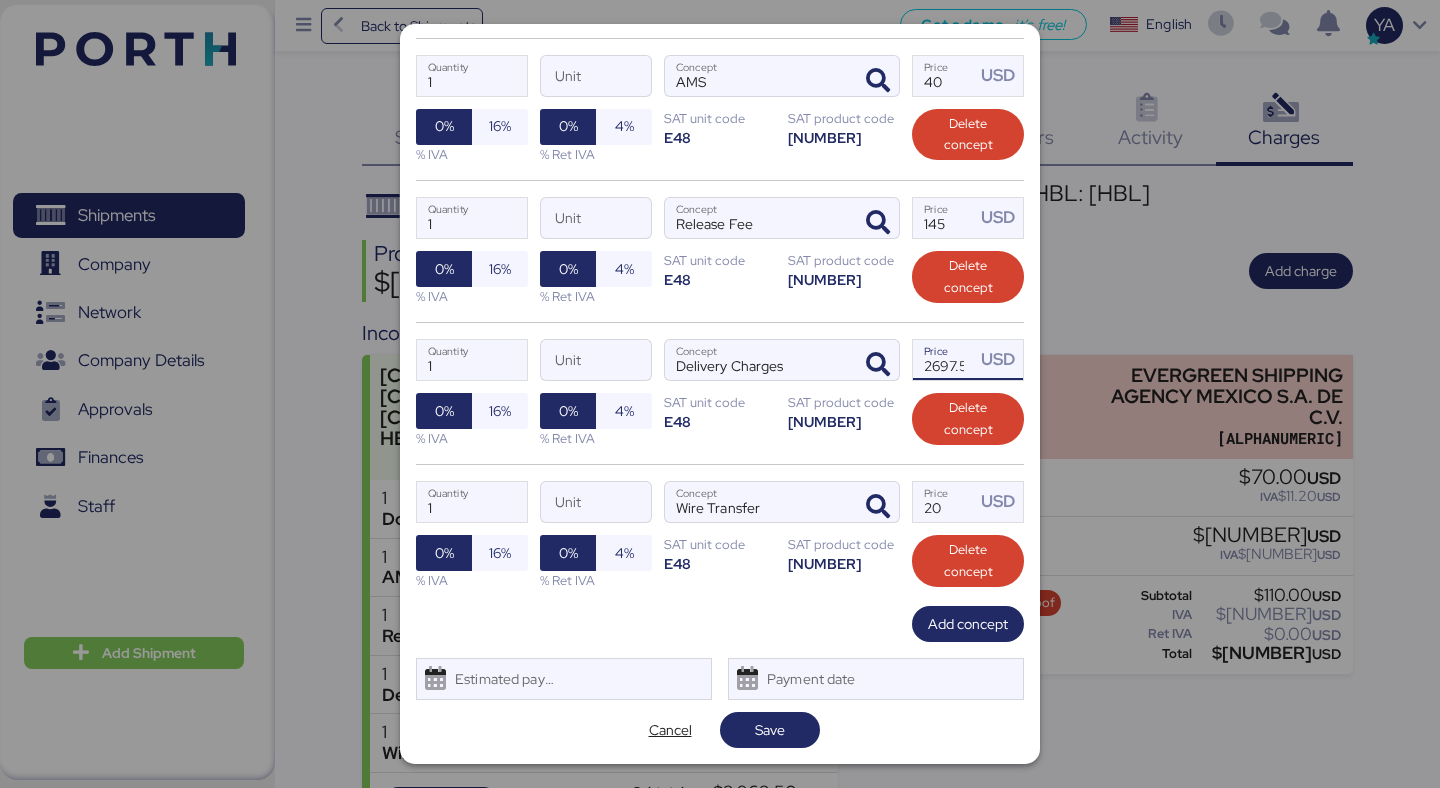 click on "[NUMBER]" at bounding box center (944, 360) 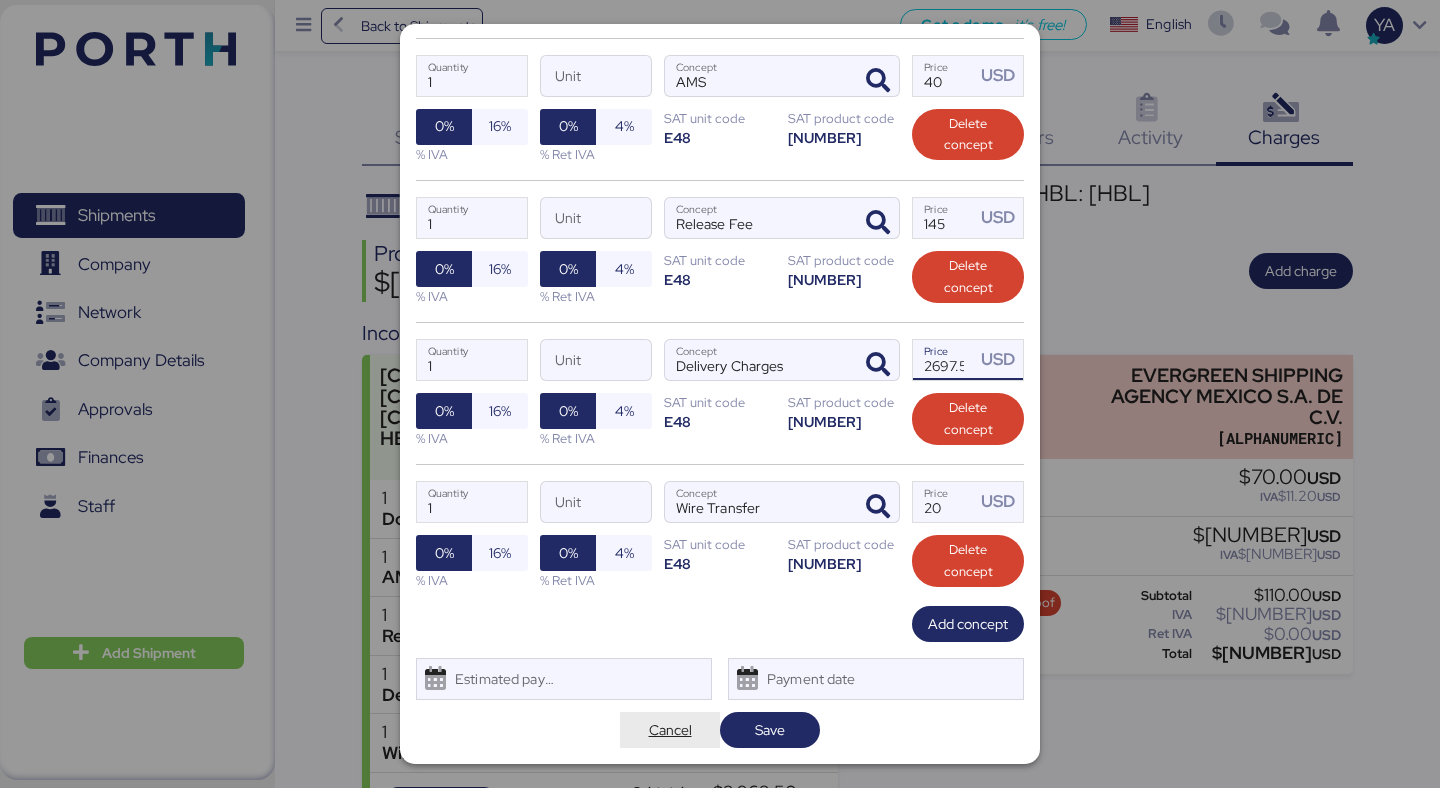 click on "Cancel" at bounding box center (670, 730) 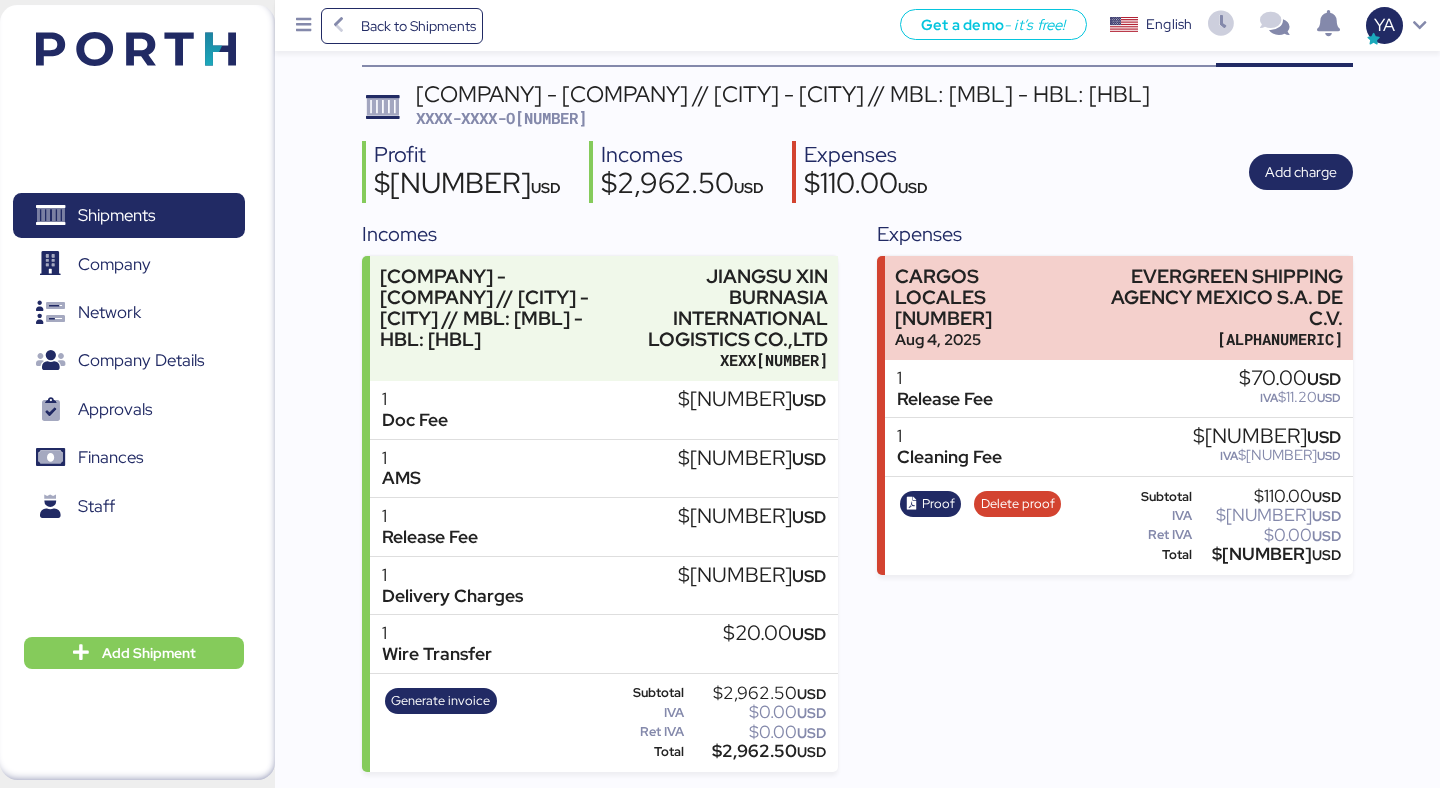 scroll, scrollTop: 0, scrollLeft: 0, axis: both 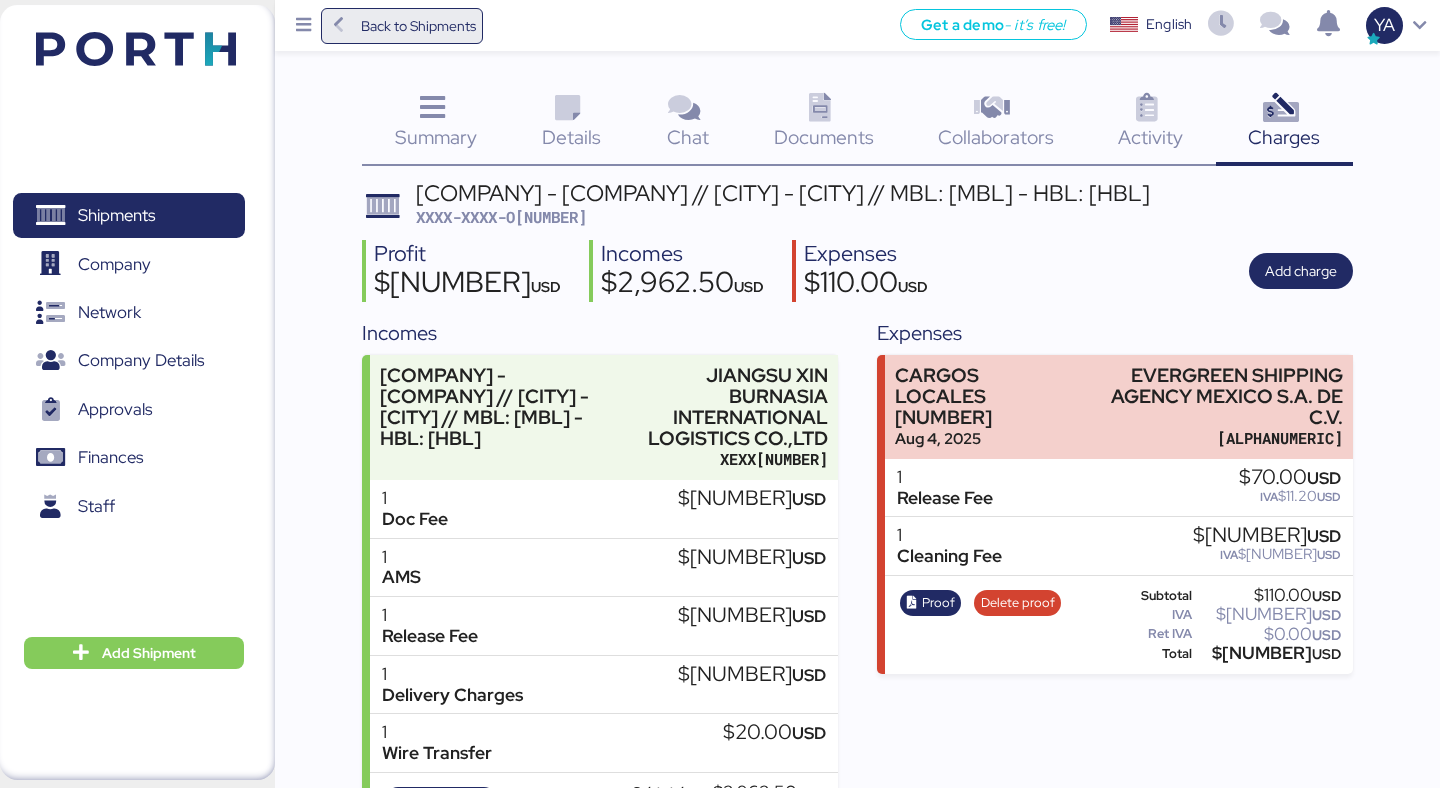 click on "Back to Shipments" at bounding box center [402, 26] 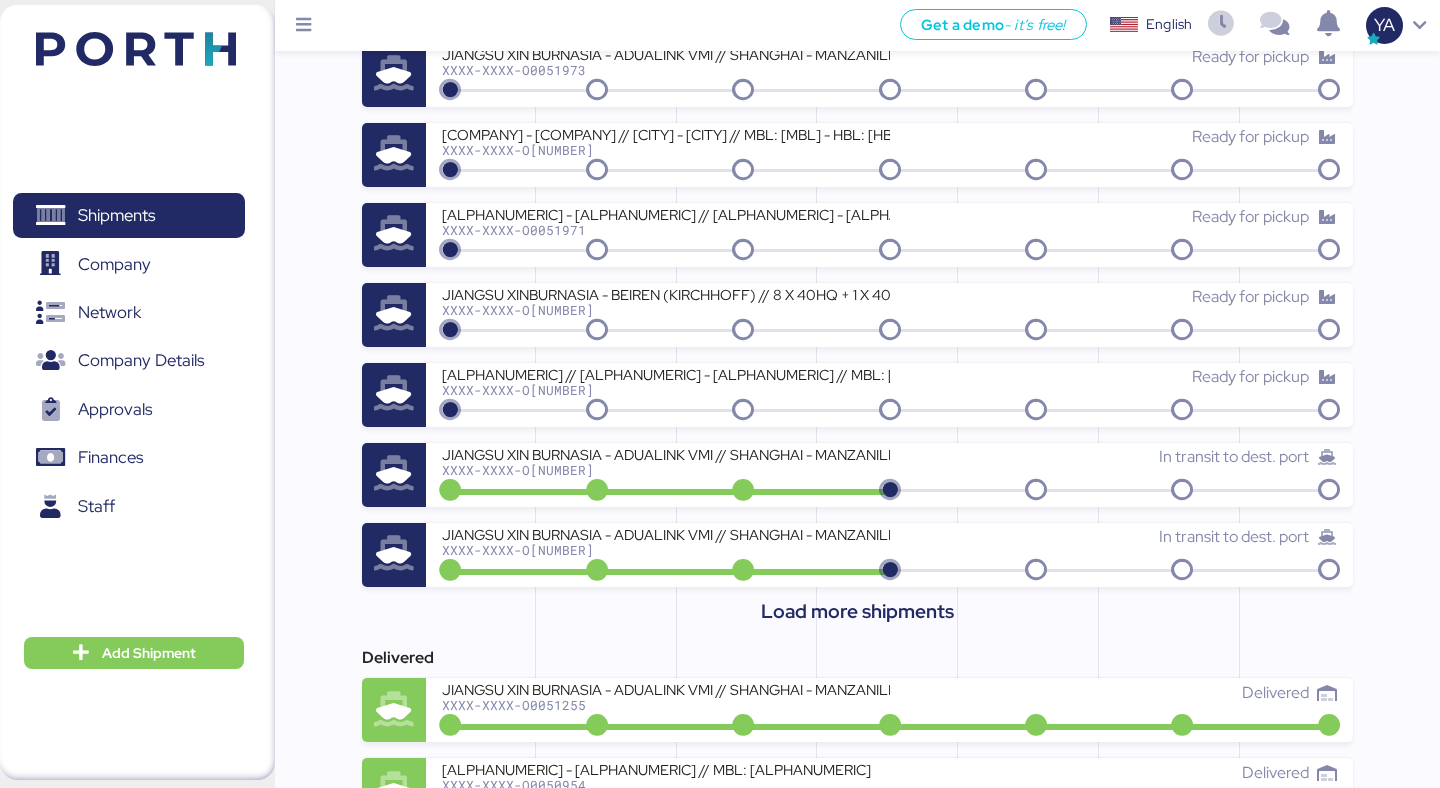 scroll, scrollTop: 511, scrollLeft: 0, axis: vertical 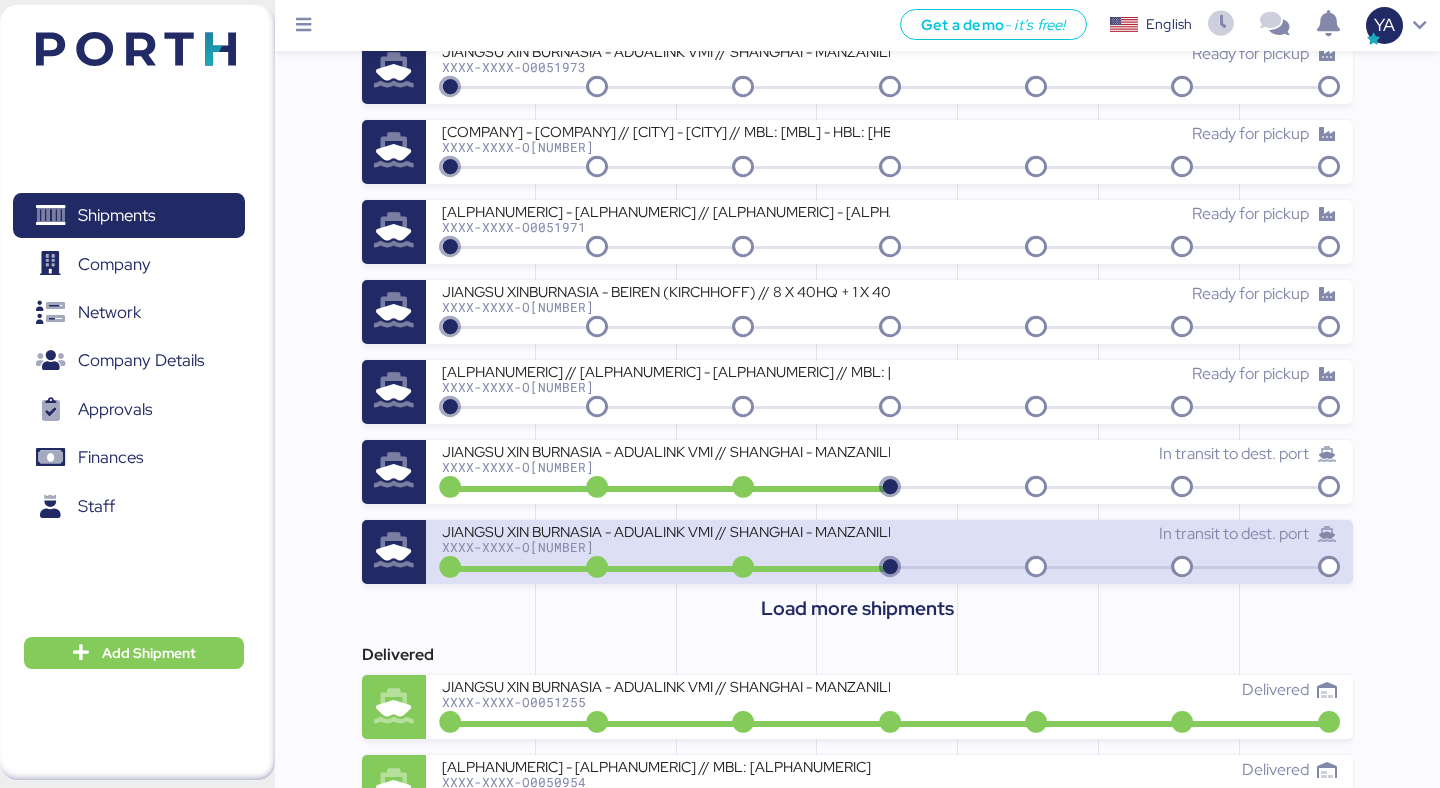 click on "JIANGSU XIN BURNASIA - ADUALINK VMI // SHANGHAI - MANZANILLO // MBL: 142501994443 - HBL: BYKS25061837SE" at bounding box center [665, 530] 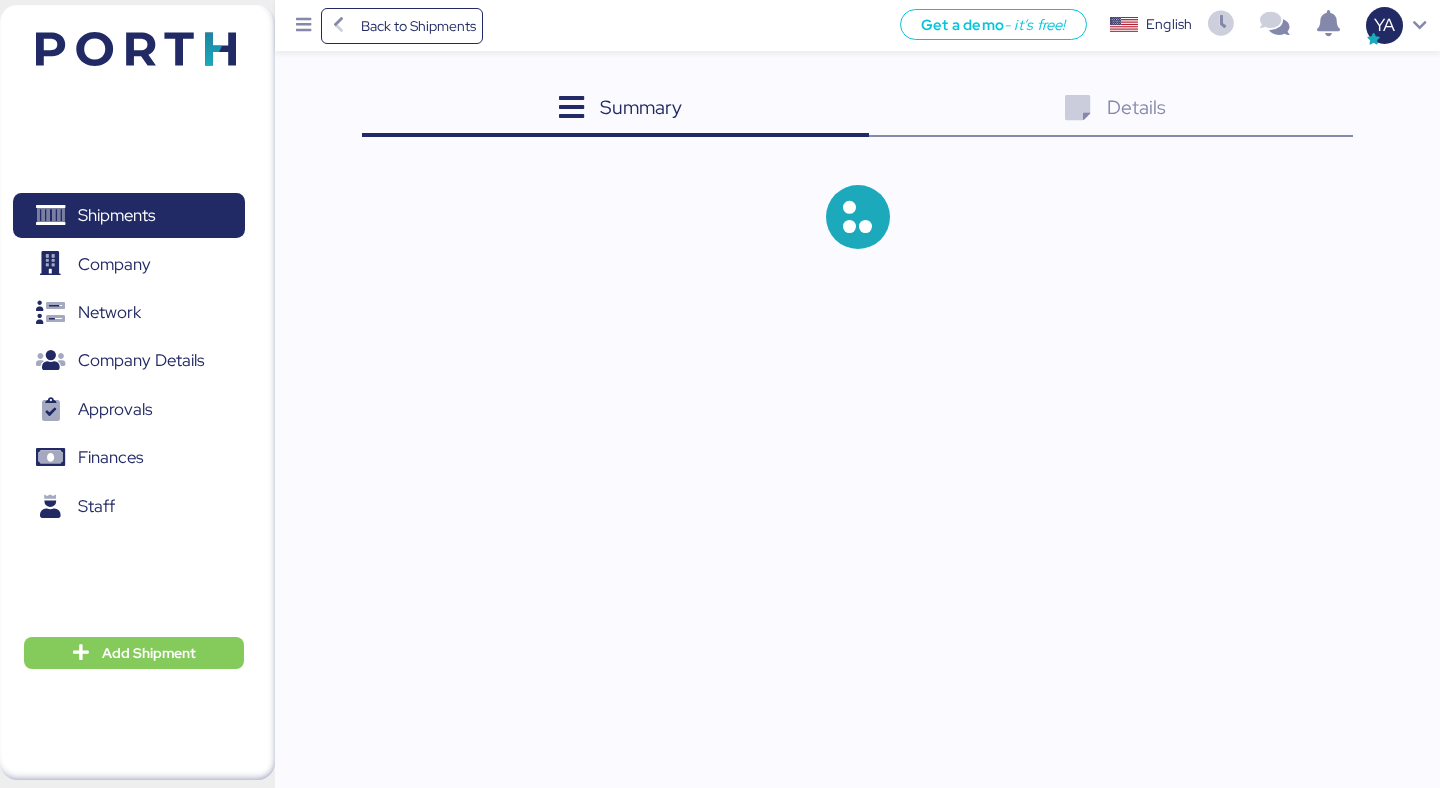 scroll, scrollTop: 0, scrollLeft: 0, axis: both 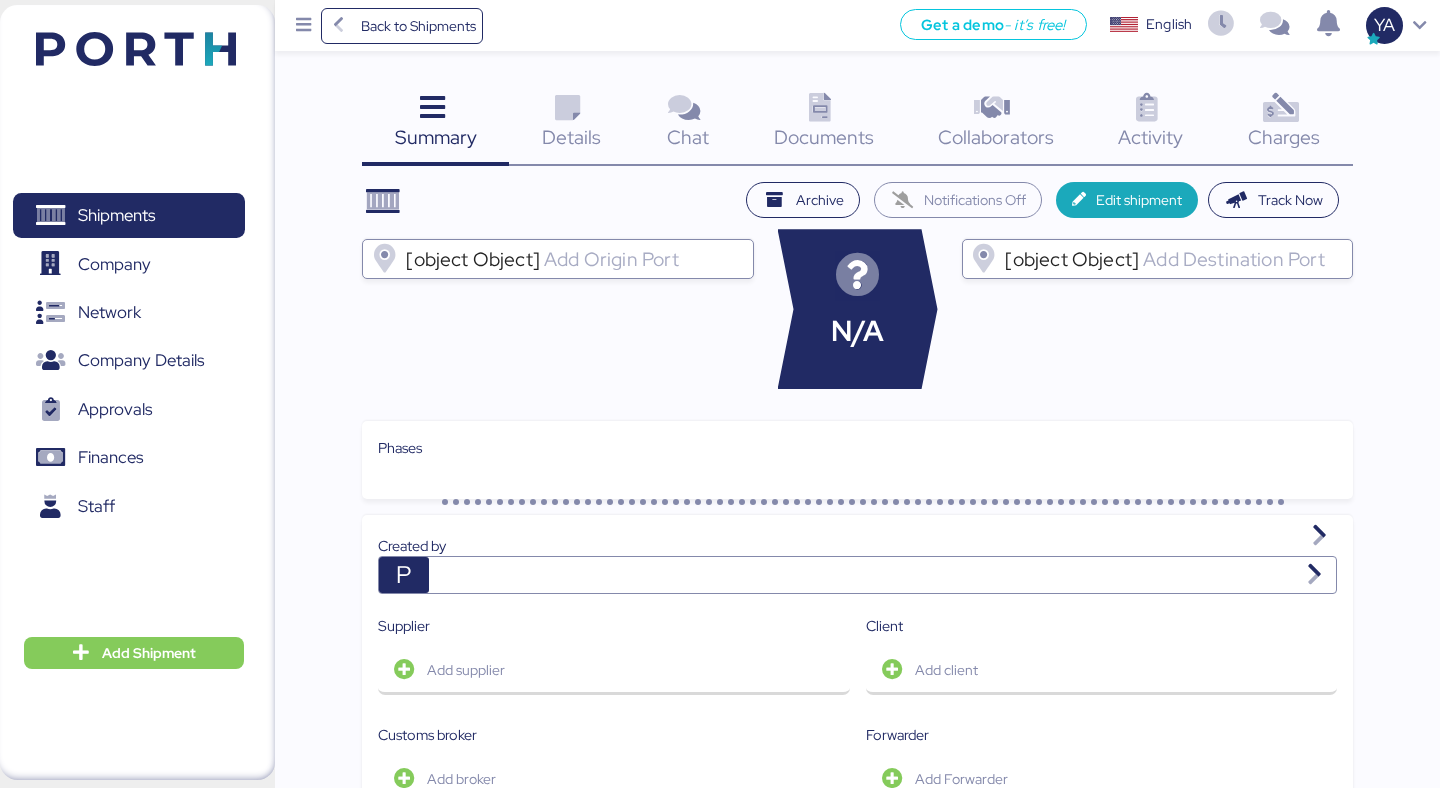 click at bounding box center [1280, 108] 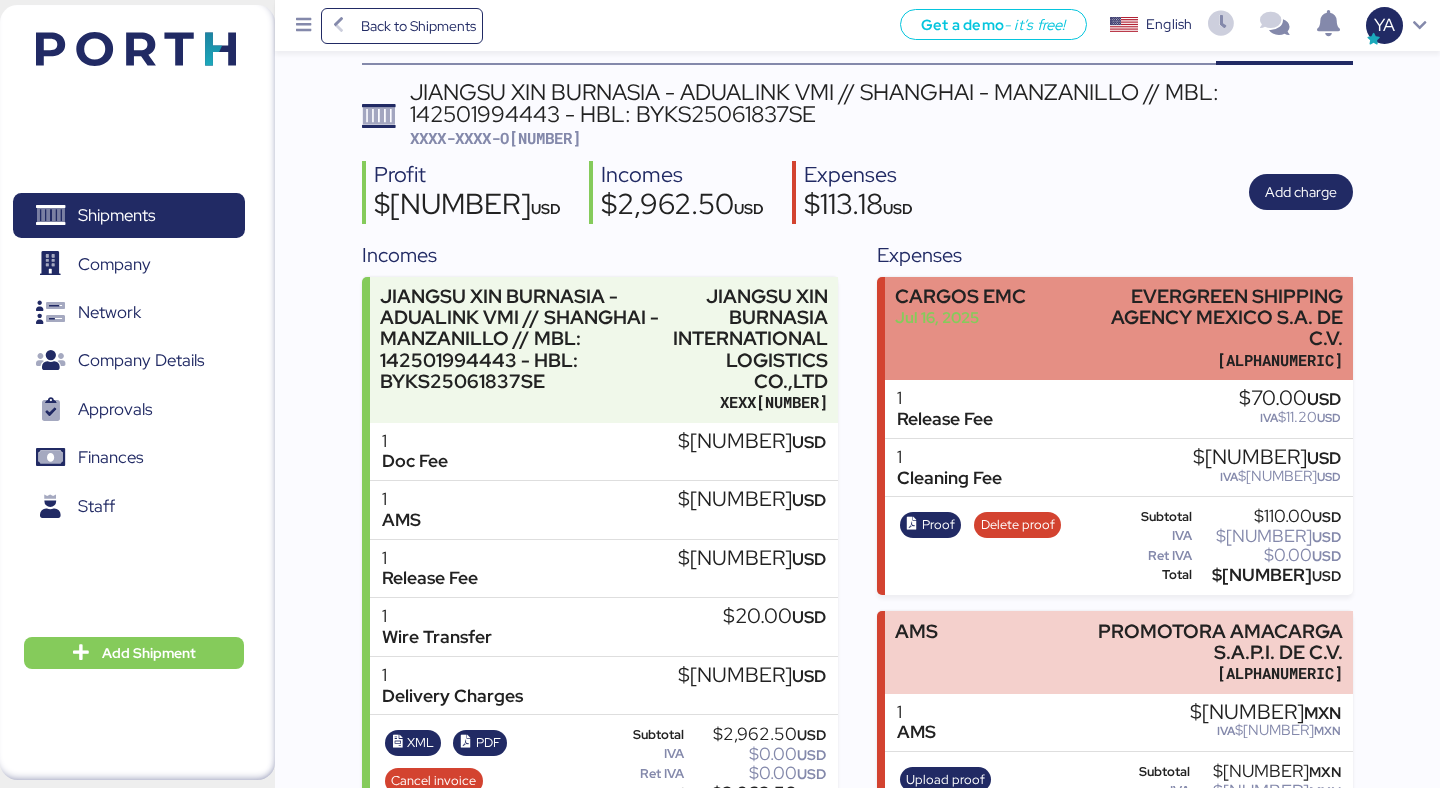 scroll, scrollTop: 103, scrollLeft: 0, axis: vertical 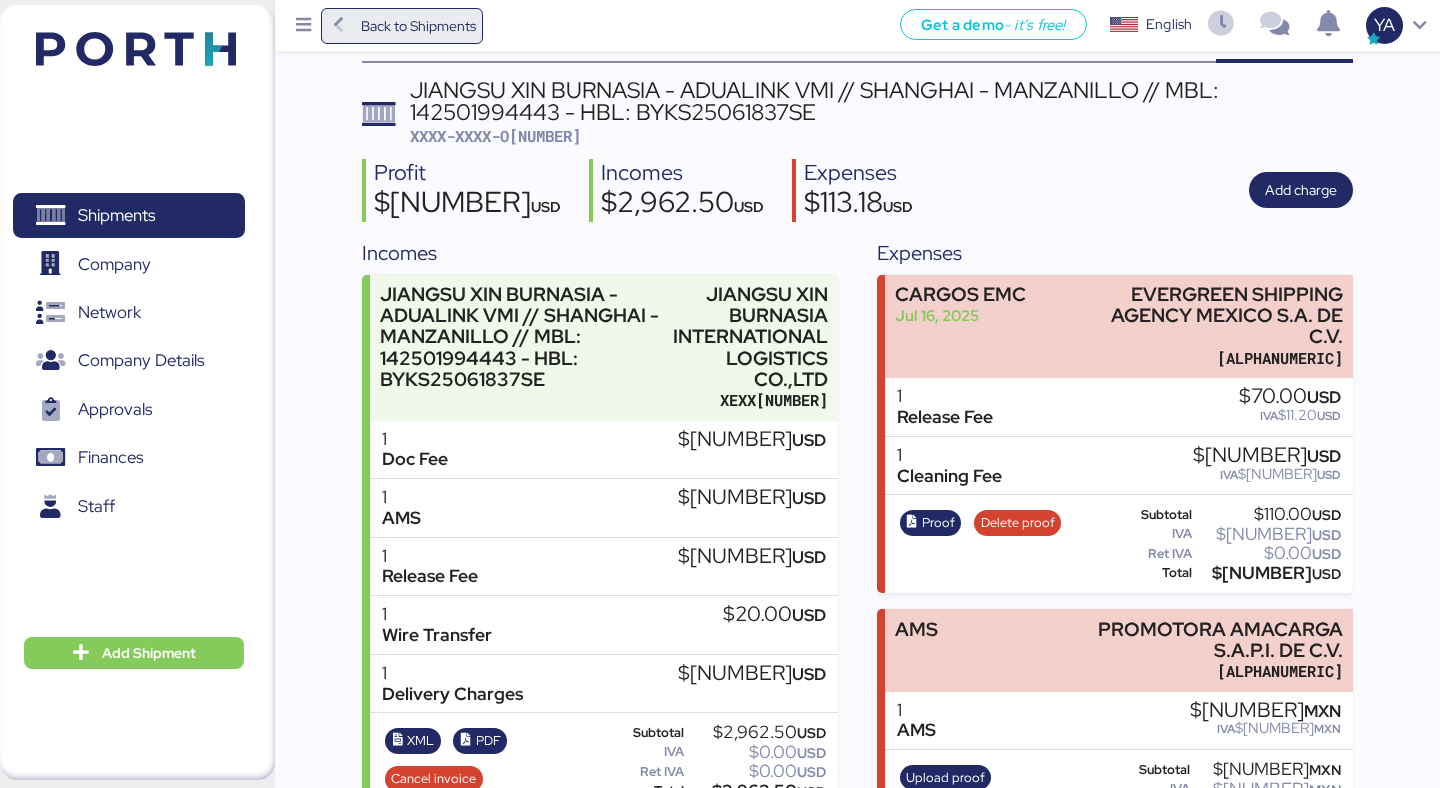 click on "Back to Shipments" at bounding box center (418, 26) 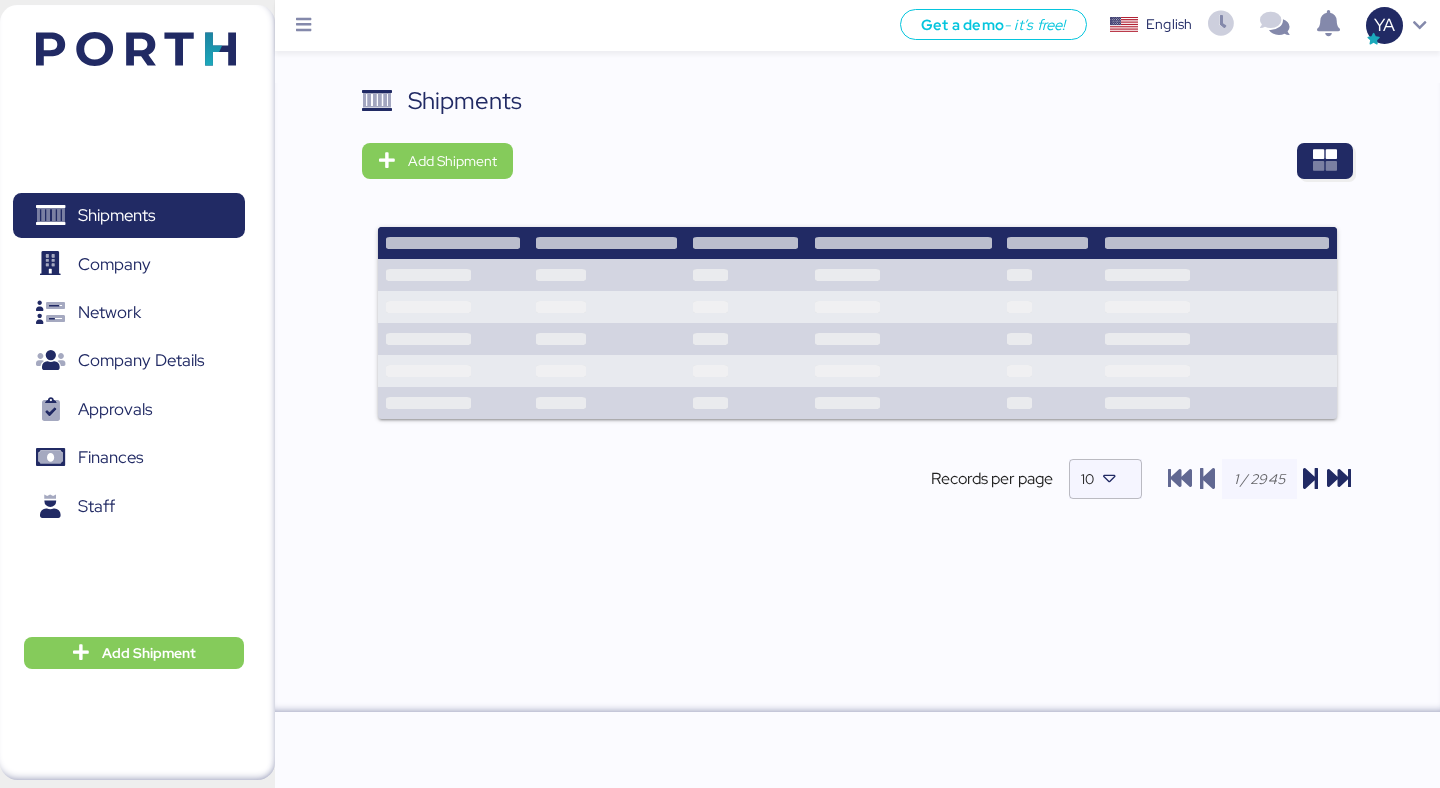 scroll, scrollTop: 0, scrollLeft: 0, axis: both 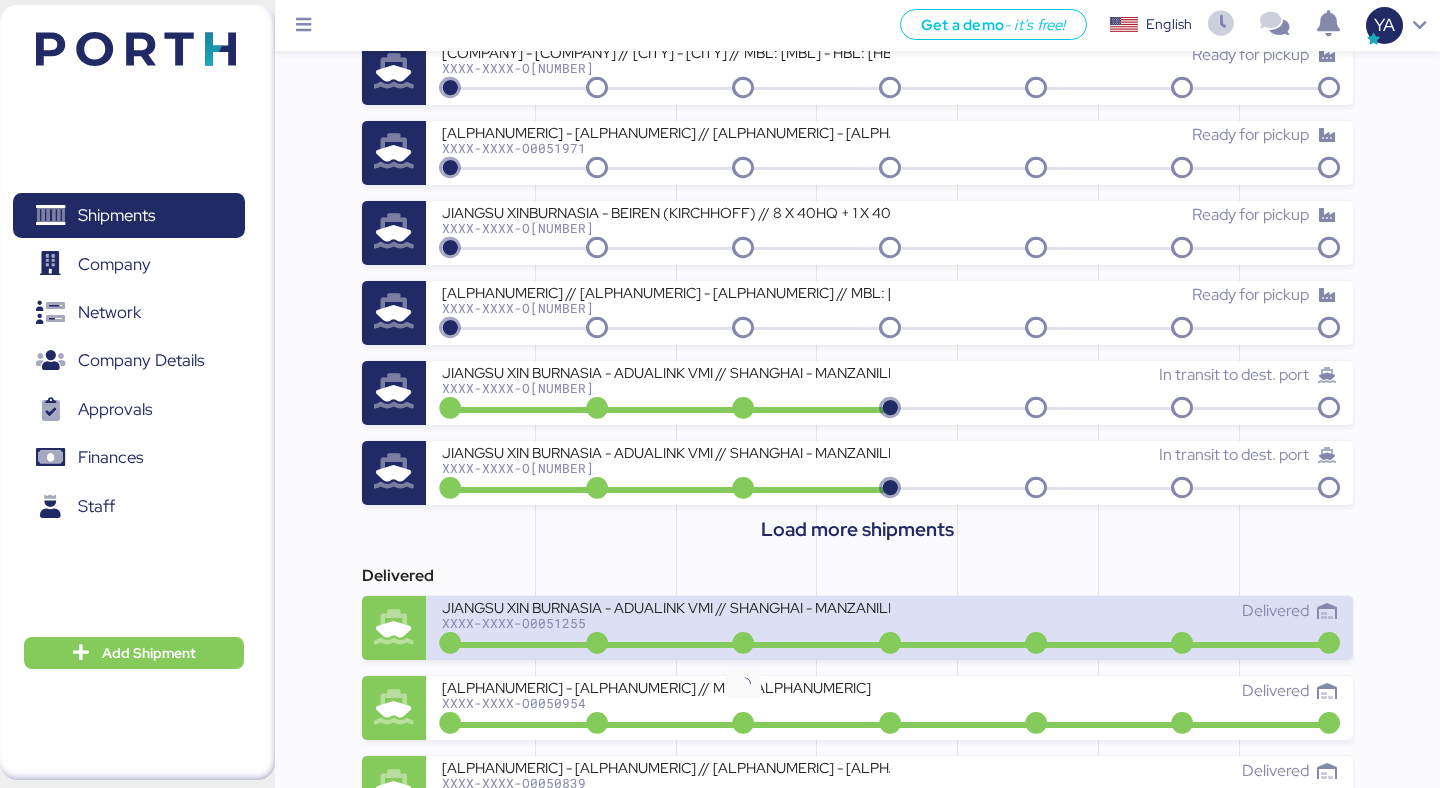 click on "XXXX-XXXX-O0051255" at bounding box center (665, 623) 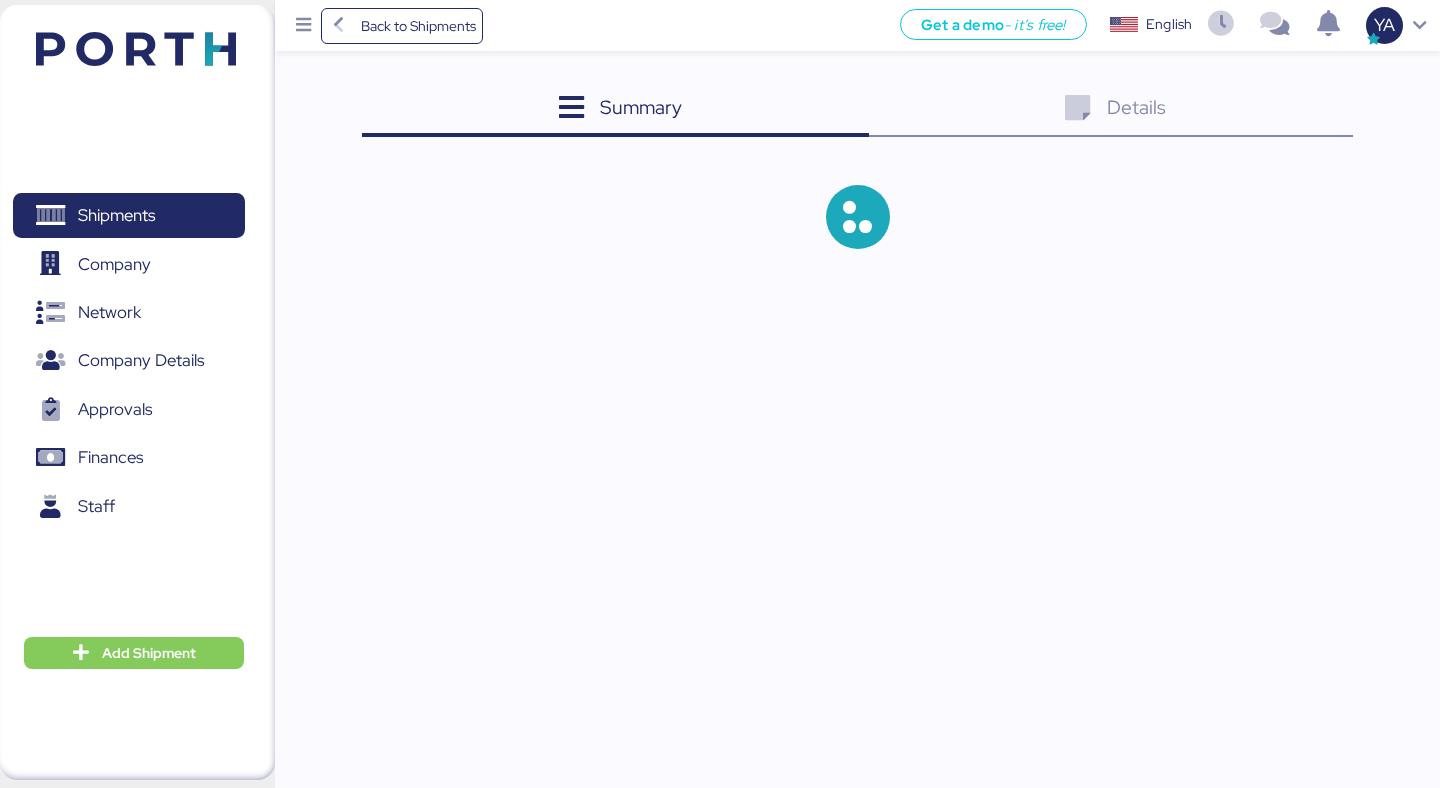 scroll, scrollTop: 0, scrollLeft: 0, axis: both 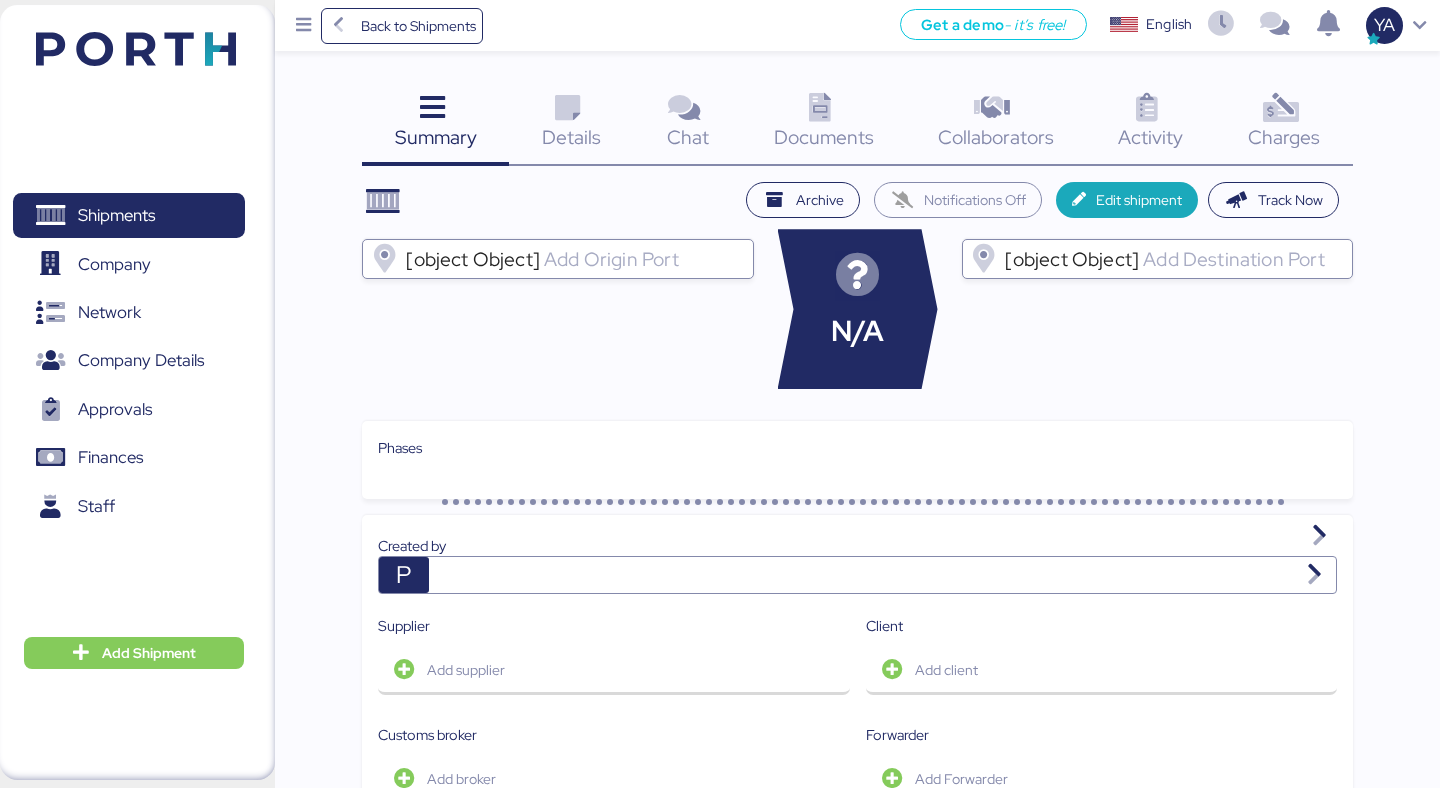 click at bounding box center [1280, 108] 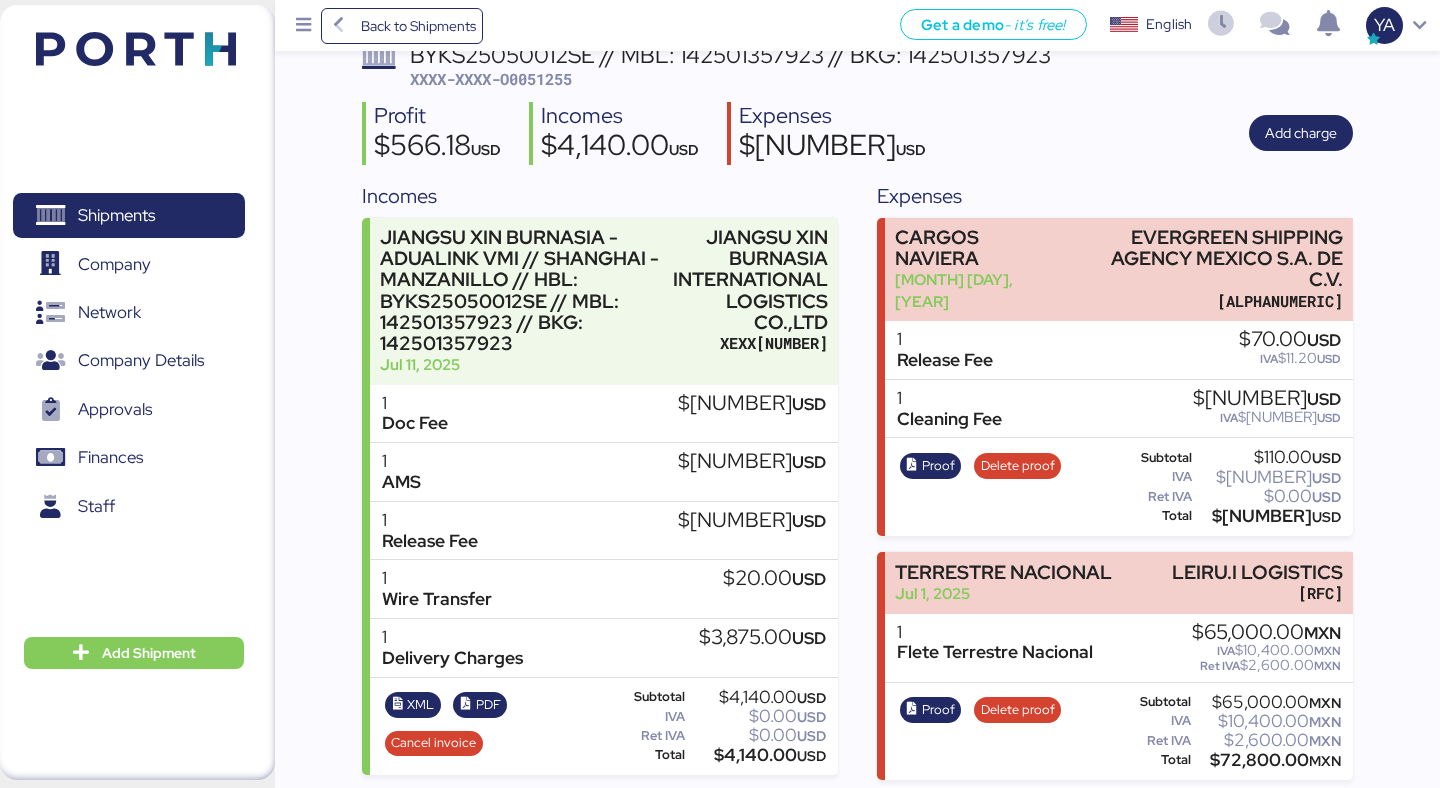 scroll, scrollTop: 163, scrollLeft: 0, axis: vertical 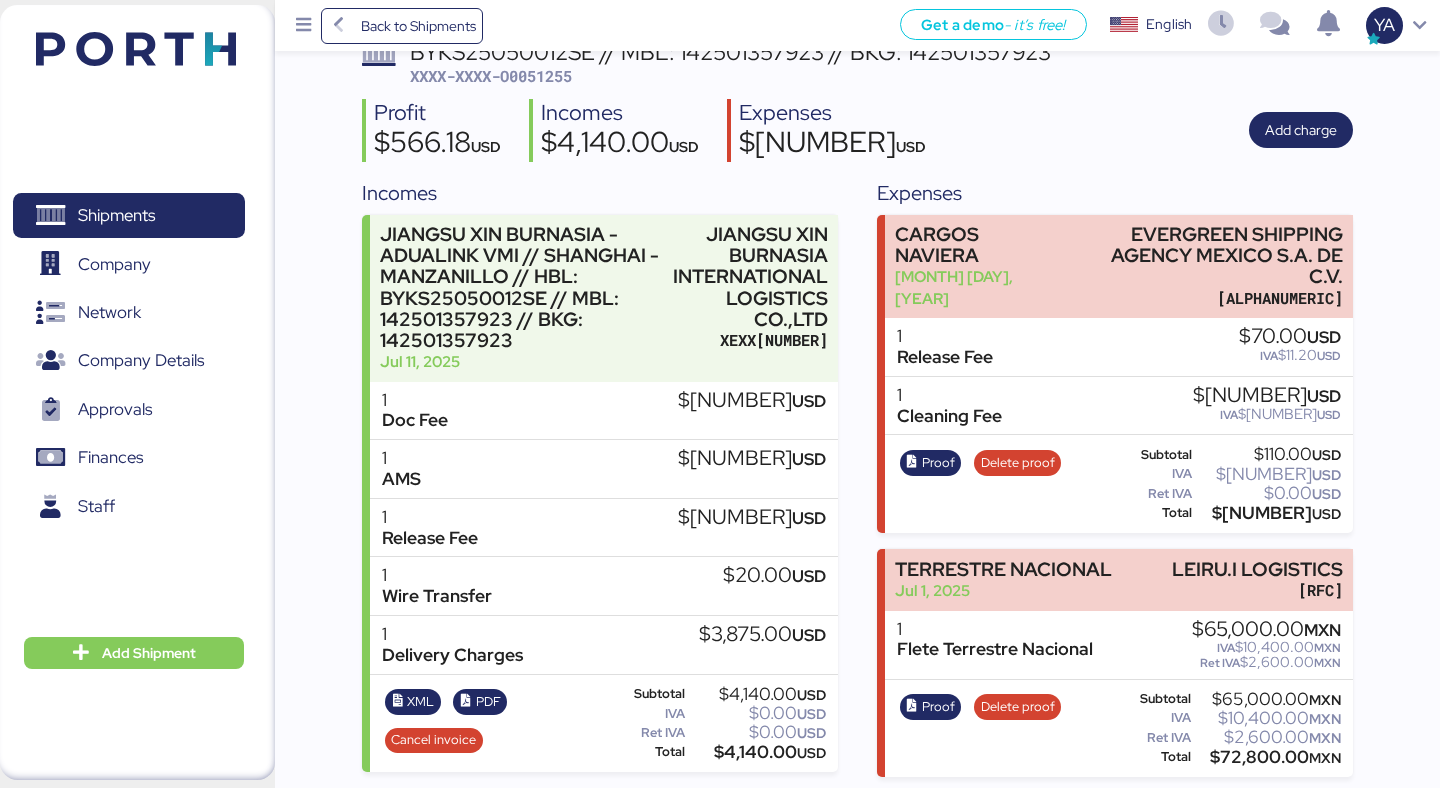 click on "$3,875.00  USD" at bounding box center (762, 635) 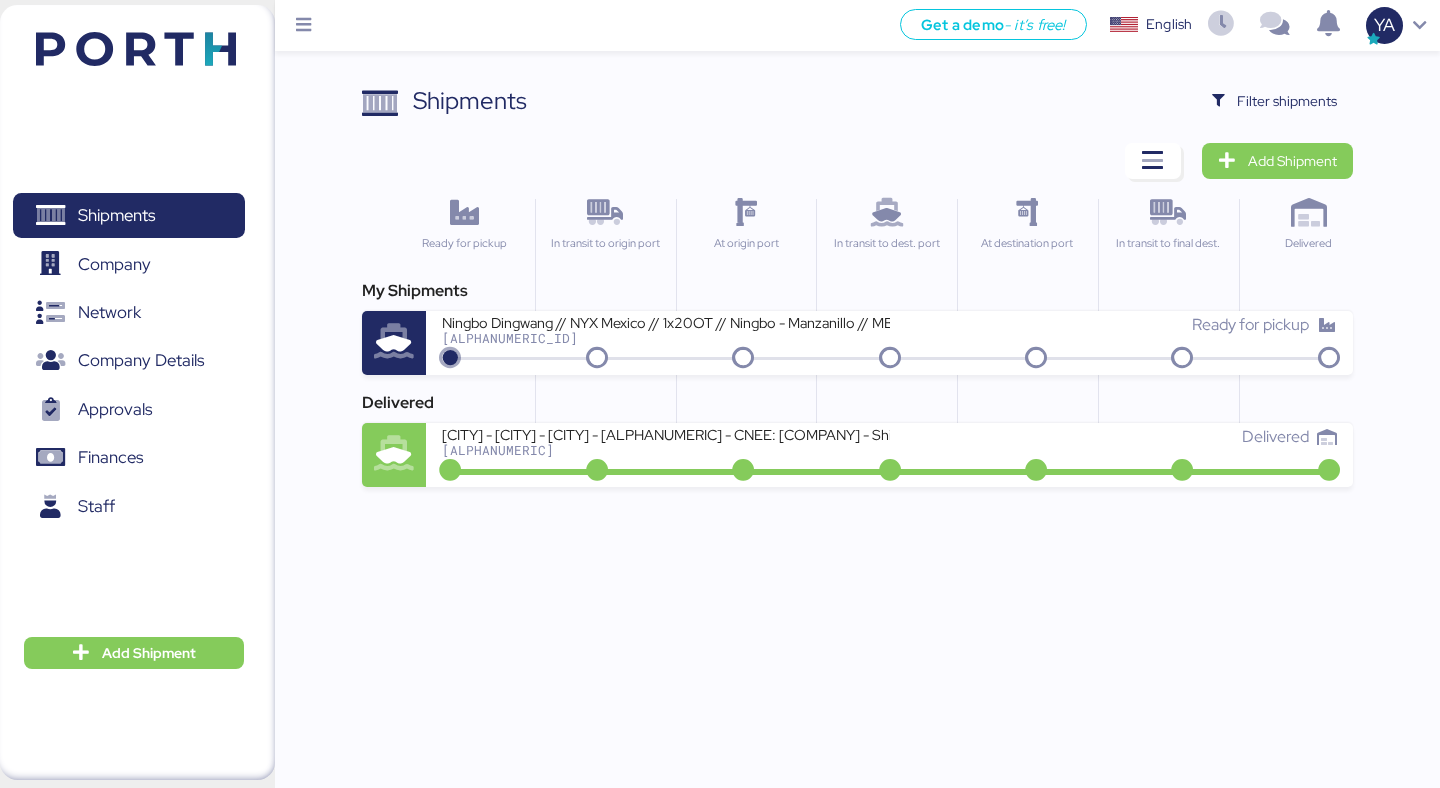 scroll, scrollTop: 0, scrollLeft: 0, axis: both 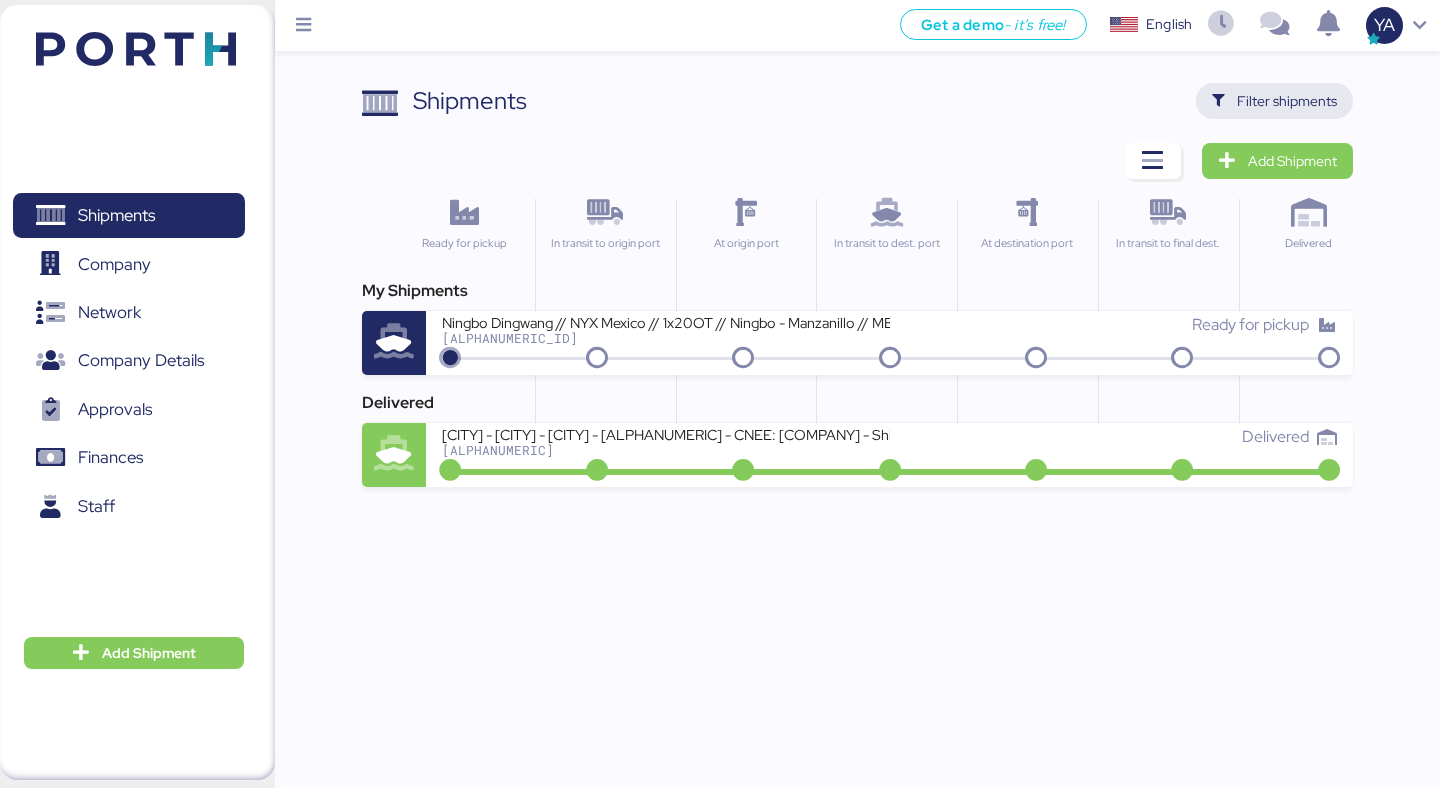 click on "Filter shipments" at bounding box center (1287, 101) 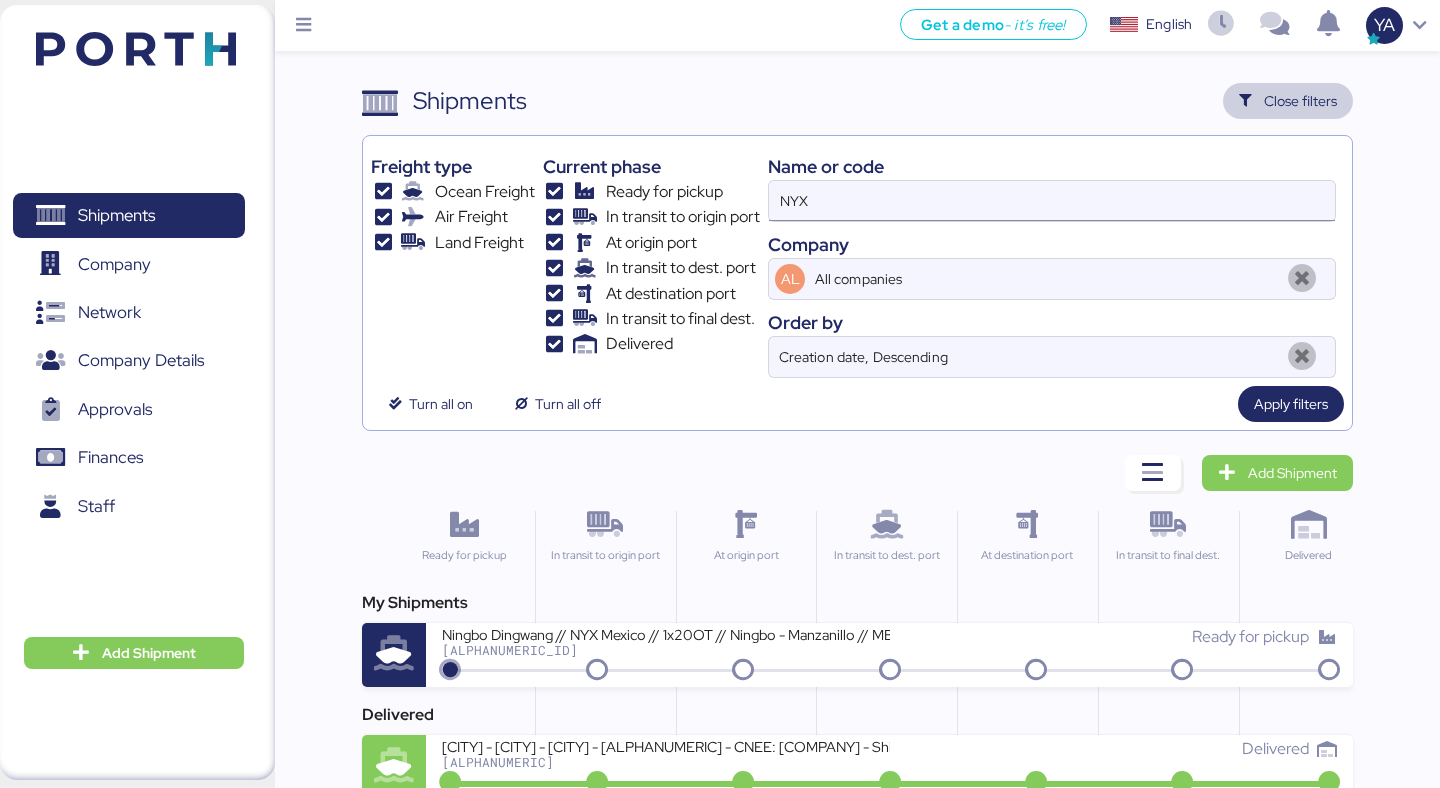 click on "NYX" at bounding box center (1052, 201) 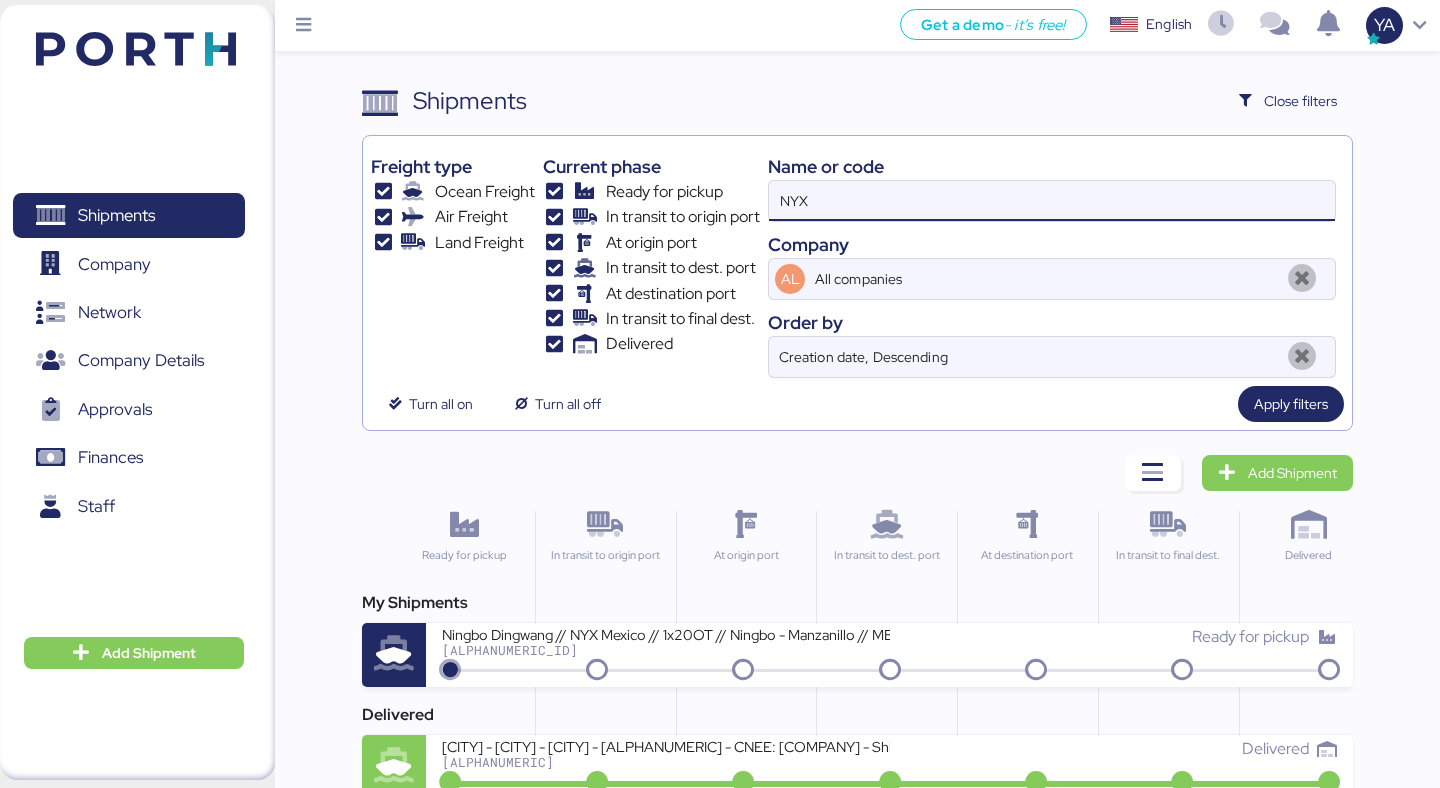click on "NYX" at bounding box center [1052, 201] 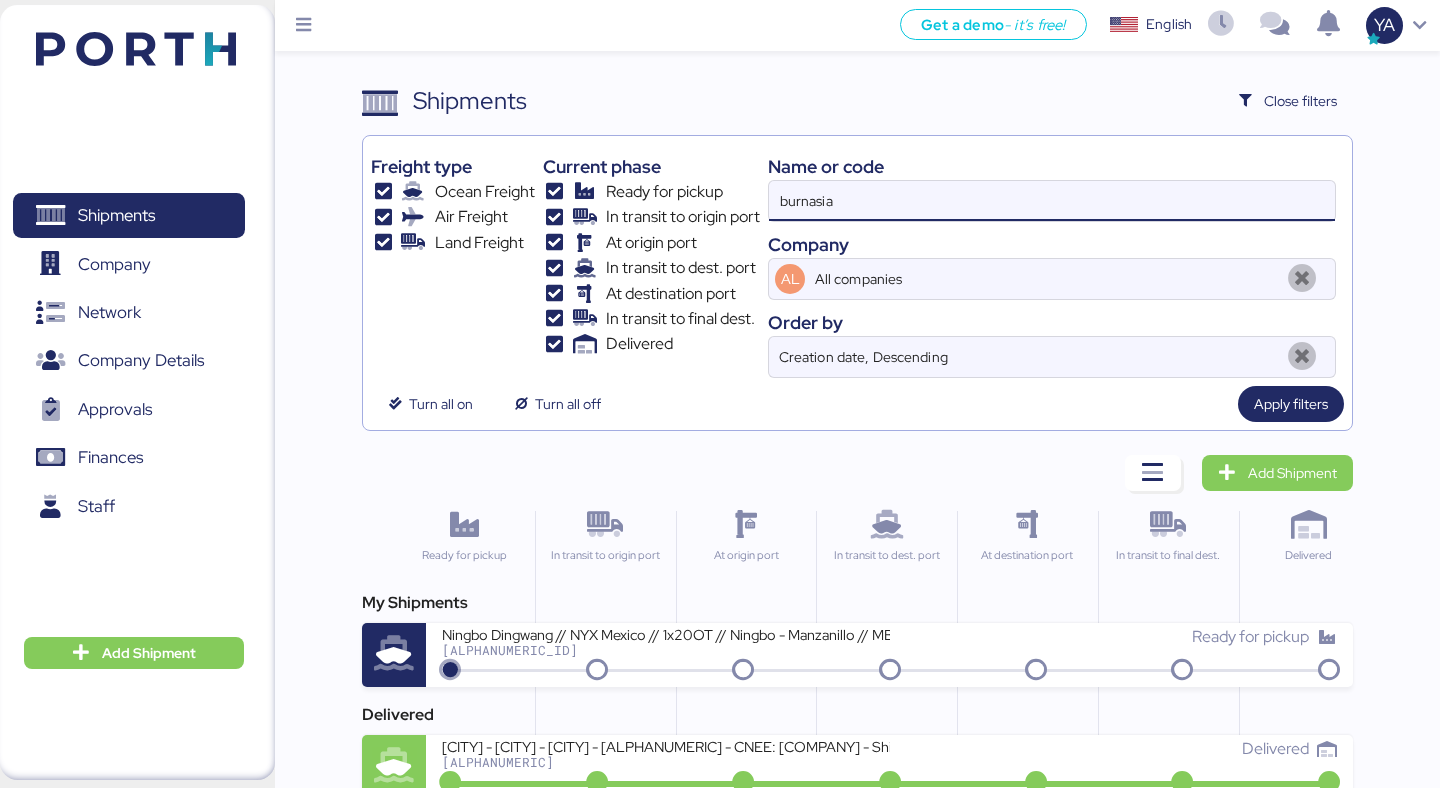 type on "burnasia" 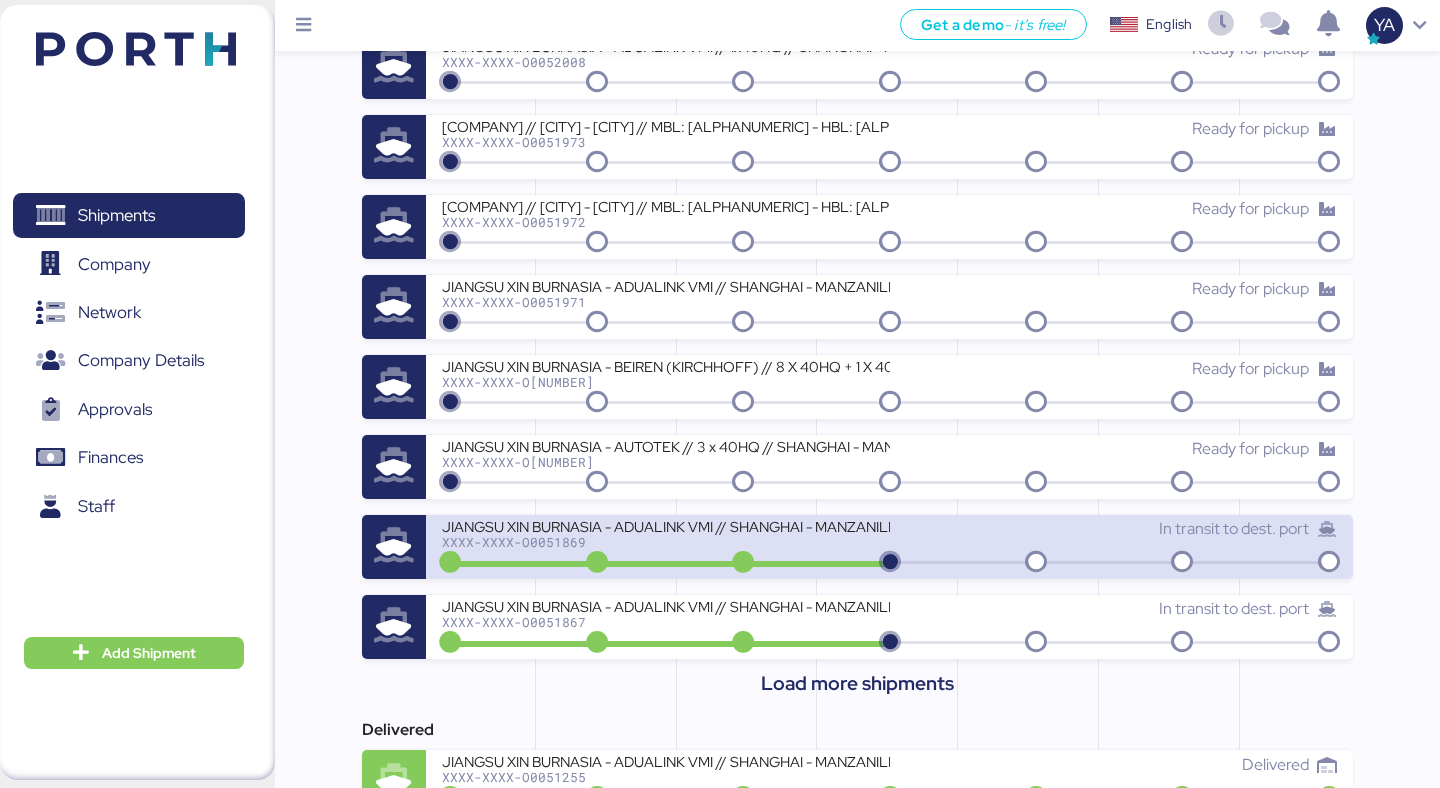 scroll, scrollTop: 775, scrollLeft: 0, axis: vertical 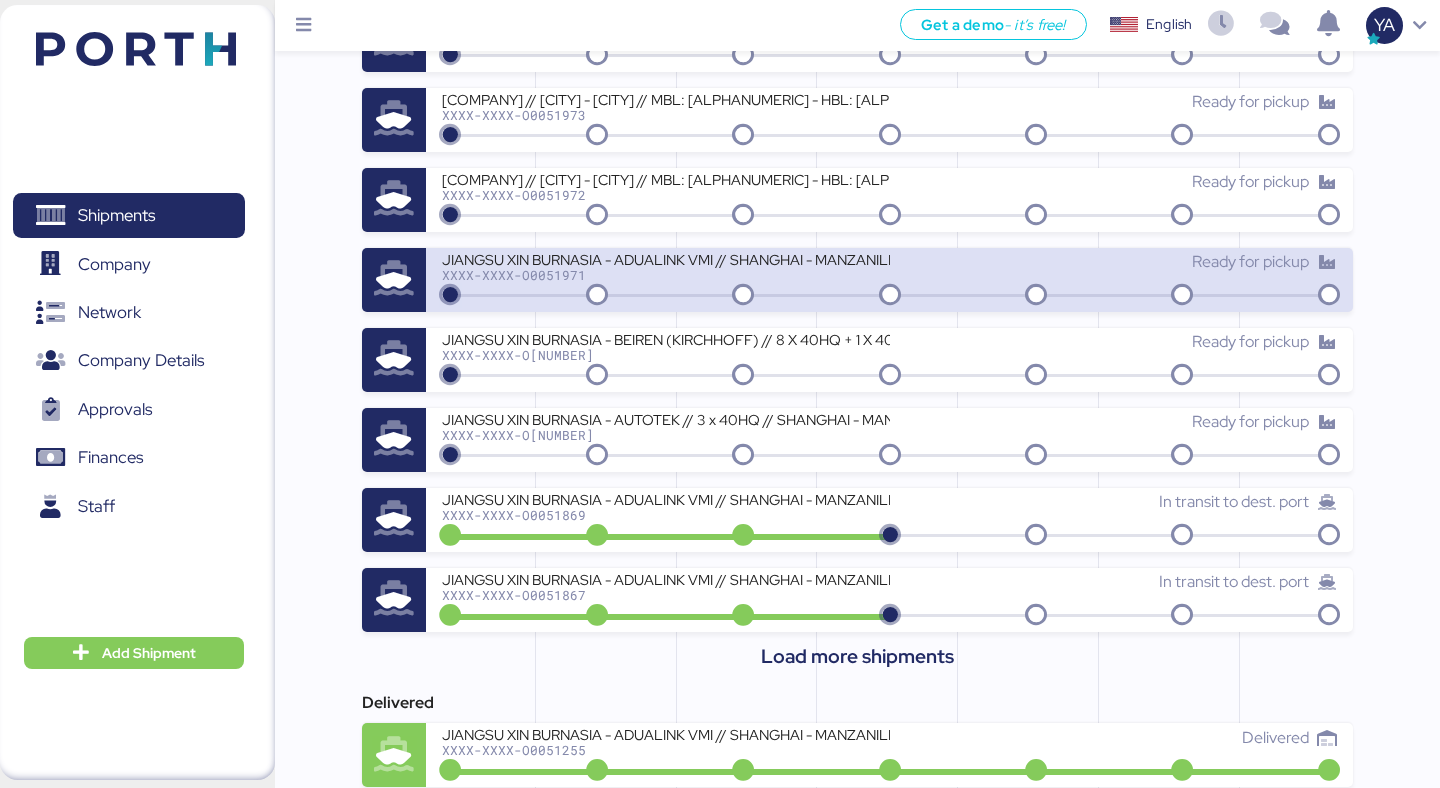 click on "XXXX-XXXX-O0051971" at bounding box center (665, 275) 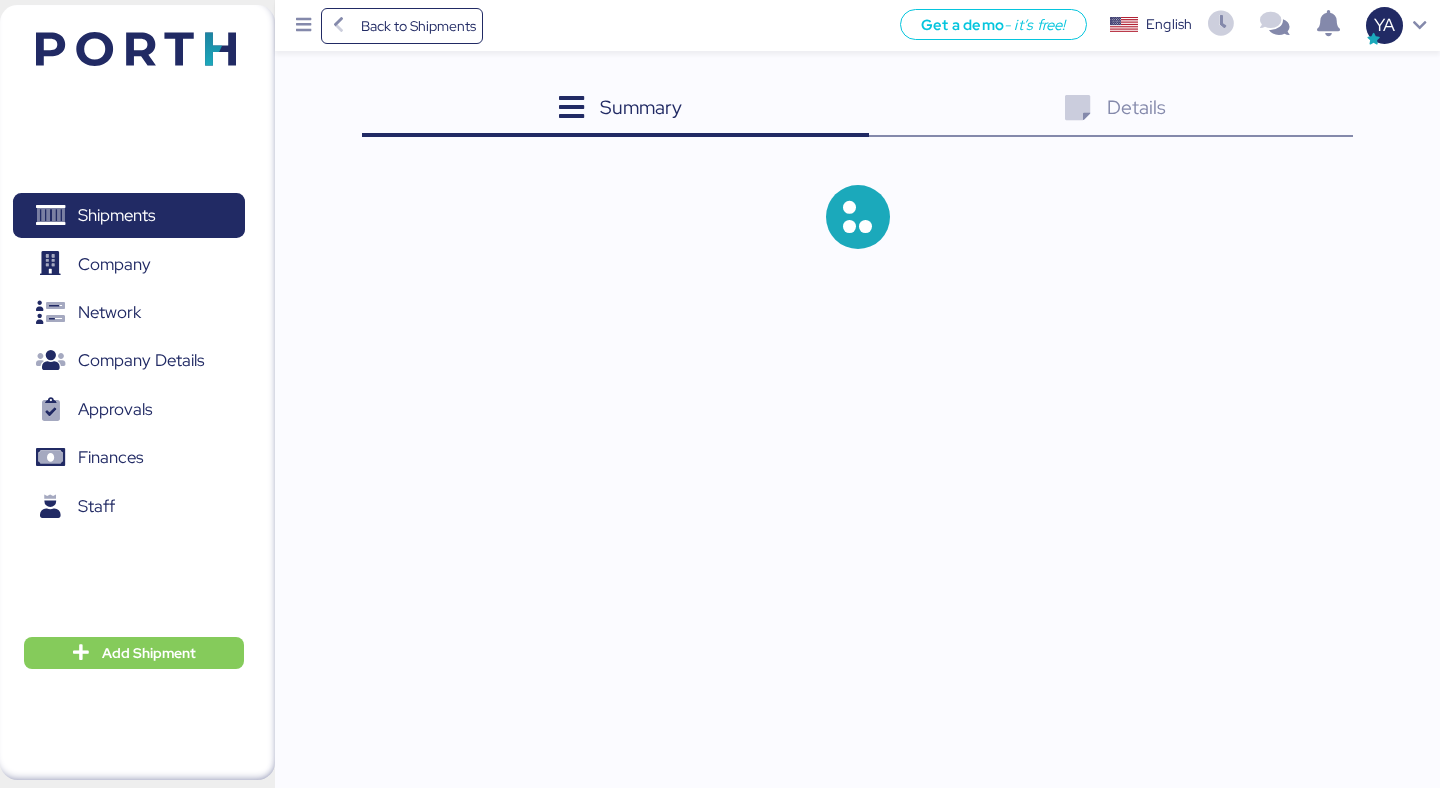 scroll, scrollTop: 0, scrollLeft: 0, axis: both 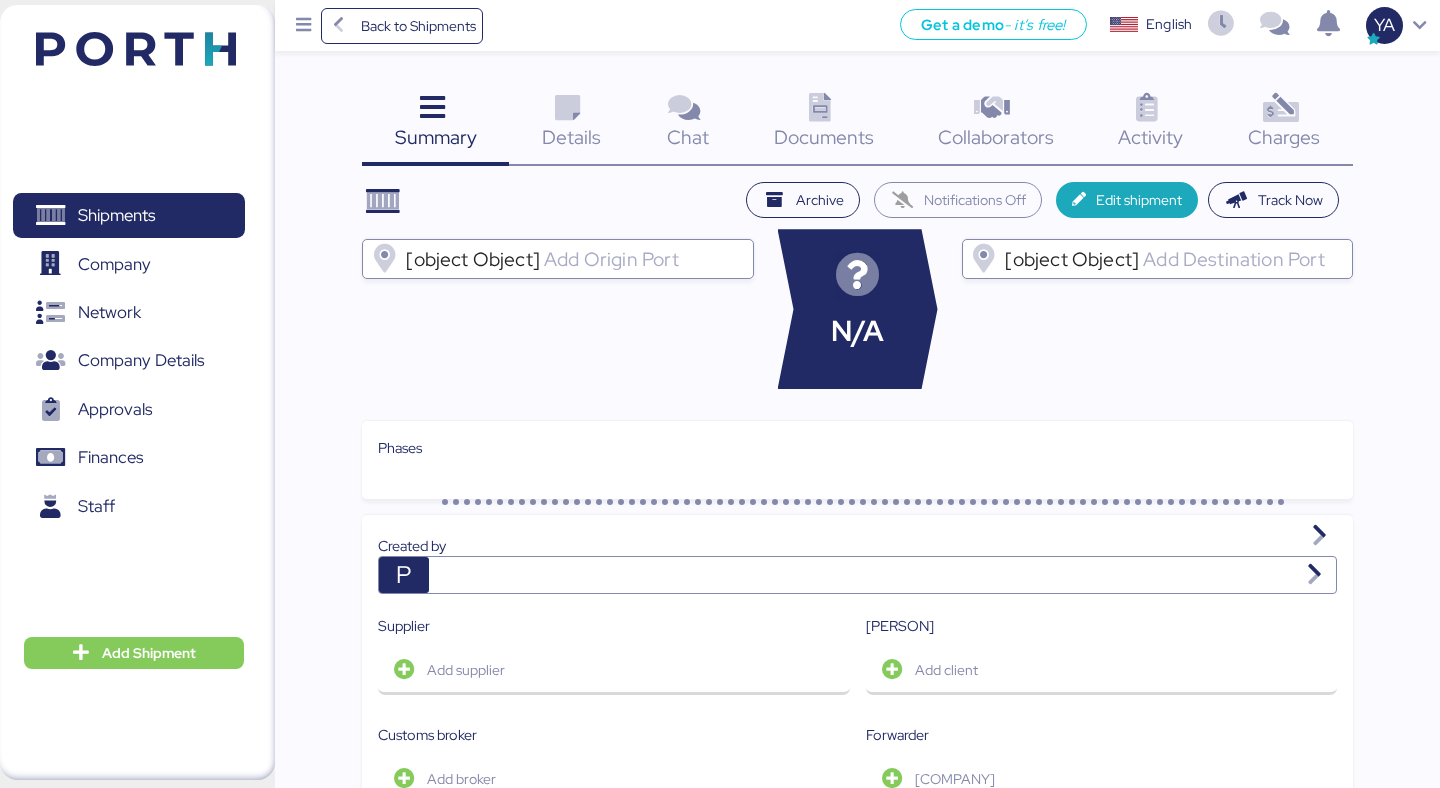 click at bounding box center [1280, 108] 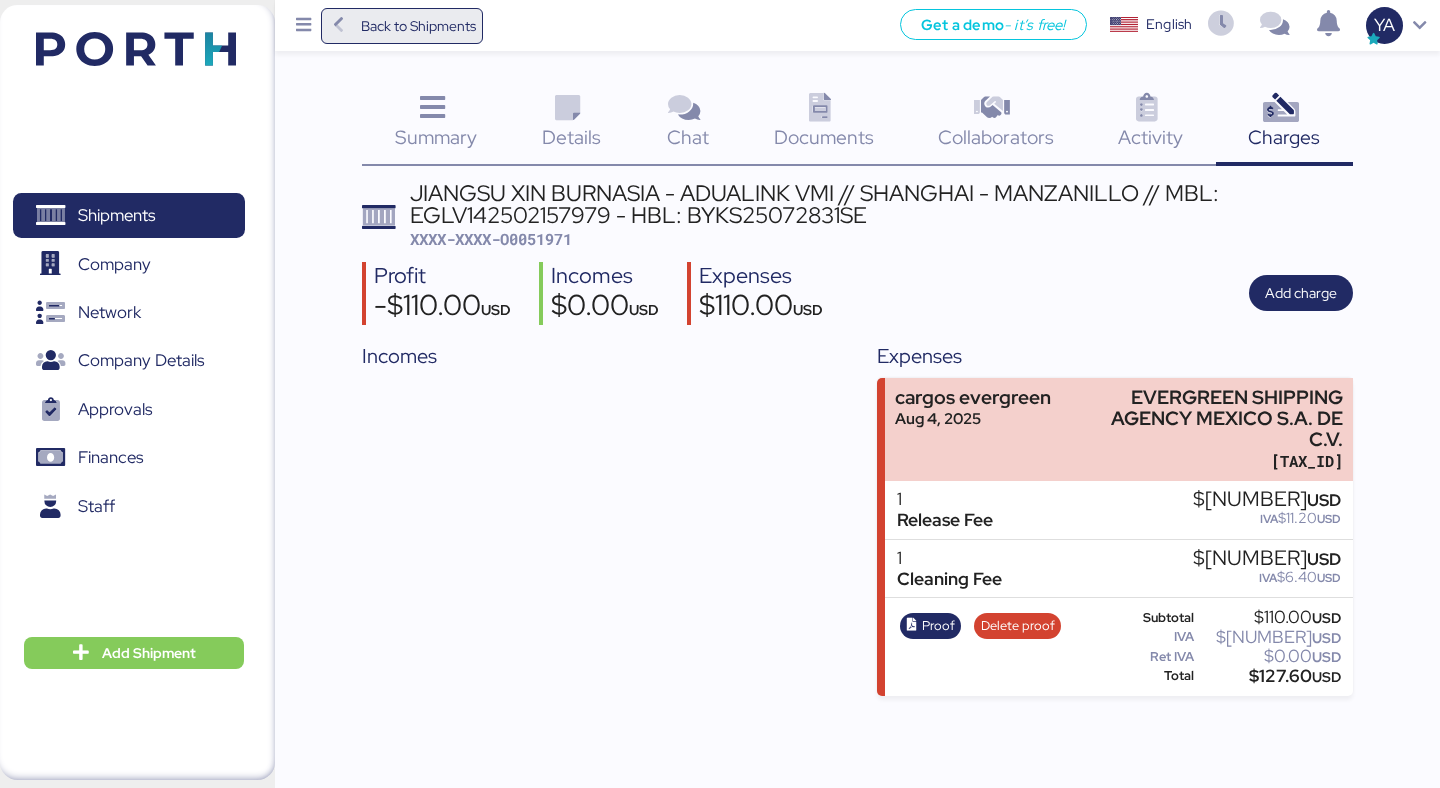 click on "Back to Shipments" at bounding box center [418, 26] 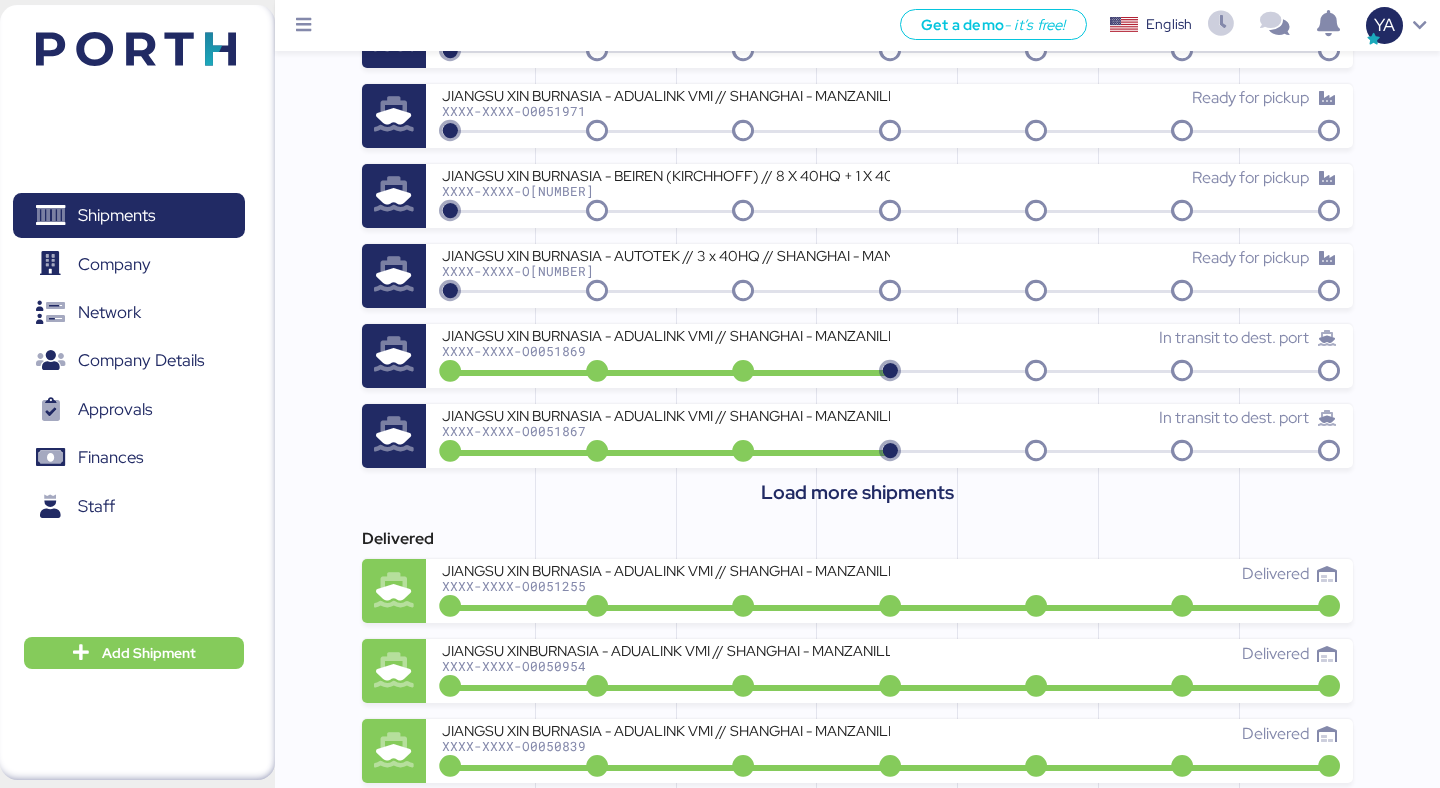 scroll, scrollTop: 651, scrollLeft: 0, axis: vertical 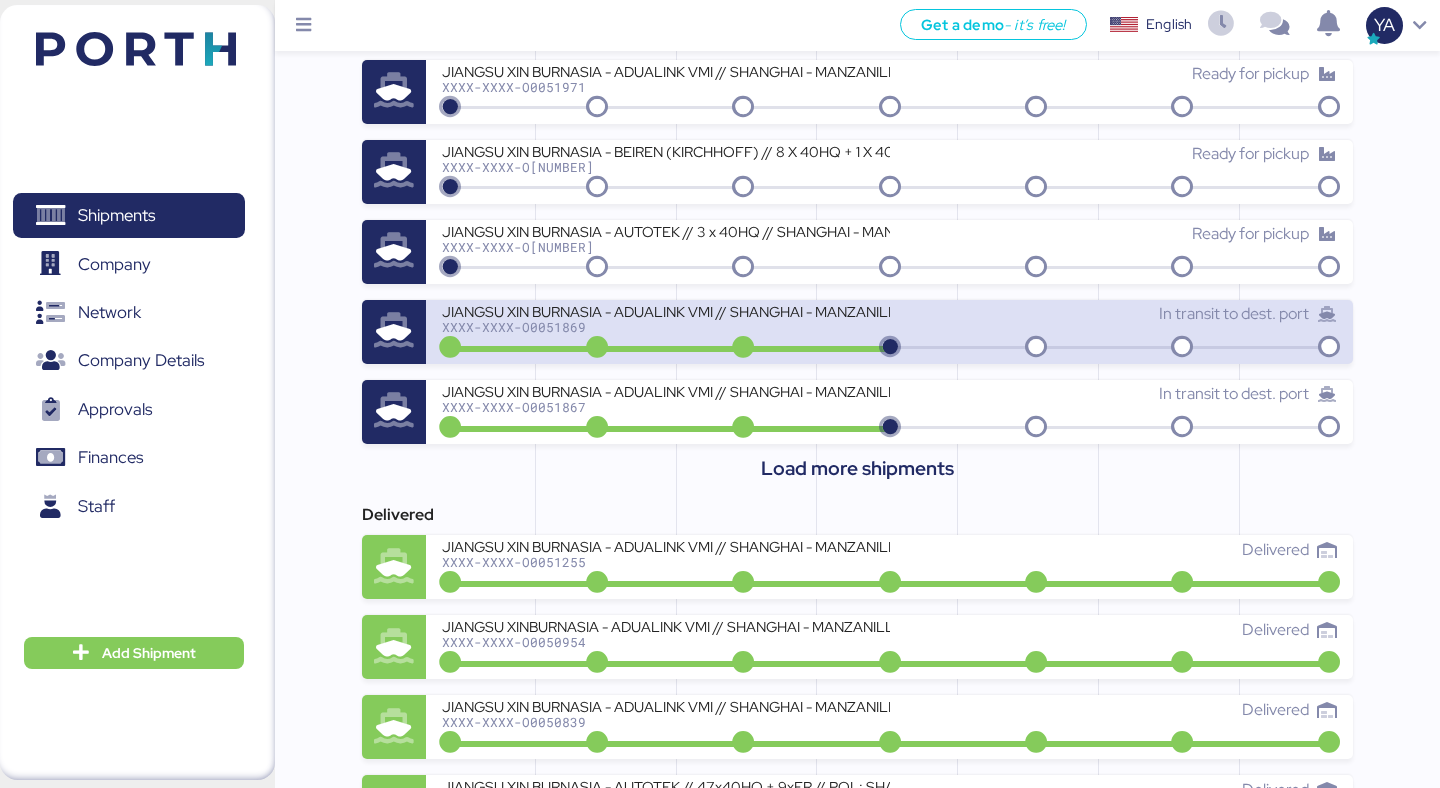 click on "JIANGSU XIN BURNASIA - ADUALINK VMI // SHANGHAI - MANZANILLO // MBL: 142501994605 - HBL: BYKS25061836SE" at bounding box center [665, 310] 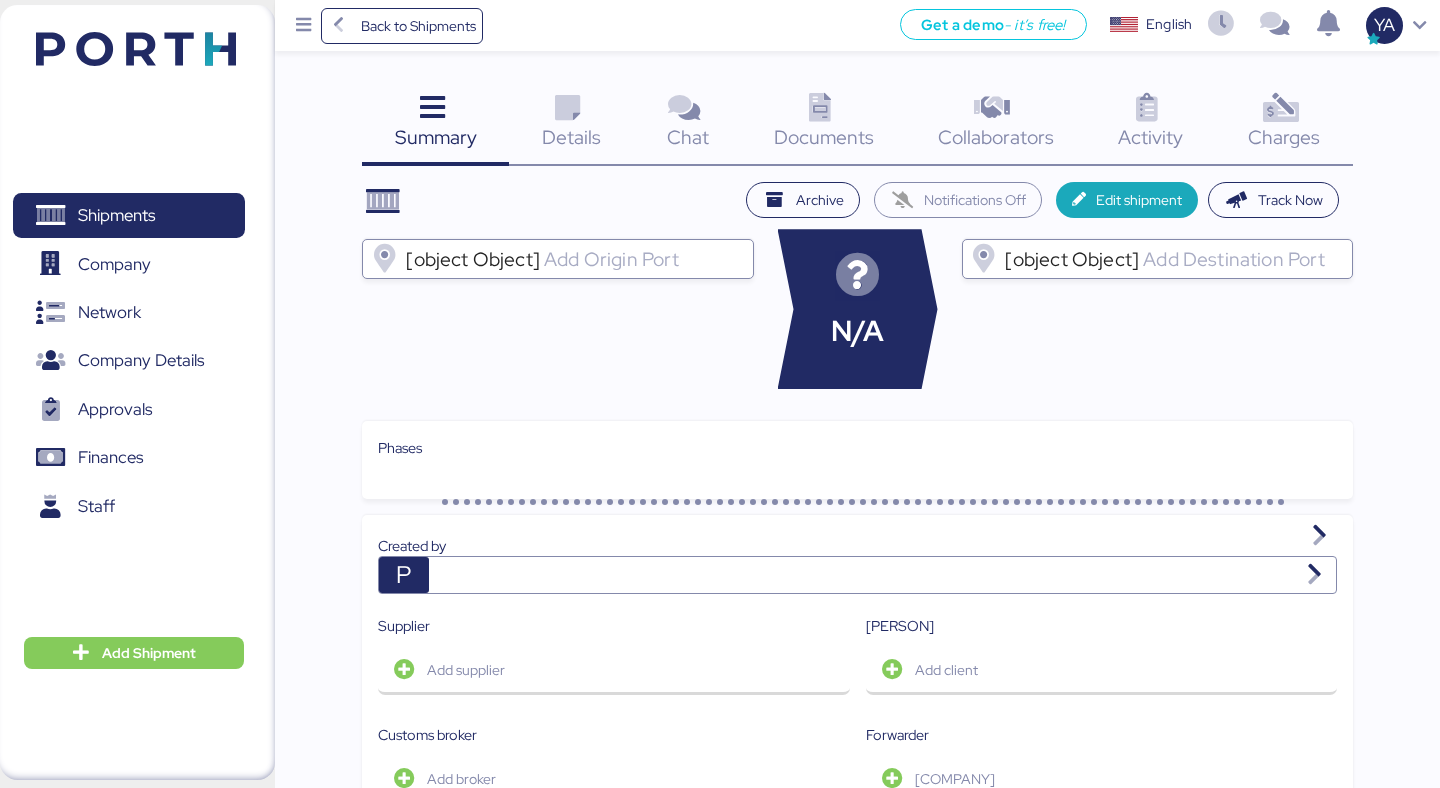 click at bounding box center (1280, 108) 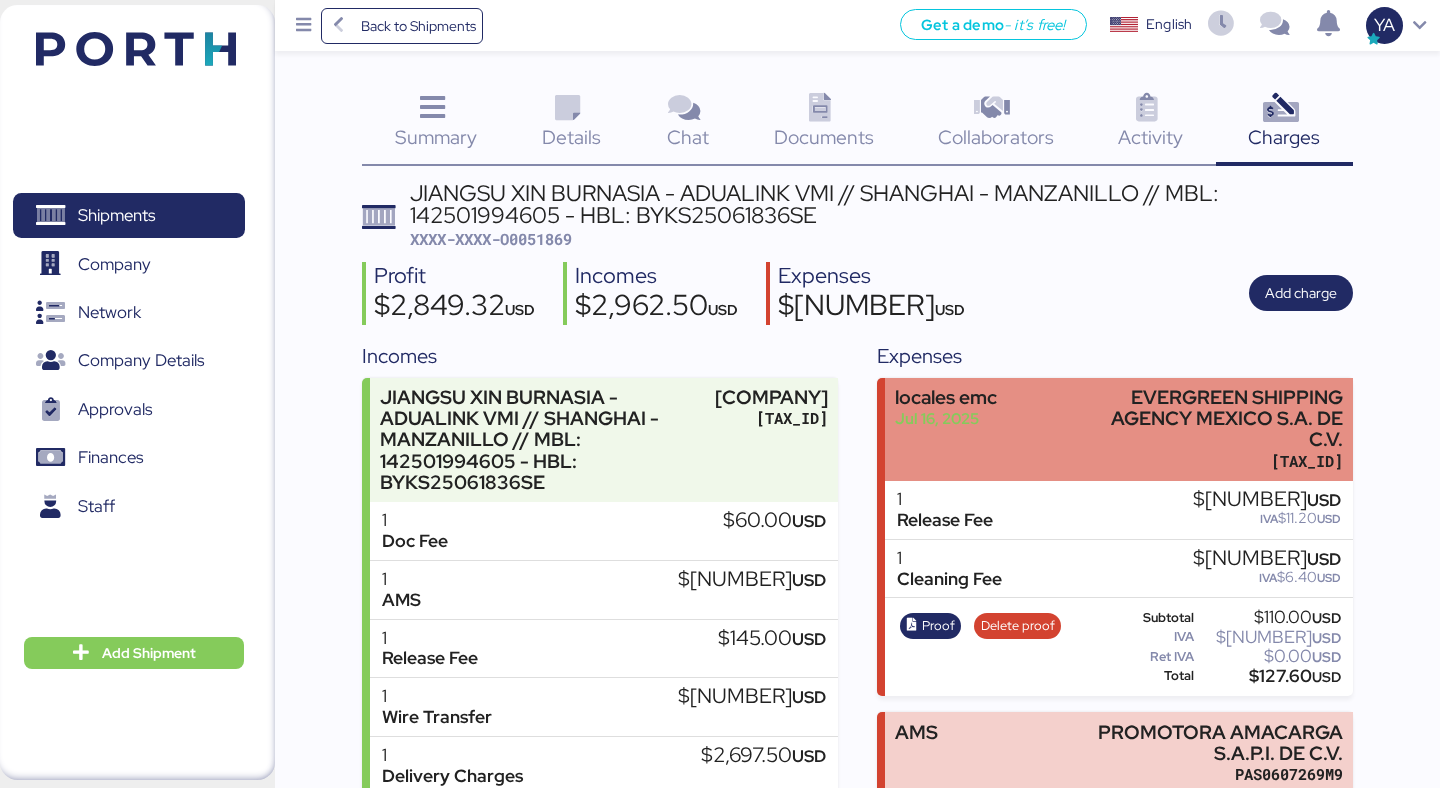 scroll, scrollTop: 158, scrollLeft: 0, axis: vertical 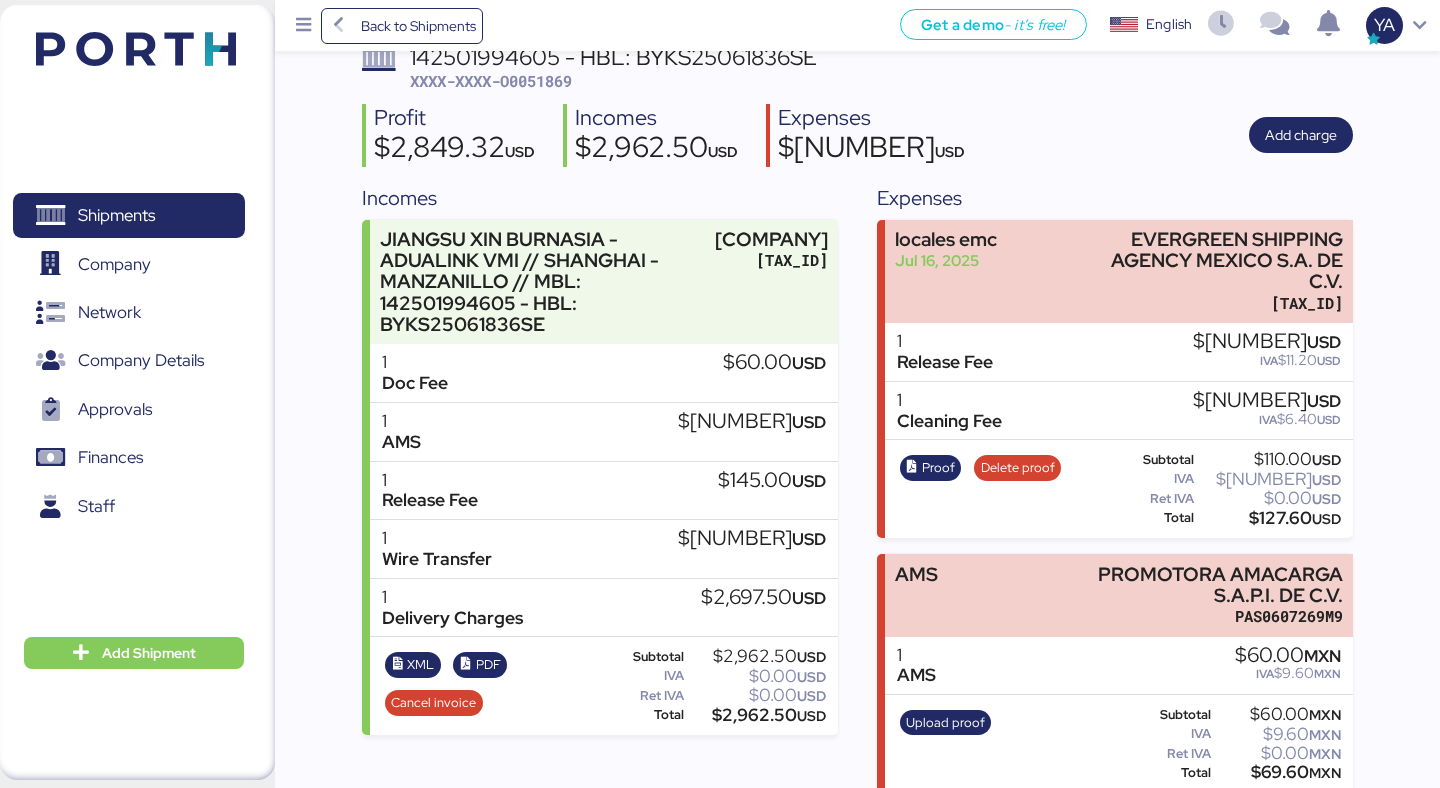 click on "$2,697.50  USD" at bounding box center [763, 598] 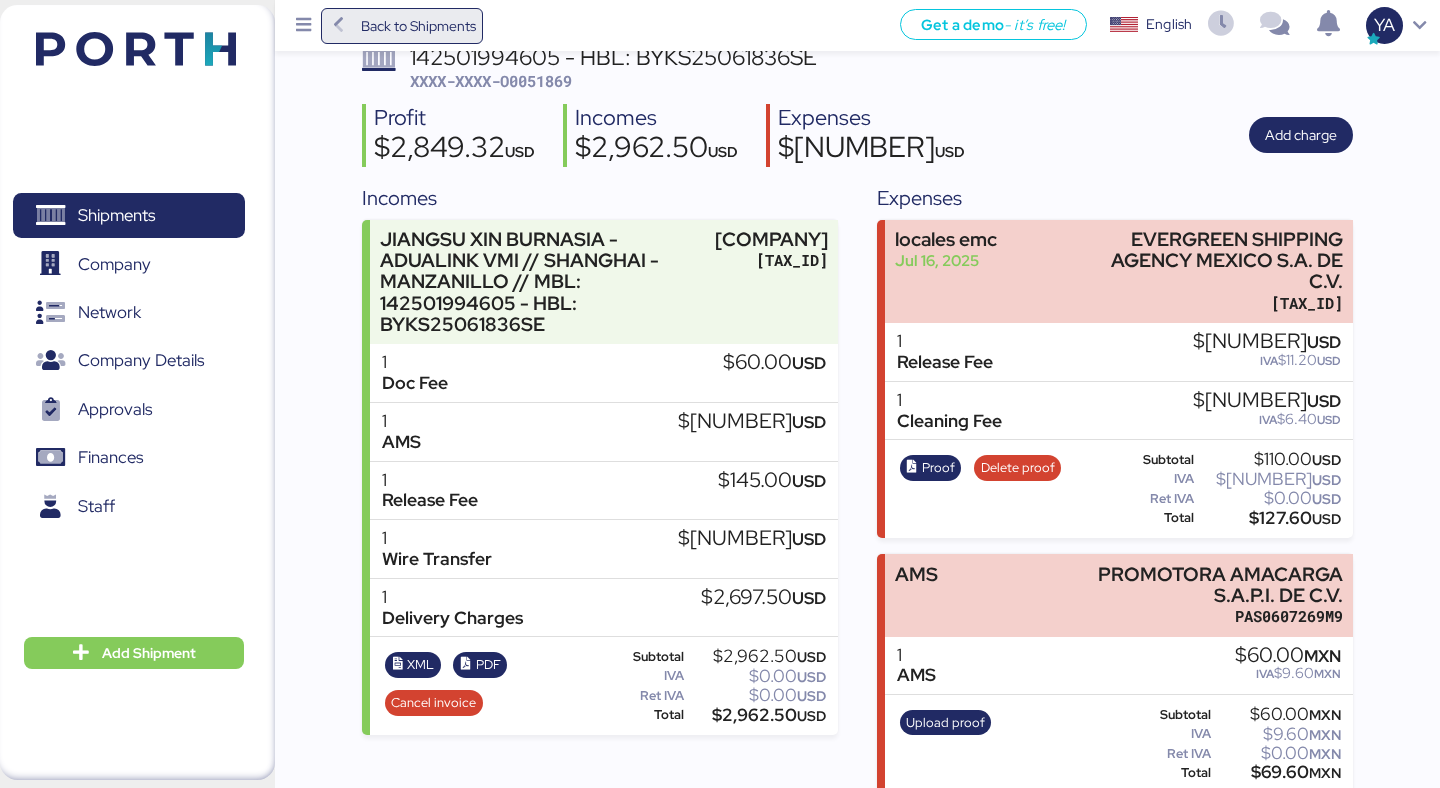 click on "Back to Shipments" at bounding box center [402, 26] 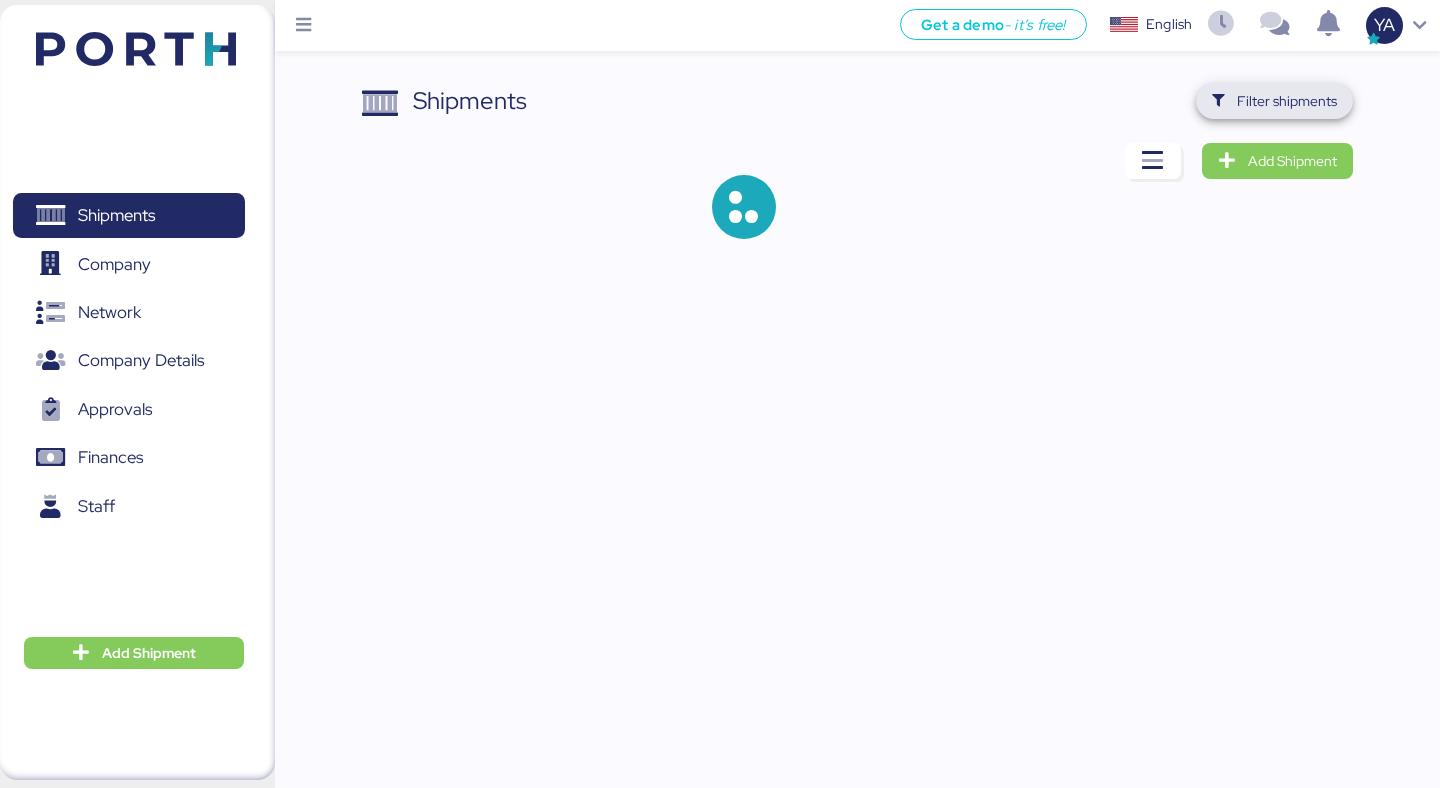 click on "Filter shipments" at bounding box center [1287, 101] 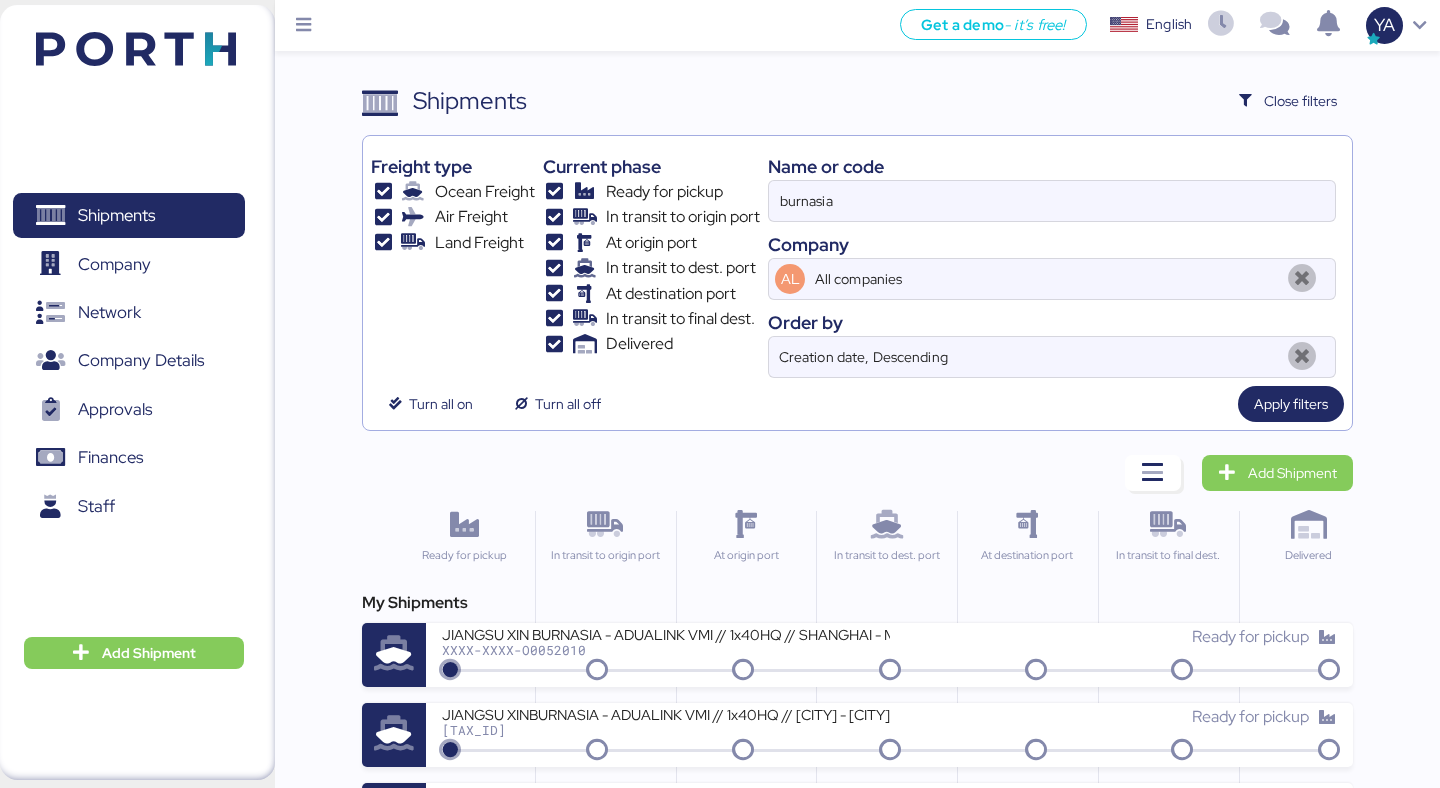 click on "burnasia" at bounding box center (1052, 201) 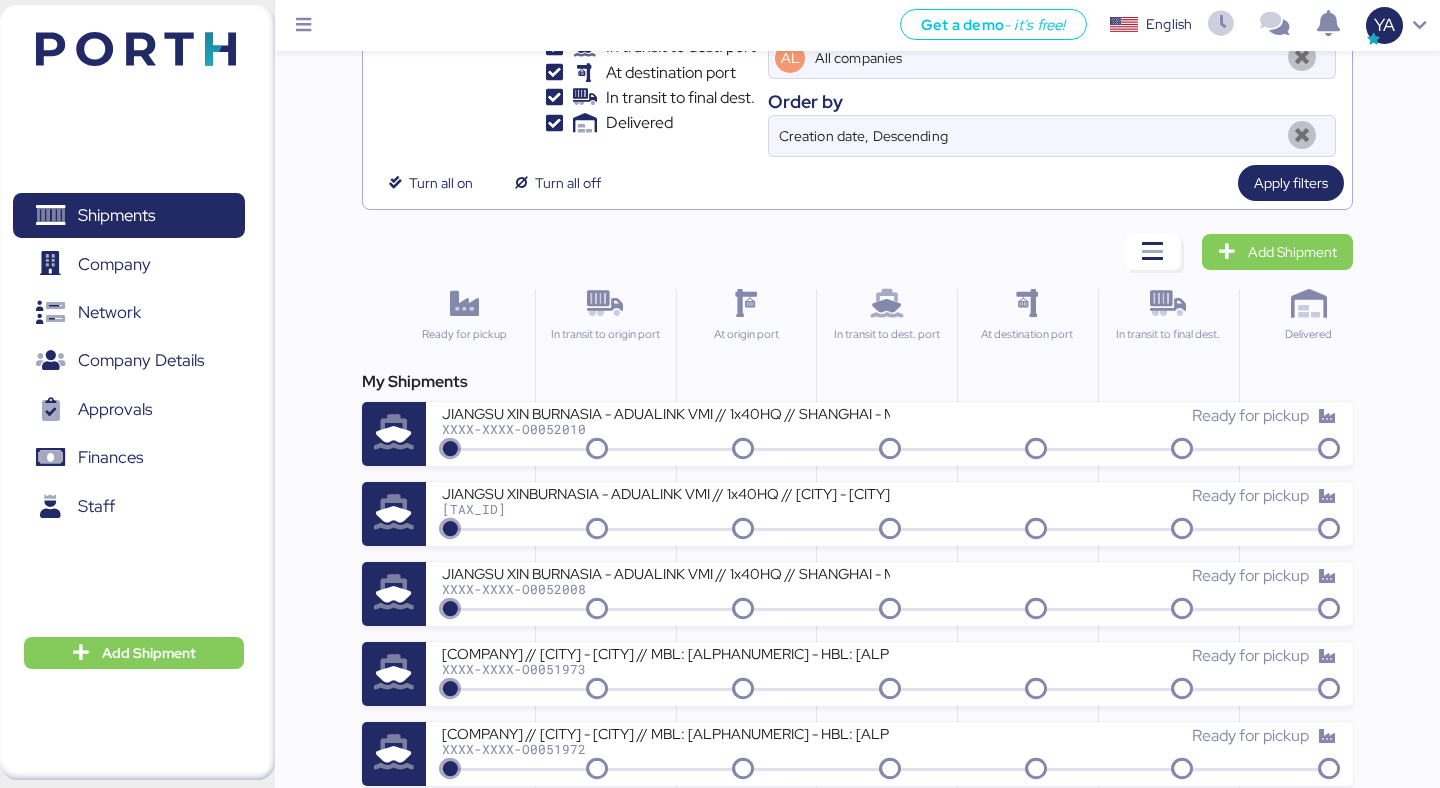 scroll, scrollTop: 224, scrollLeft: 0, axis: vertical 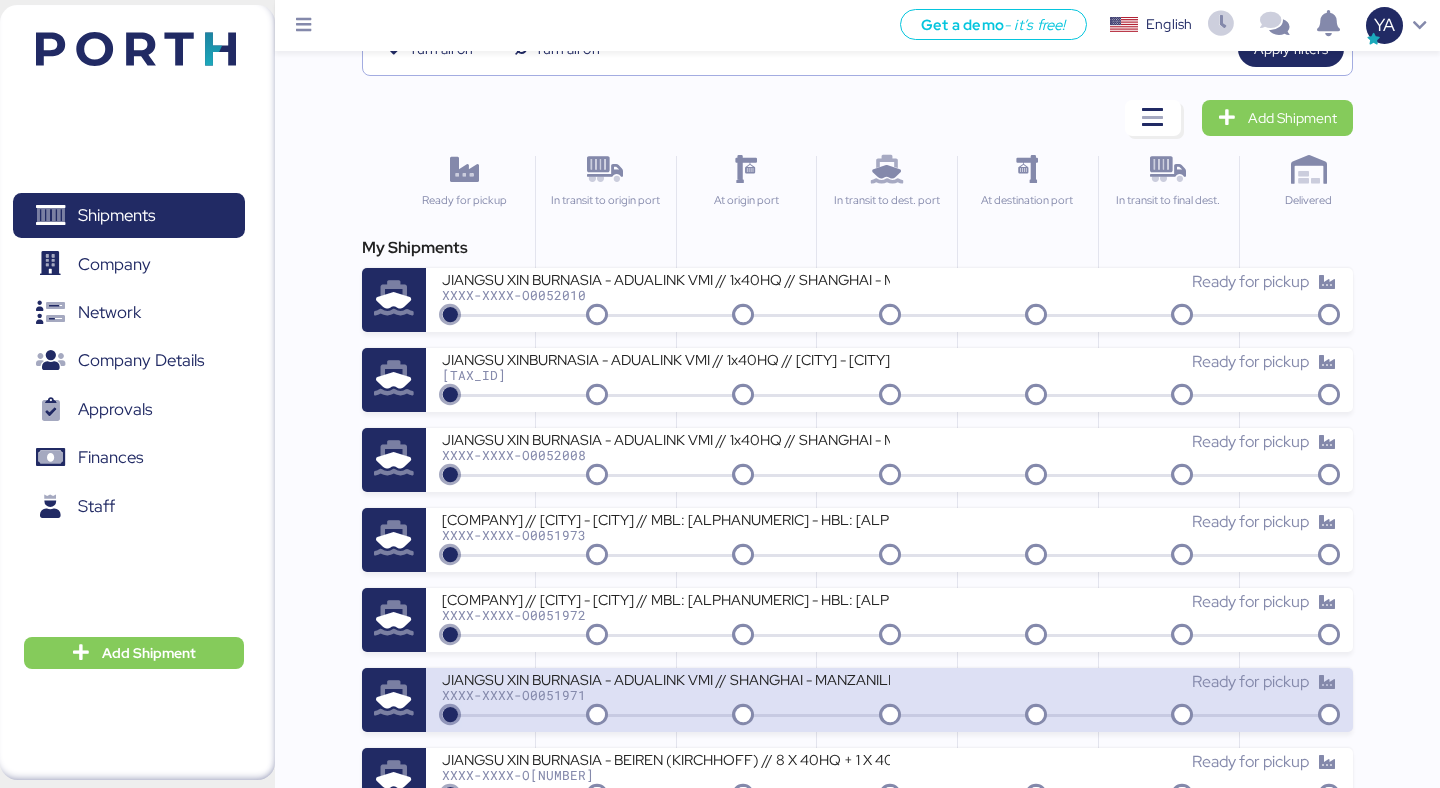 click on "XXXX-XXXX-O0051971" at bounding box center [665, 695] 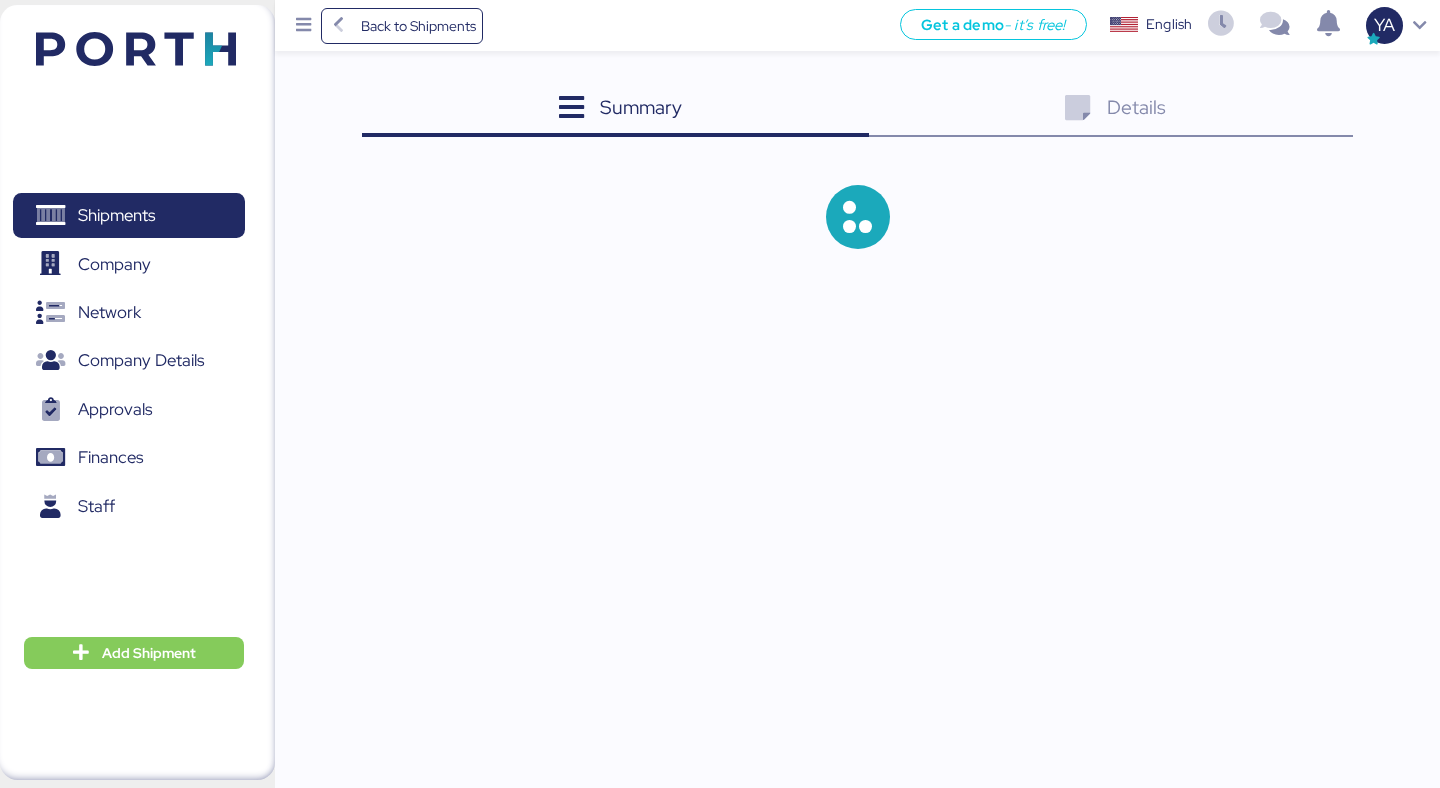 scroll, scrollTop: 0, scrollLeft: 0, axis: both 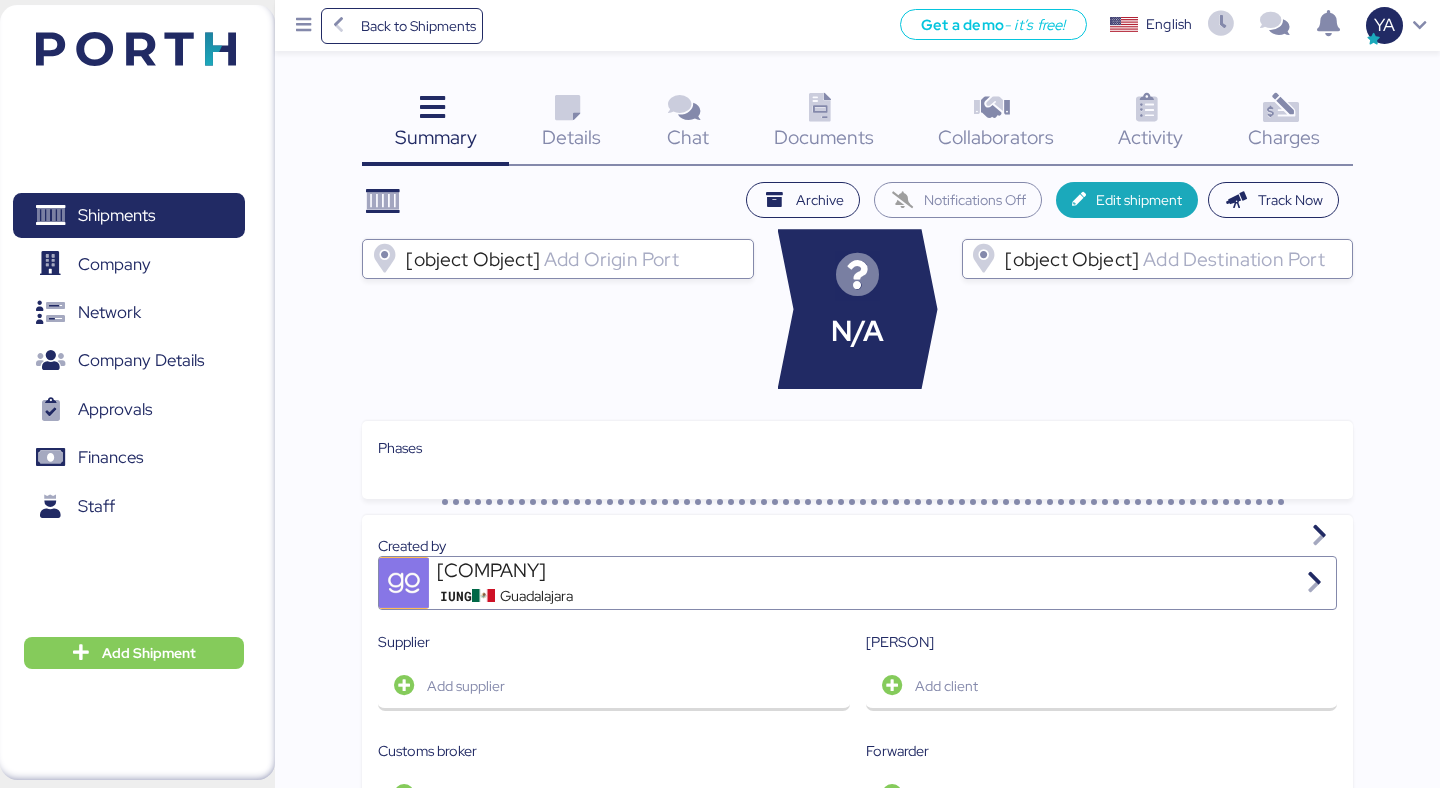 click on "Charges 0" at bounding box center (1284, 124) 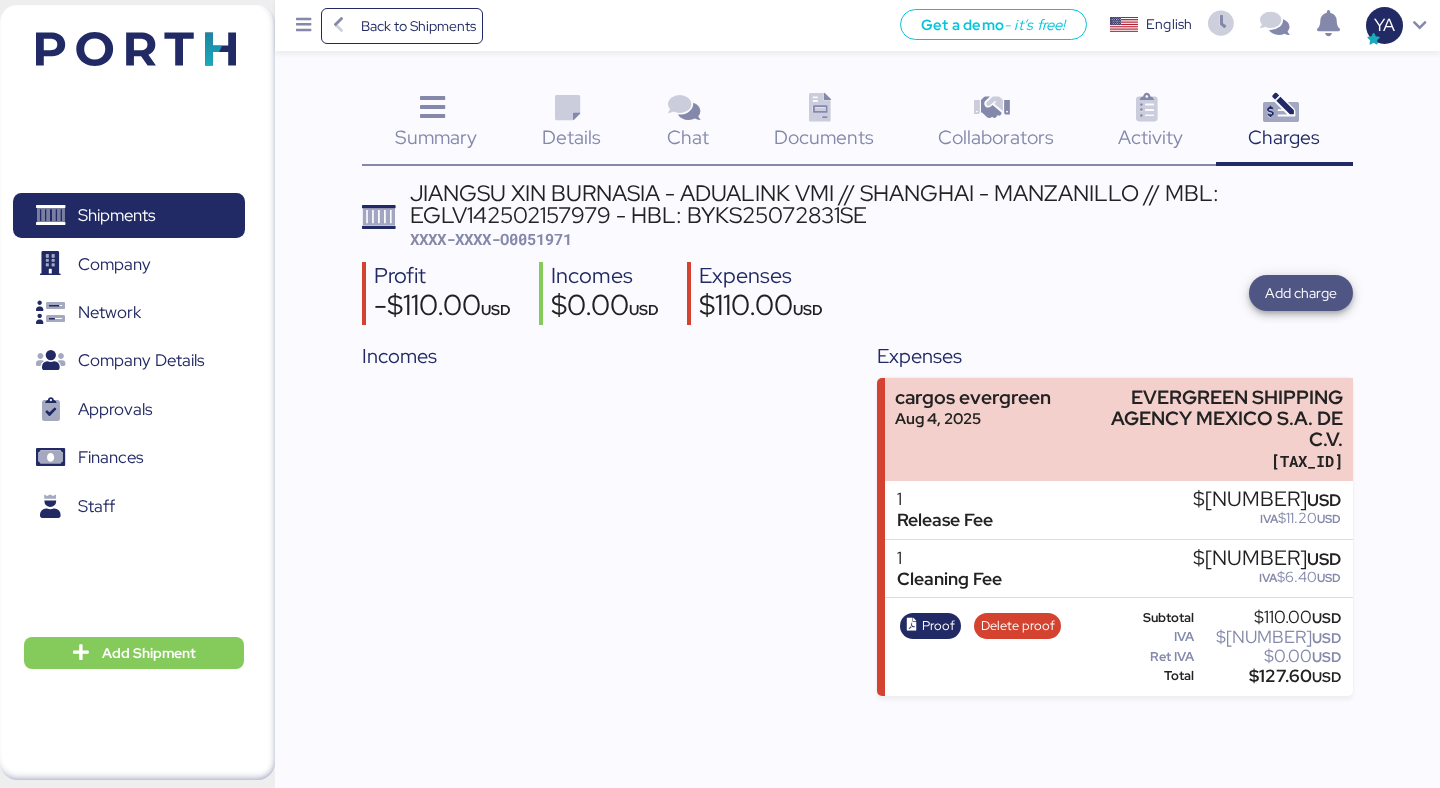 click on "Add charge" at bounding box center [1301, 293] 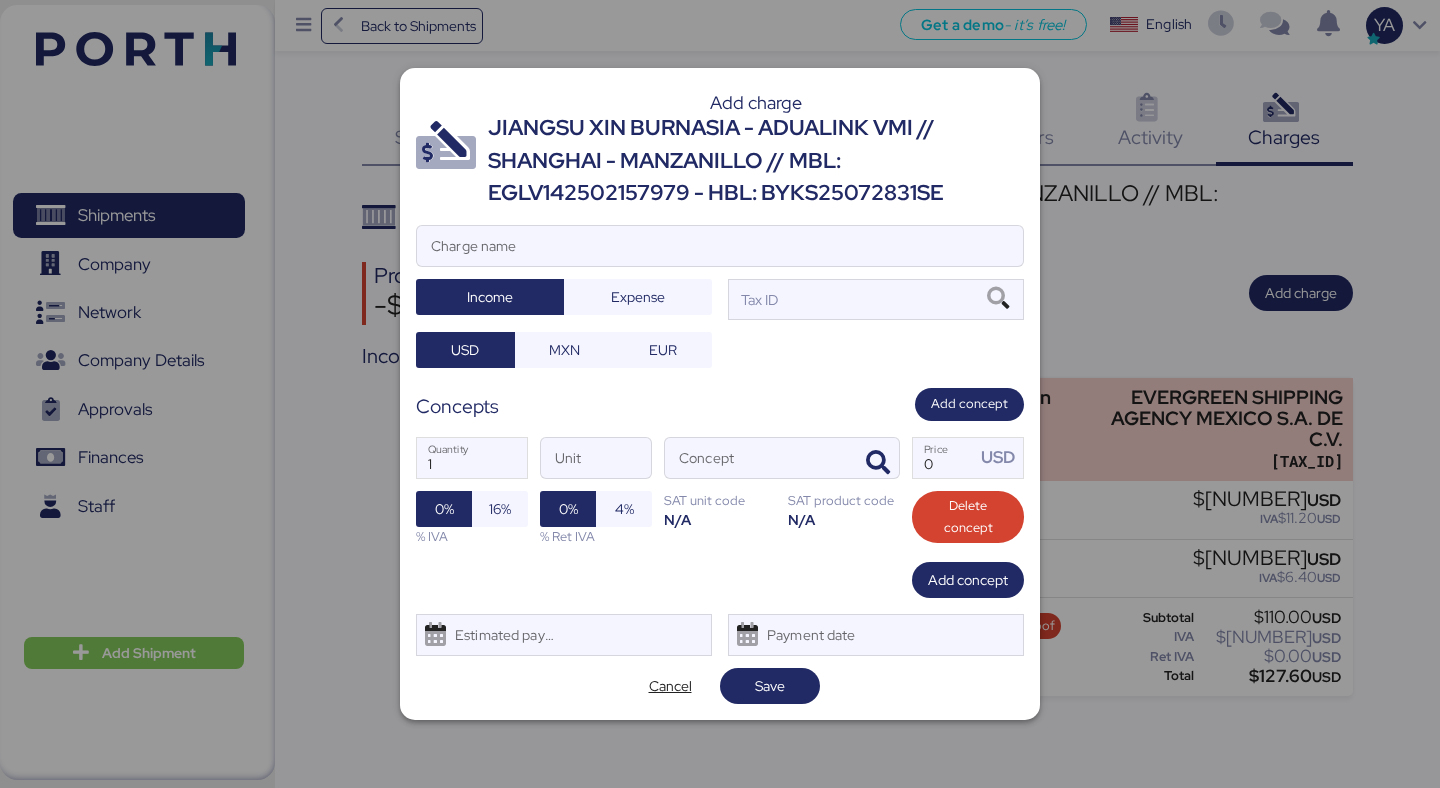 click on "JIANGSU XIN BURNASIA - ADUALINK VMI // SHANGHAI - MANZANILLO // MBL: EGLV142502157979 - HBL: BYKS25072831SE" at bounding box center (756, 160) 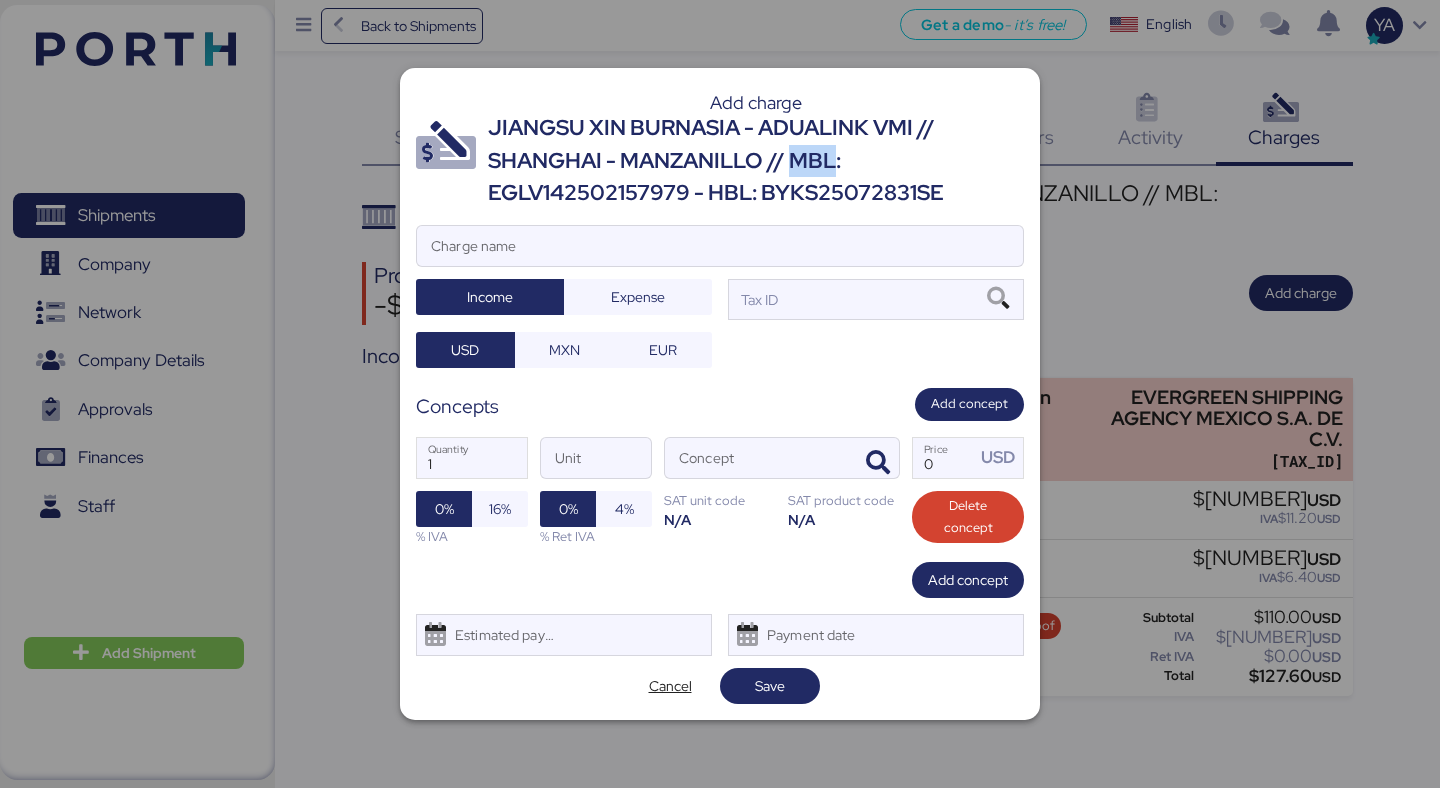 click on "JIANGSU XIN BURNASIA - ADUALINK VMI // SHANGHAI - MANZANILLO // MBL: EGLV142502157979 - HBL: BYKS25072831SE" at bounding box center (756, 160) 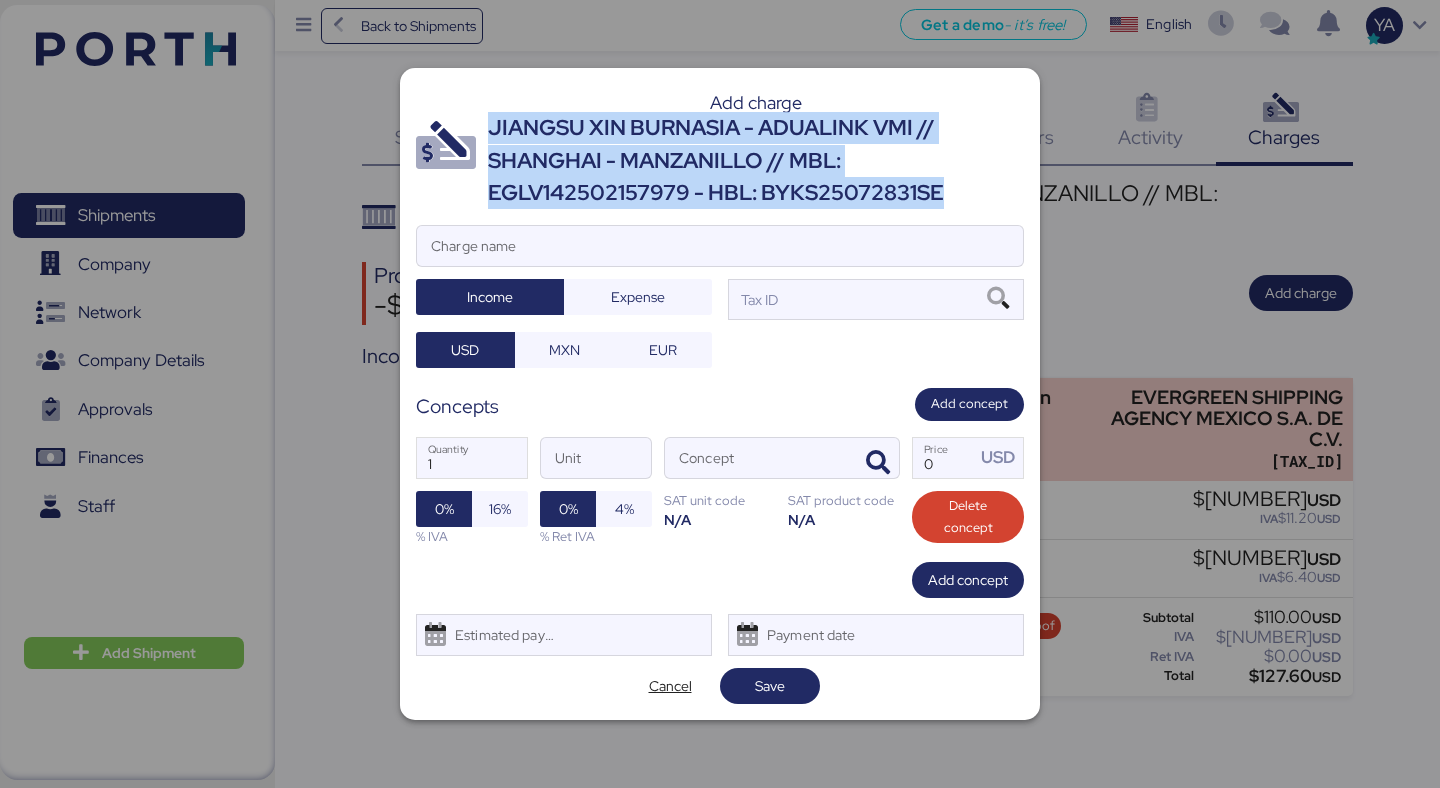 click on "JIANGSU XIN BURNASIA - ADUALINK VMI // SHANGHAI - MANZANILLO // MBL: EGLV142502157979 - HBL: BYKS25072831SE" at bounding box center [756, 160] 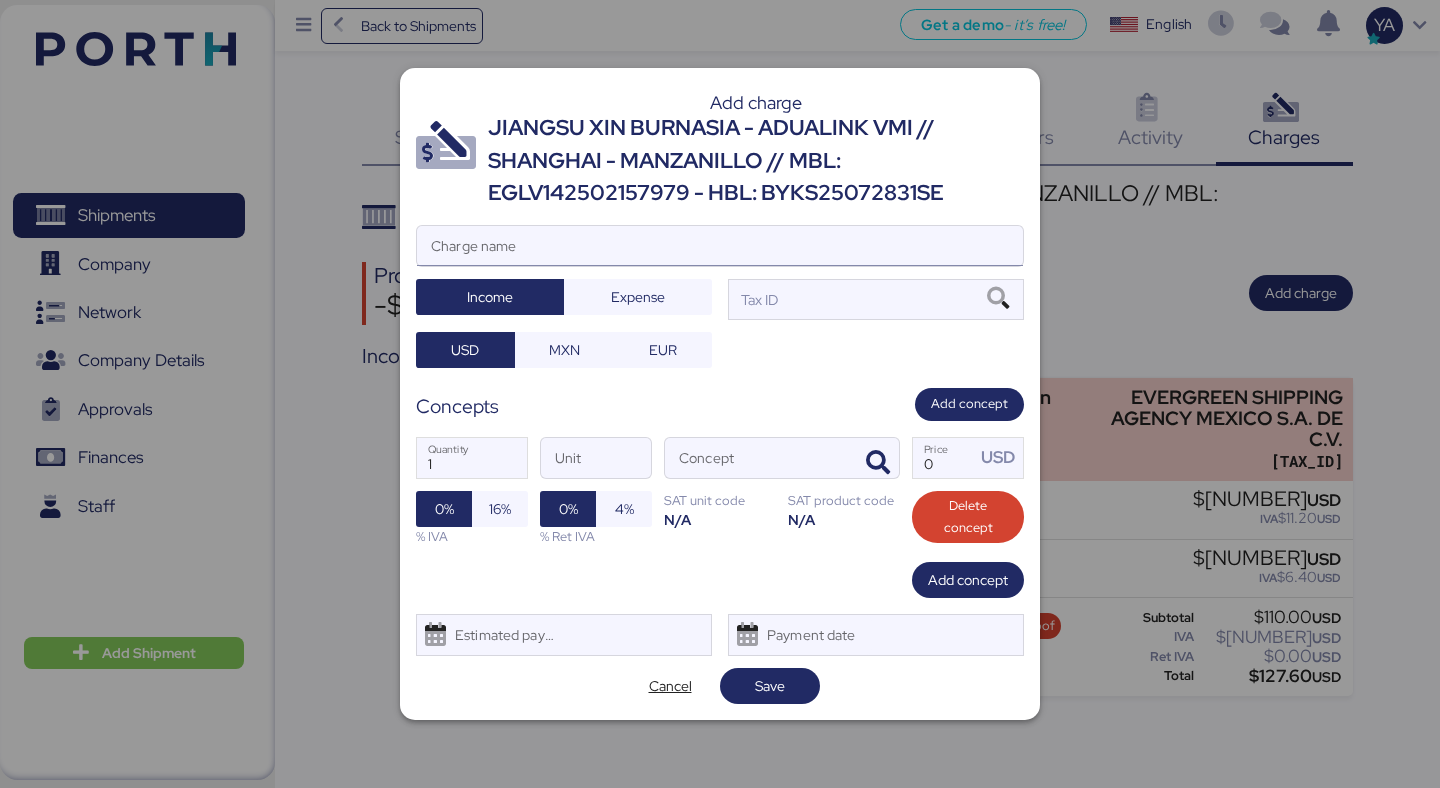 click on "Charge name" at bounding box center (720, 246) 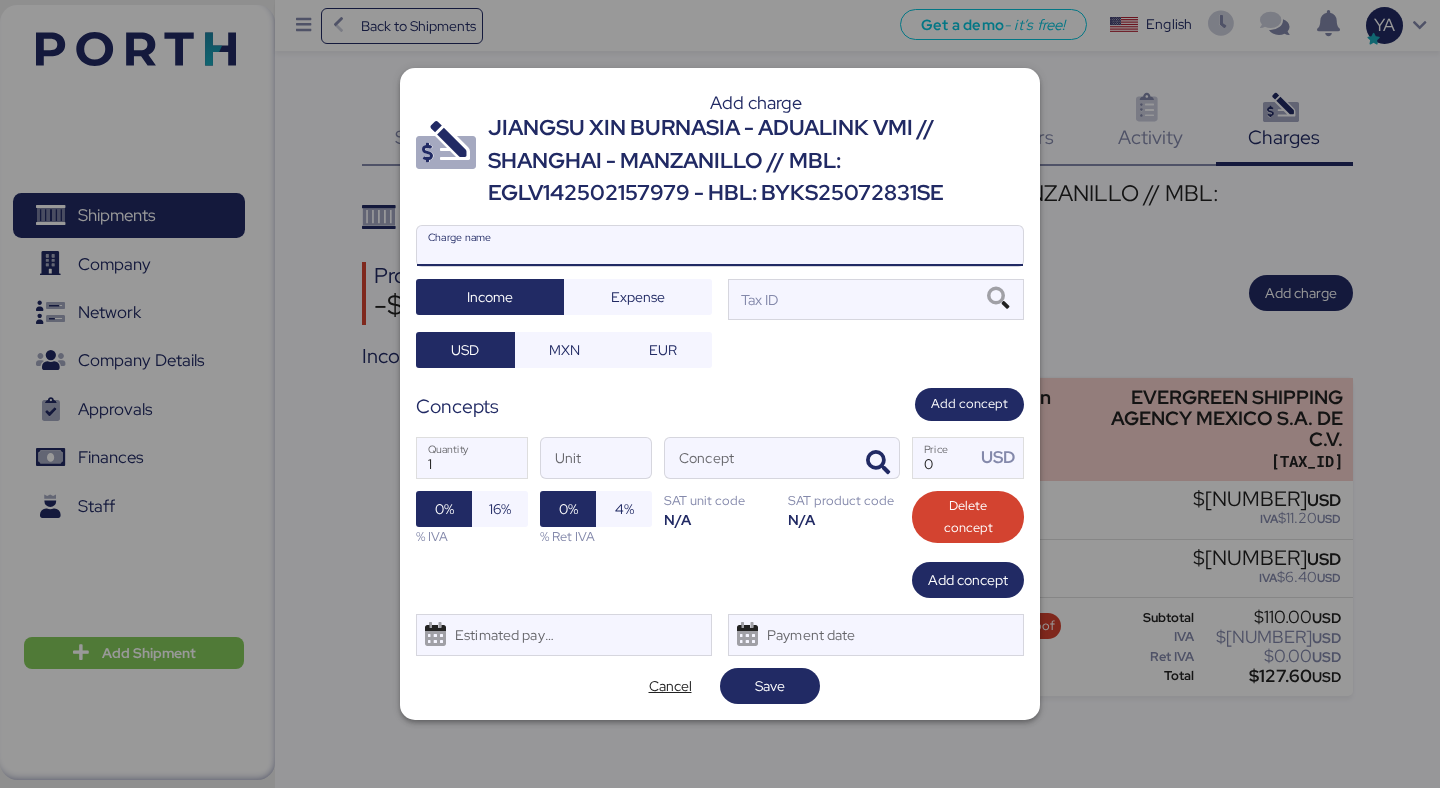 paste on "JIANGSU XIN BURNASIA - ADUALINK VMI // SHANGHAI - MANZANILLO // MBL: EGLV142502157979 - HBL: BYKS25072831SE" 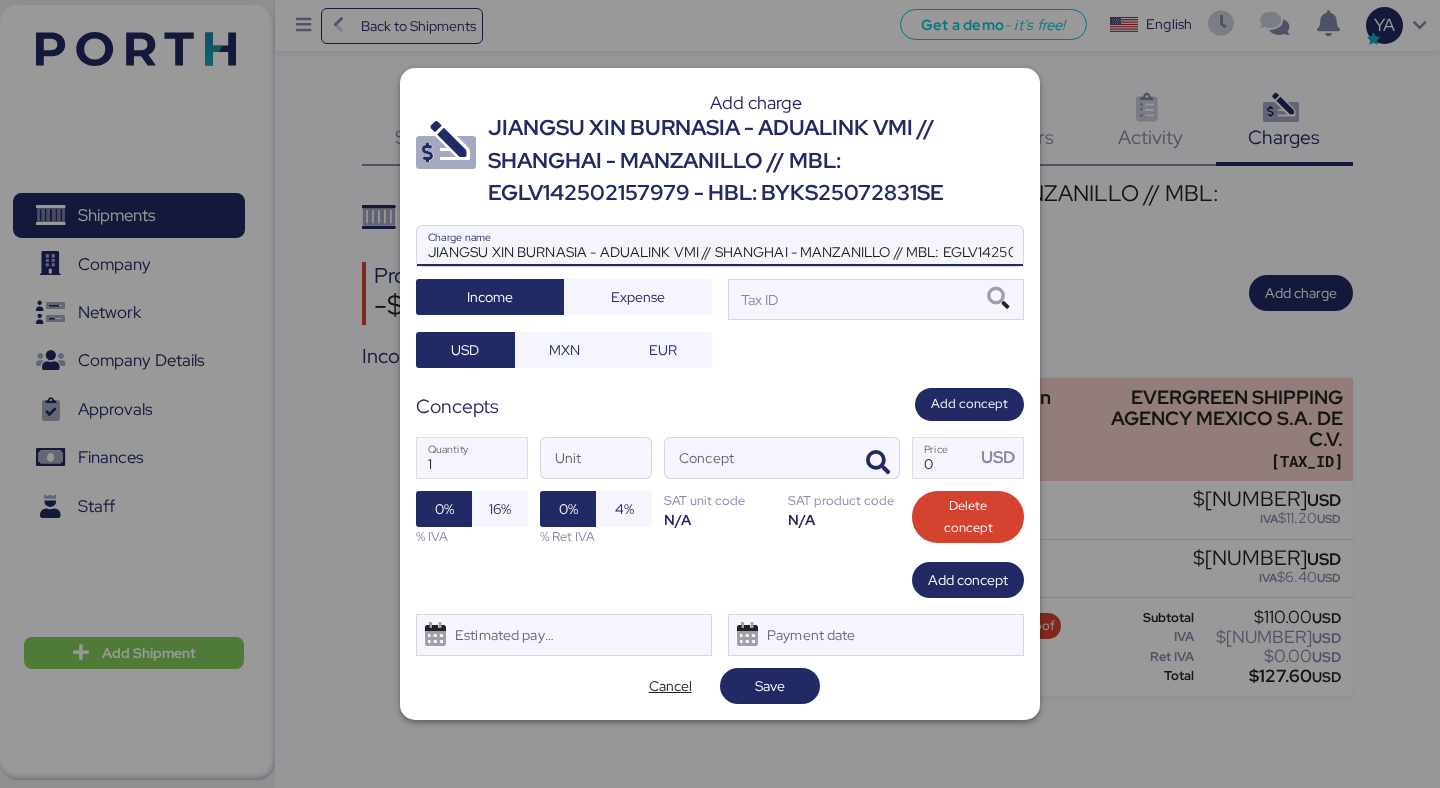 scroll, scrollTop: 0, scrollLeft: 226, axis: horizontal 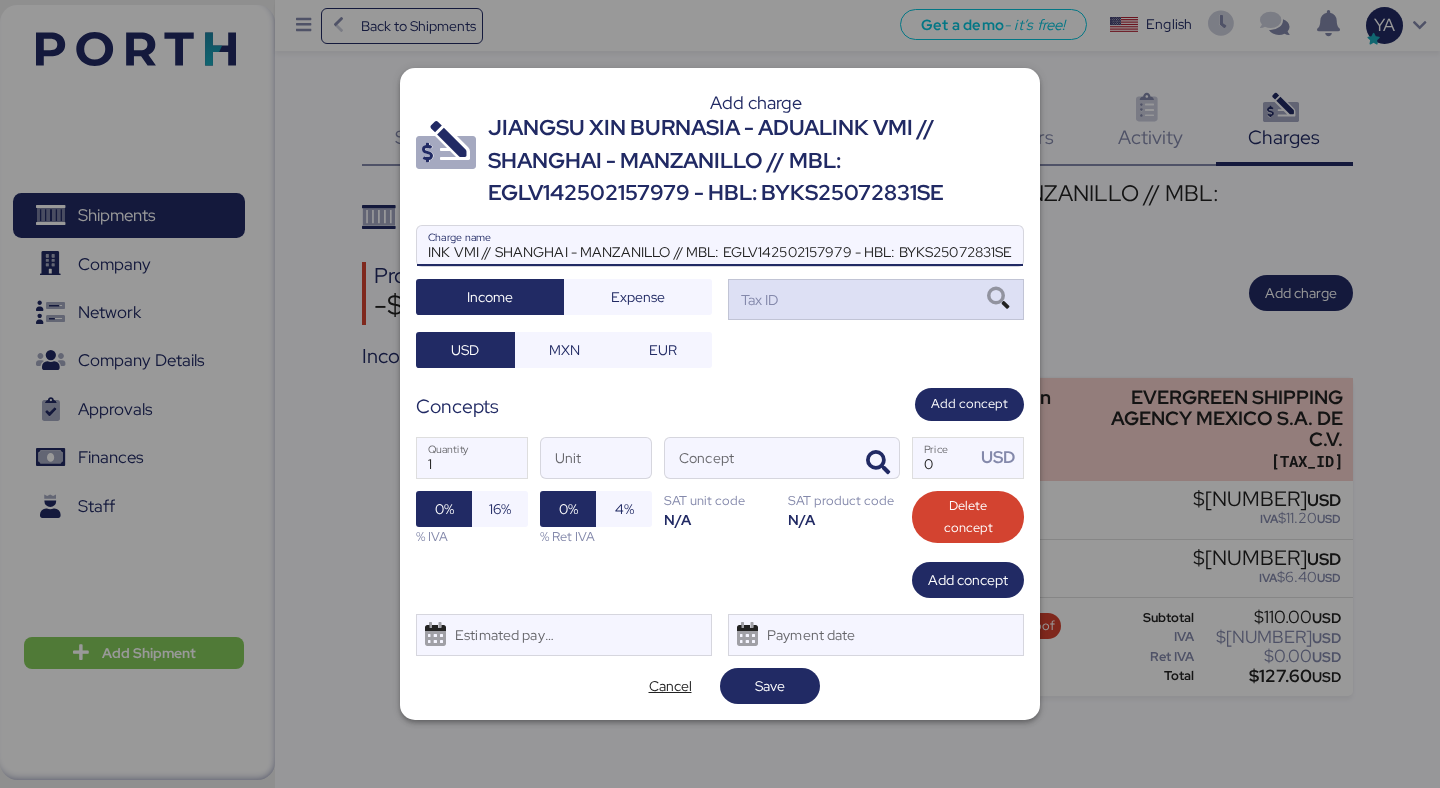 type on "JIANGSU XIN BURNASIA - ADUALINK VMI // SHANGHAI - MANZANILLO // MBL: EGLV142502157979 - HBL: BYKS25072831SE" 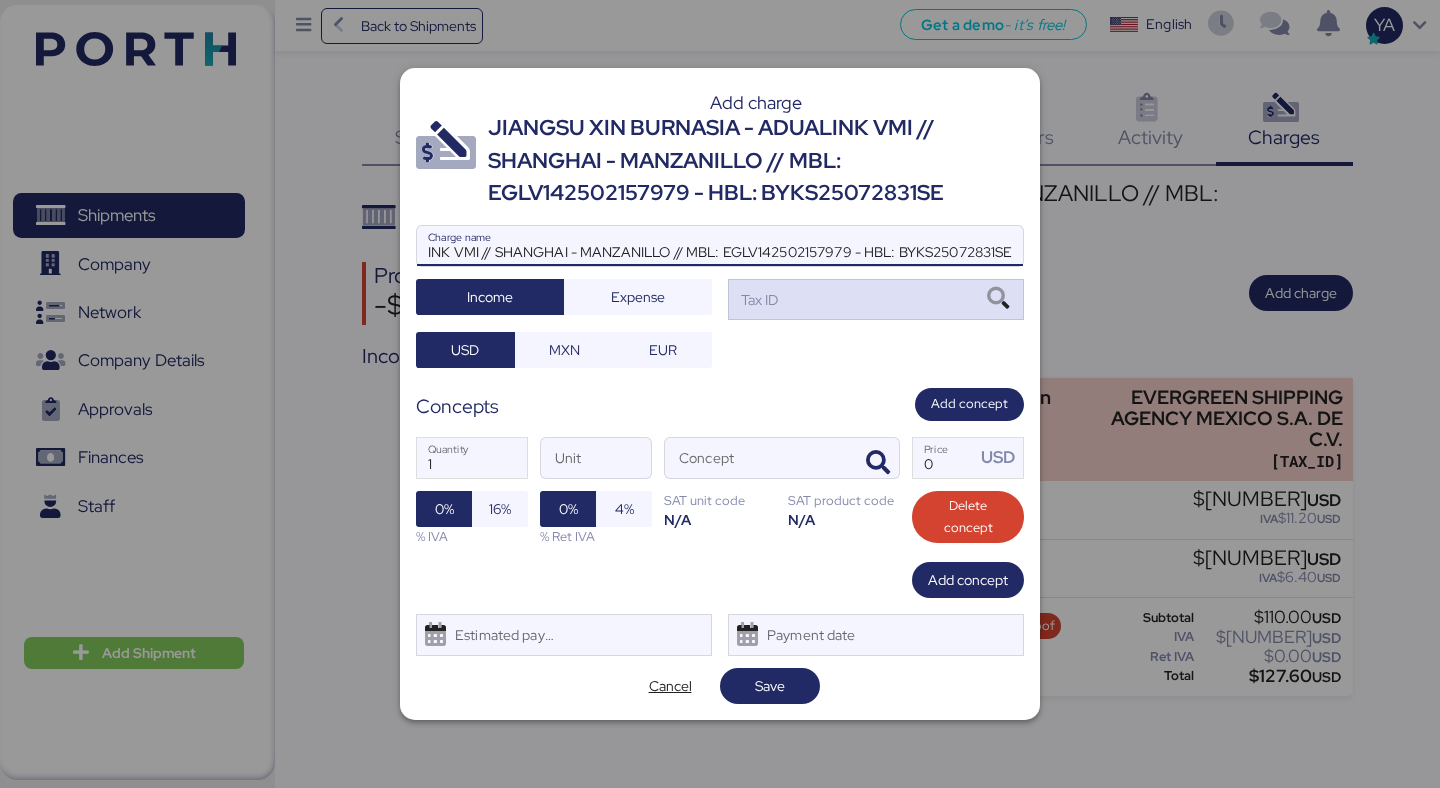 click on "Tax ID" at bounding box center (876, 299) 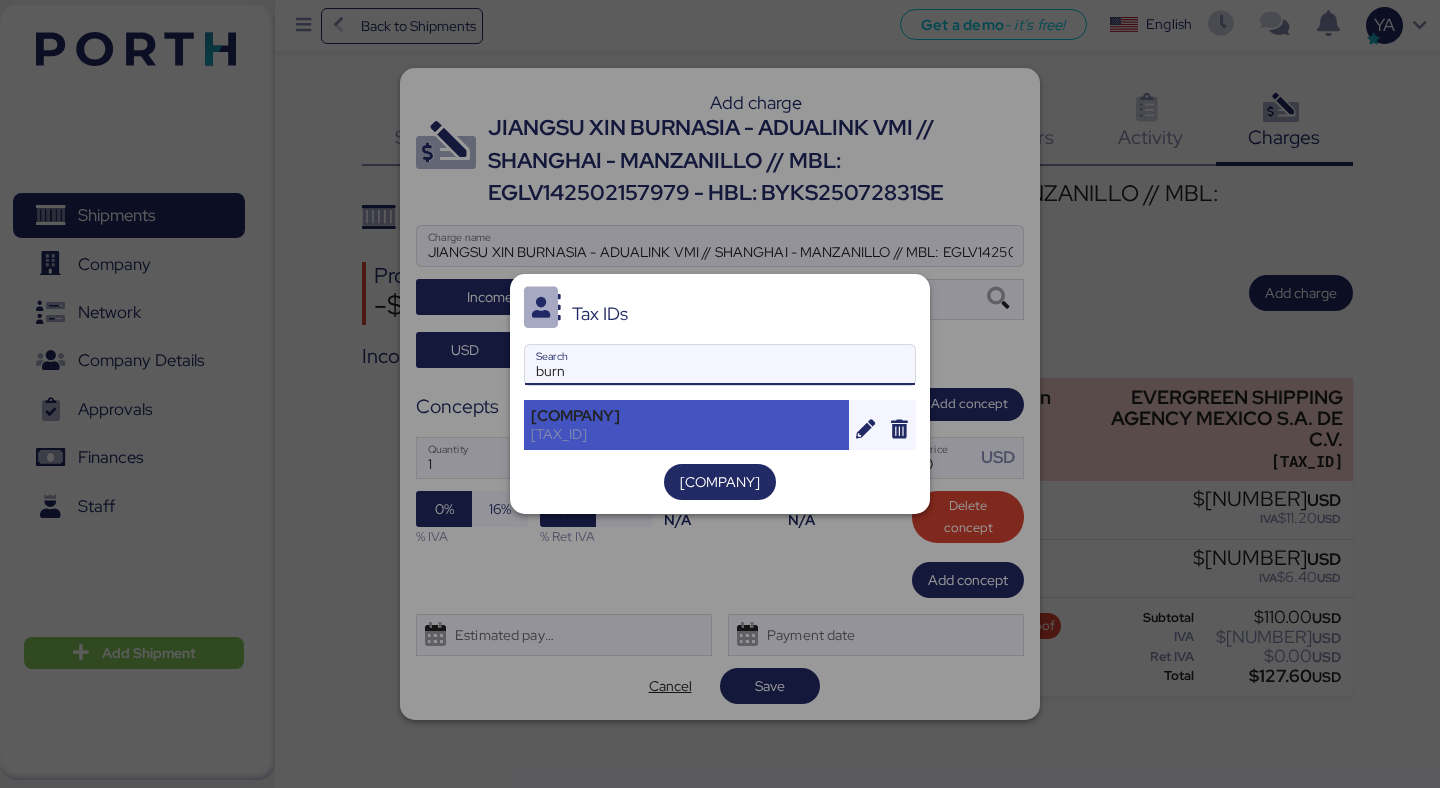 type on "burn" 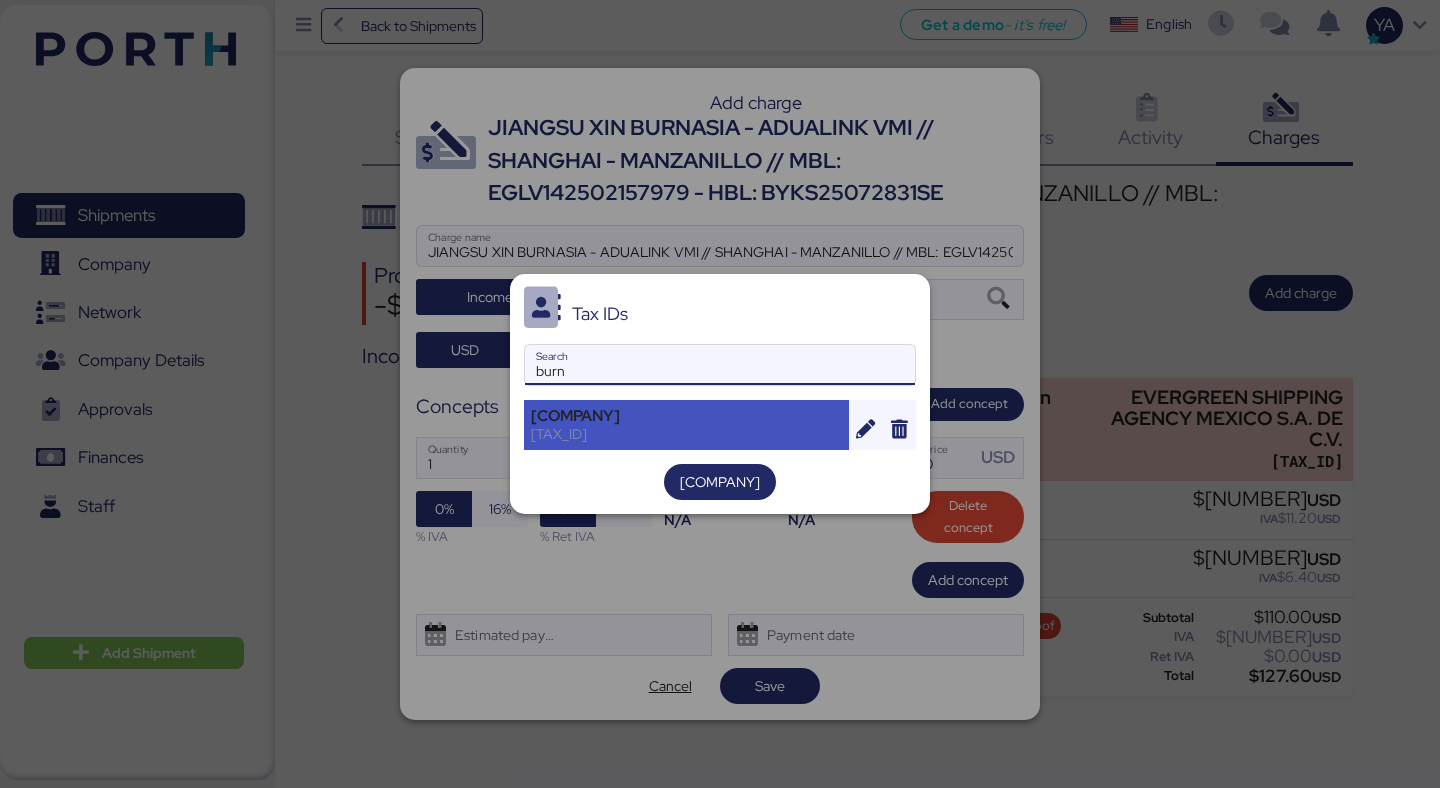 click on "[COMPANY]" at bounding box center [686, 416] 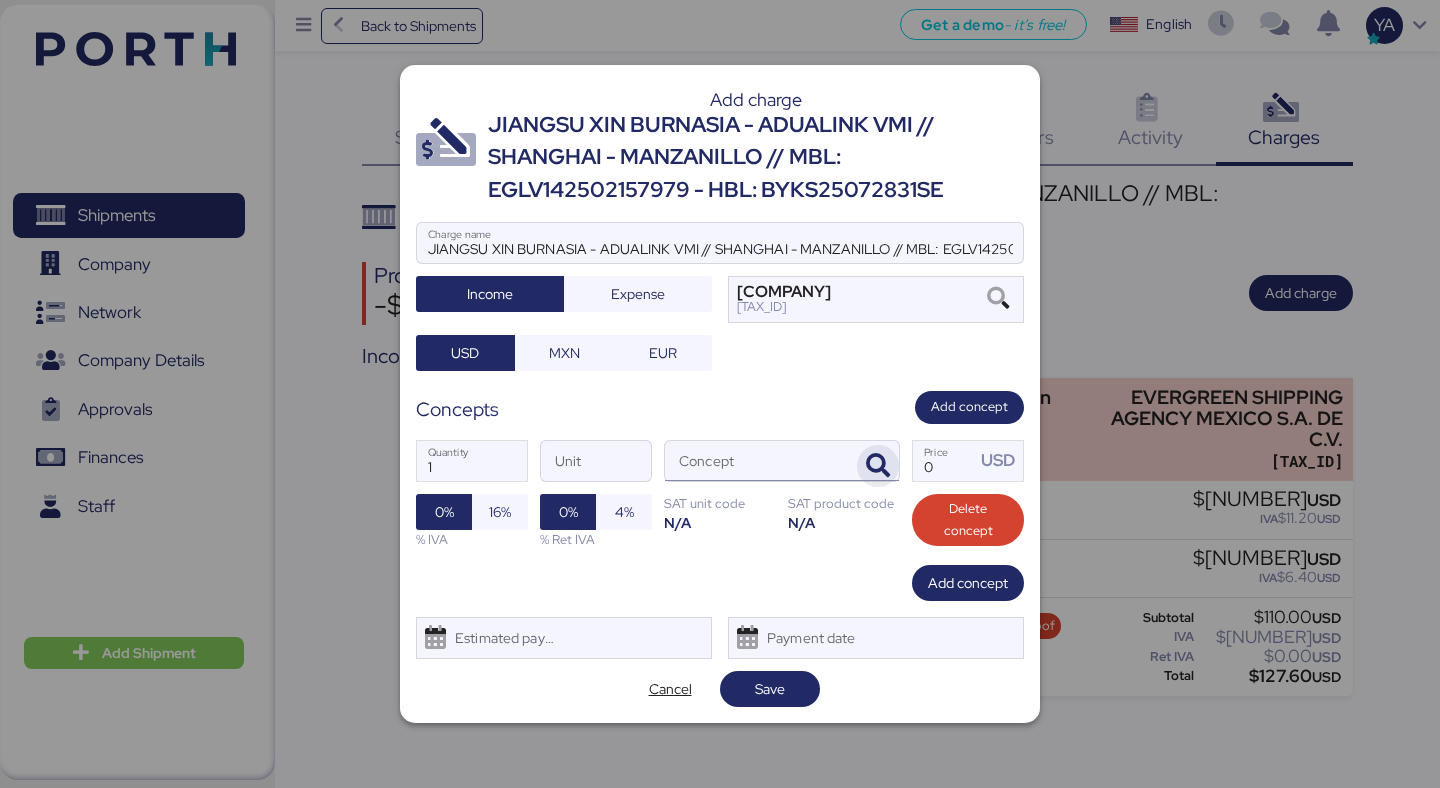 click at bounding box center (878, 466) 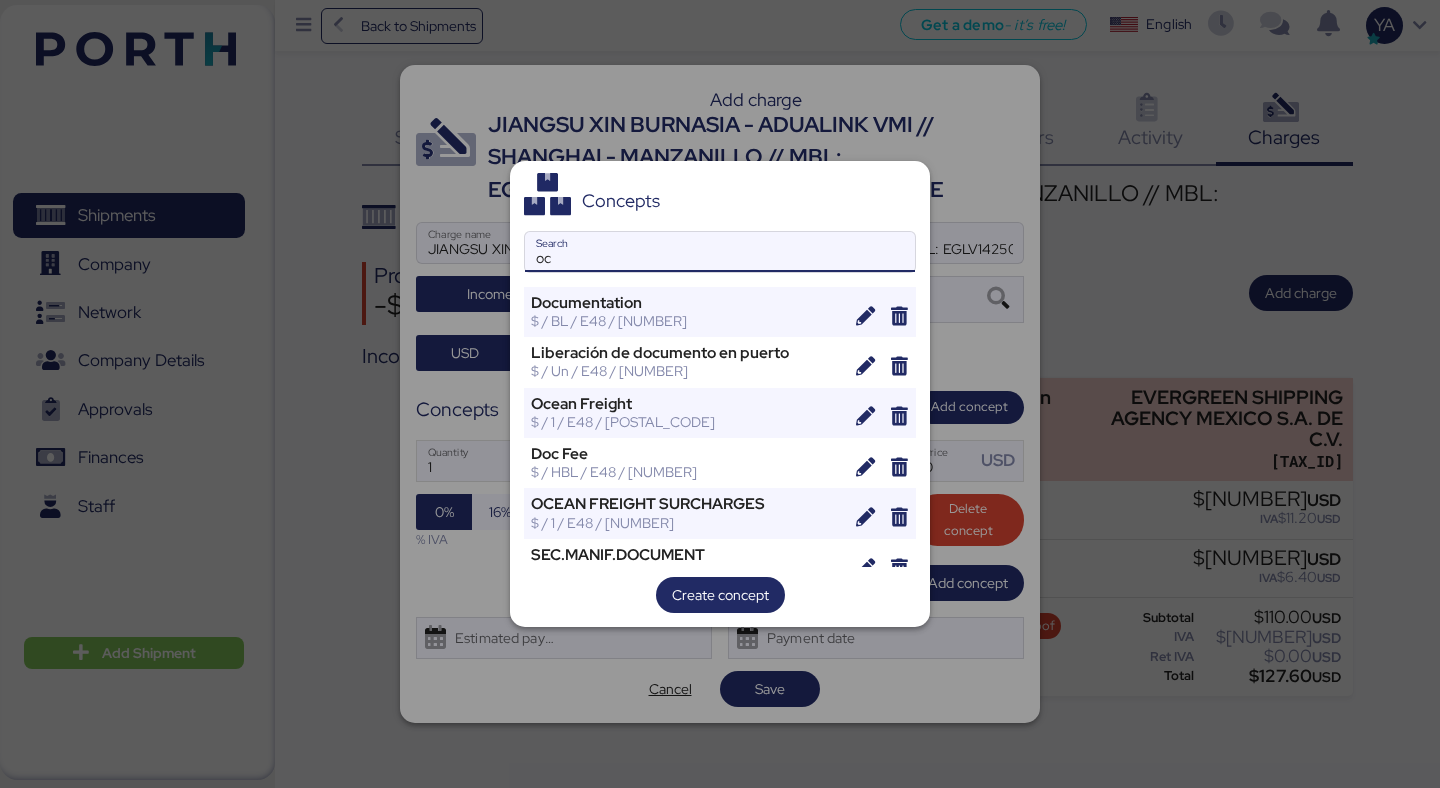 type on "o" 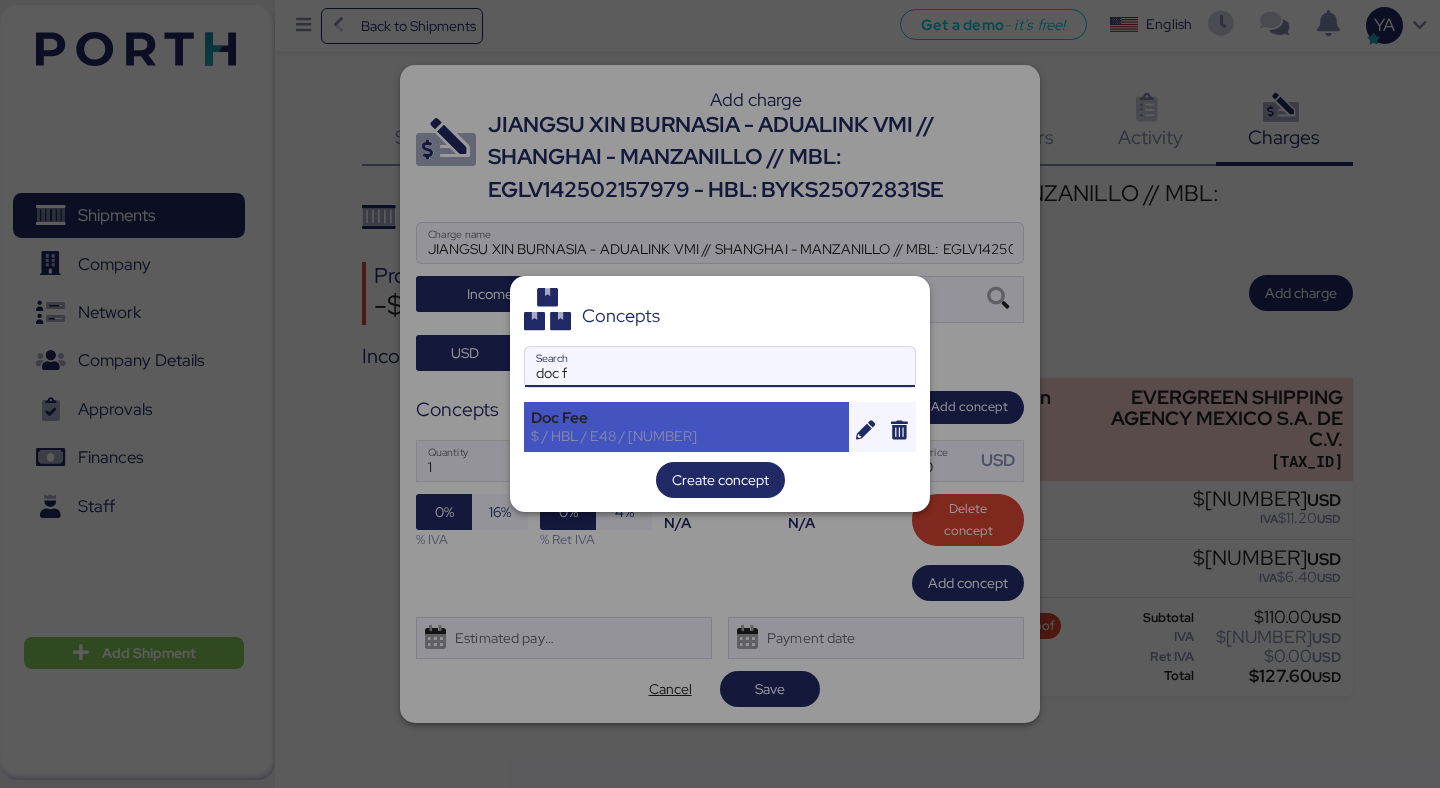 type on "doc f" 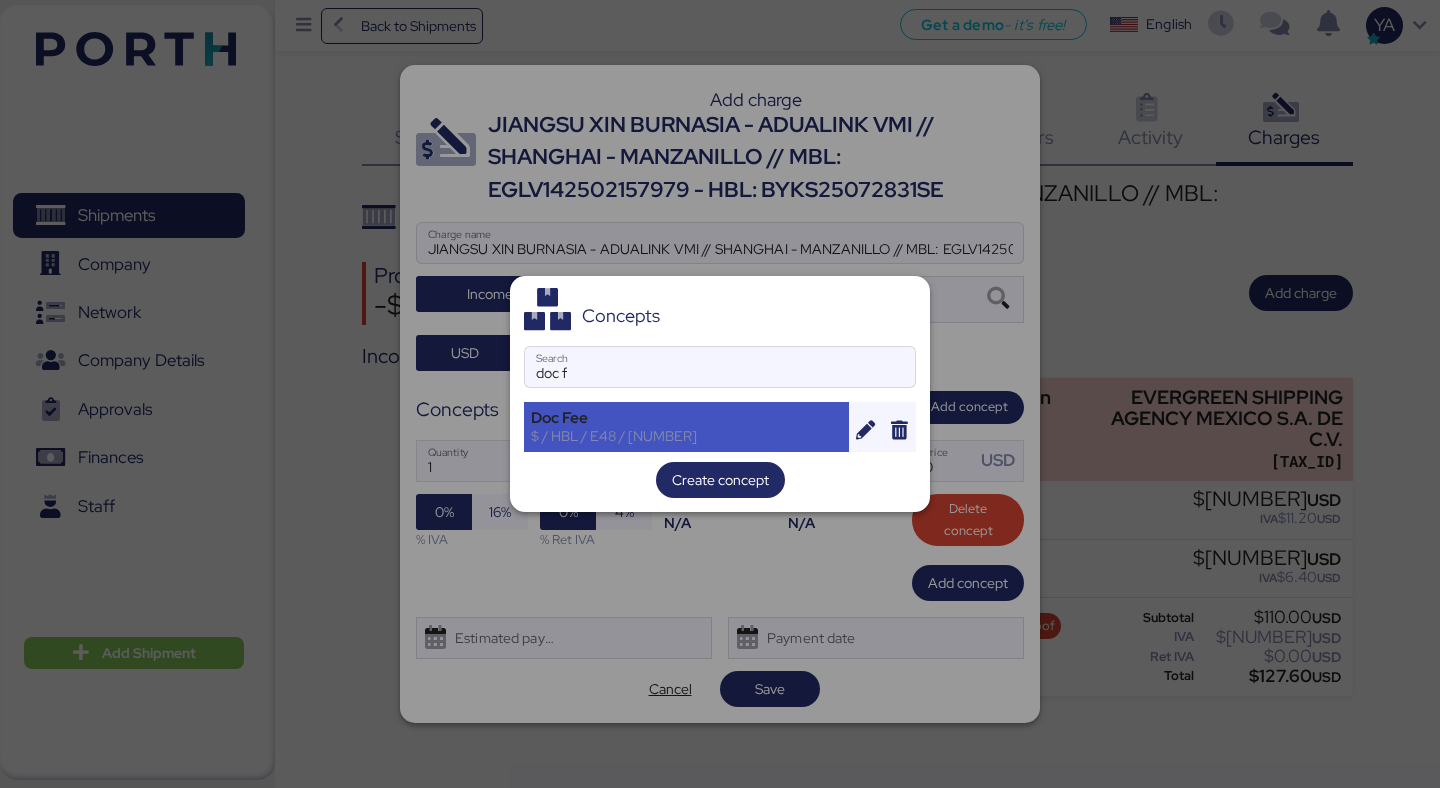 click on "Doc Fee" at bounding box center (686, 418) 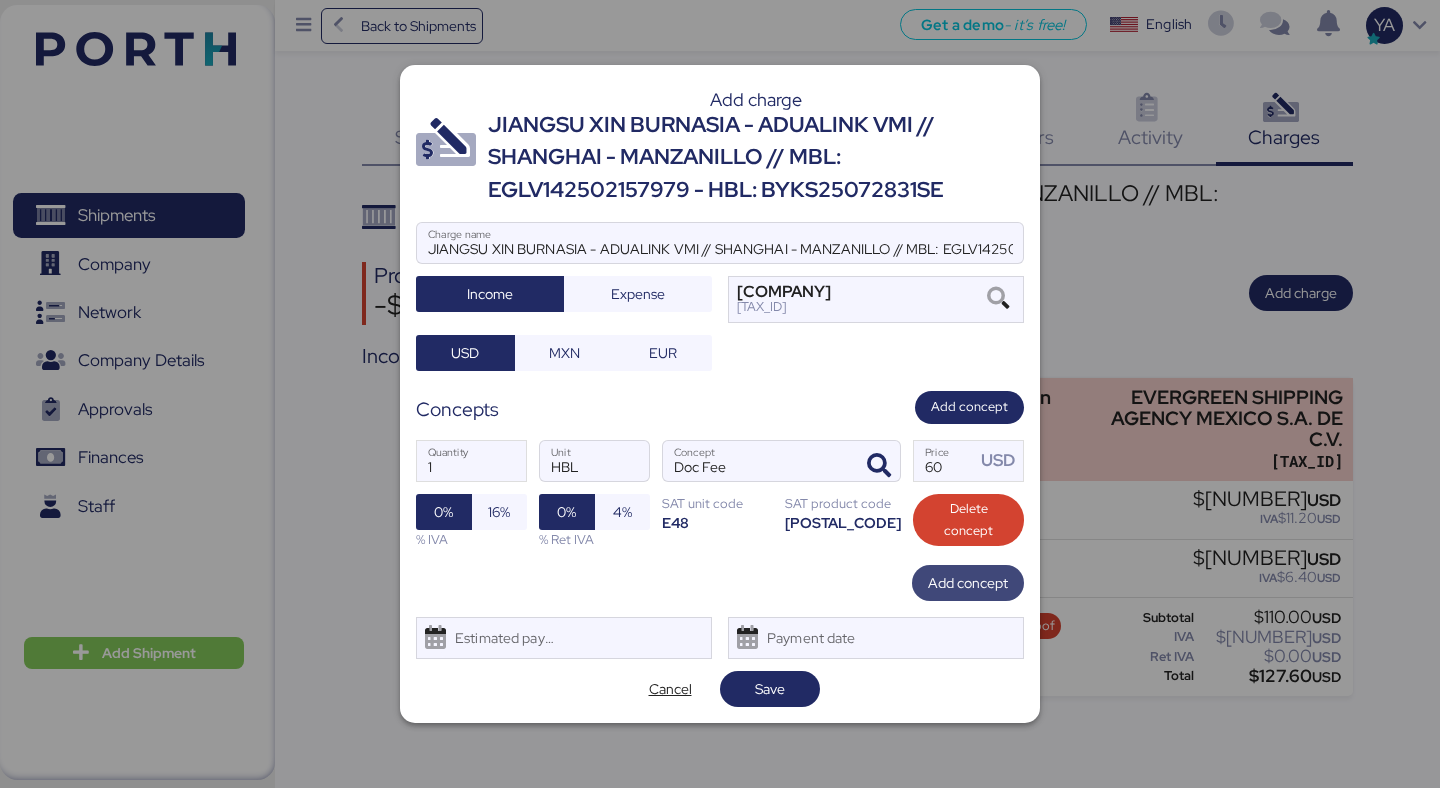 click on "Add concept" at bounding box center (968, 583) 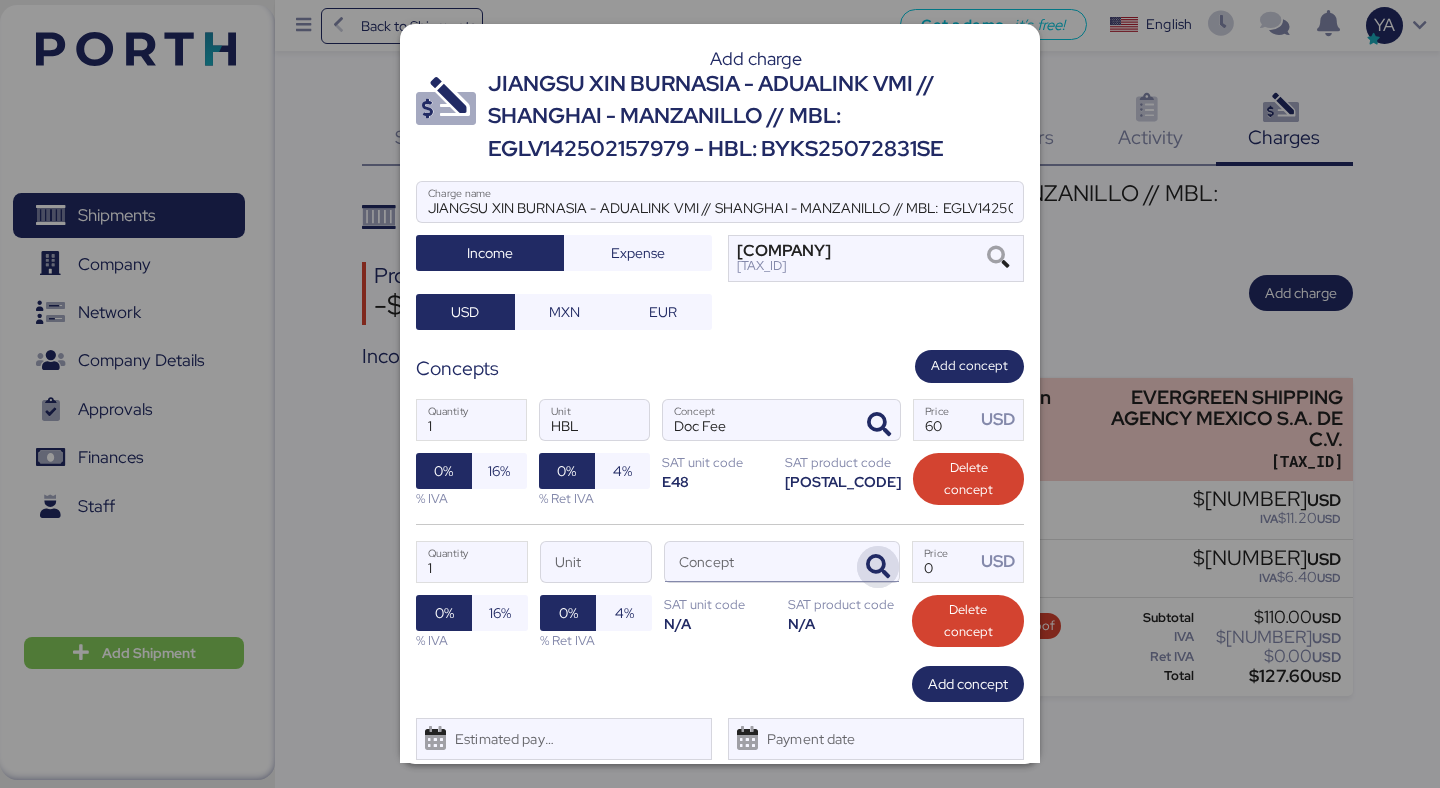 click at bounding box center (878, 567) 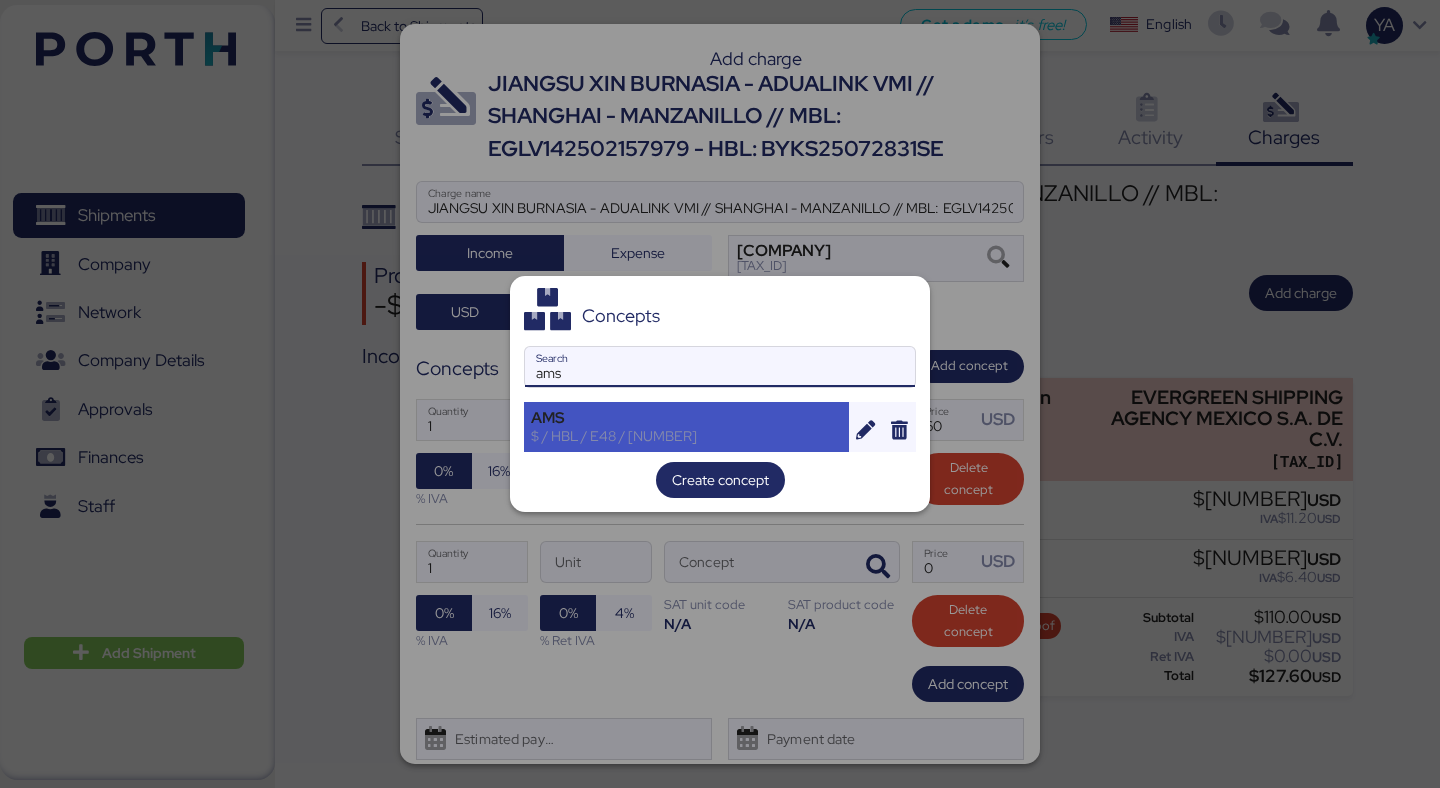 type on "ams" 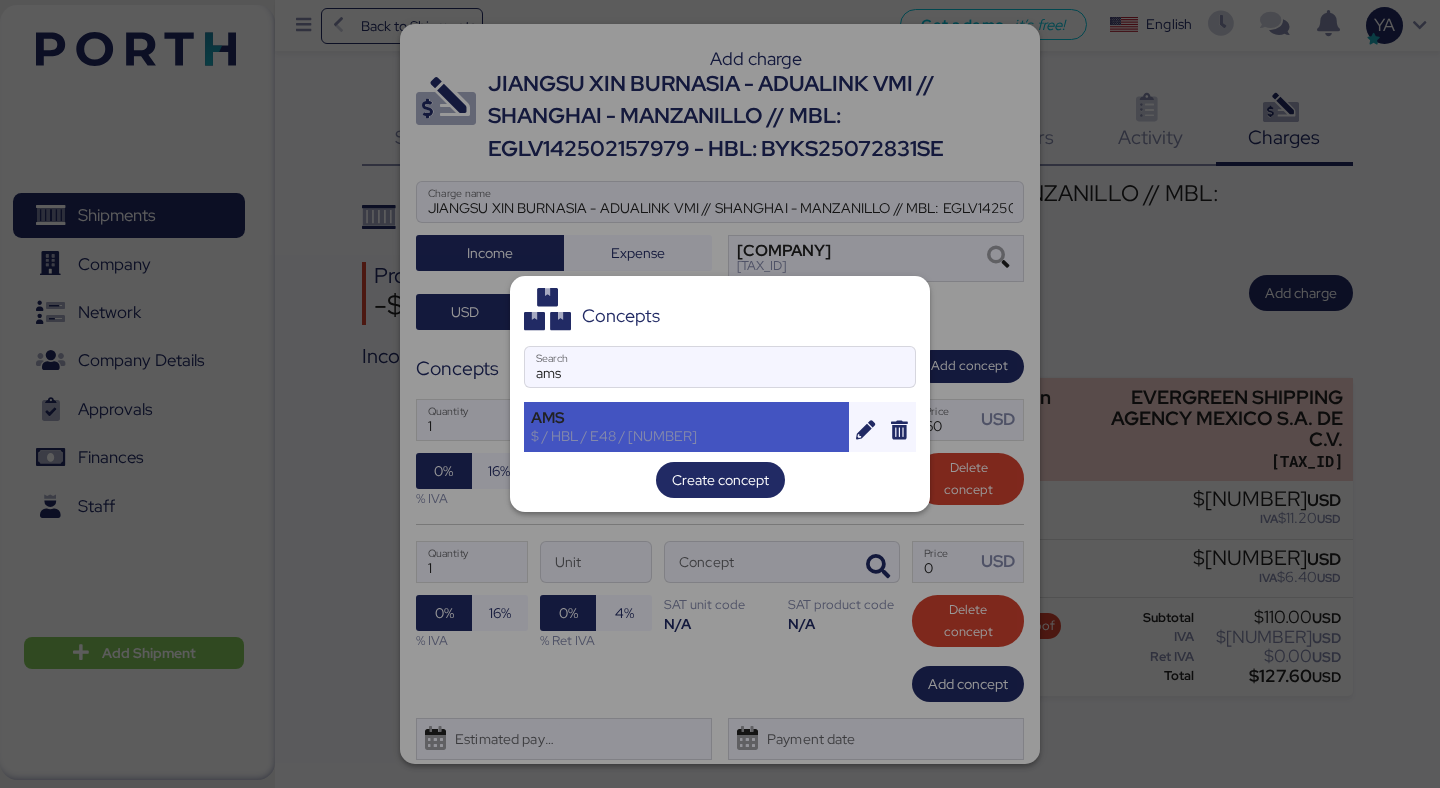 click on "AMS
$ / HBL /
E48 / [POSTAL_CODE]" at bounding box center (686, 427) 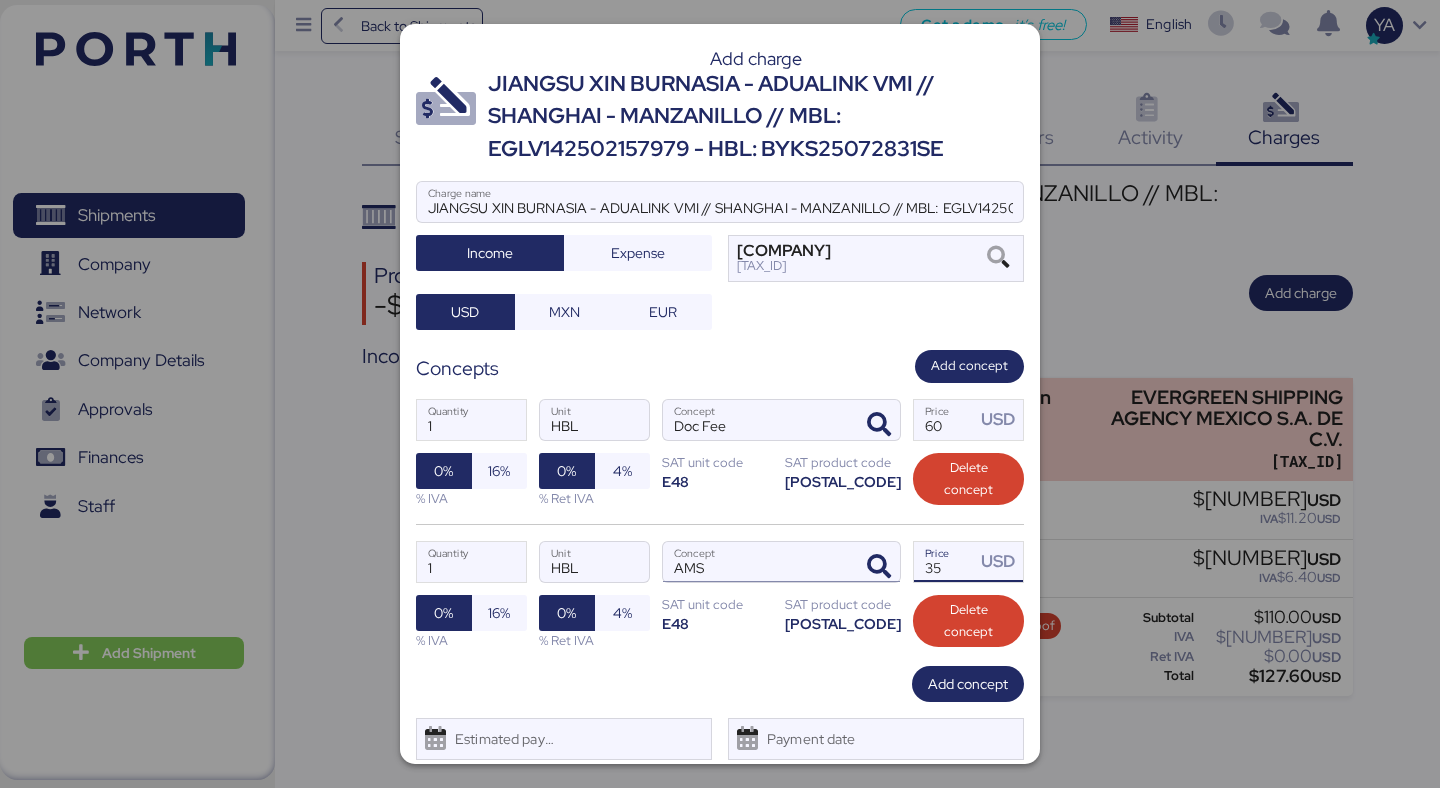drag, startPoint x: 943, startPoint y: 599, endPoint x: 832, endPoint y: 599, distance: 111 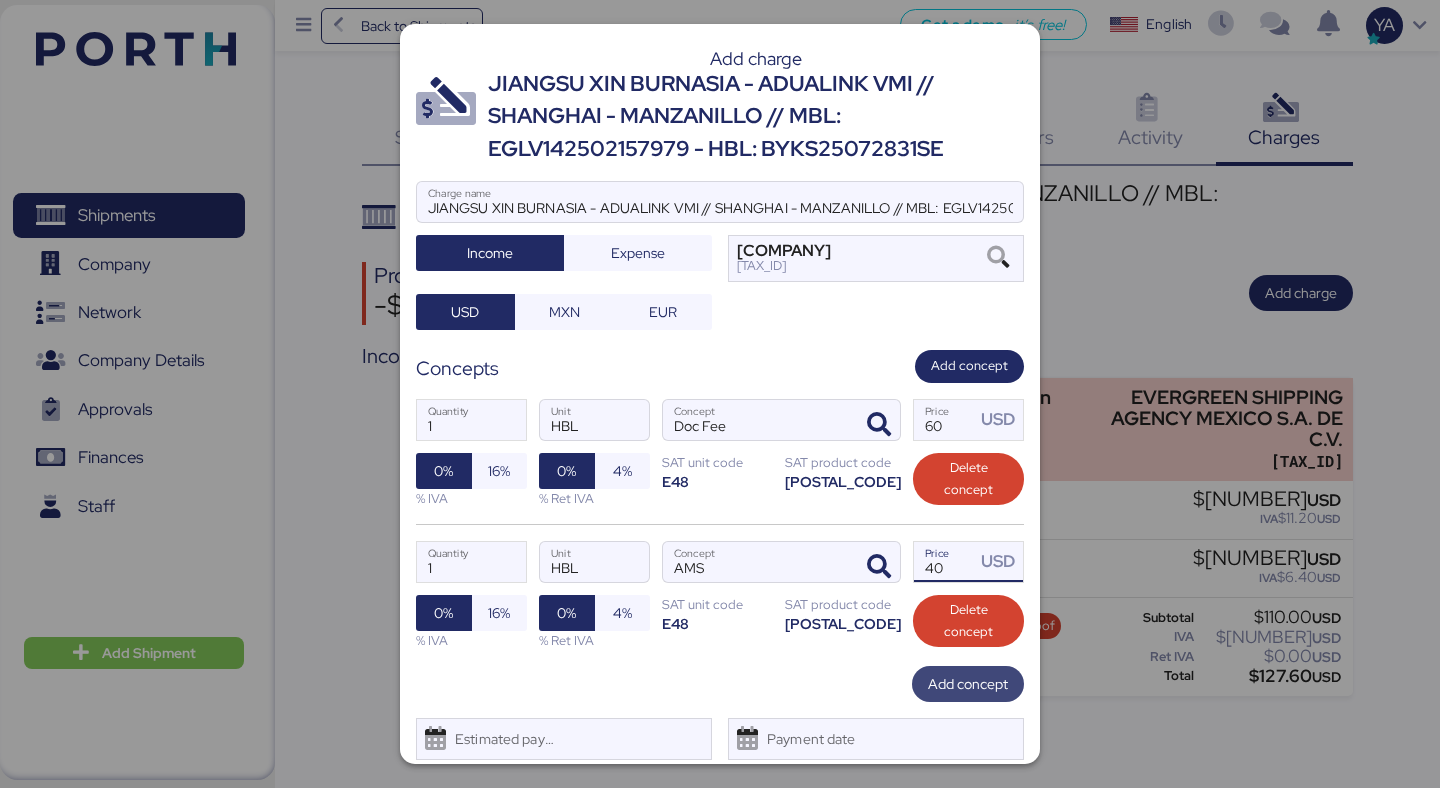 type on "40" 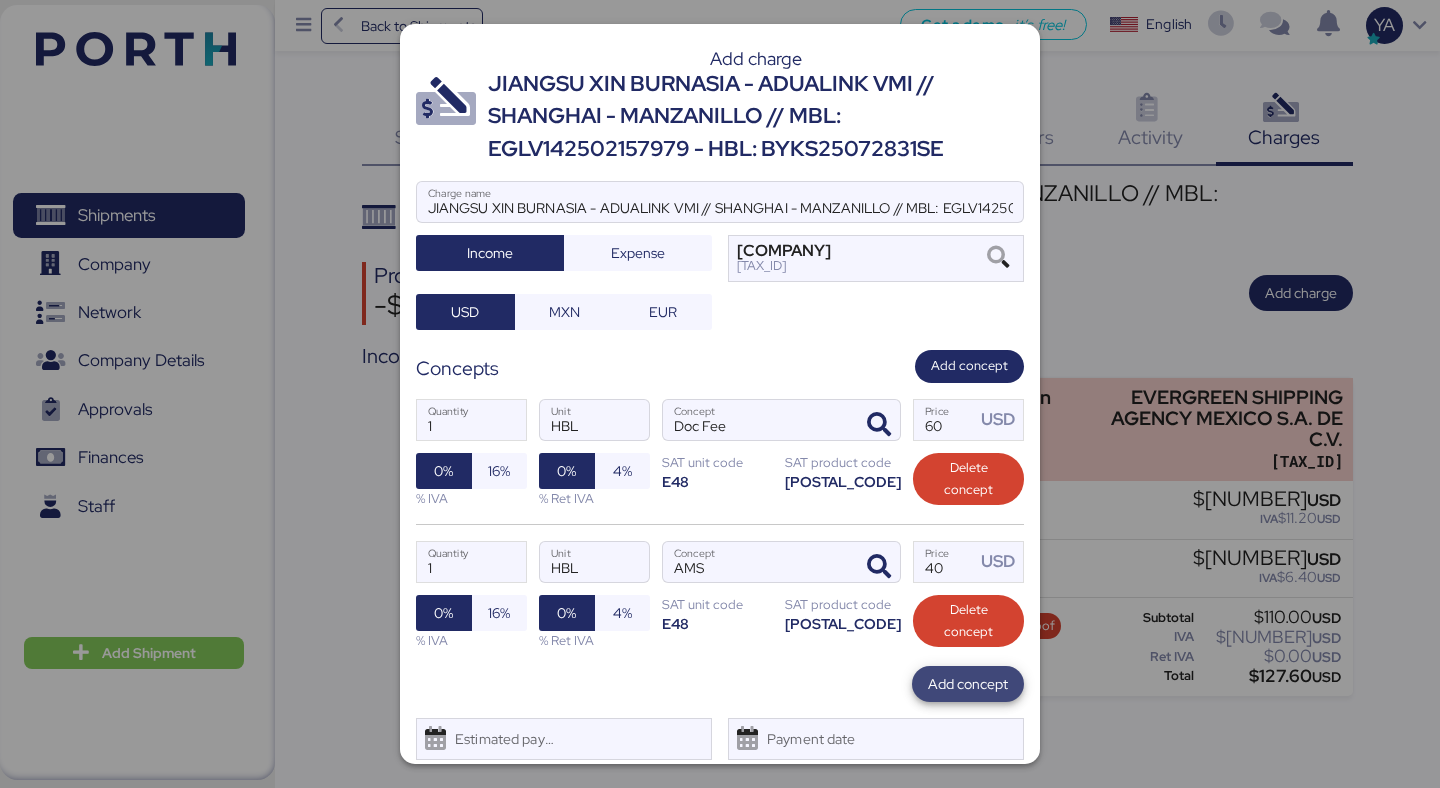 click on "Add concept" at bounding box center (968, 684) 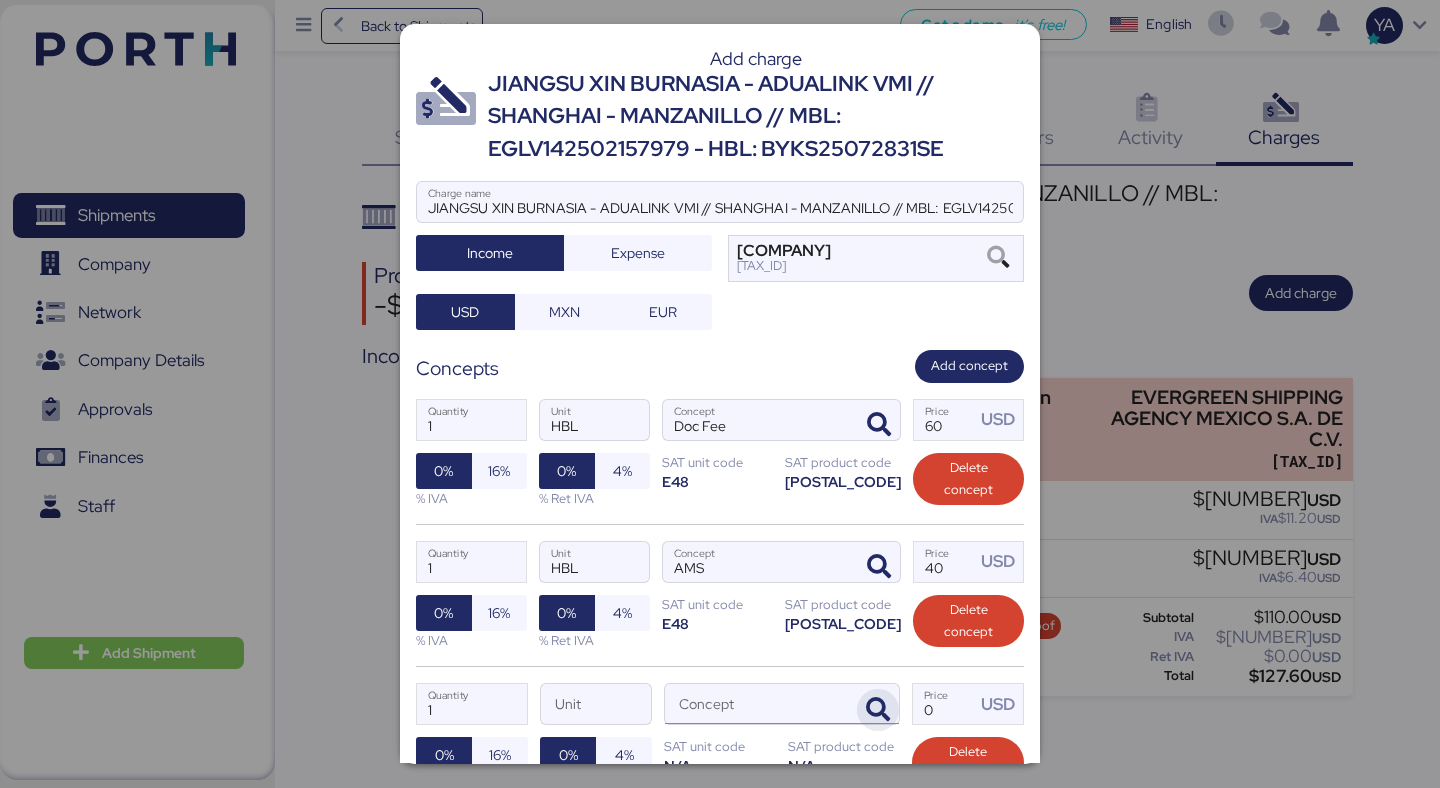 click at bounding box center [878, 710] 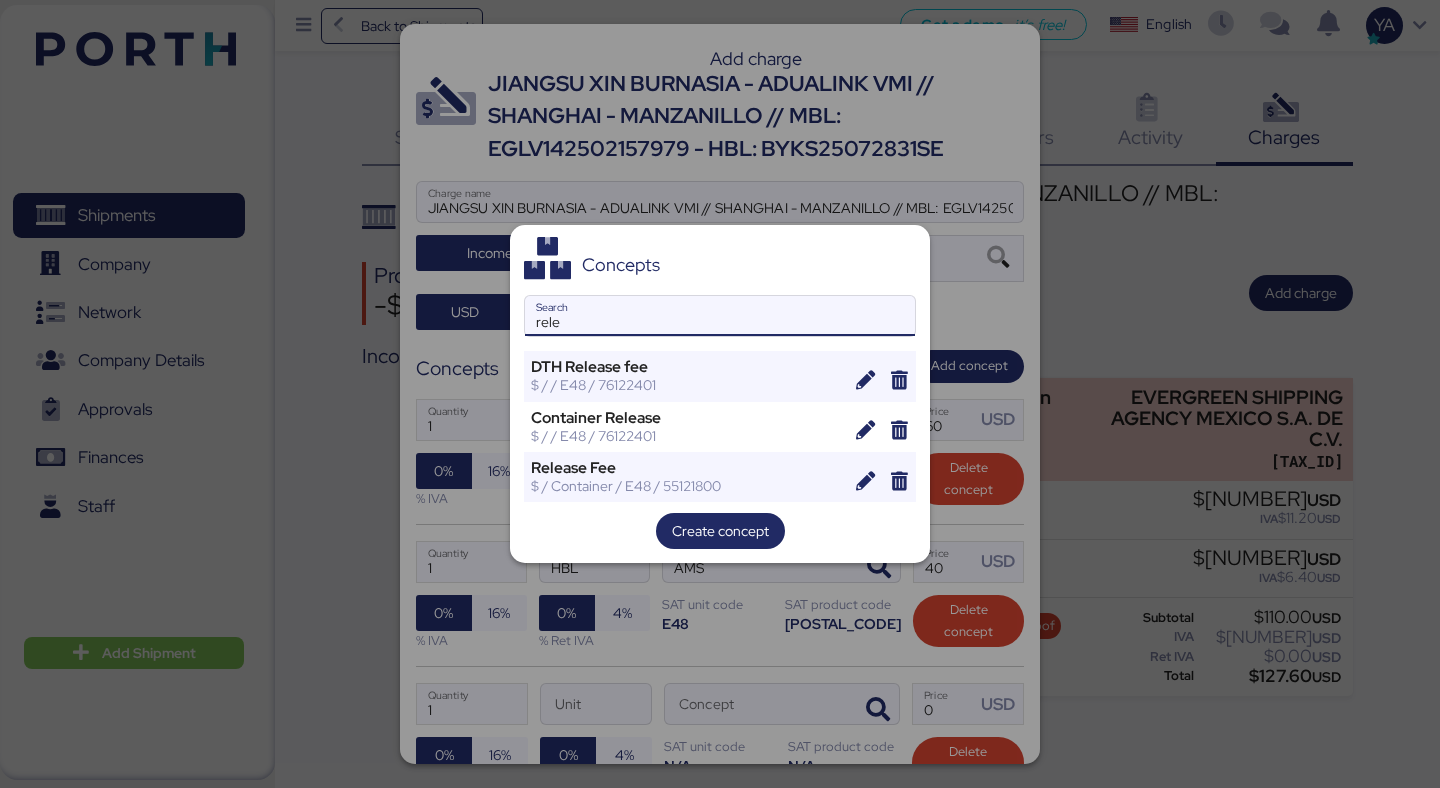 type on "rele" 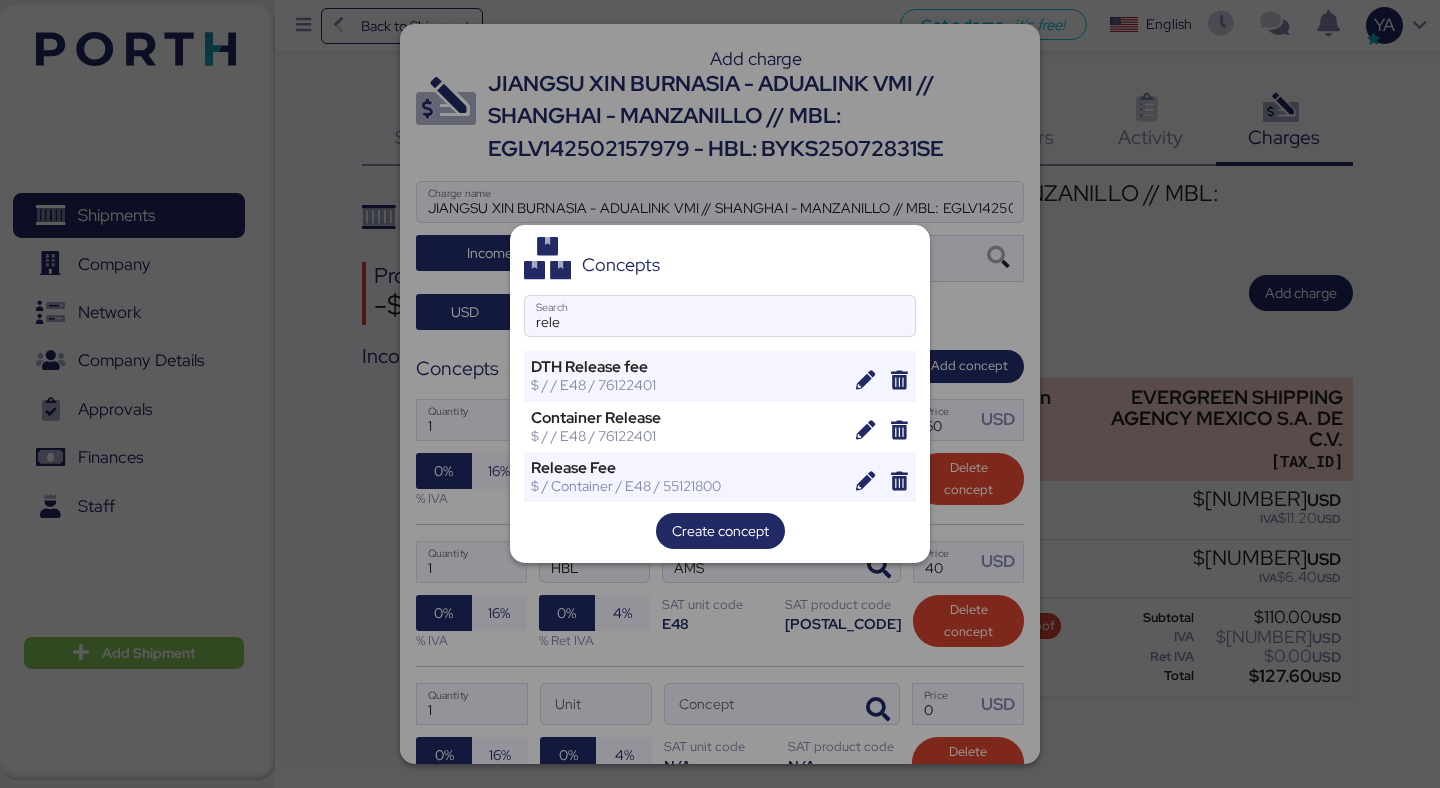 click on "Concepts rele Search DTH Release fee
$ /  /
E48 / 76122401
Container Release
$ /  /
E48 / 76122401
Release Fee
$ / Container /
E48 / 55121800
Create concept" at bounding box center [720, 394] 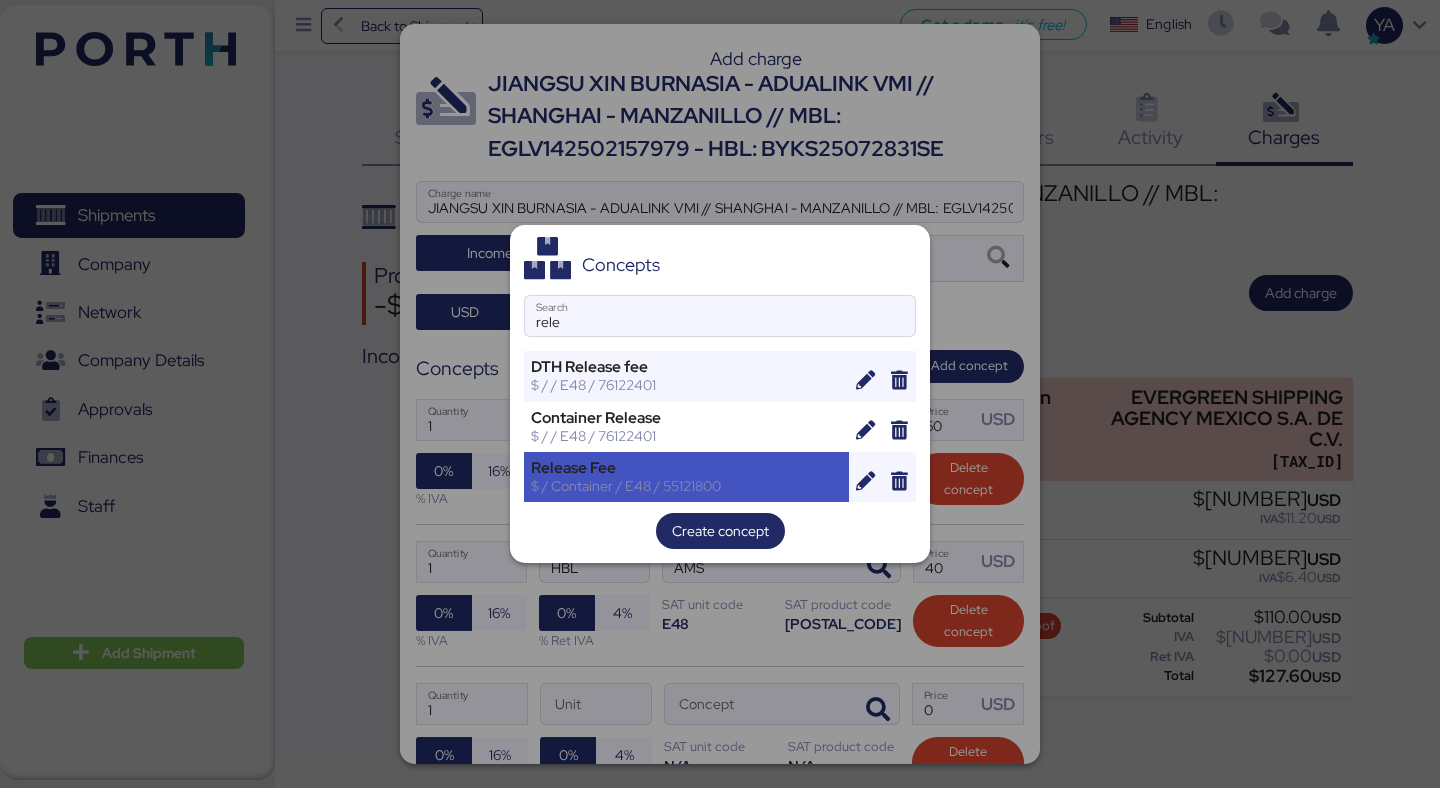 click on "$ / Container /
E48 / 55121800" at bounding box center (686, 486) 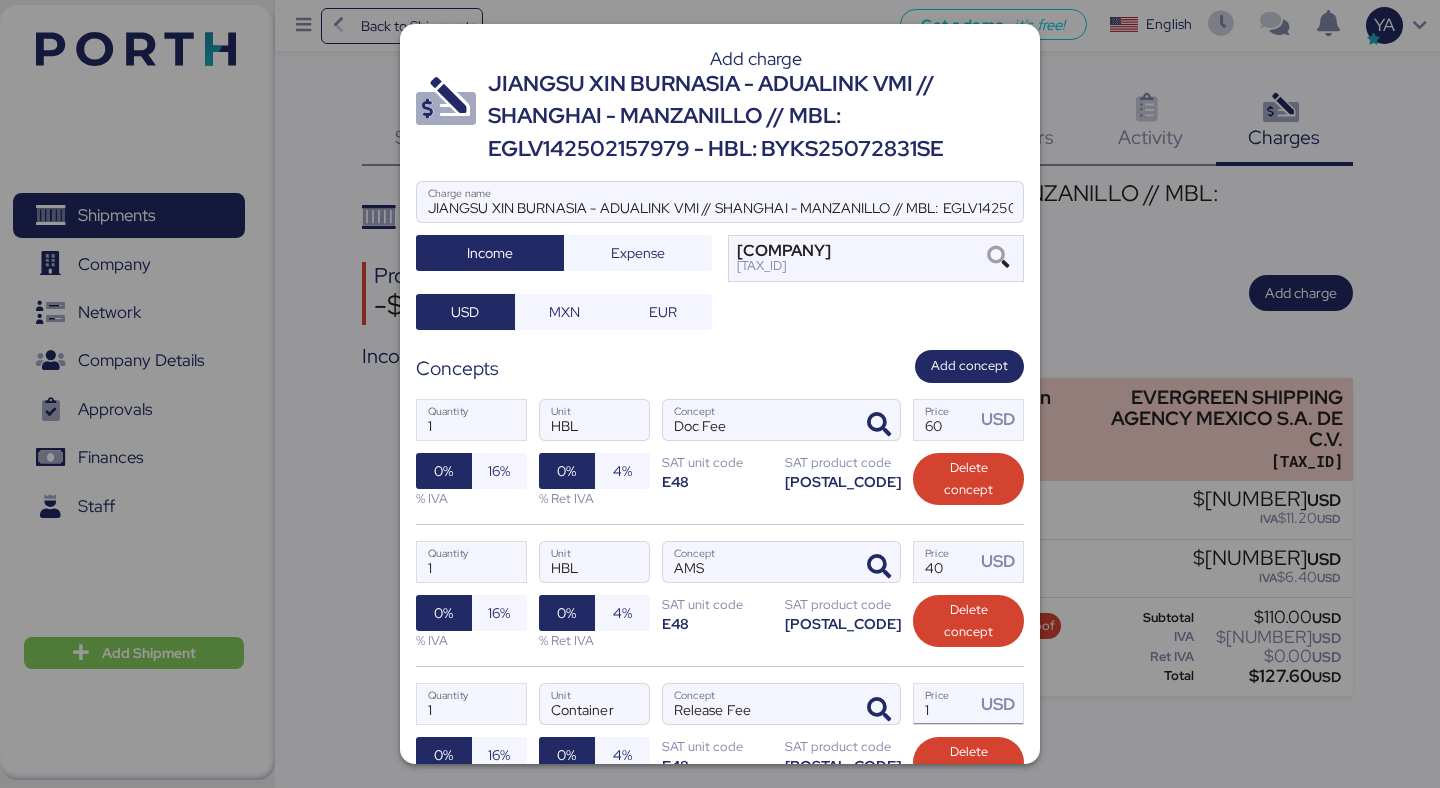 click on "1" at bounding box center (944, 704) 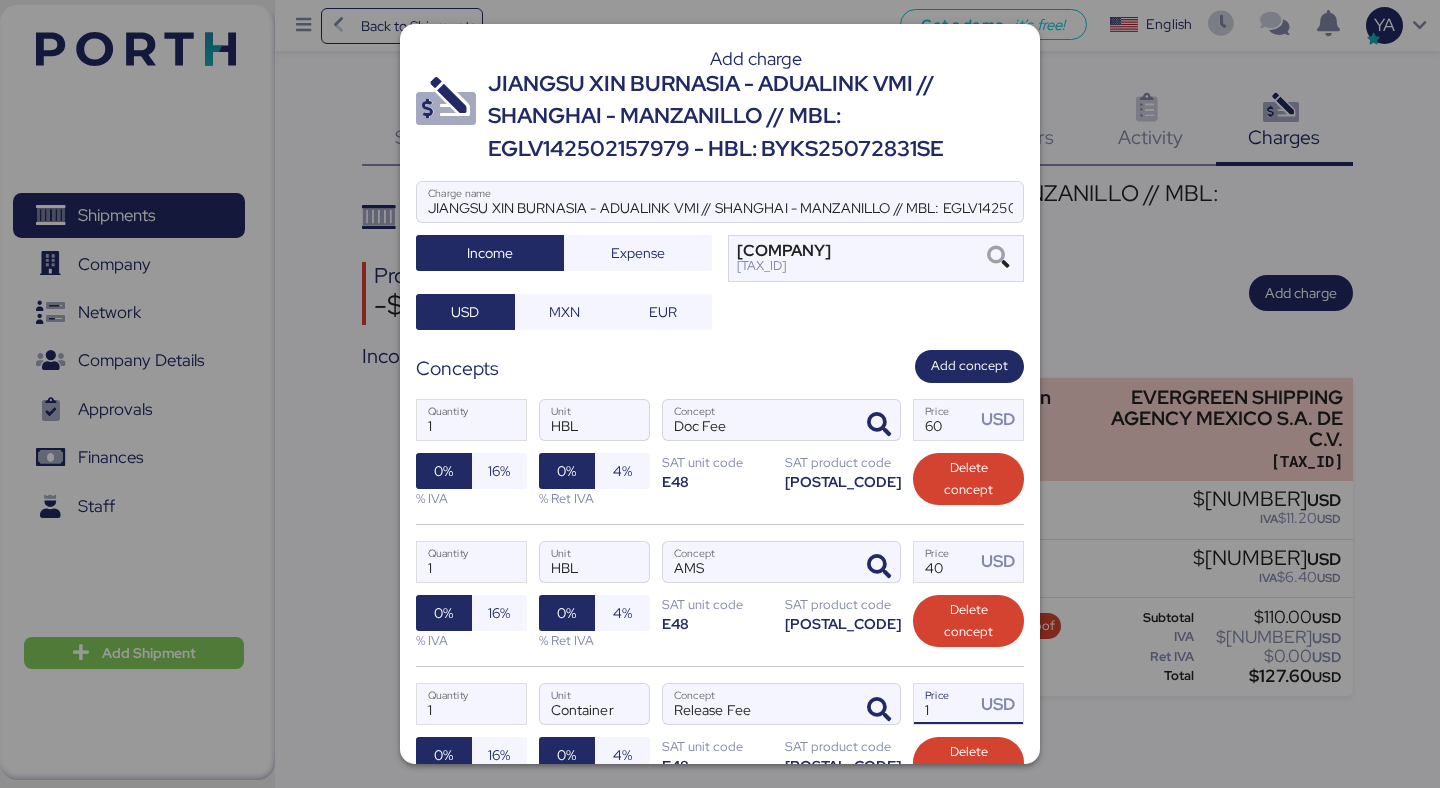 type on "[NUMBER]" 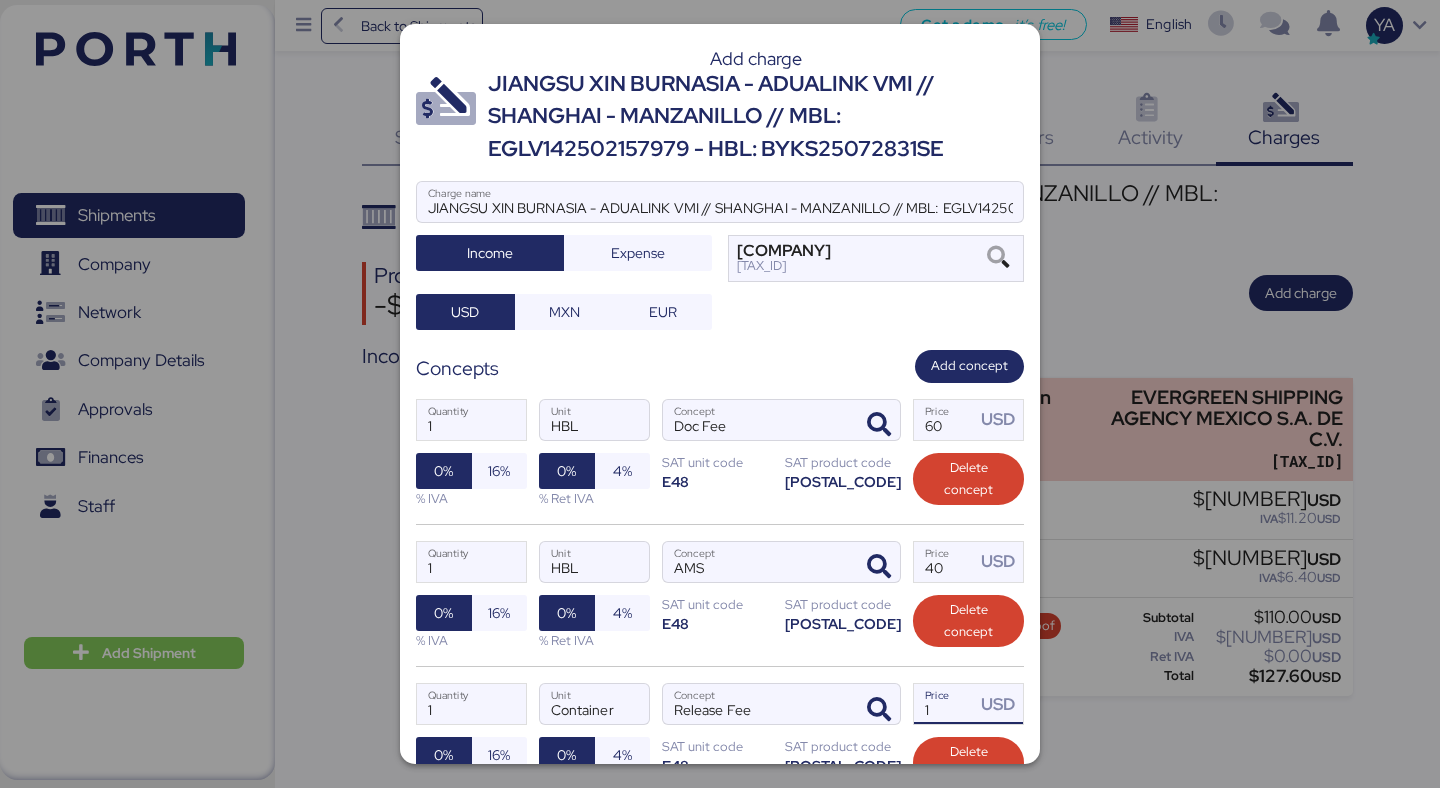 click on "1 Quantity HBL Unit AMS Concept   40 Price USD 0% 16% % IVA 0% 4% % Ret IVA SAT unit code E48 SAT product code 55121800 Delete concept" at bounding box center [720, 595] 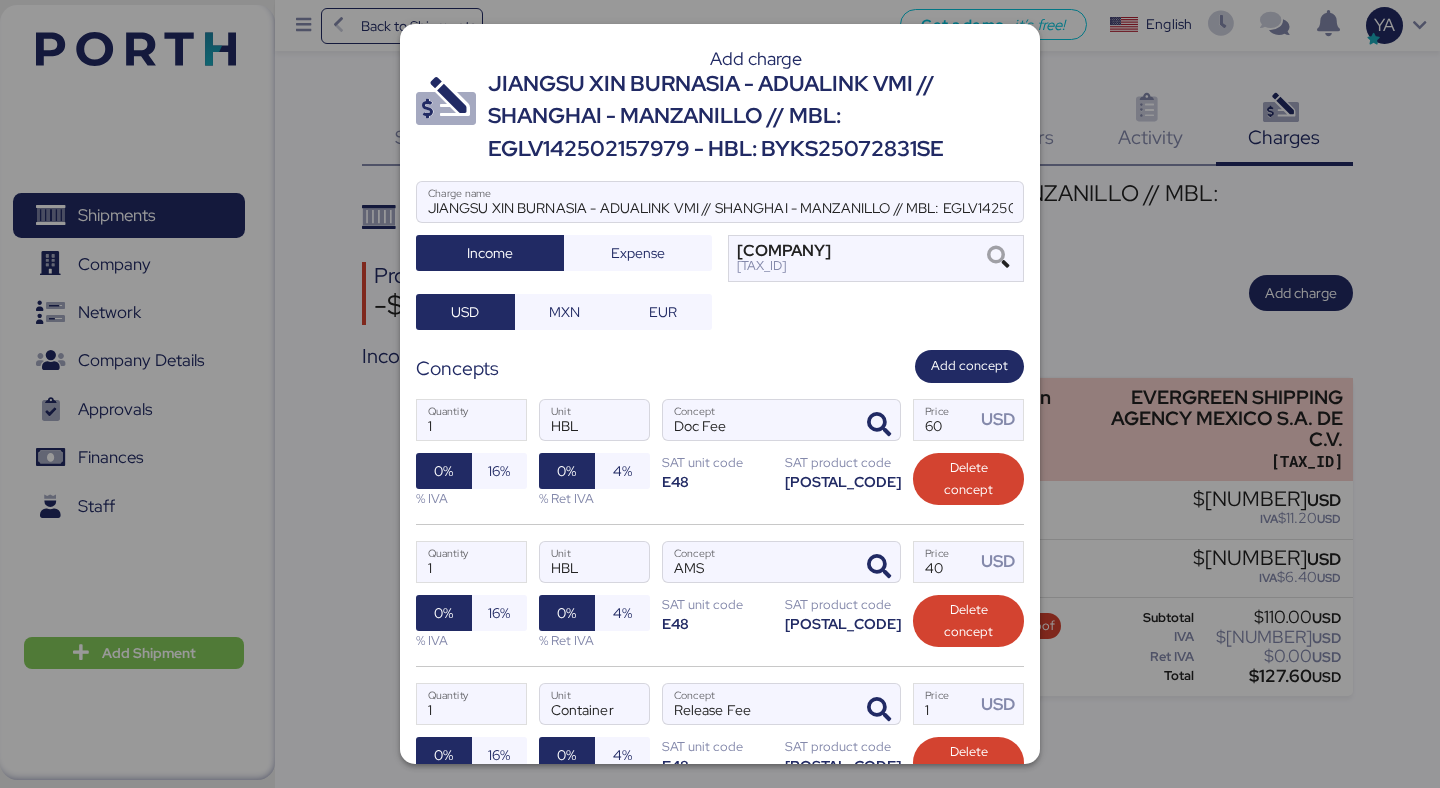 scroll, scrollTop: 231, scrollLeft: 0, axis: vertical 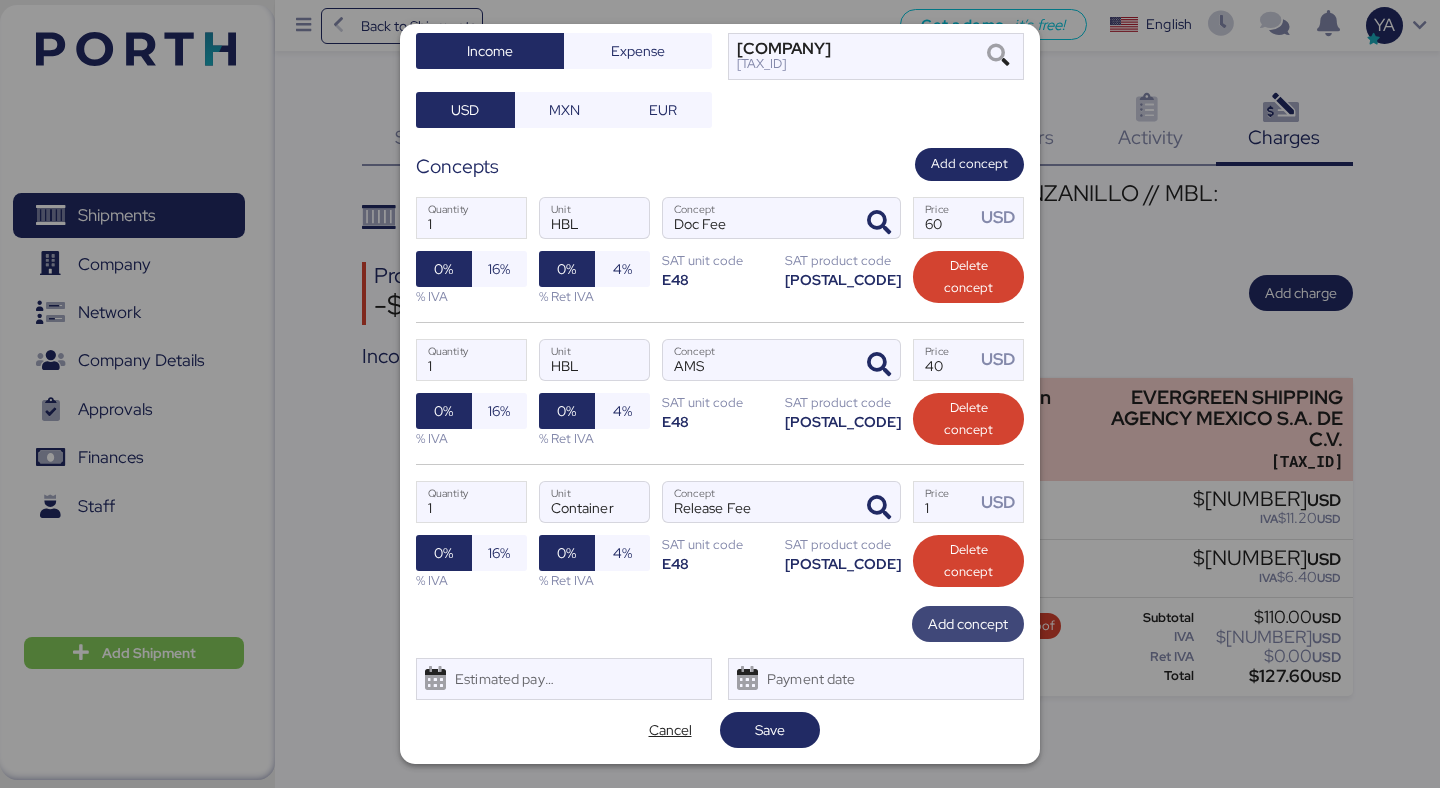 click on "Add concept" at bounding box center [968, 624] 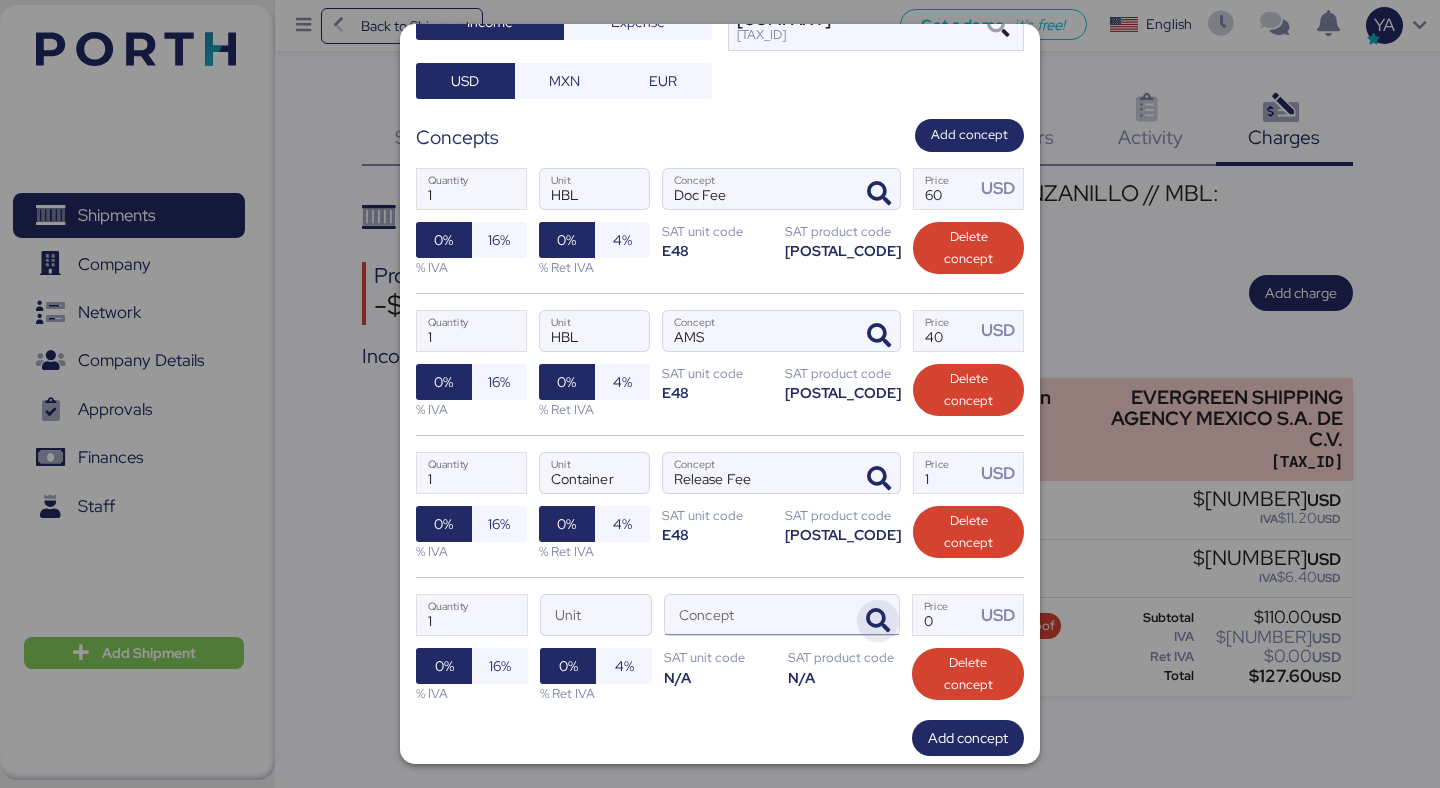 click at bounding box center [878, 621] 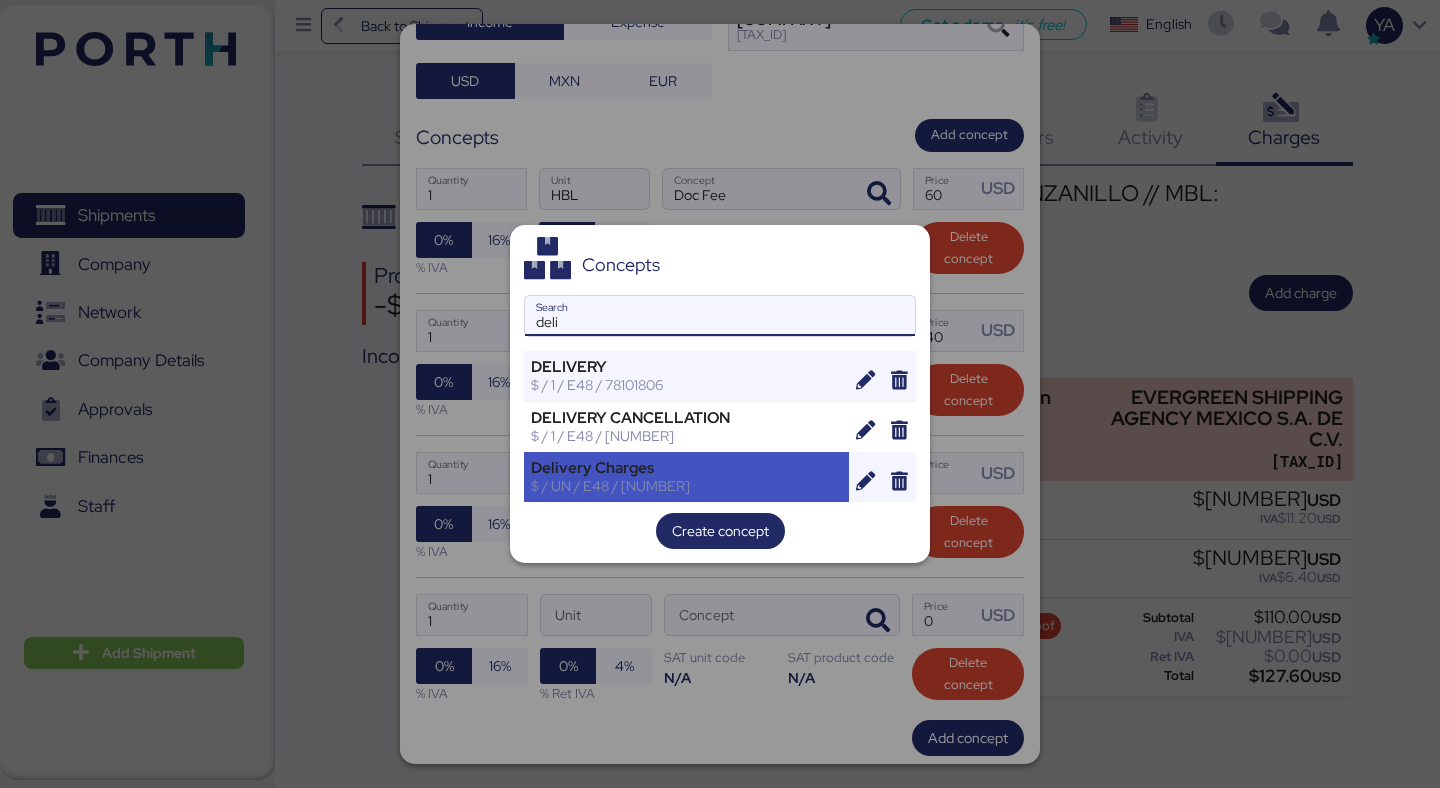 type on "deli" 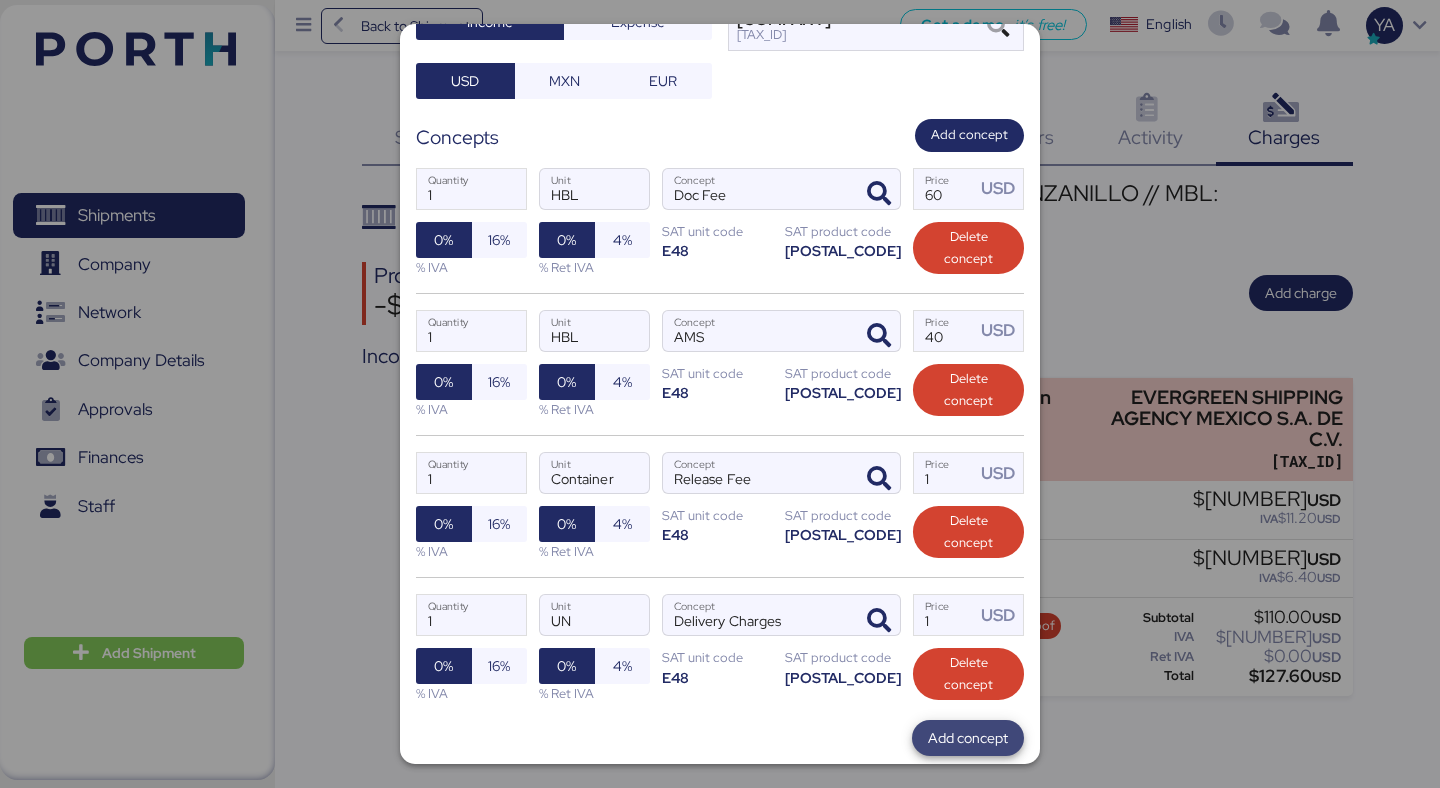 click on "Add concept" at bounding box center (968, 738) 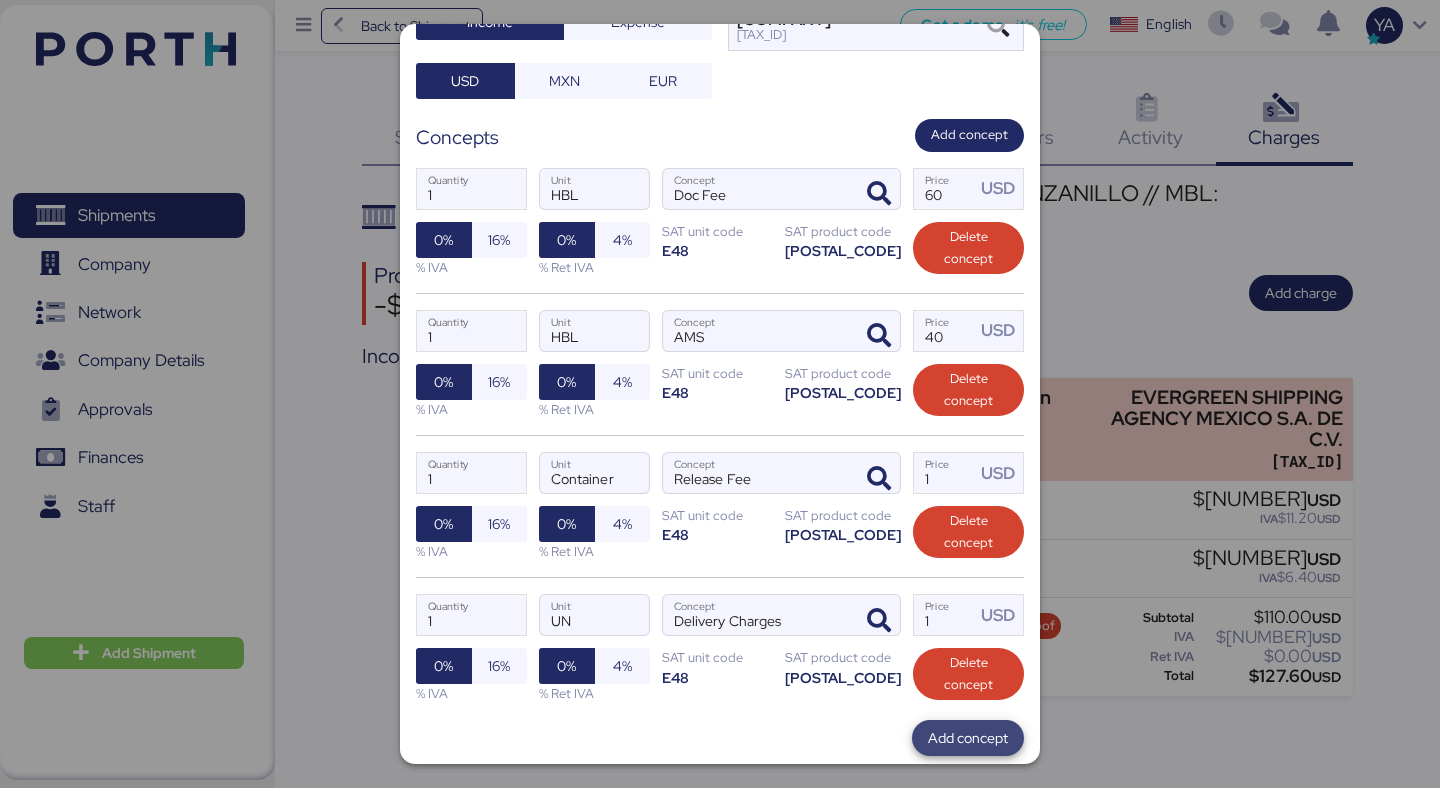 scroll, scrollTop: 251, scrollLeft: 0, axis: vertical 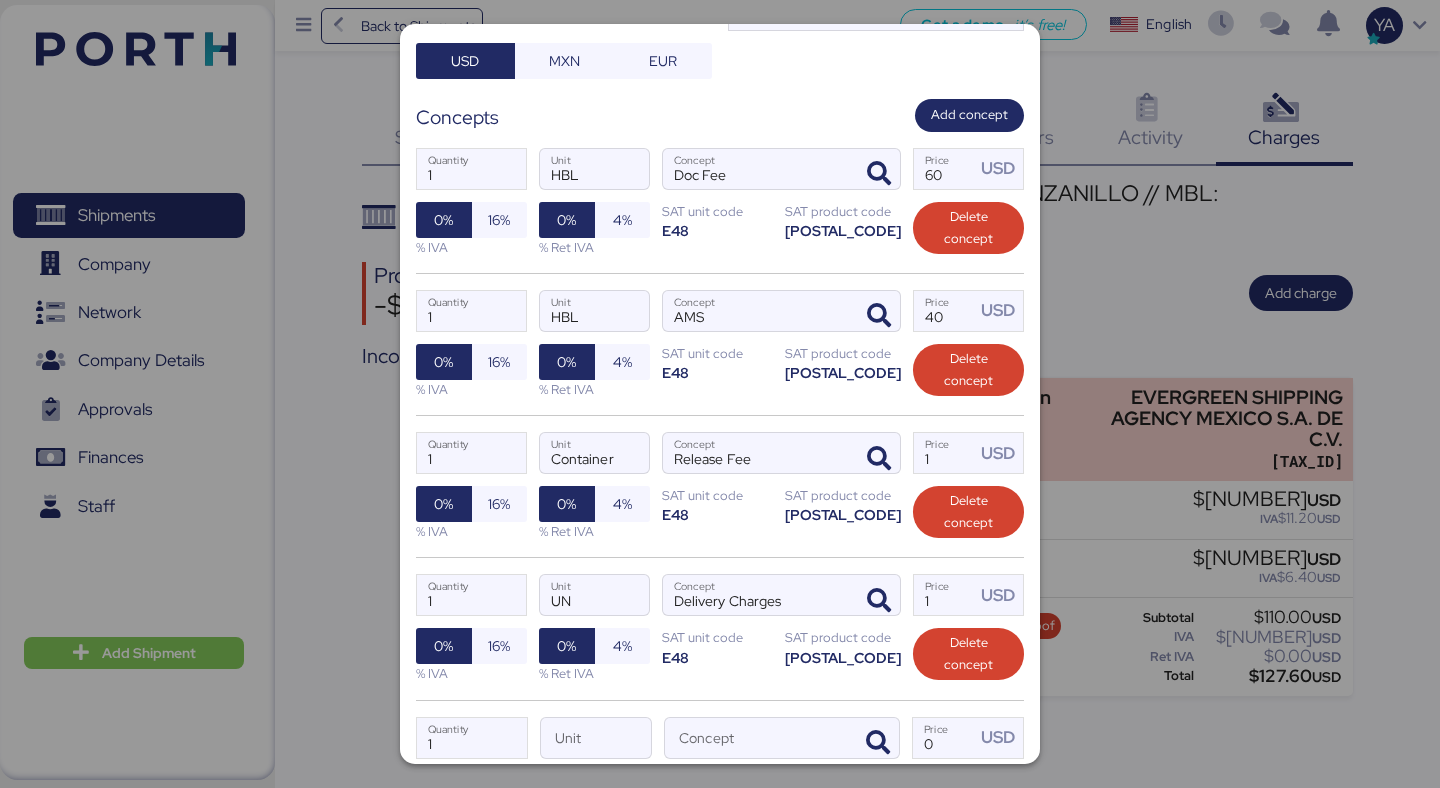 click at bounding box center [720, 394] 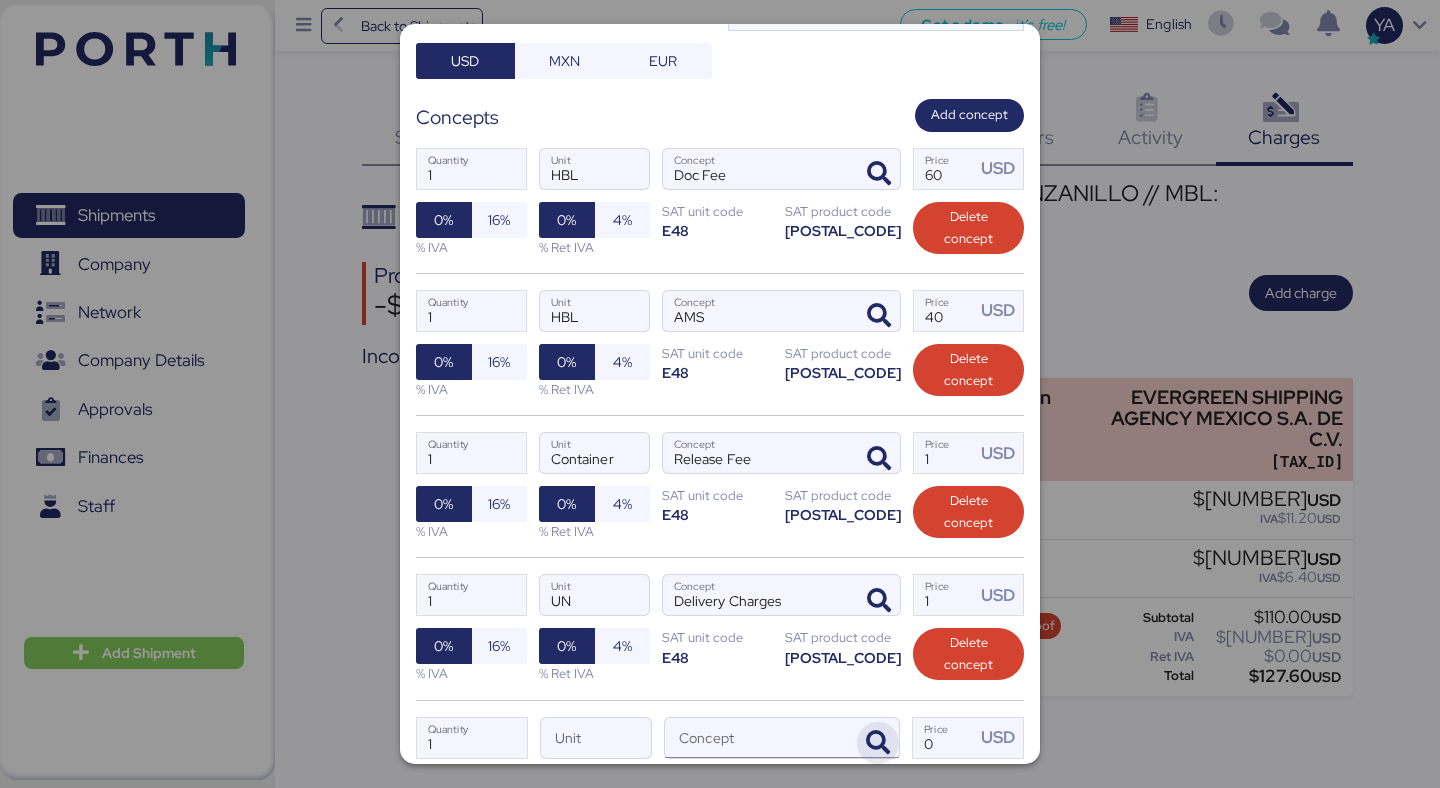 click at bounding box center [878, 743] 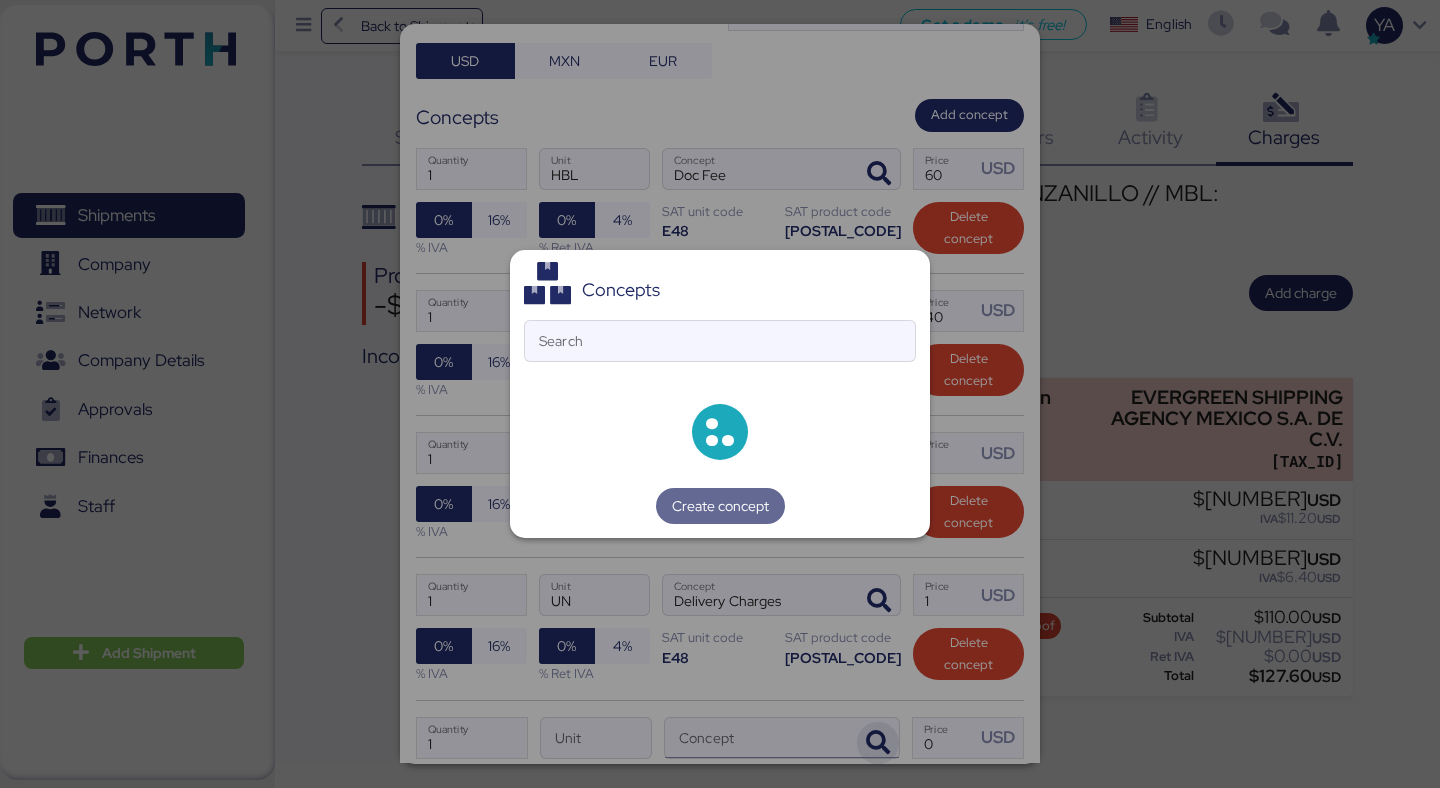 scroll, scrollTop: 280, scrollLeft: 0, axis: vertical 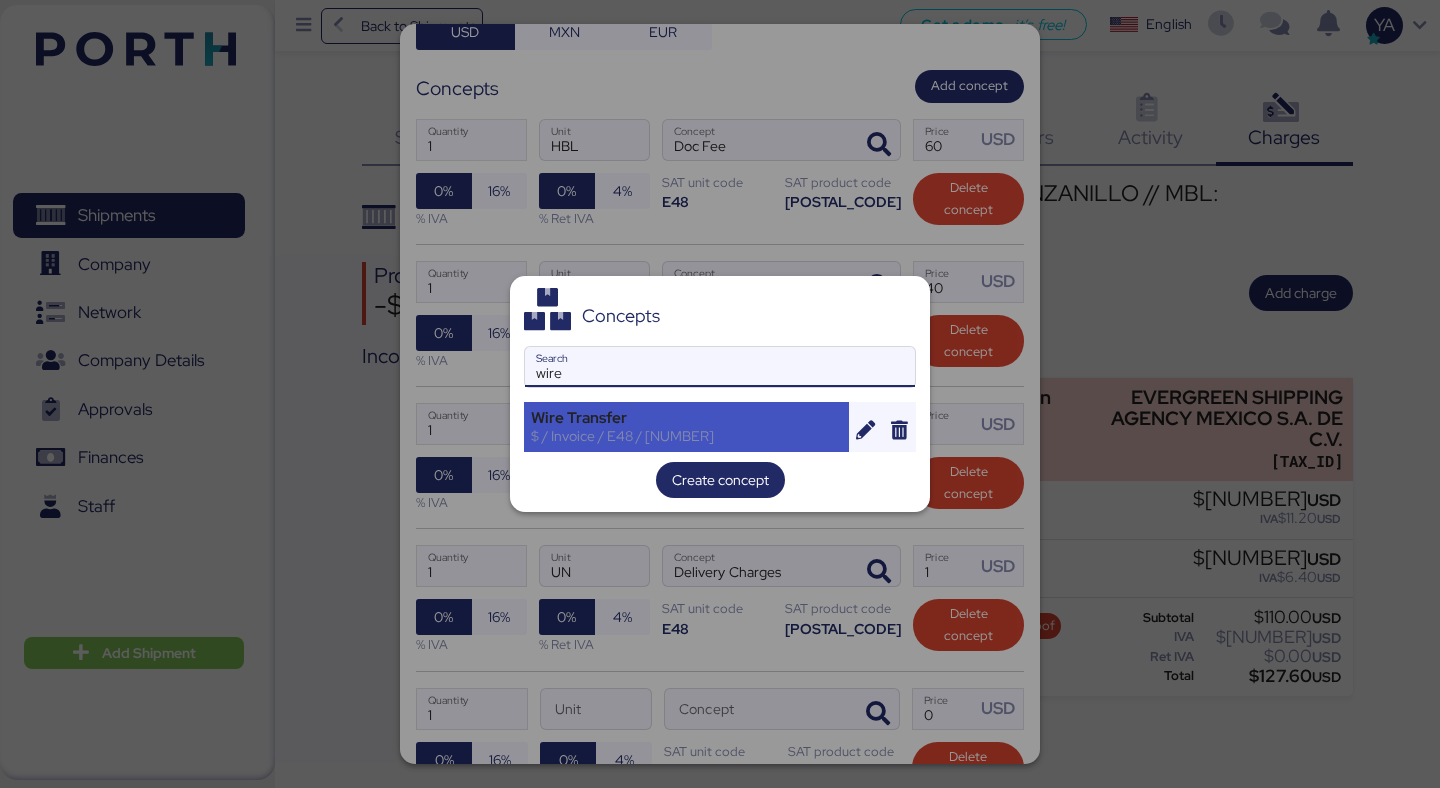 type on "wire" 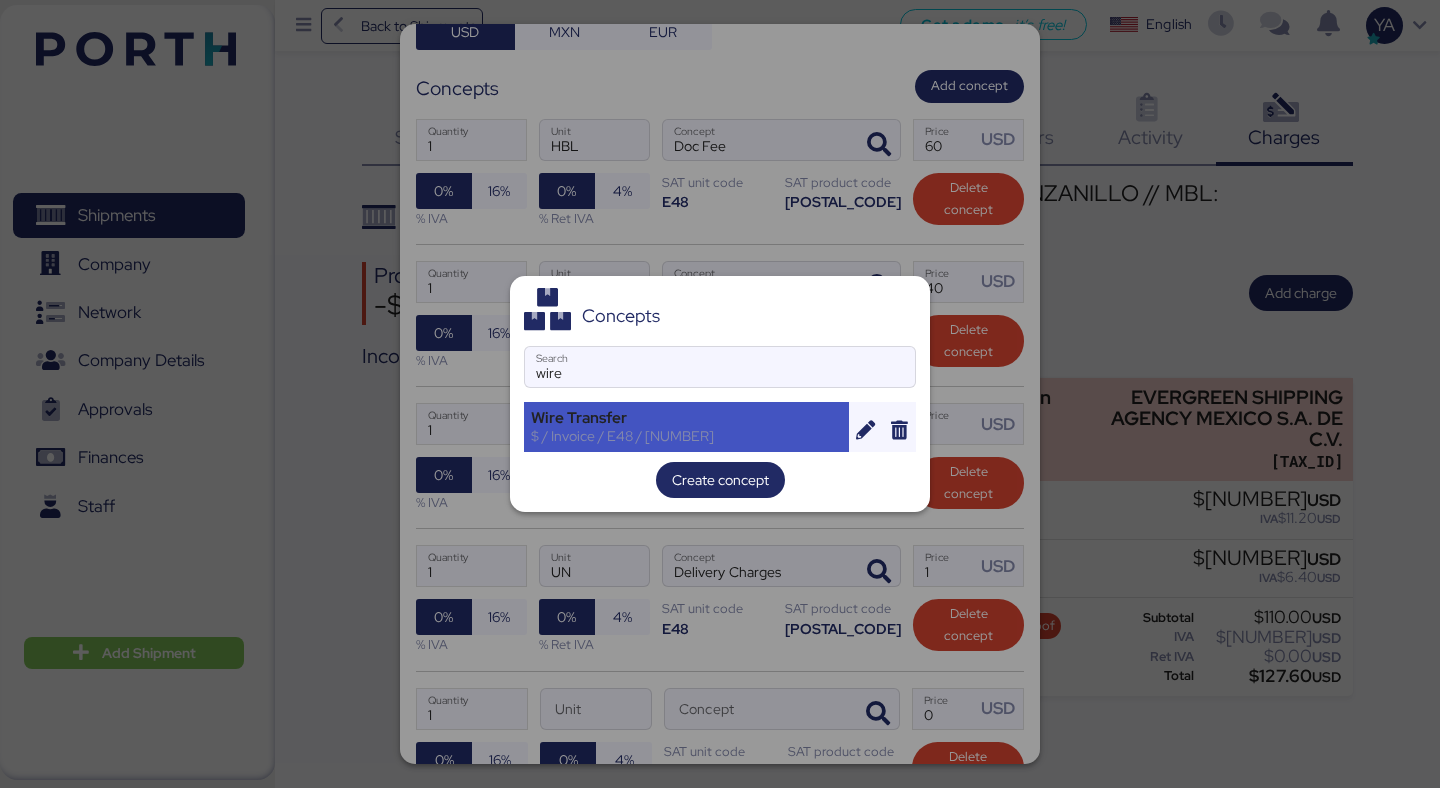 click on "$ / Invoice /
E48 / [NUMBER]" at bounding box center [686, 436] 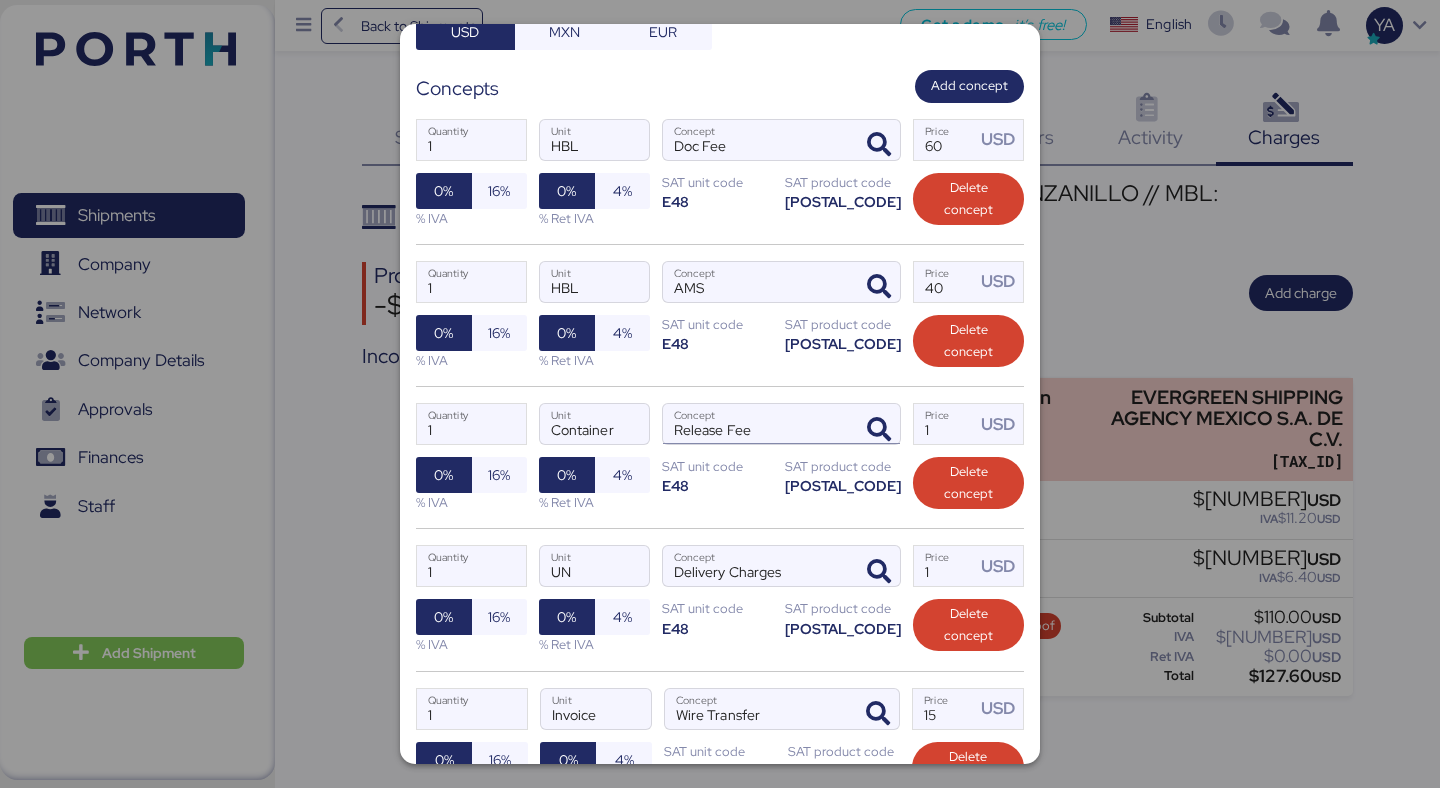 scroll, scrollTop: 515, scrollLeft: 0, axis: vertical 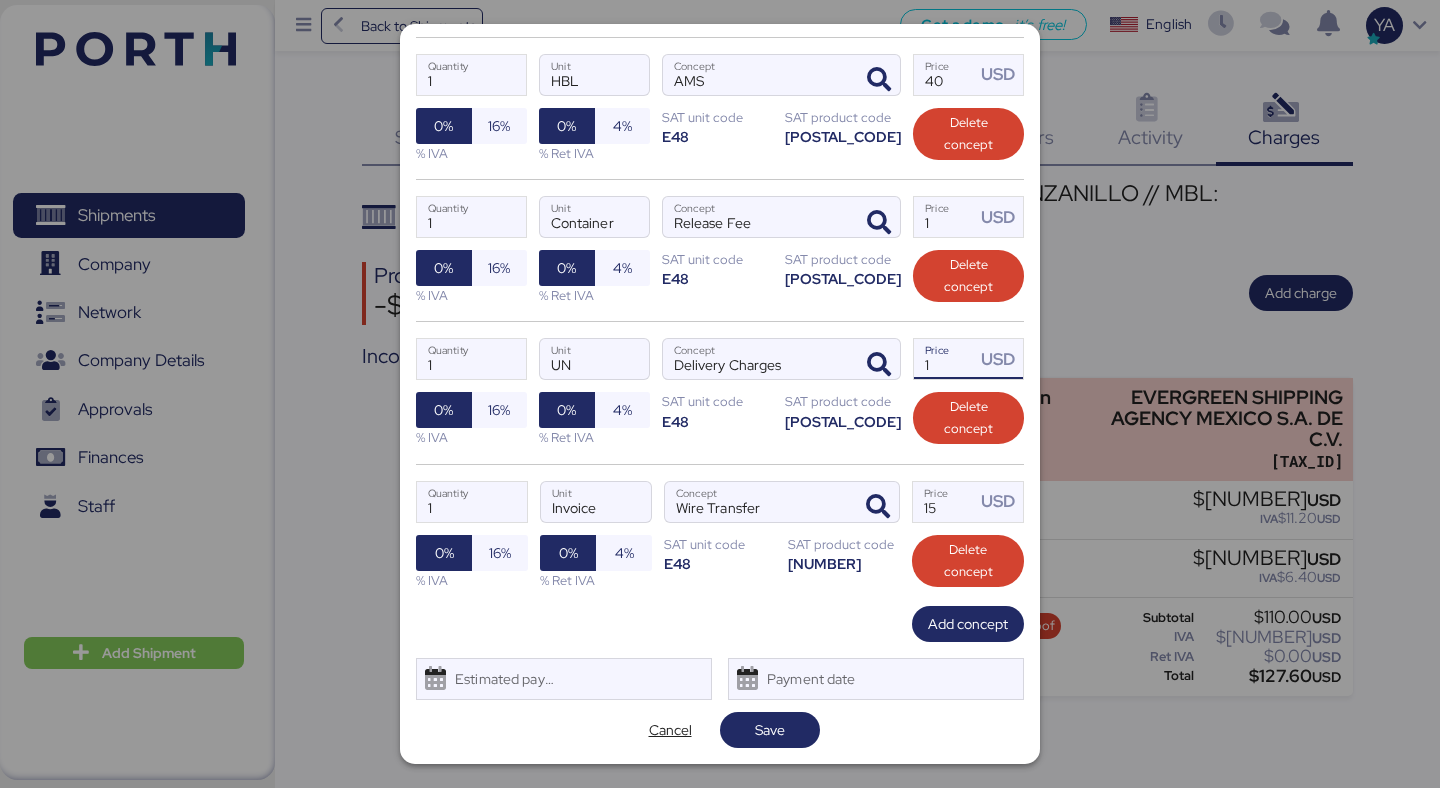 click on "1" at bounding box center (944, 359) 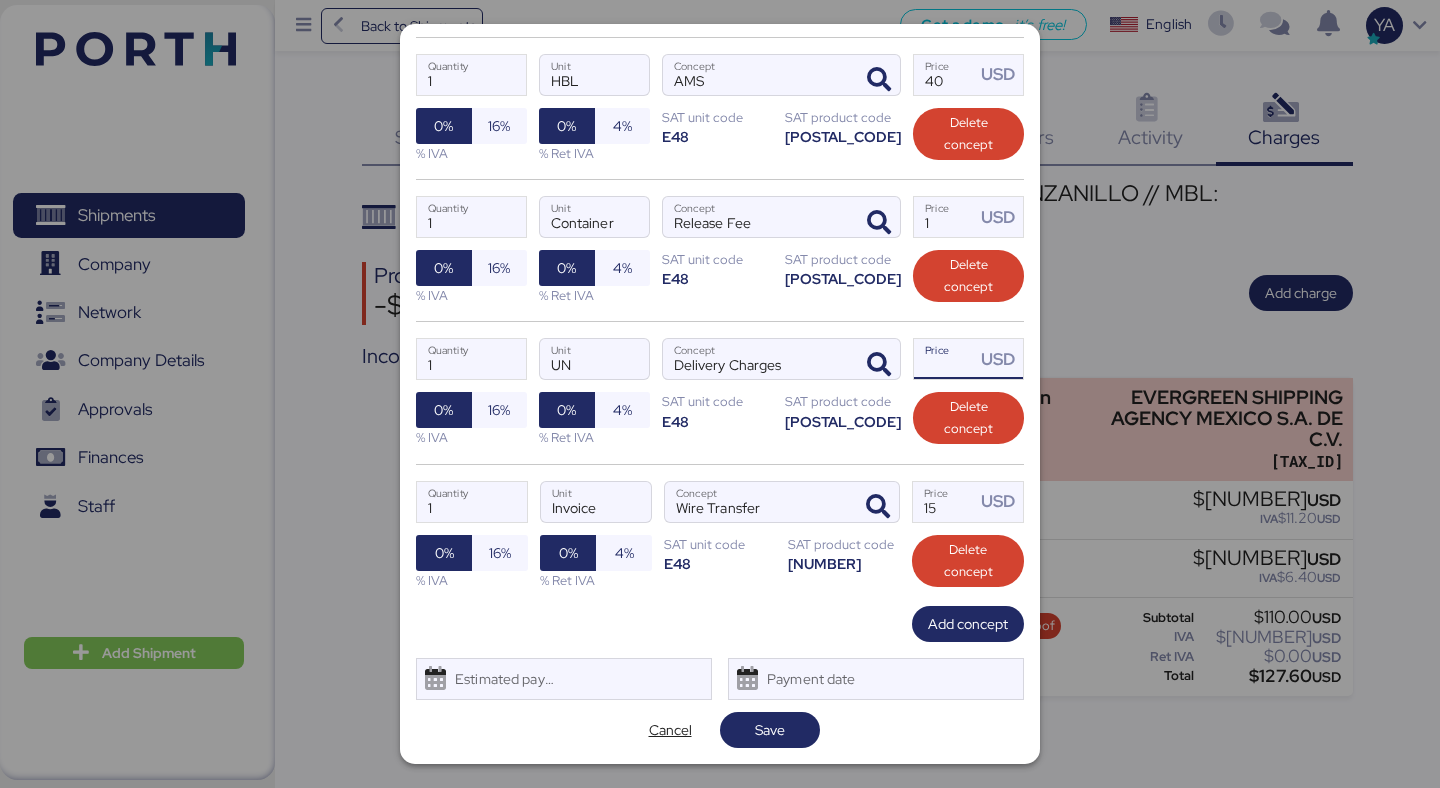 paste on "[NUMBER]" 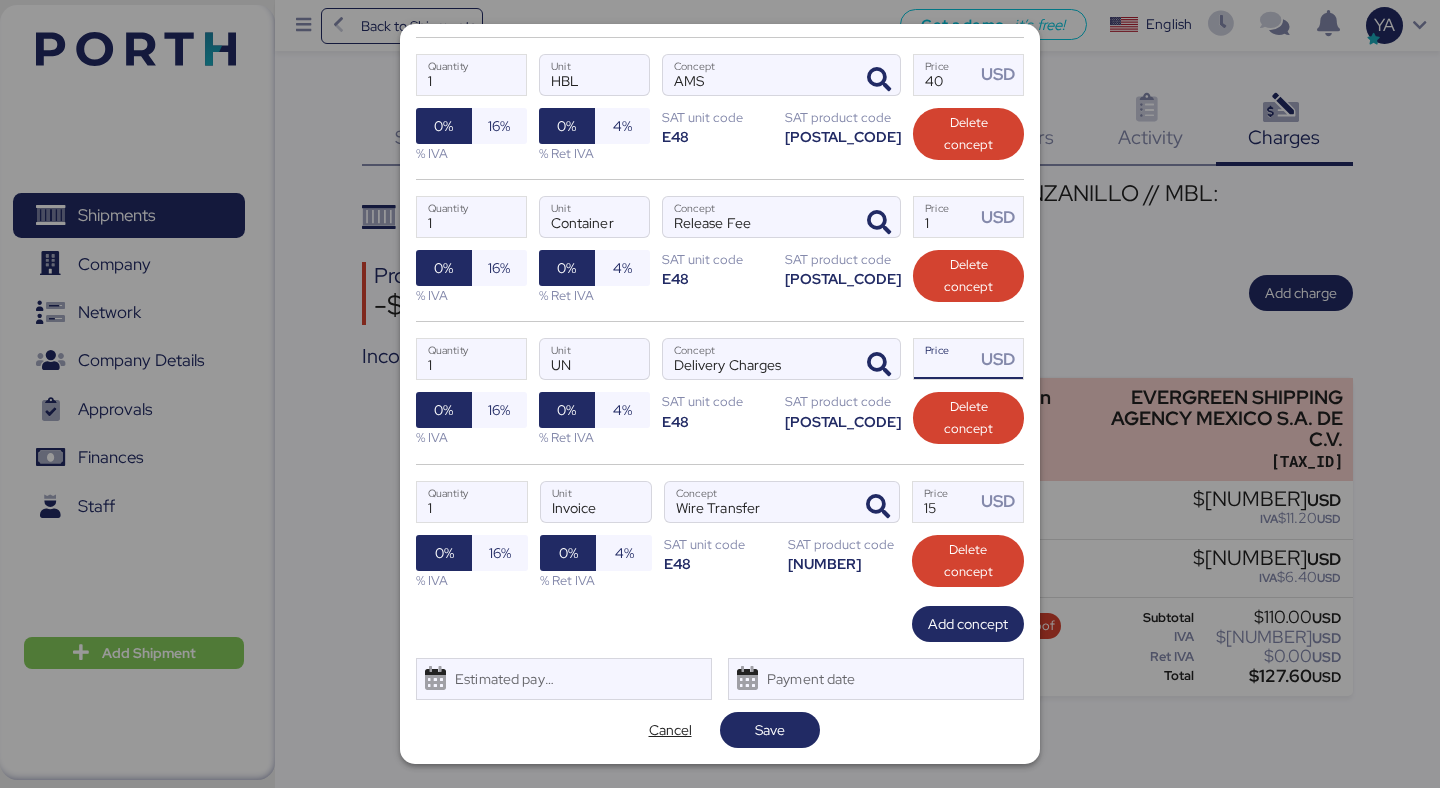 type on "[NUMBER]" 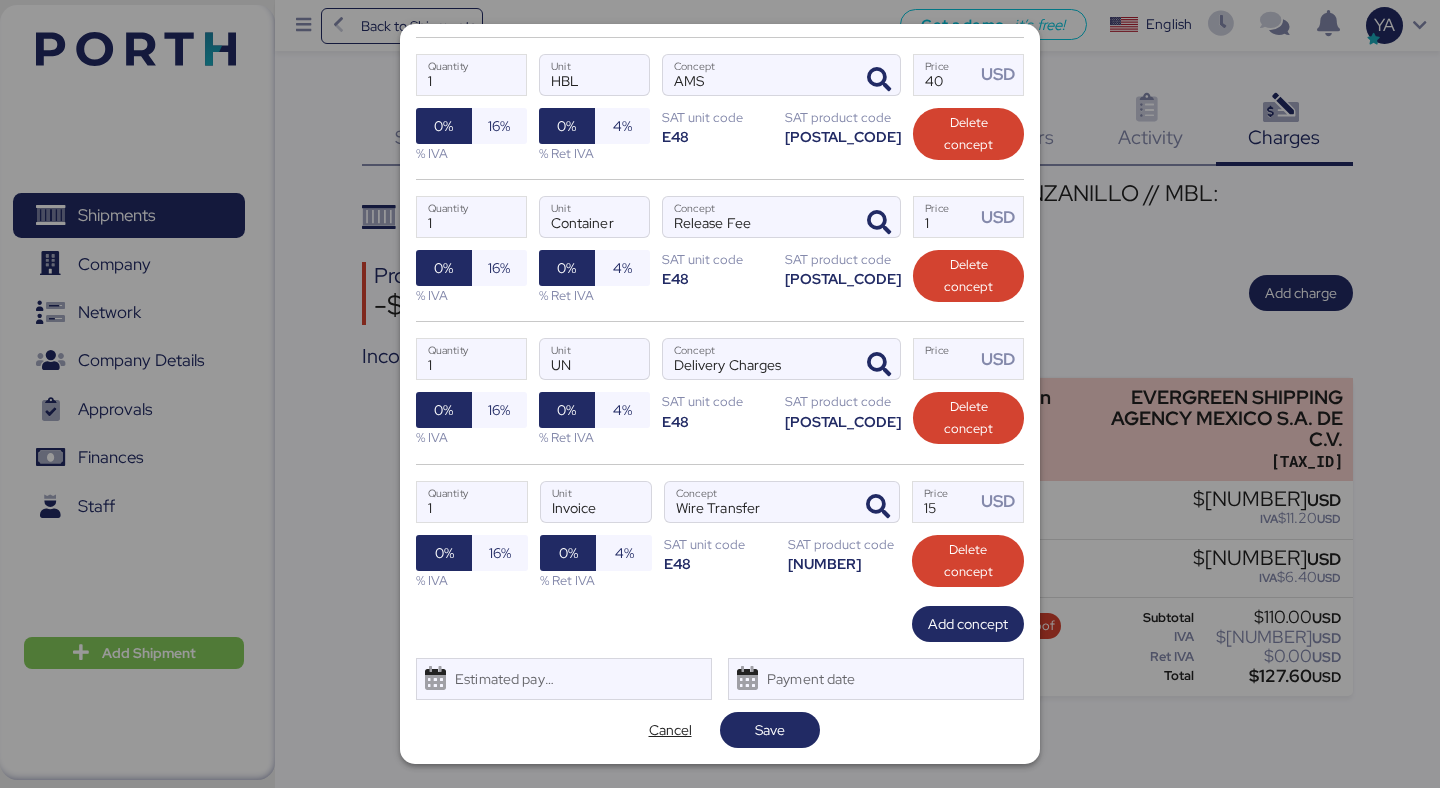click on "Add charge JIANGSU XIN BURNASIA - ADUALINK VMI // SHANGHAI - MANZANILLO // MBL: EGLV142502157979 - HBL: BYKS25072831SE JIANGSU XIN BURNASIA - ADUALINK VMI // SHANGHAI - MANZANILLO // MBL: EGLV142502157979 - HBL: BYKS25072831SE Charge name Income Expense JIANGSU XIN BURNASIA INTERNATIONAL LOGISTICS CO.,LTD XEXX010101000   USD MXN EUR Concepts Add concept 1 Quantity HBL Unit Doc Fee Concept   60 Price USD 0% 16% % IVA 0% 4% % Ret IVA SAT unit code E48 SAT product code 55121800 Delete concept 1 Quantity HBL Unit AMS Concept   40 Price USD 0% 16% % IVA 0% 4% % Ret IVA SAT unit code E48 SAT product code 55121800 Delete concept 1 Quantity Container Unit Release Fee Concept   145 Price USD 0% 16% % IVA 0% 4% % Ret IVA SAT unit code E48 SAT product code 55121800 Delete concept 1 Quantity UN Unit Delivery Charges Concept   2697.5 Price USD 0% 16% % IVA 0% 4% % Ret IVA SAT unit code E48 SAT product code 78101702 Delete concept 1 Quantity Invoice Unit Wire Transfer Concept   15 Price USD 0% 16% % IVA 0% 4% % Ret IVA" at bounding box center (720, 394) 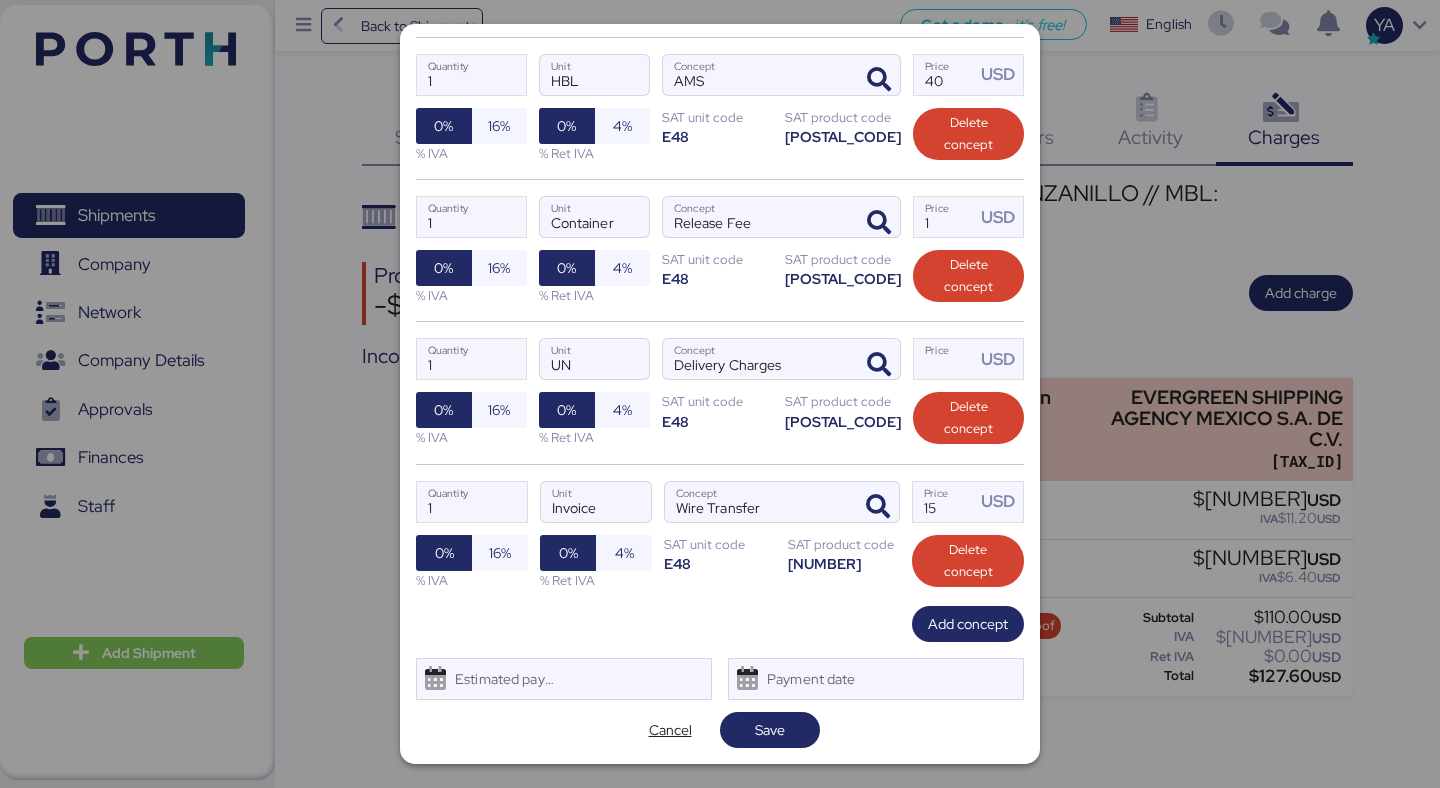 scroll, scrollTop: 0, scrollLeft: 0, axis: both 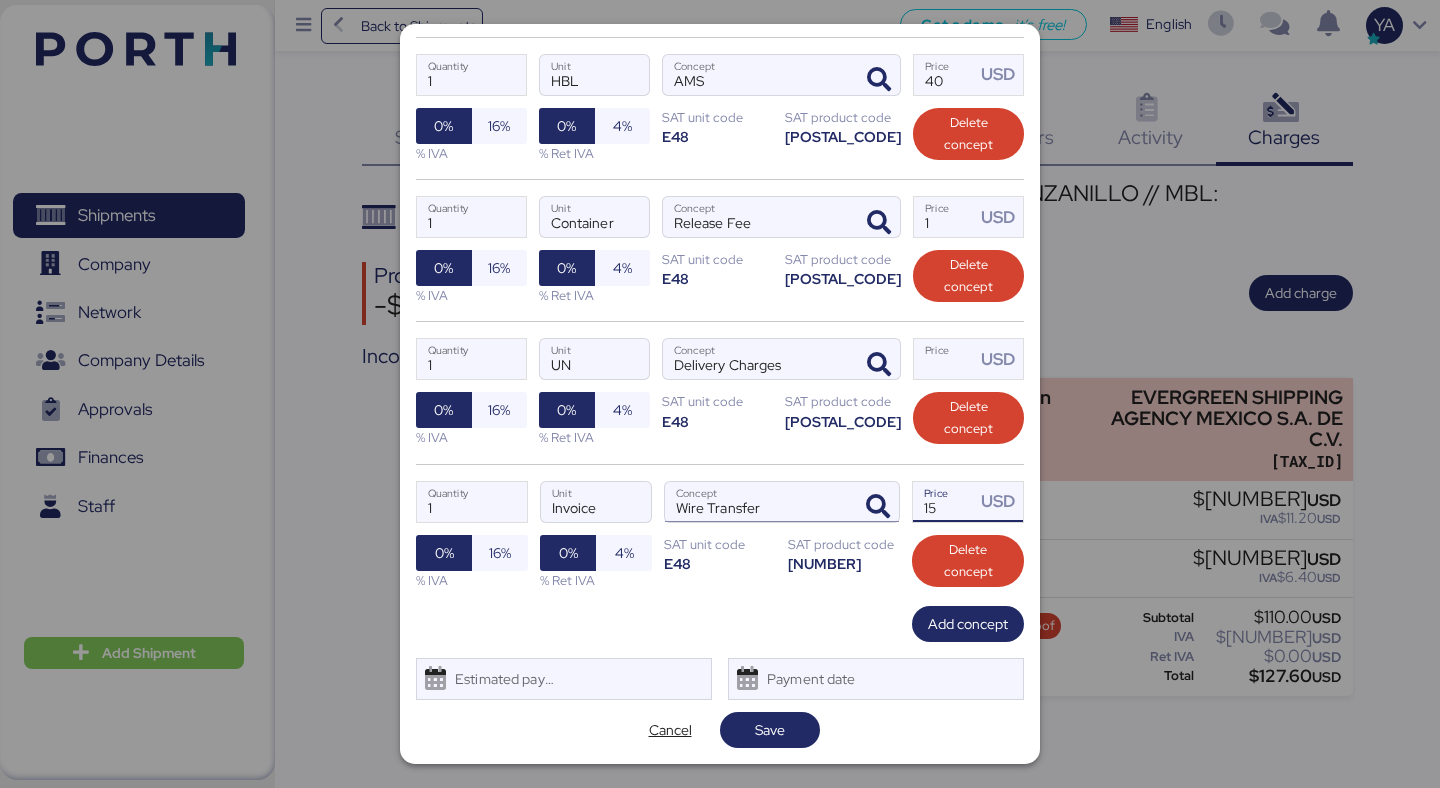 drag, startPoint x: 945, startPoint y: 522, endPoint x: 843, endPoint y: 519, distance: 102.044106 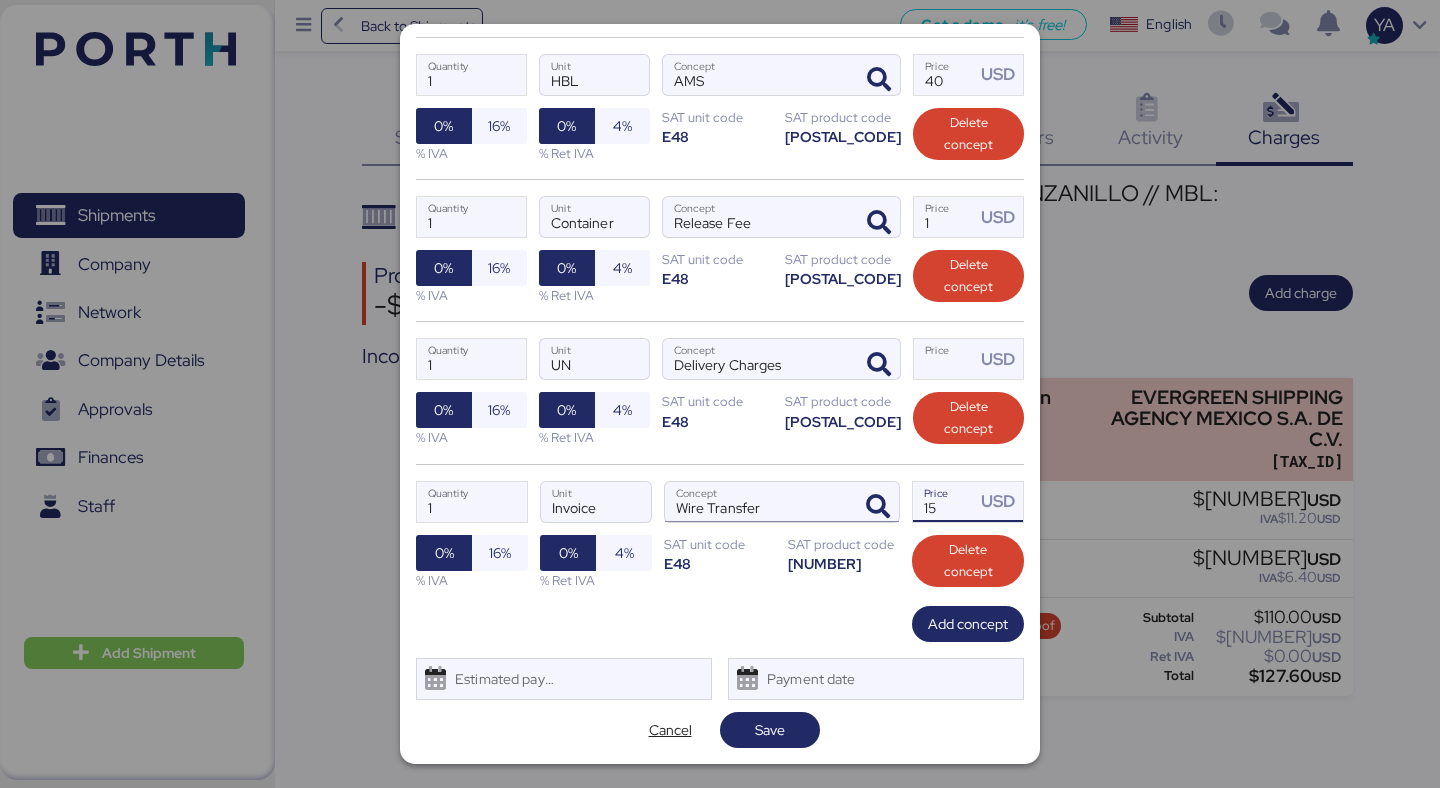 click on "[NUMBER] [COMPANY] [COMPANY] [NUMBER] [CURRENCY] [PERCENT] [PERCENT] [PERCENT] [PERCENT] [COMPANY] [PRODUCT] [CONCEPT] [CONCEPT]" at bounding box center [720, 535] 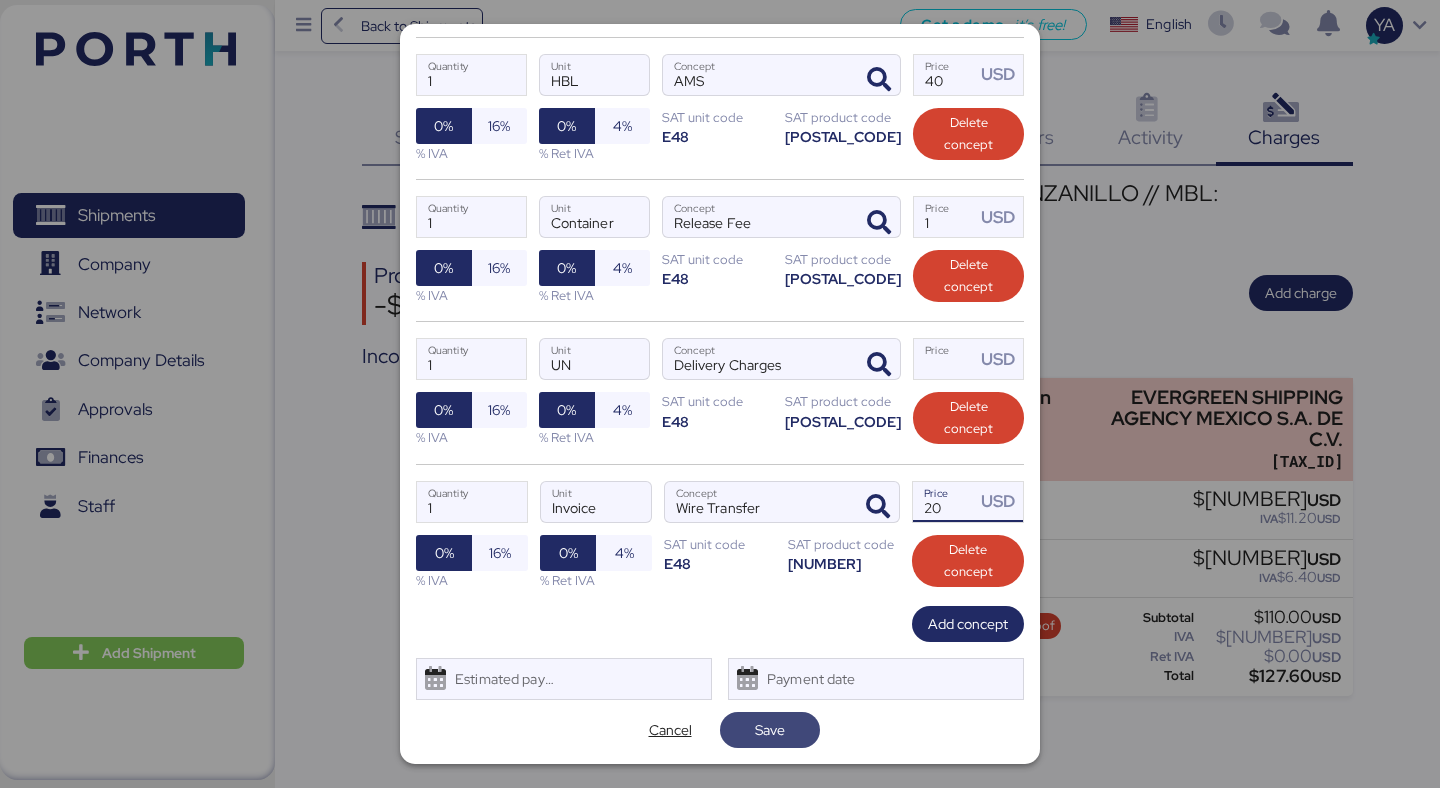 type on "20" 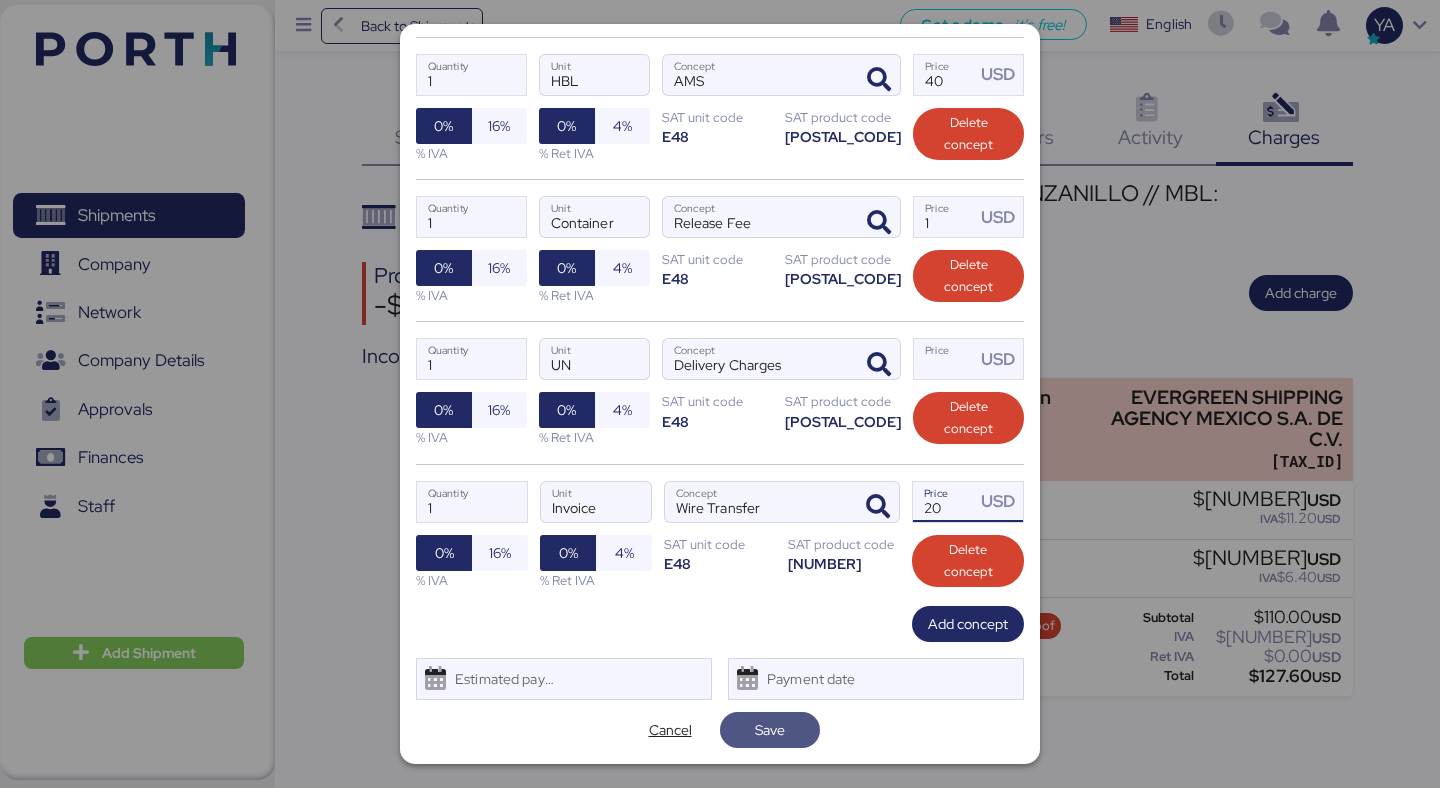 click on "Save" at bounding box center [770, 730] 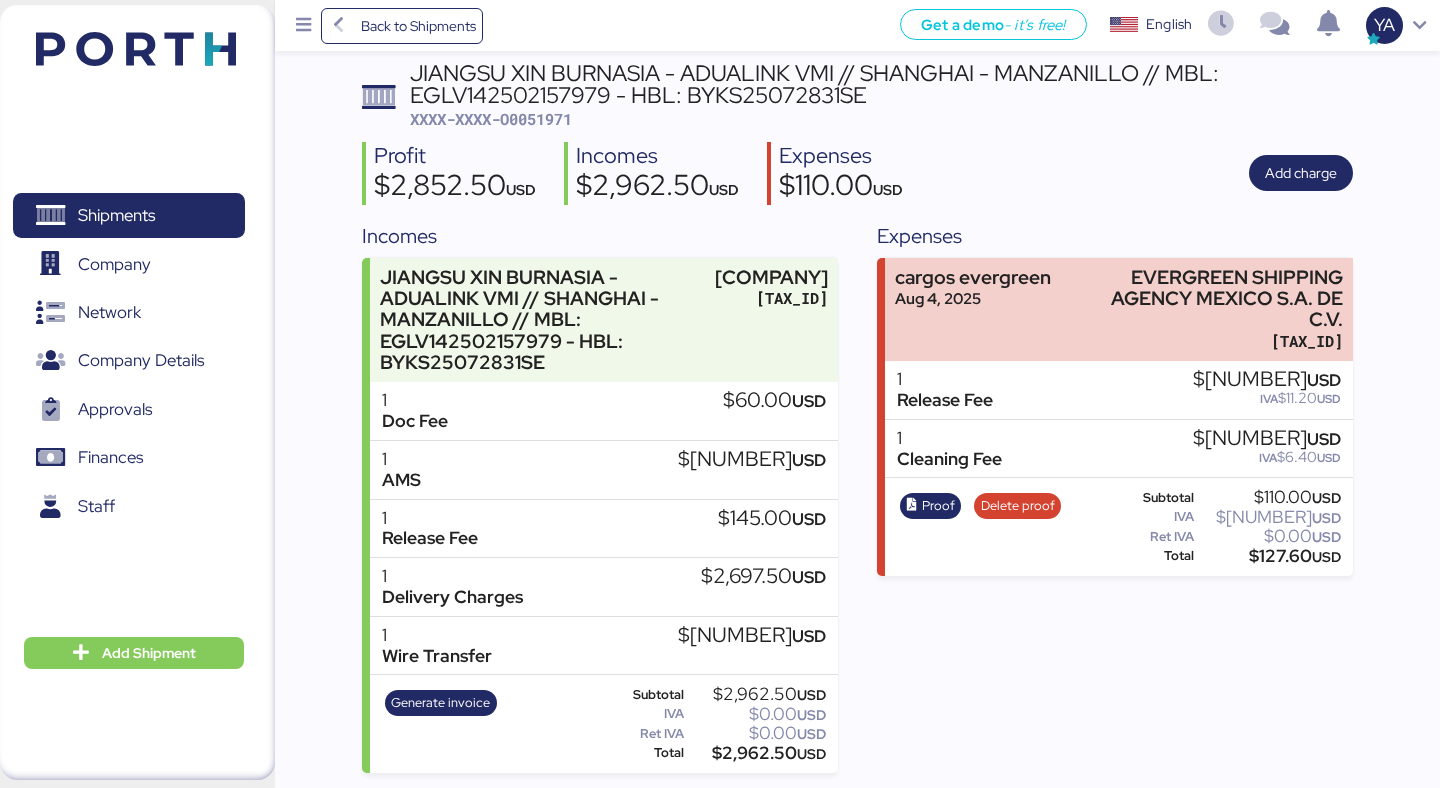 scroll, scrollTop: 142, scrollLeft: 0, axis: vertical 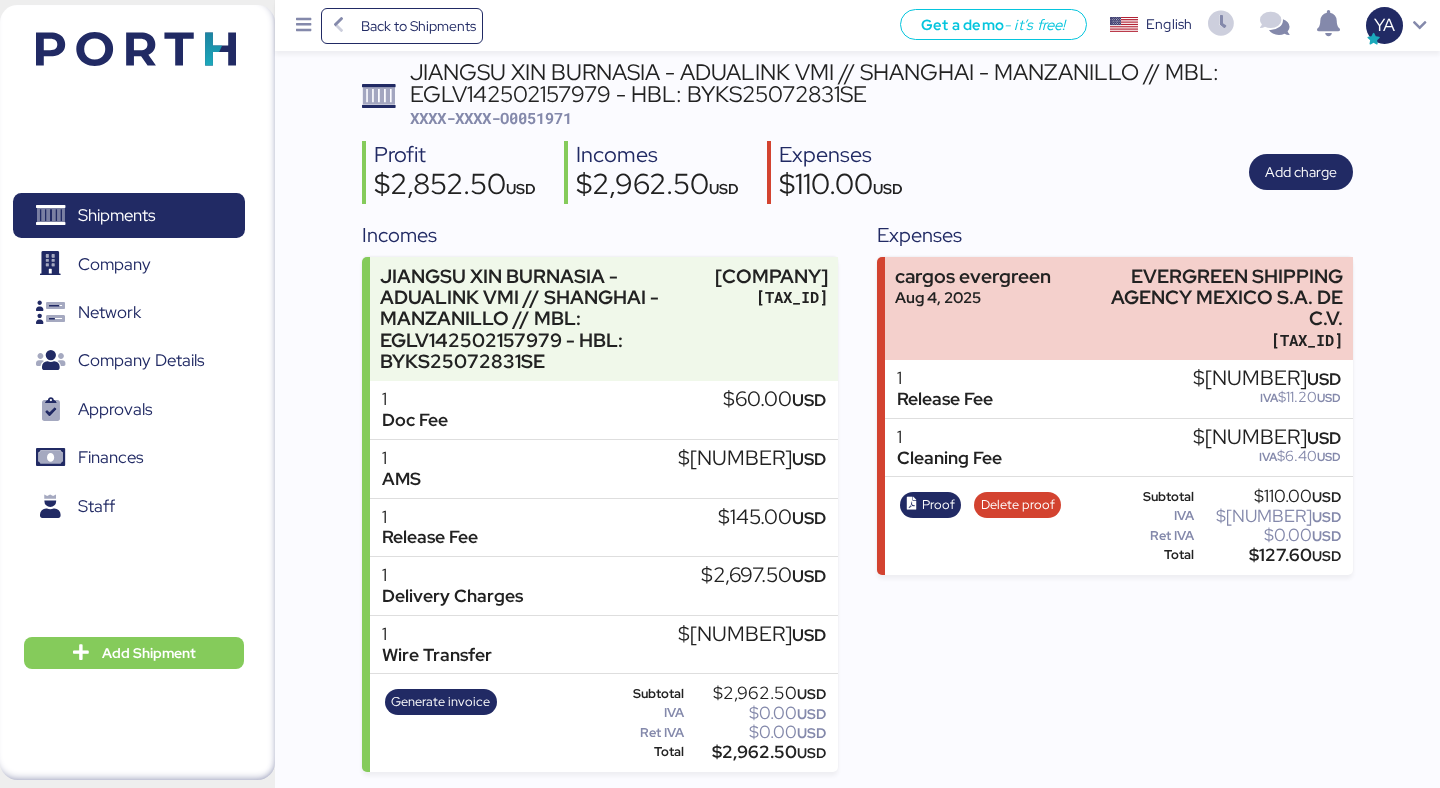 click on "[COMPANY] // [CITY] - [CITY] // MBL: [ALPHANUMERIC] - HBL: [ALPHANUMERIC] XXXX-XXXX-O[NUMBER]" at bounding box center [857, 95] 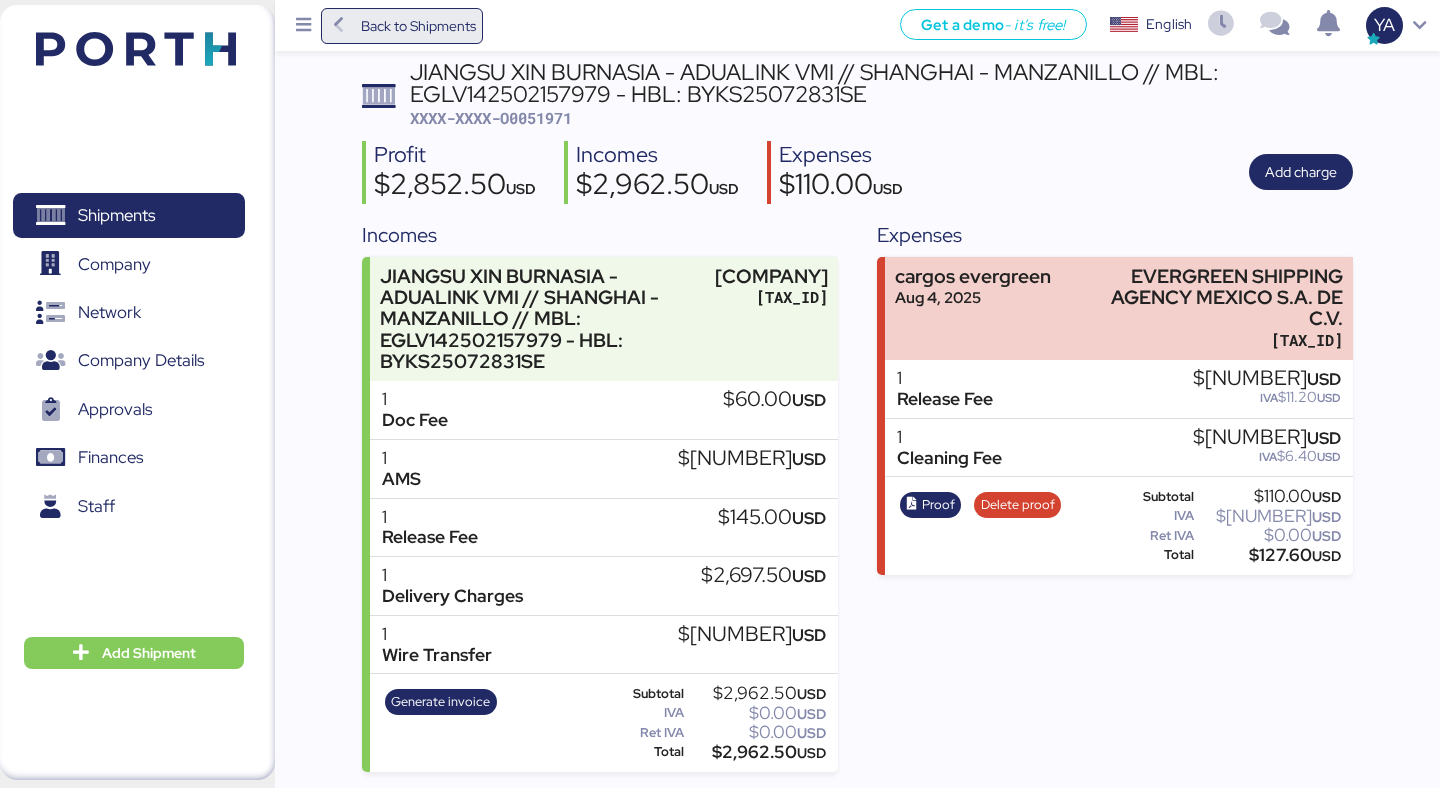 click on "Back to Shipments" at bounding box center [418, 26] 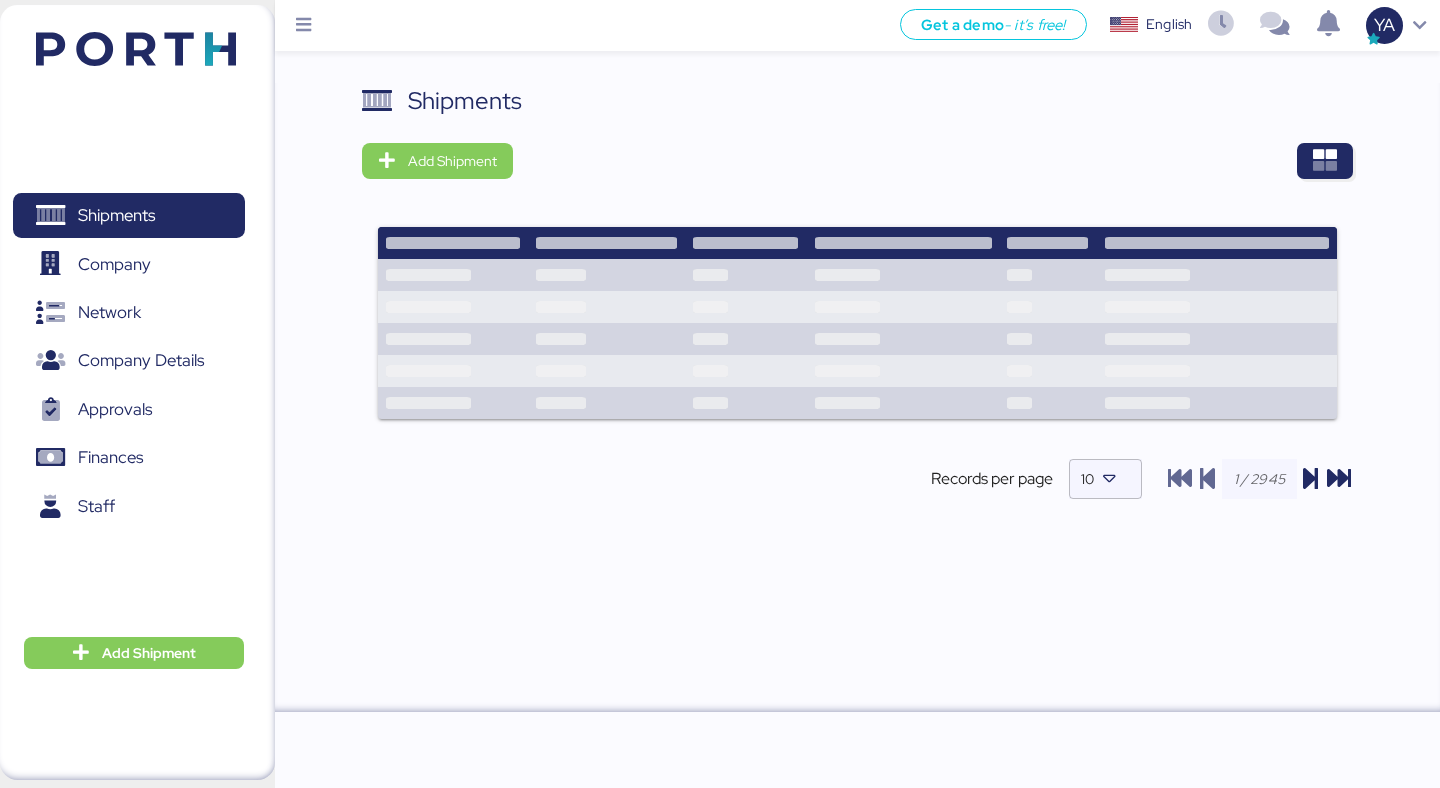 scroll, scrollTop: 0, scrollLeft: 0, axis: both 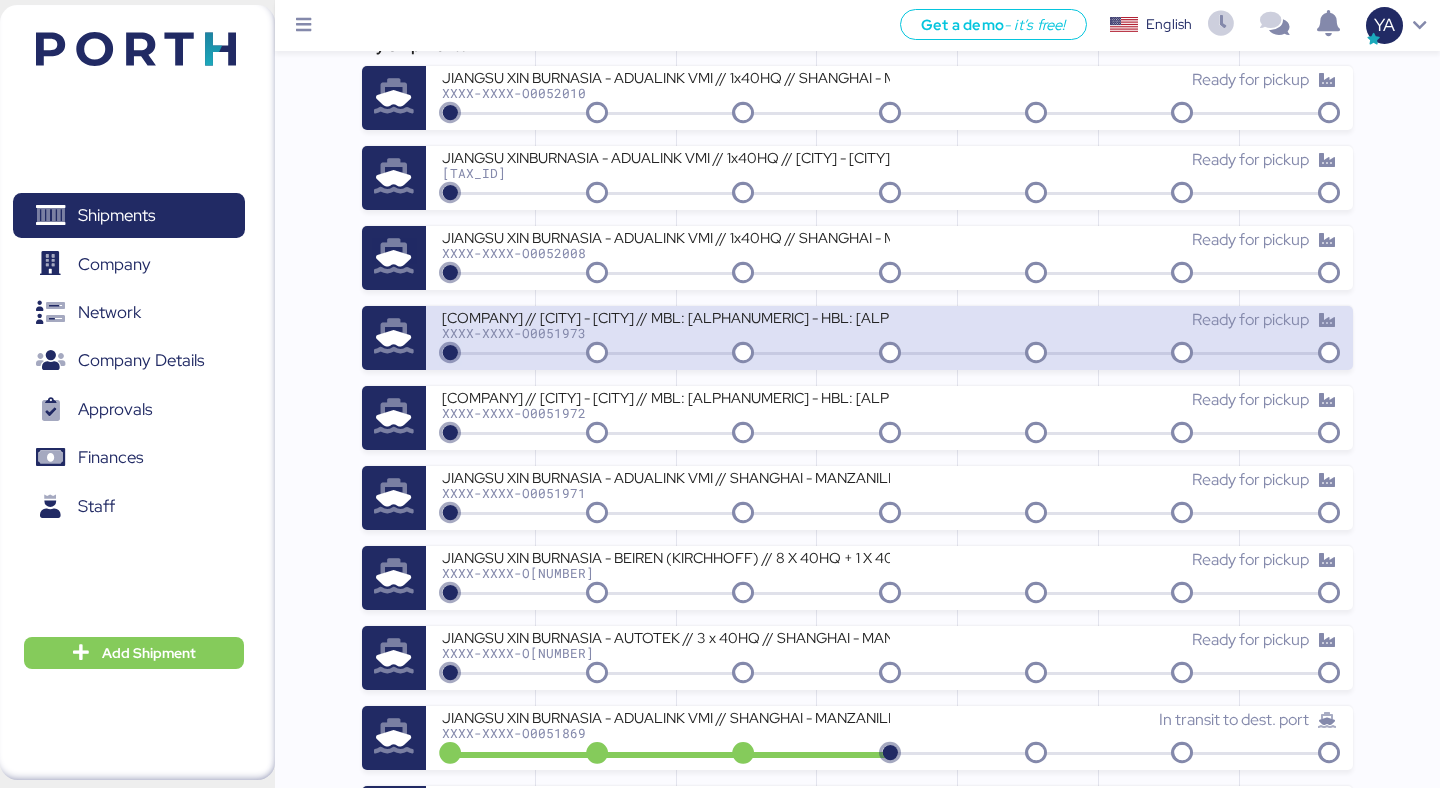 click on "[COMPANY] // [CITY] - [CITY] // MBL: [ALPHANUMERIC] - HBL: [ALPHANUMERIC]" at bounding box center (665, 316) 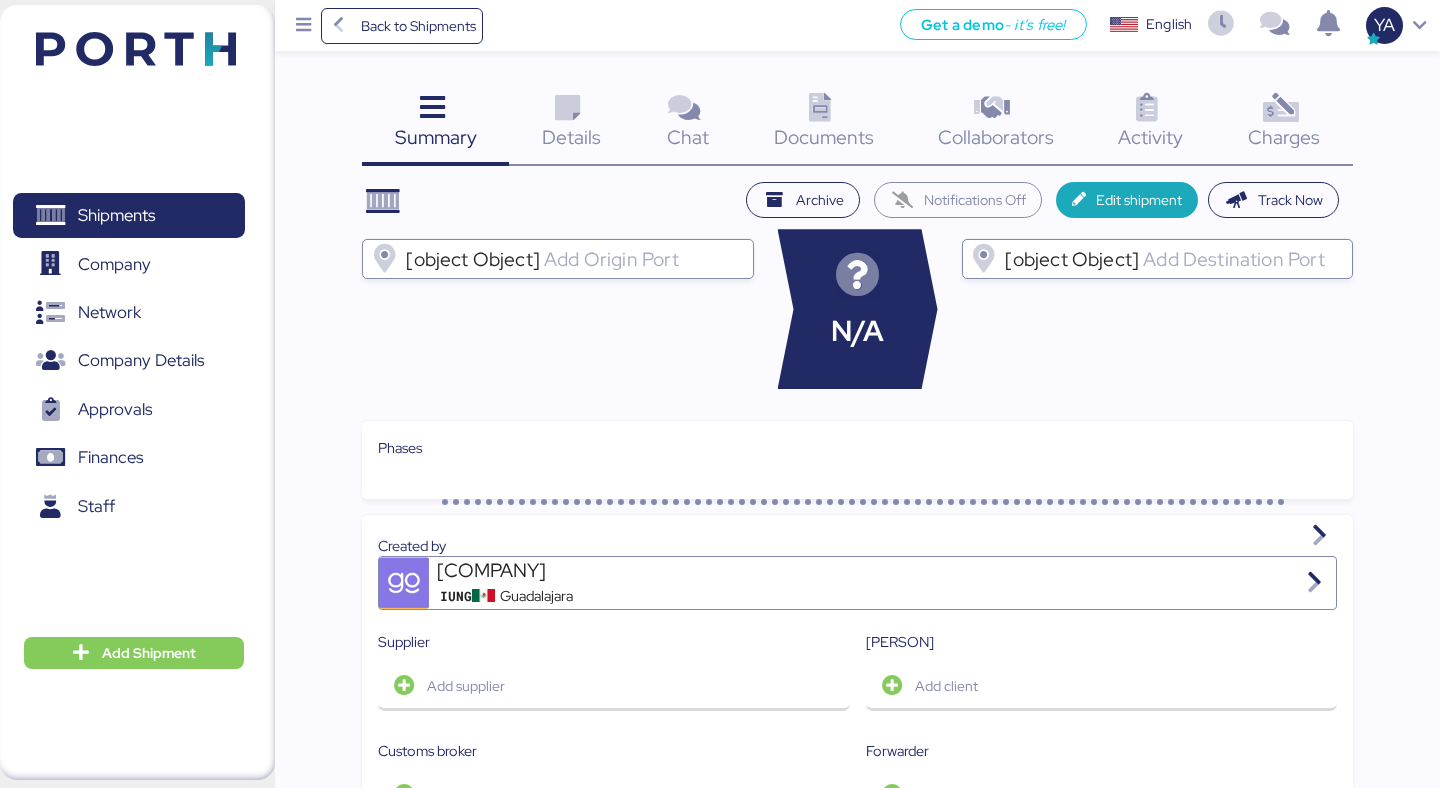 click on "Charges 0" at bounding box center (1284, 124) 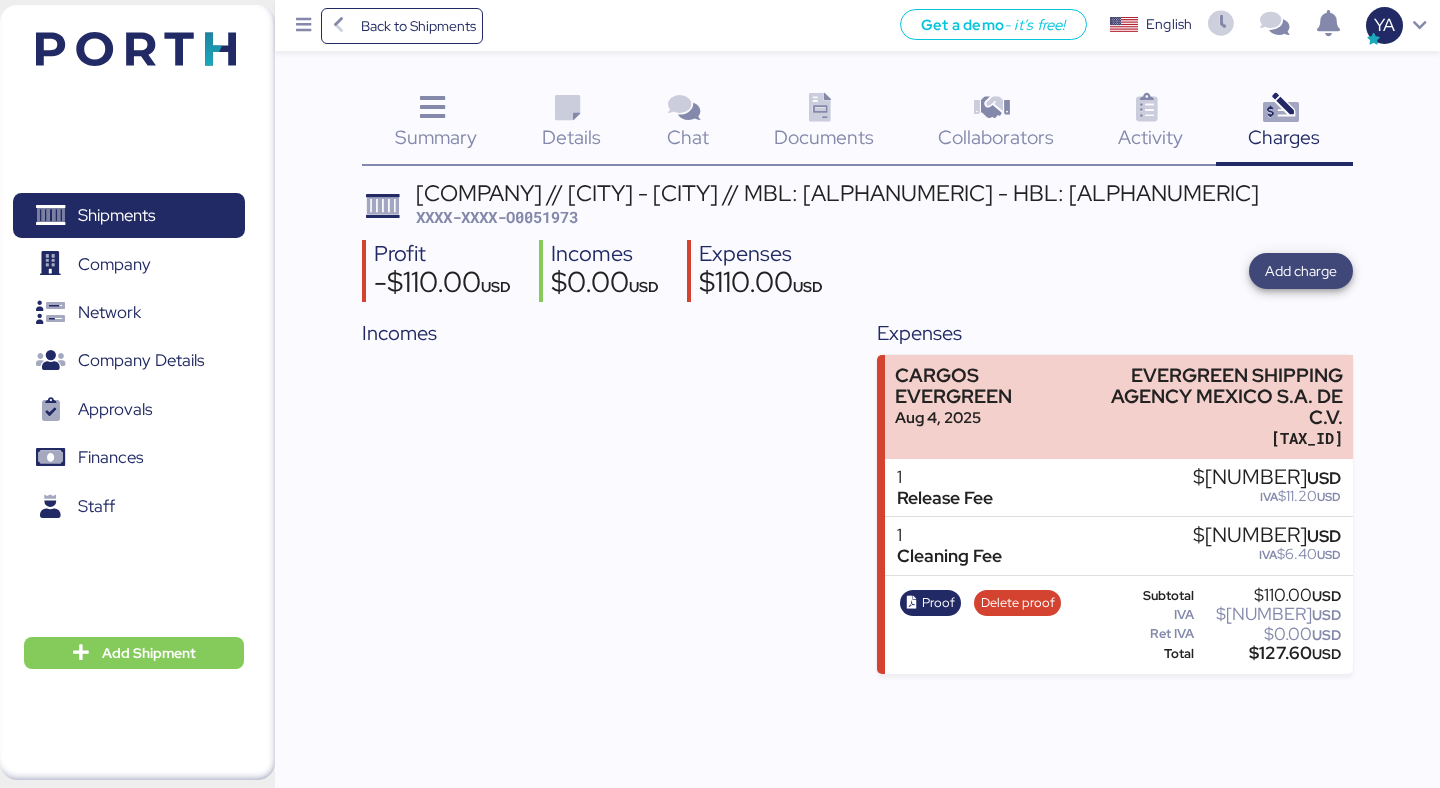 click on "Add charge" at bounding box center [1301, 271] 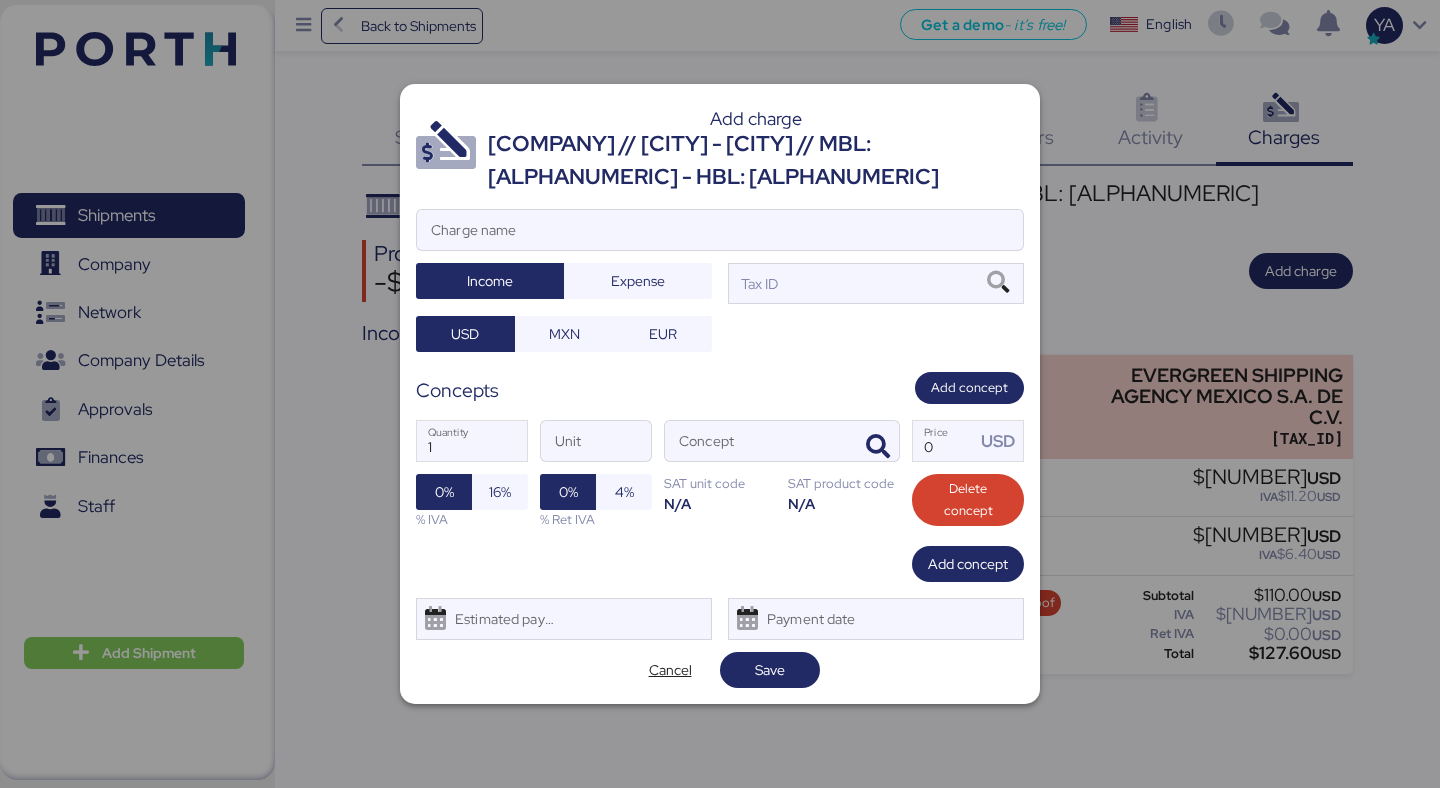 click on "[COMPANY] // [CITY] - [CITY] // MBL: [ALPHANUMERIC] - HBL: [ALPHANUMERIC]" at bounding box center [756, 160] 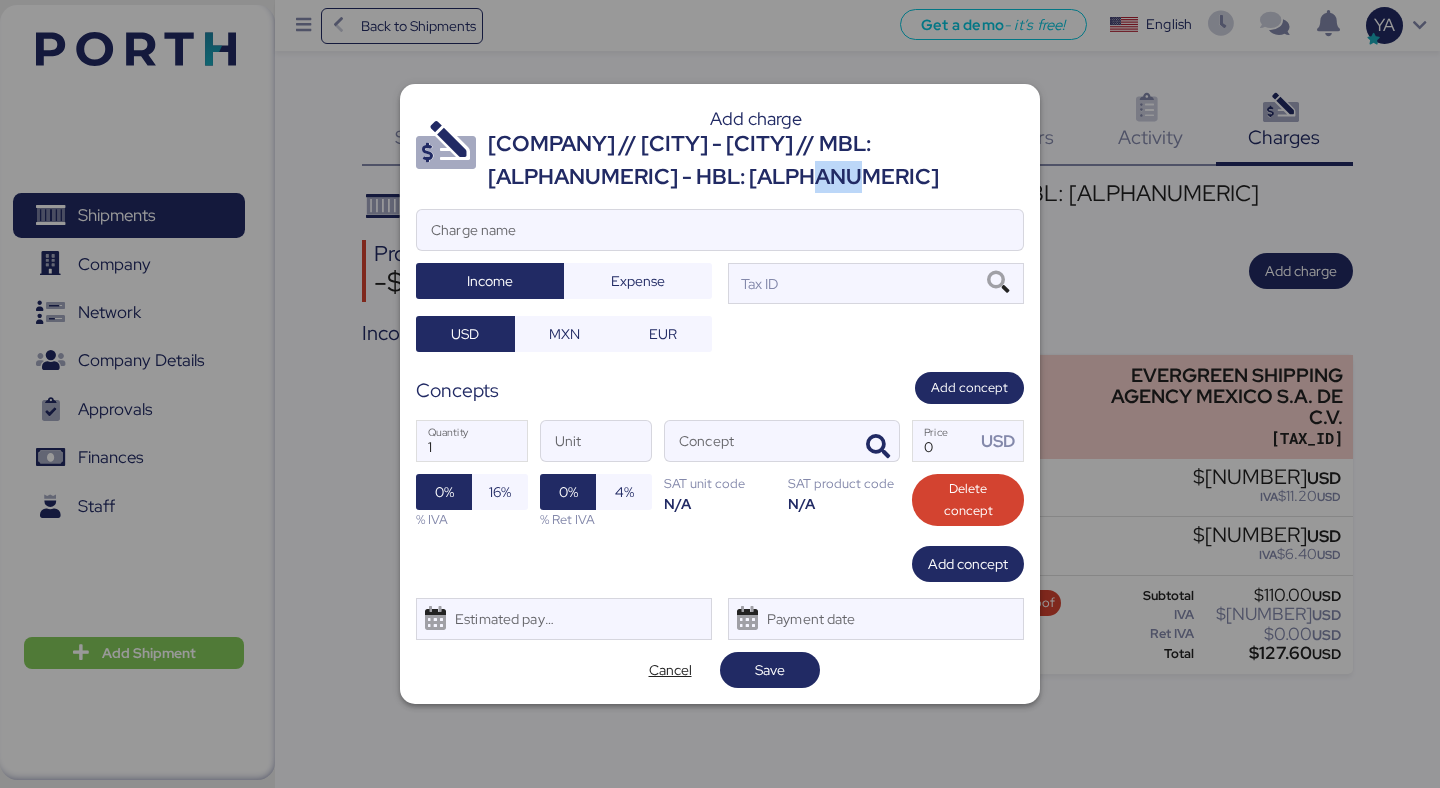 click on "[COMPANY] // [CITY] - [CITY] // MBL: [ALPHANUMERIC] - HBL: [ALPHANUMERIC]" at bounding box center [756, 160] 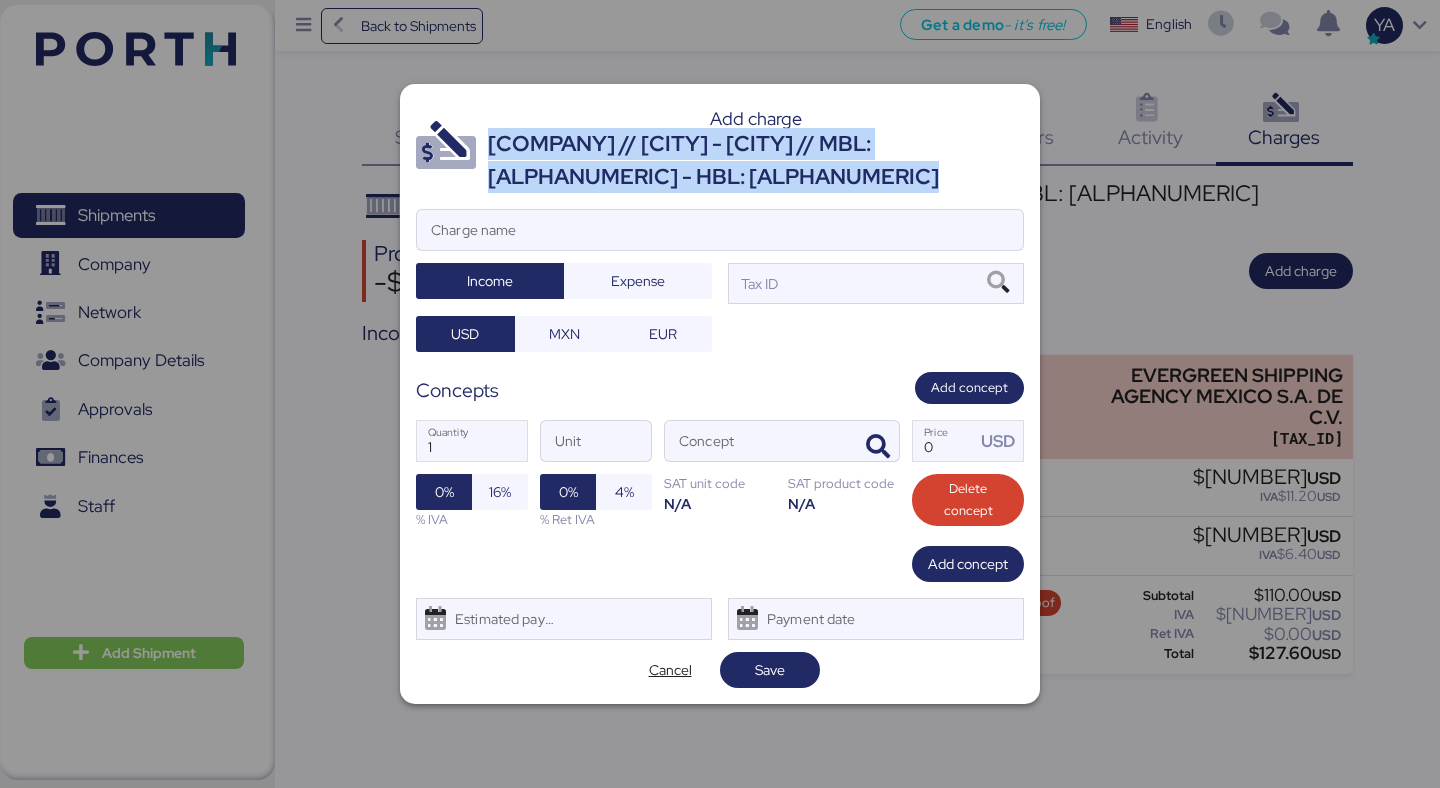 click on "[COMPANY] // [CITY] - [CITY] // MBL: [ALPHANUMERIC] - HBL: [ALPHANUMERIC]" at bounding box center (756, 160) 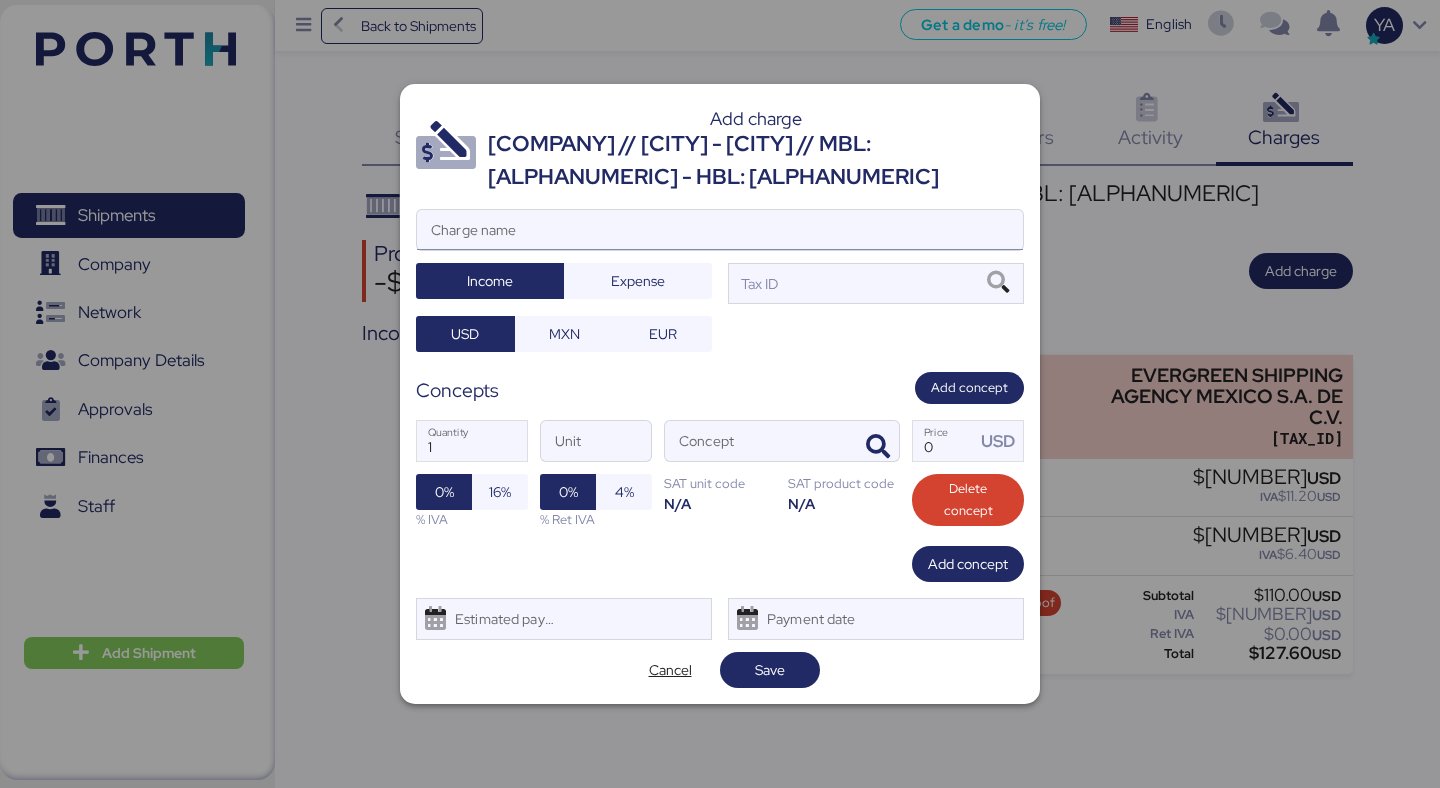 click on "Charge name" at bounding box center (720, 230) 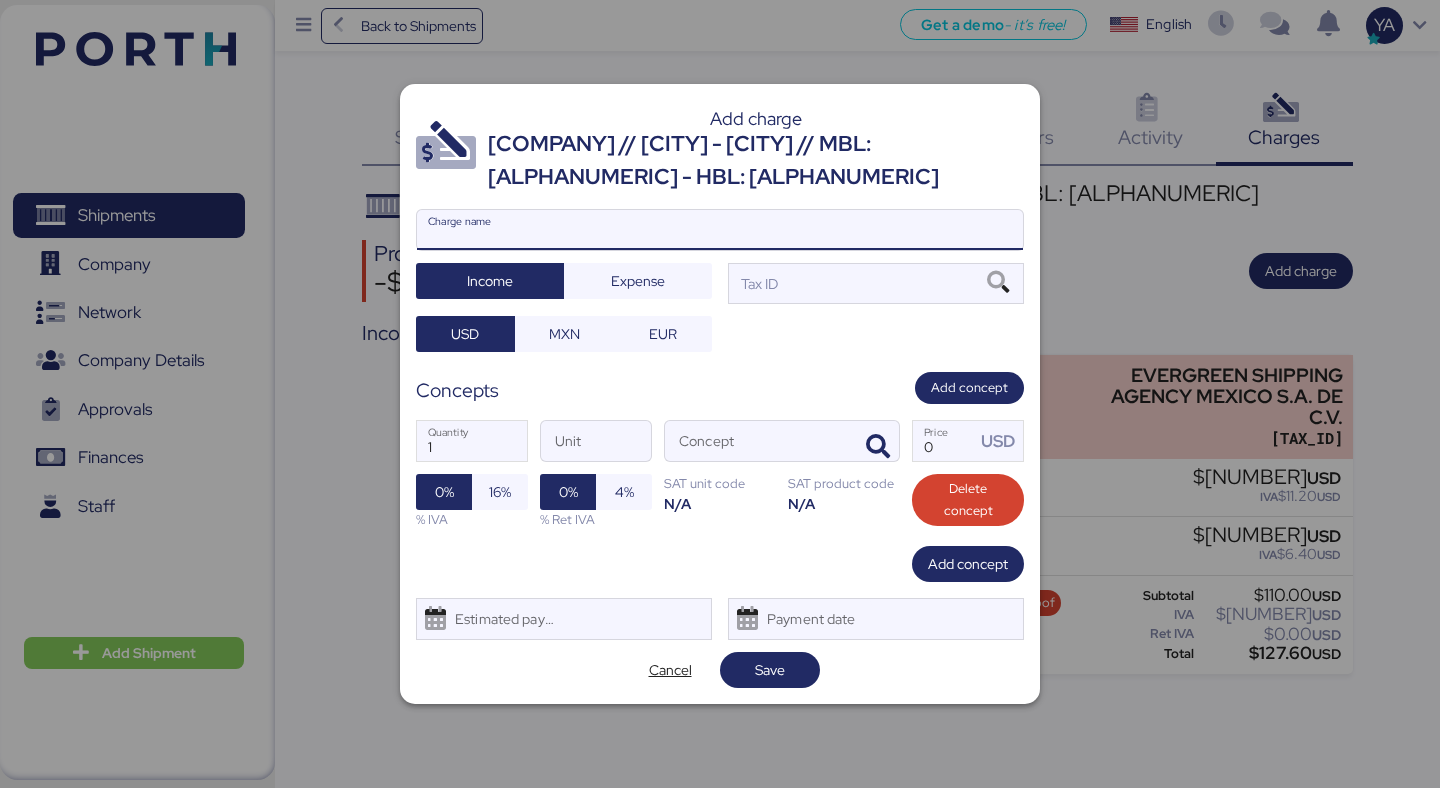 paste on "[COMPANY] // [CITY] - [CITY] // MBL: [ALPHANUMERIC] - HBL: [ALPHANUMERIC]" 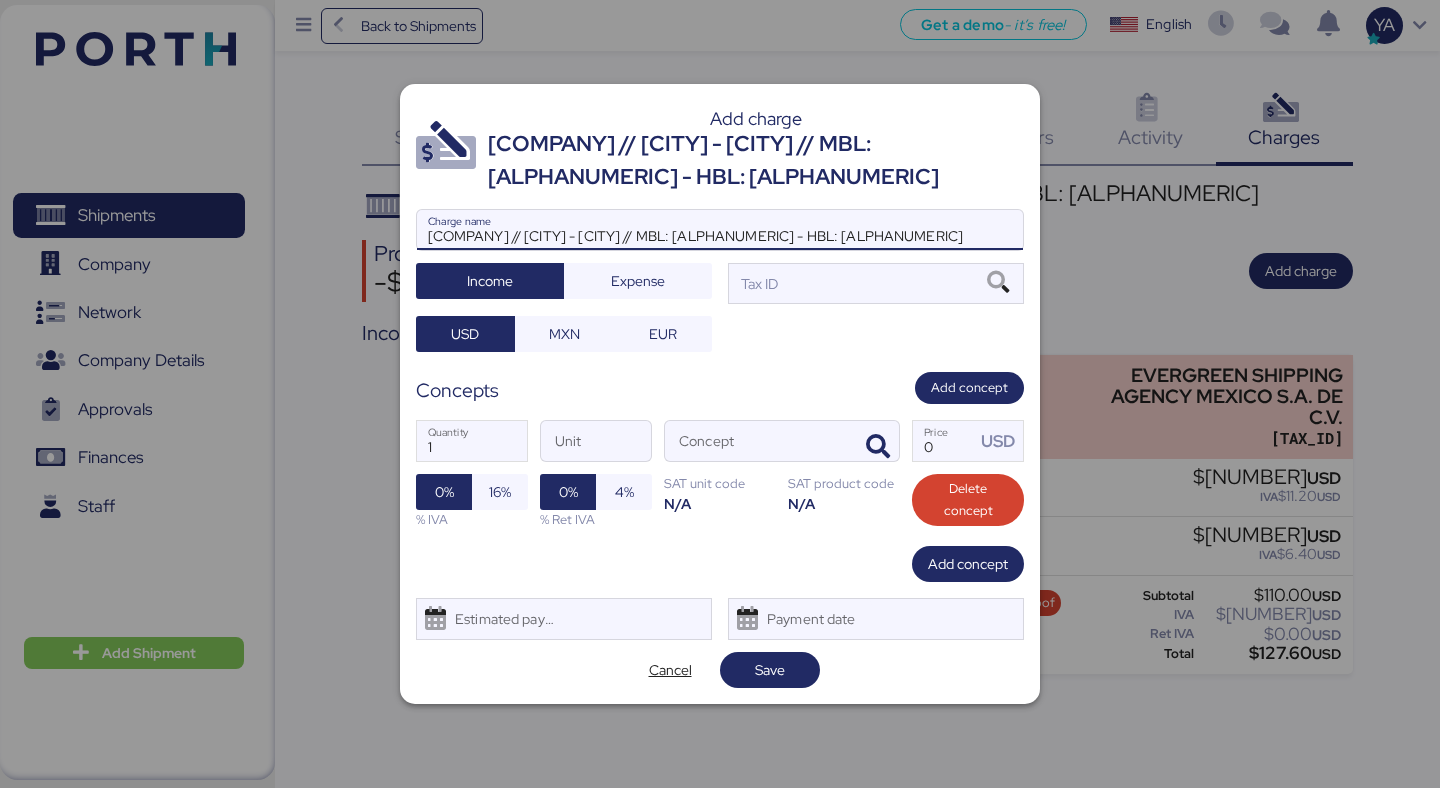 scroll, scrollTop: 0, scrollLeft: 232, axis: horizontal 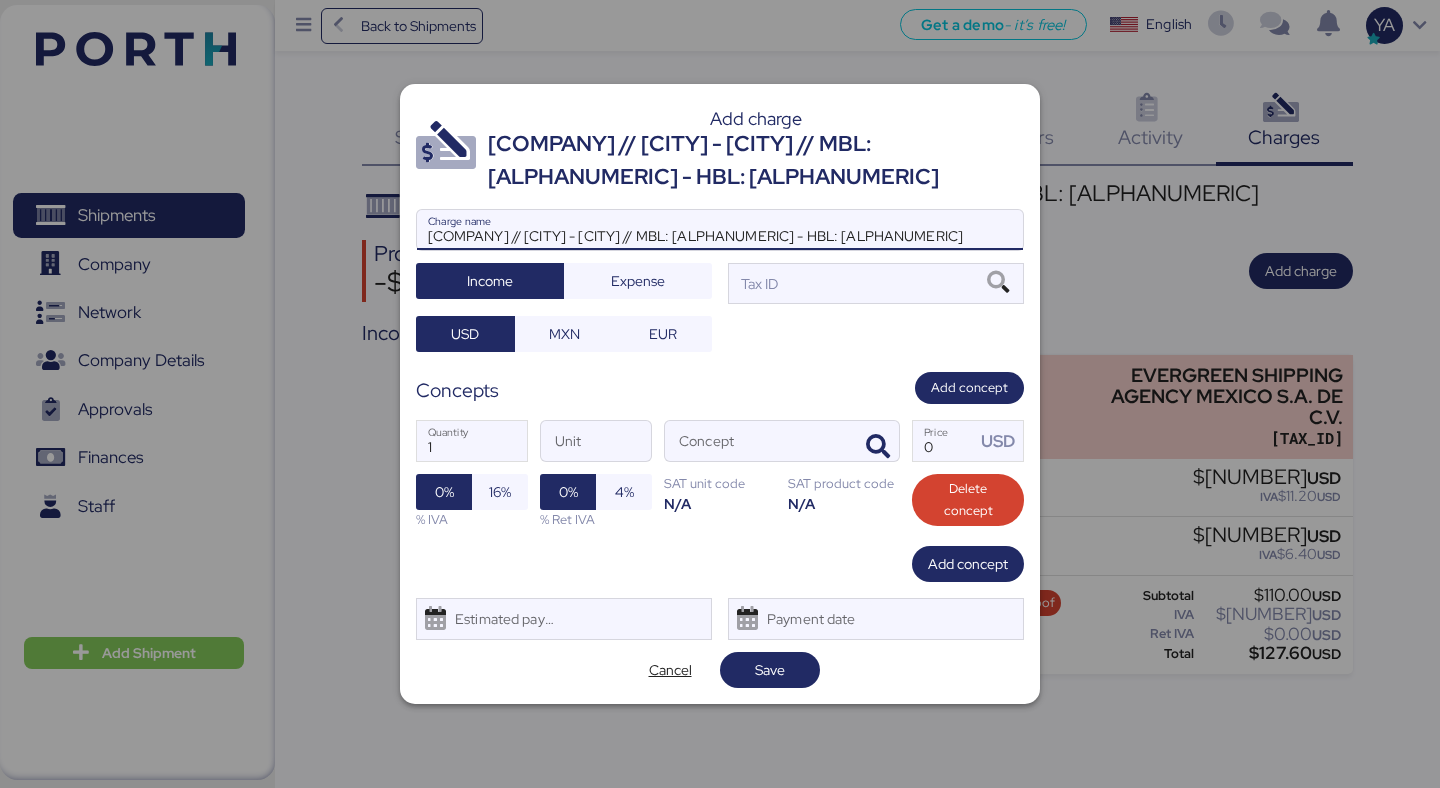 type on "[COMPANY] // [CITY] - [CITY] // MBL: [ALPHANUMERIC] - HBL: [ALPHANUMERIC]" 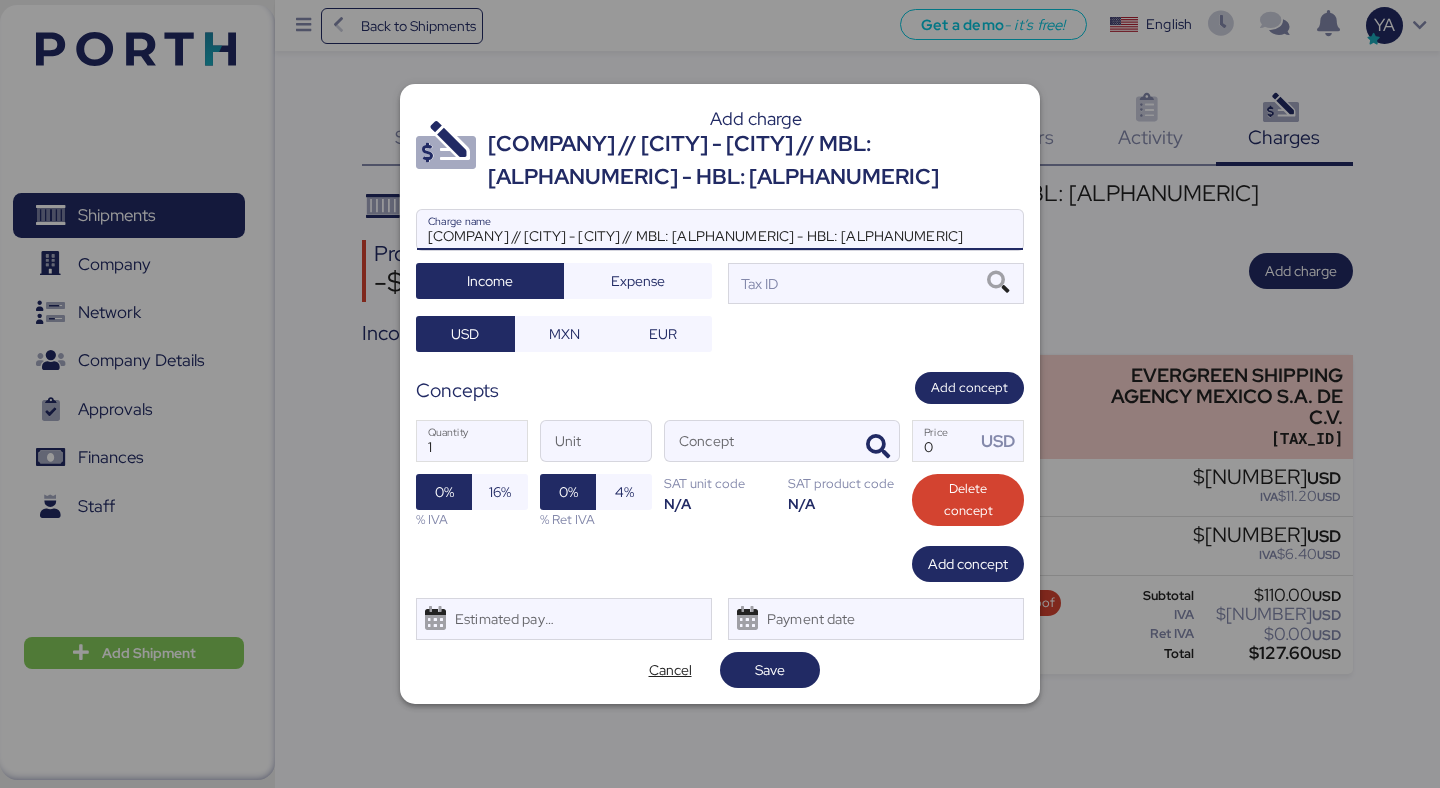 scroll, scrollTop: 0, scrollLeft: 0, axis: both 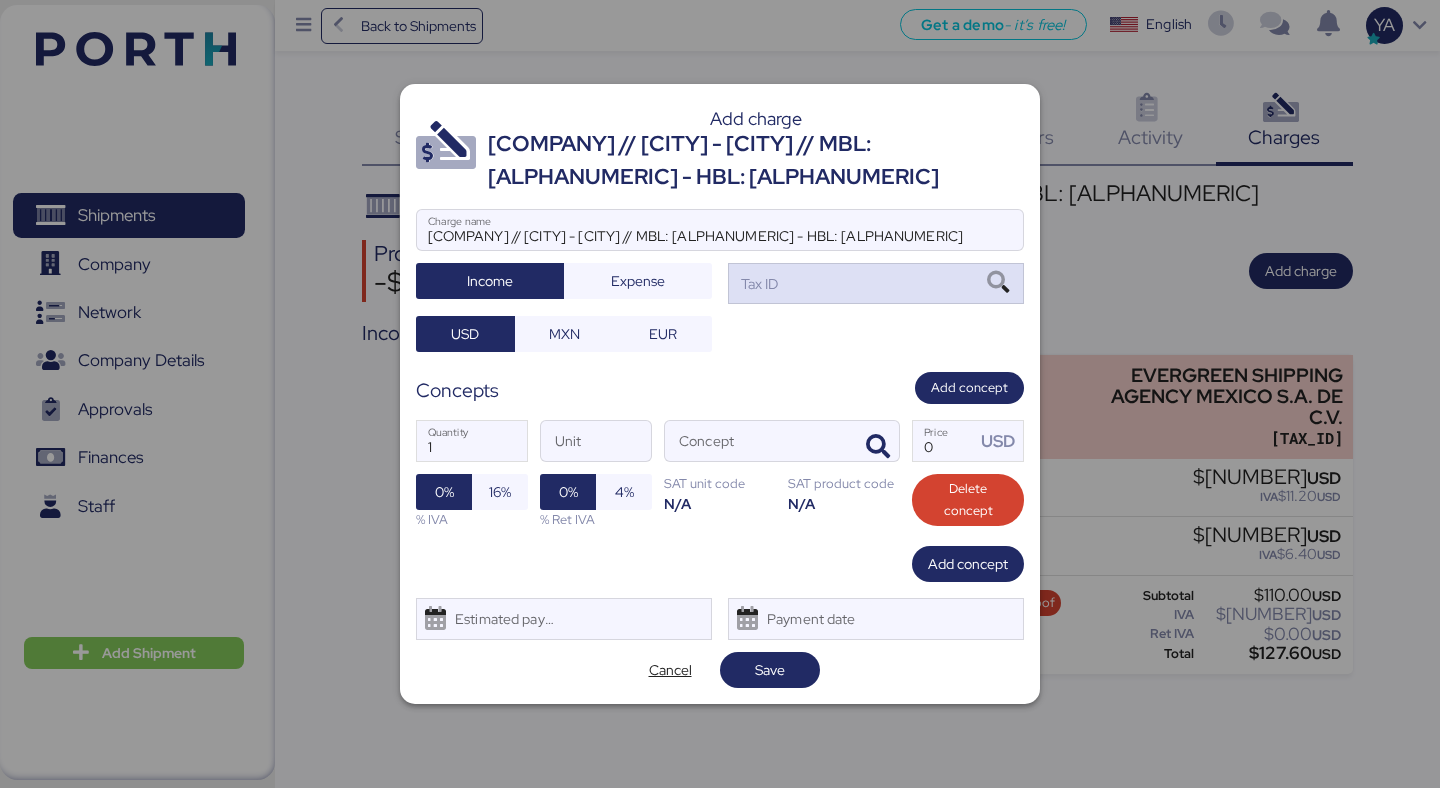 click on "Tax ID" at bounding box center (876, 283) 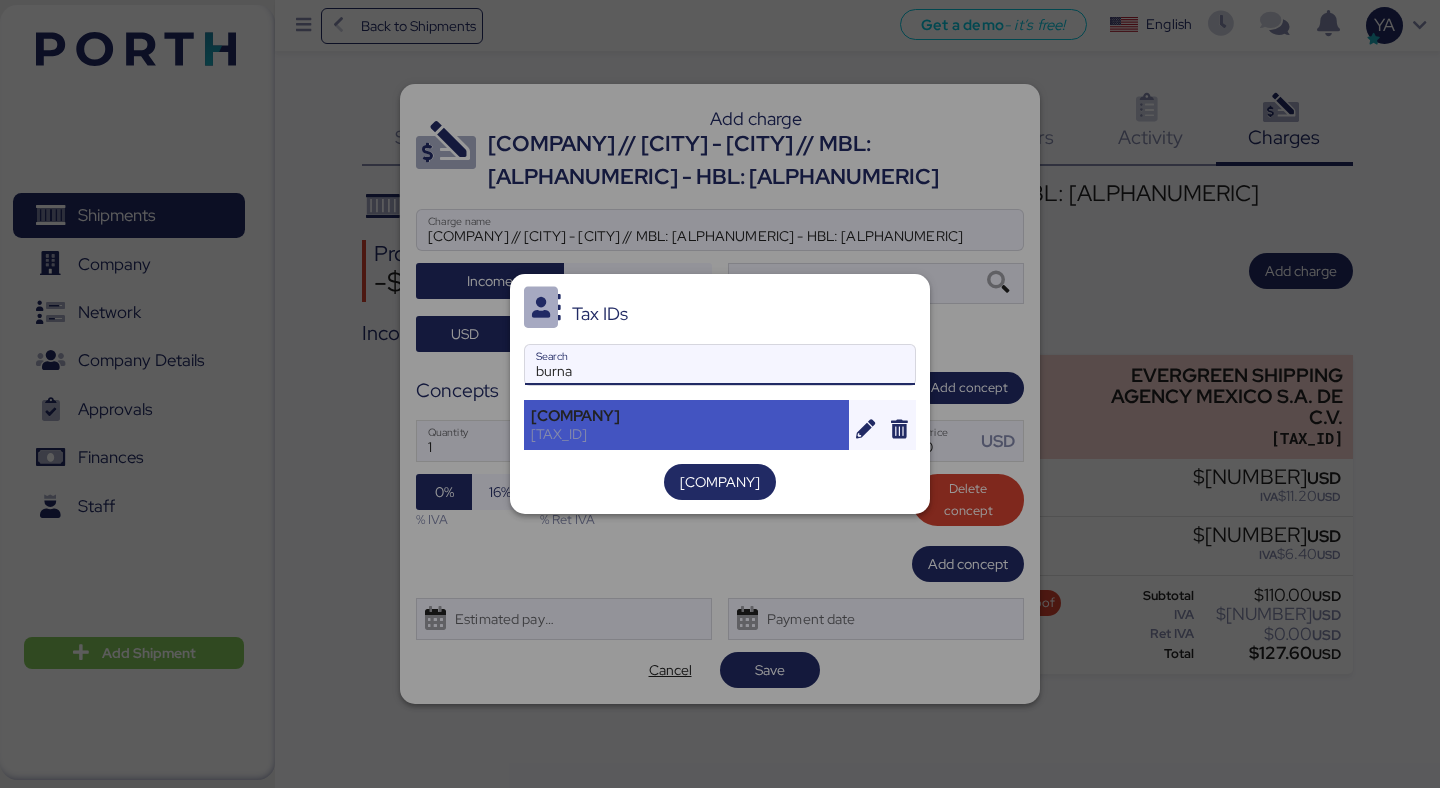type on "burna" 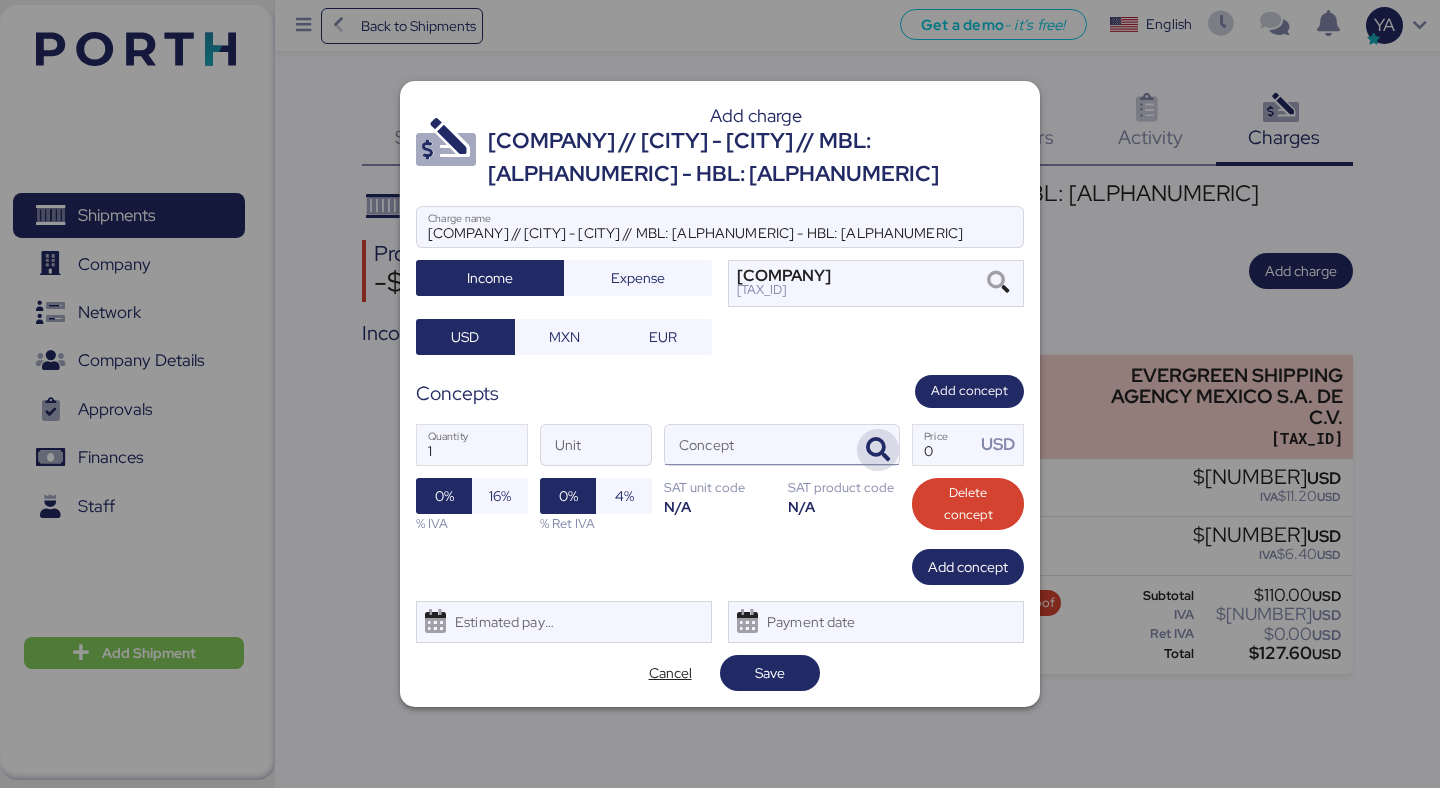 click at bounding box center (878, 450) 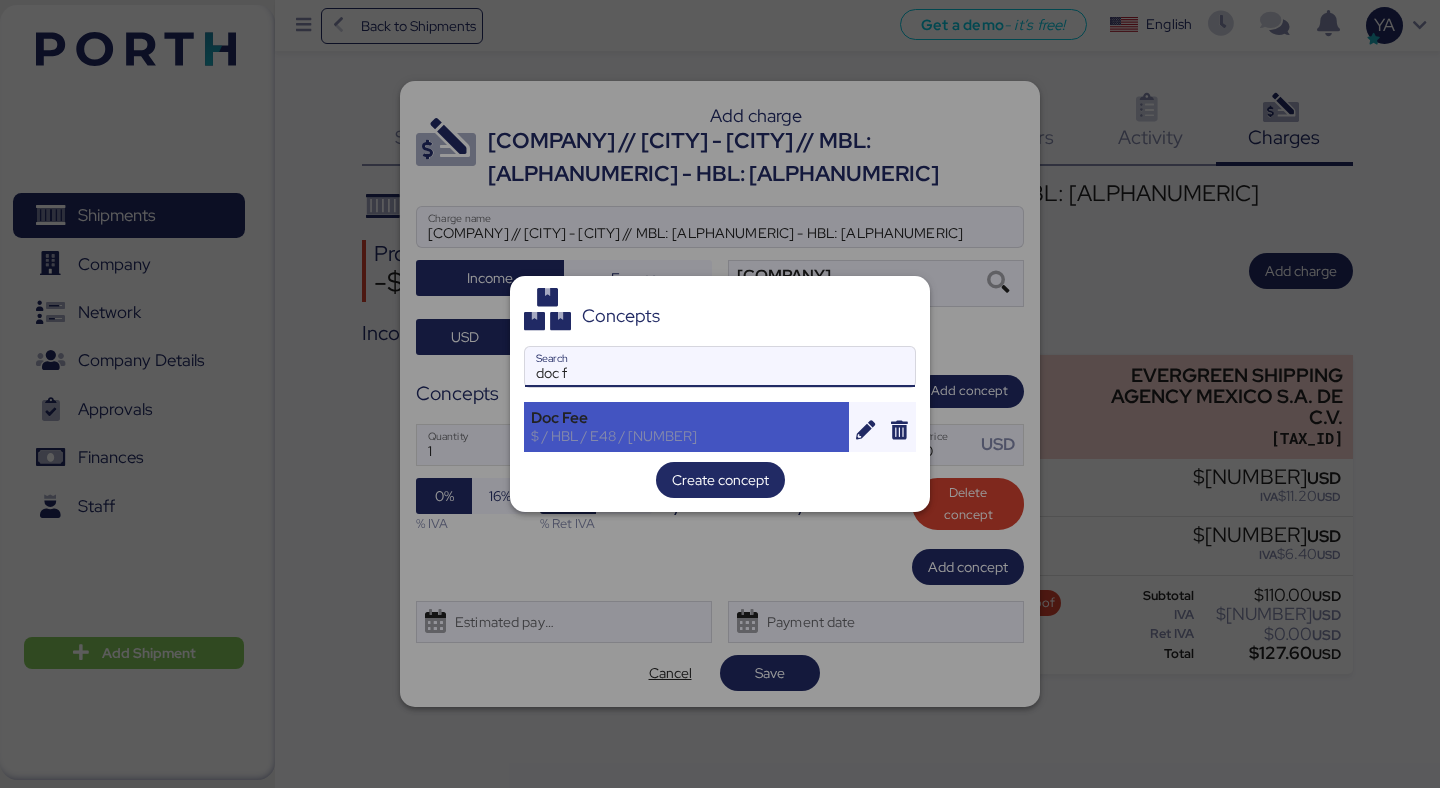type on "doc f" 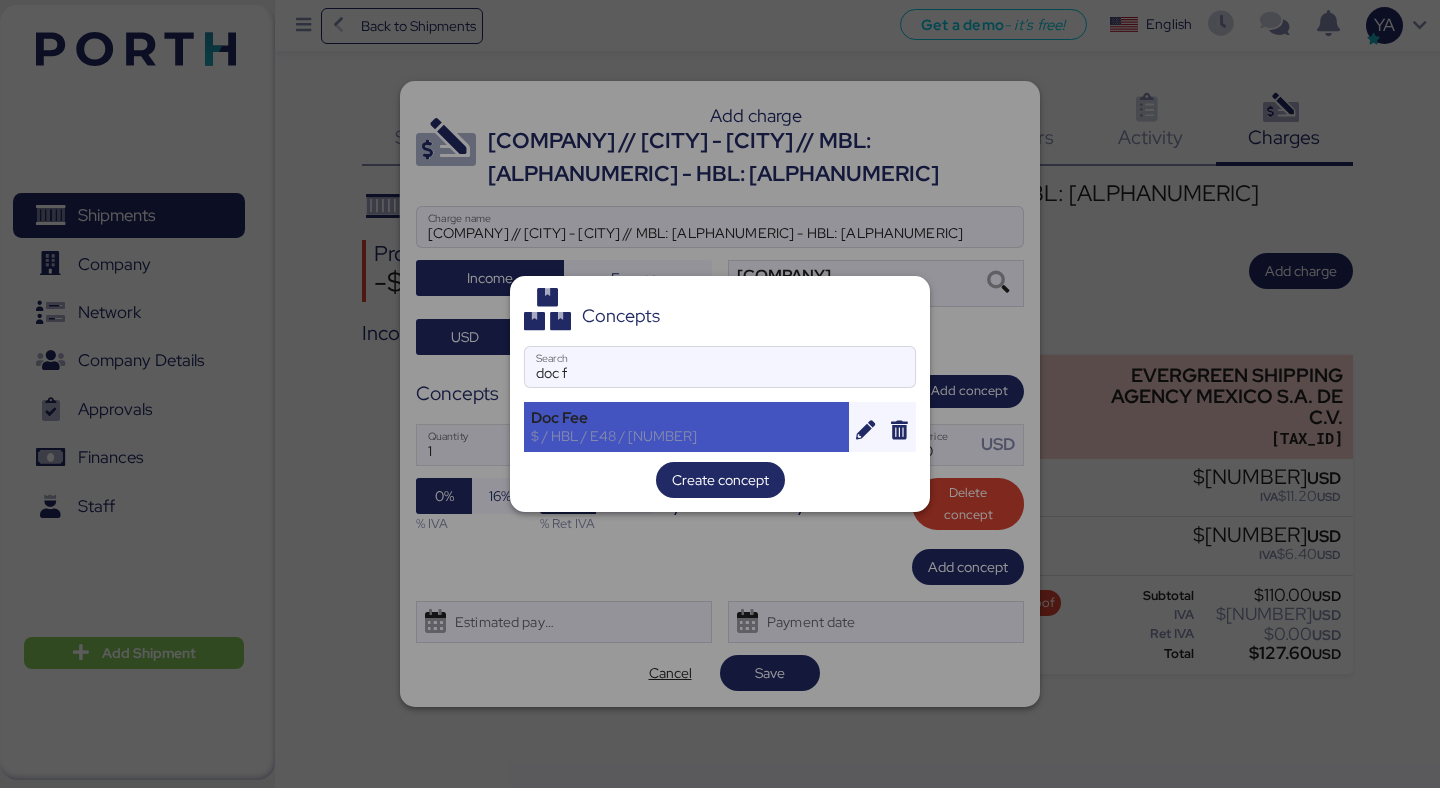 click on "Doc Fee" at bounding box center (686, 418) 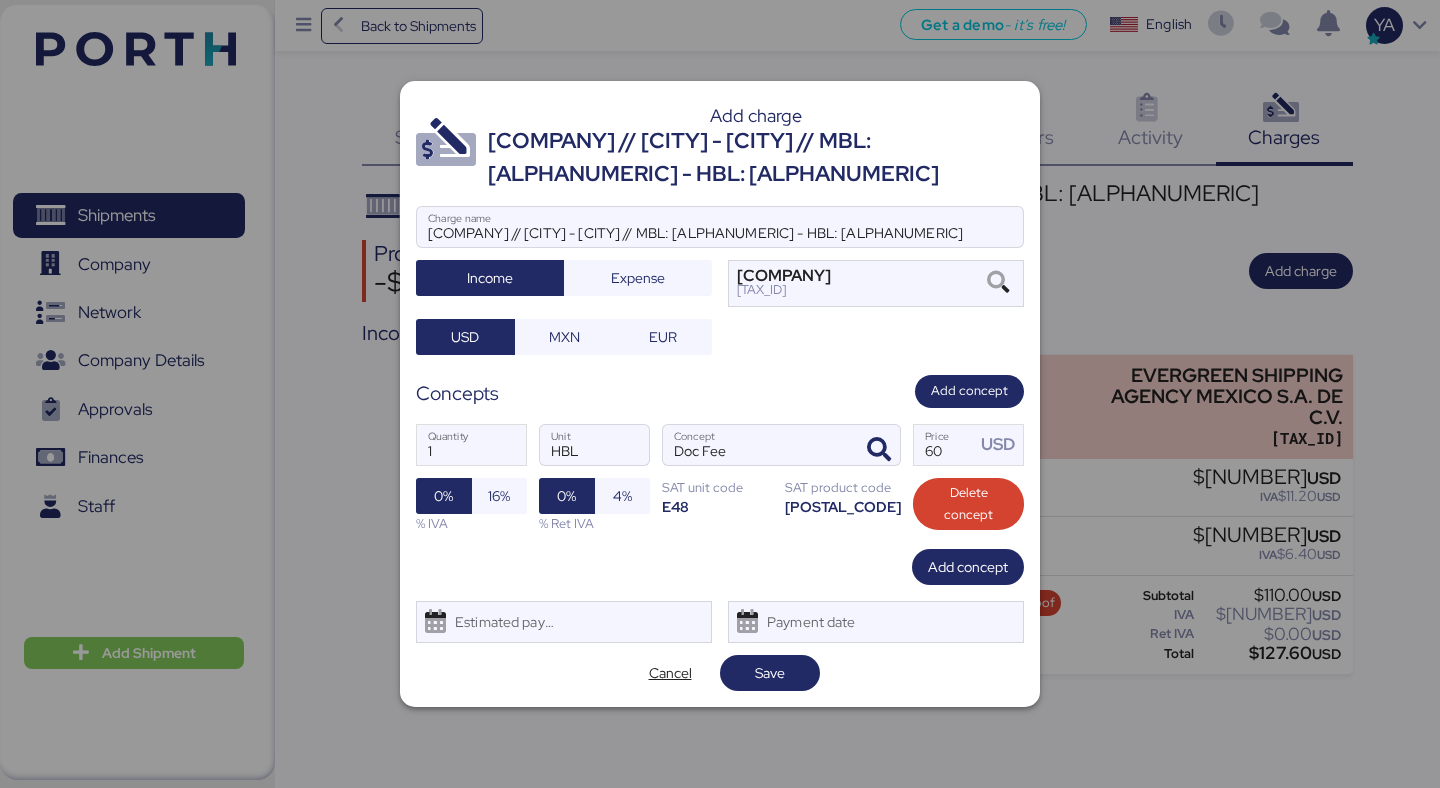 click on "1 Quantity HBL Unit Doc Fee Concept   60 Price USD 0% 16% % IVA 0% 4% % Ret IVA SAT unit code E48 SAT product code 55121800 Delete concept" at bounding box center (720, 478) 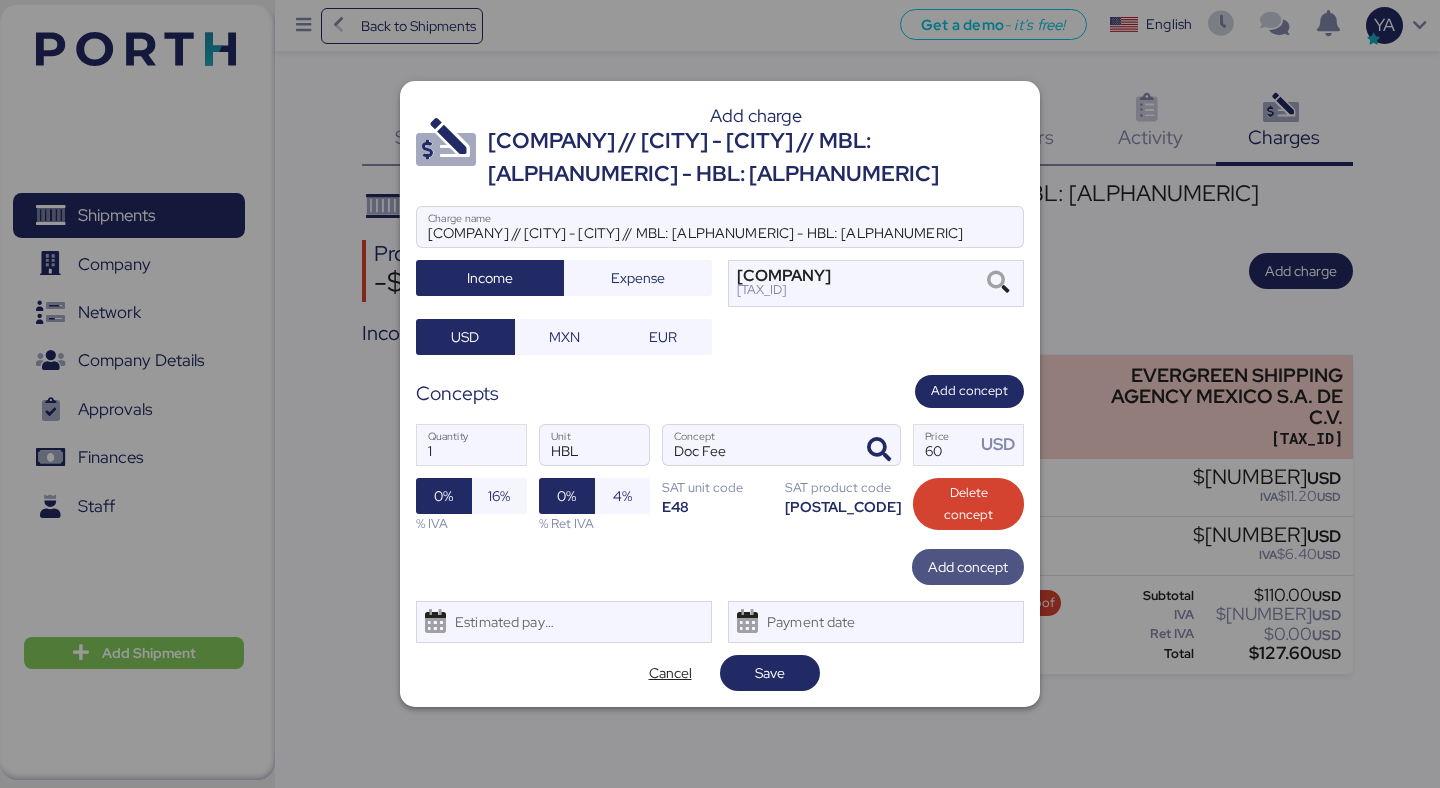 click on "Add concept" at bounding box center [968, 567] 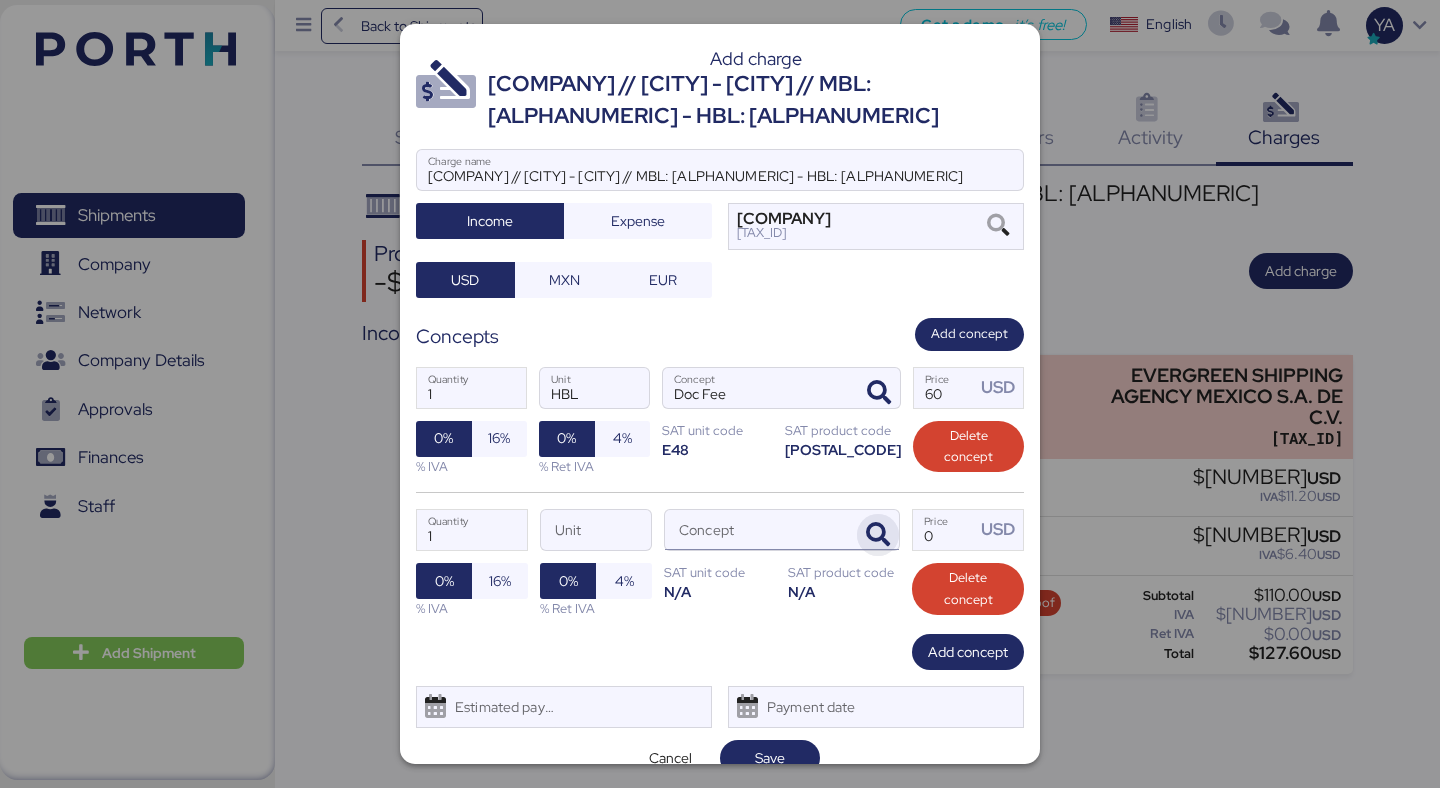 click at bounding box center (878, 535) 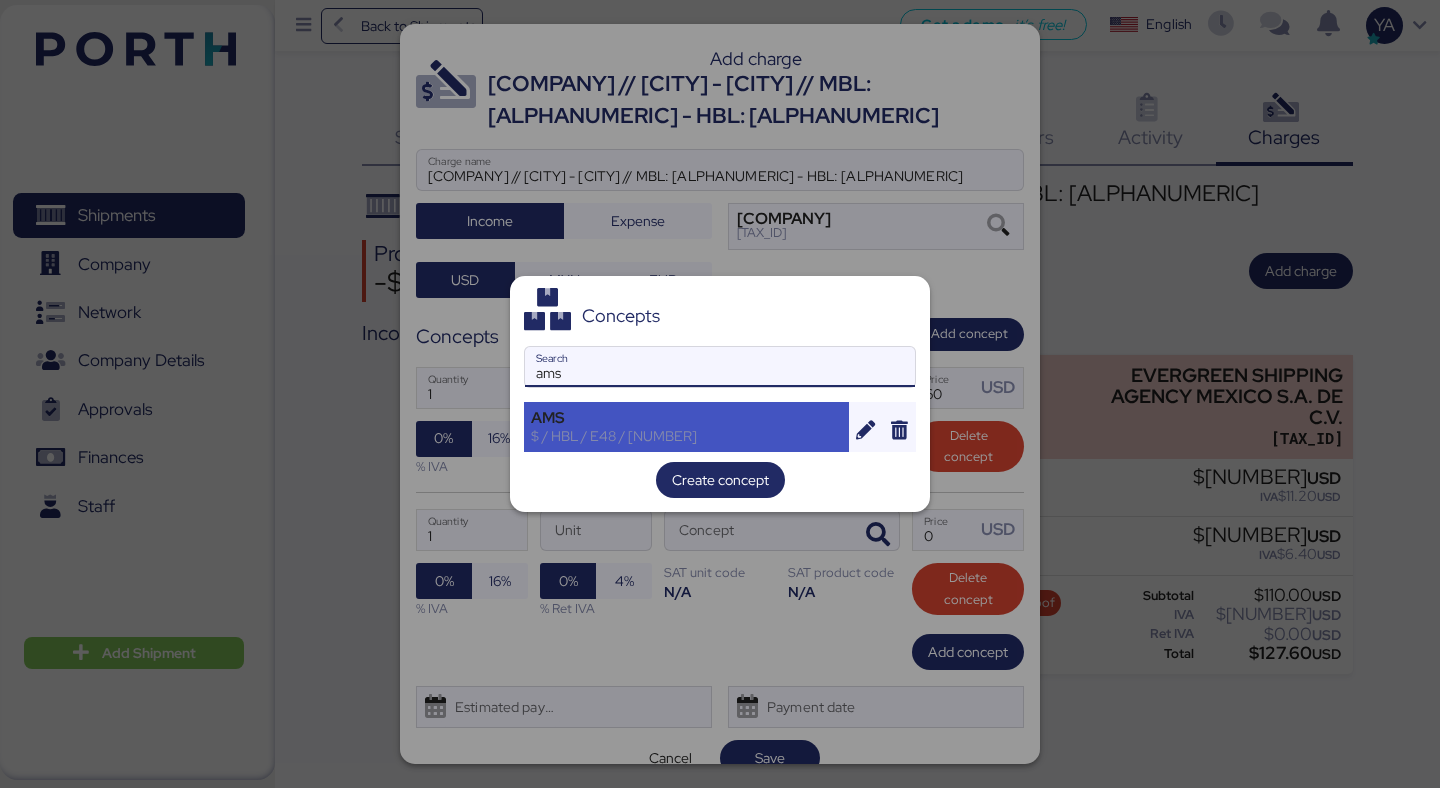 type on "ams" 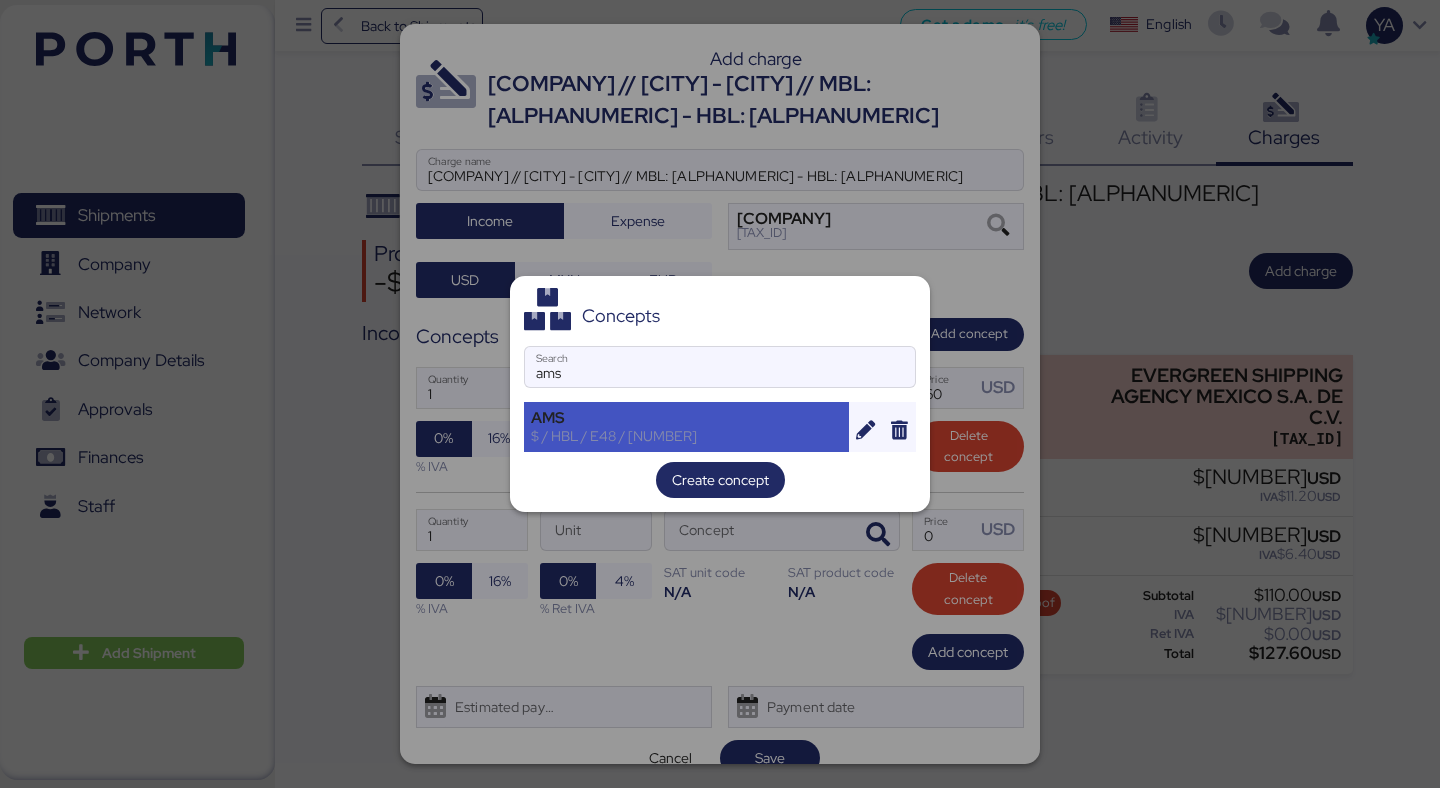click on "AMS" at bounding box center [686, 418] 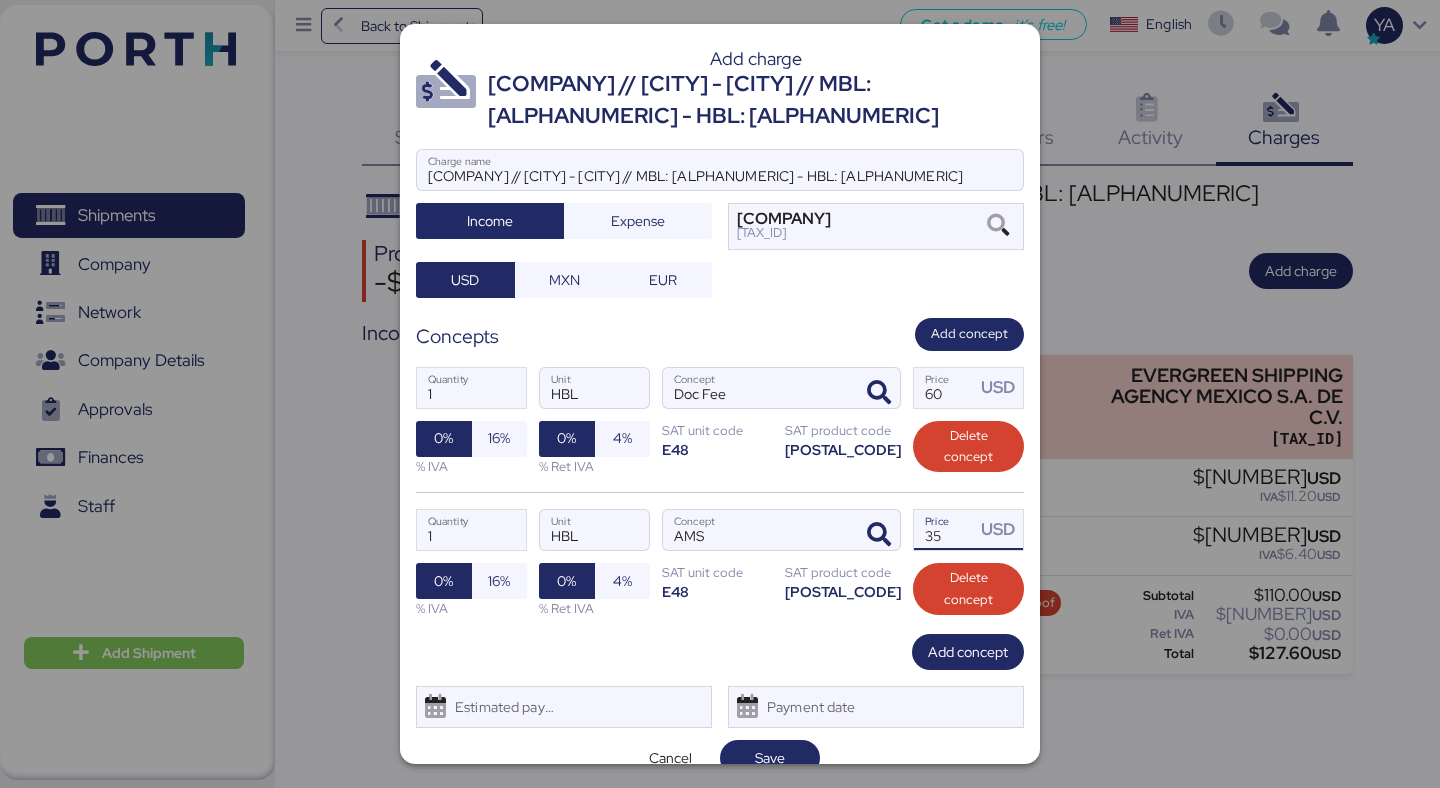 drag, startPoint x: 959, startPoint y: 595, endPoint x: 744, endPoint y: 612, distance: 215.67105 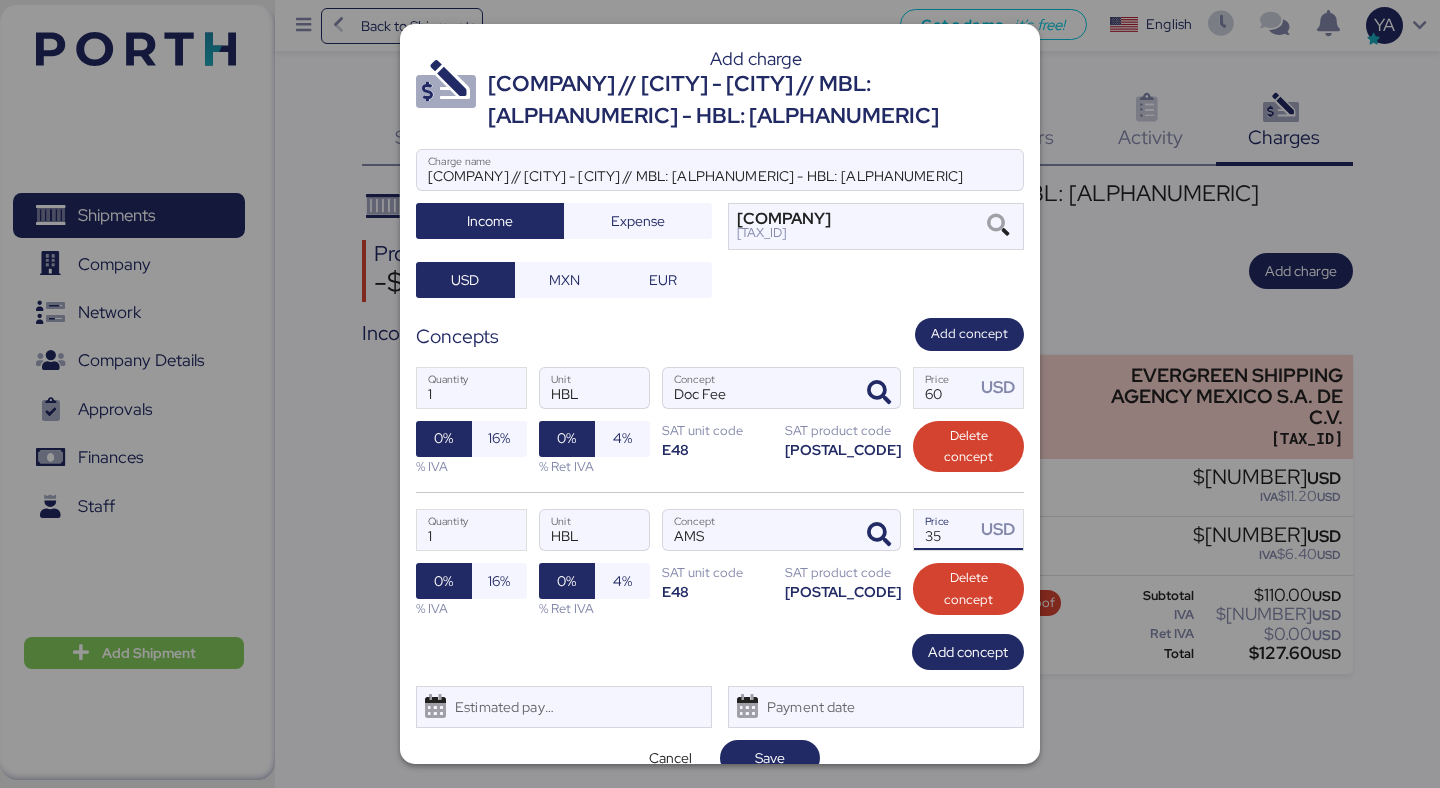 click on "1 Quantity HBL Unit AMS Concept   35 Price USD 0% 16% % IVA 0% 4% % Ret IVA SAT unit code E48 SAT product code 55121800 Delete concept" at bounding box center [720, 563] 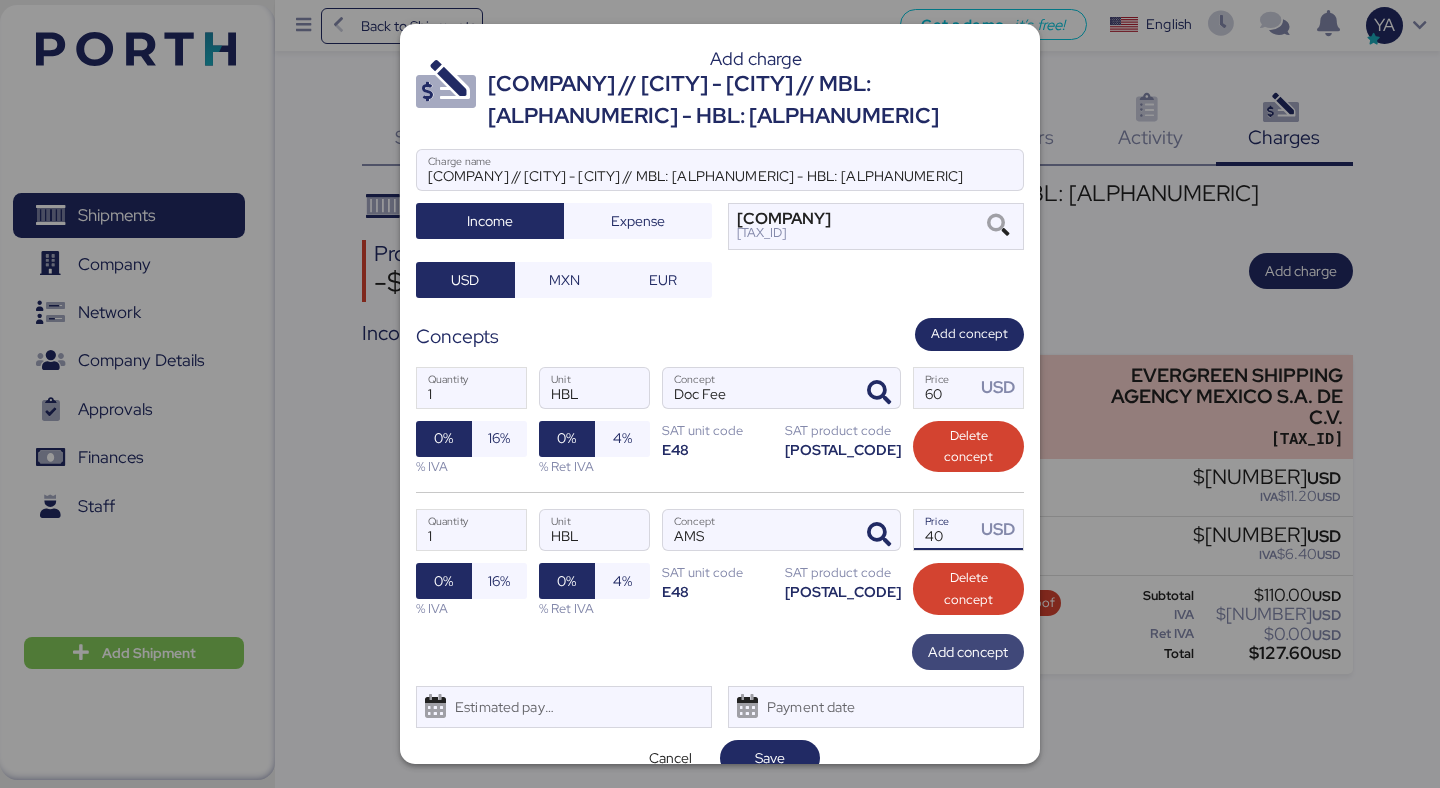 type on "40" 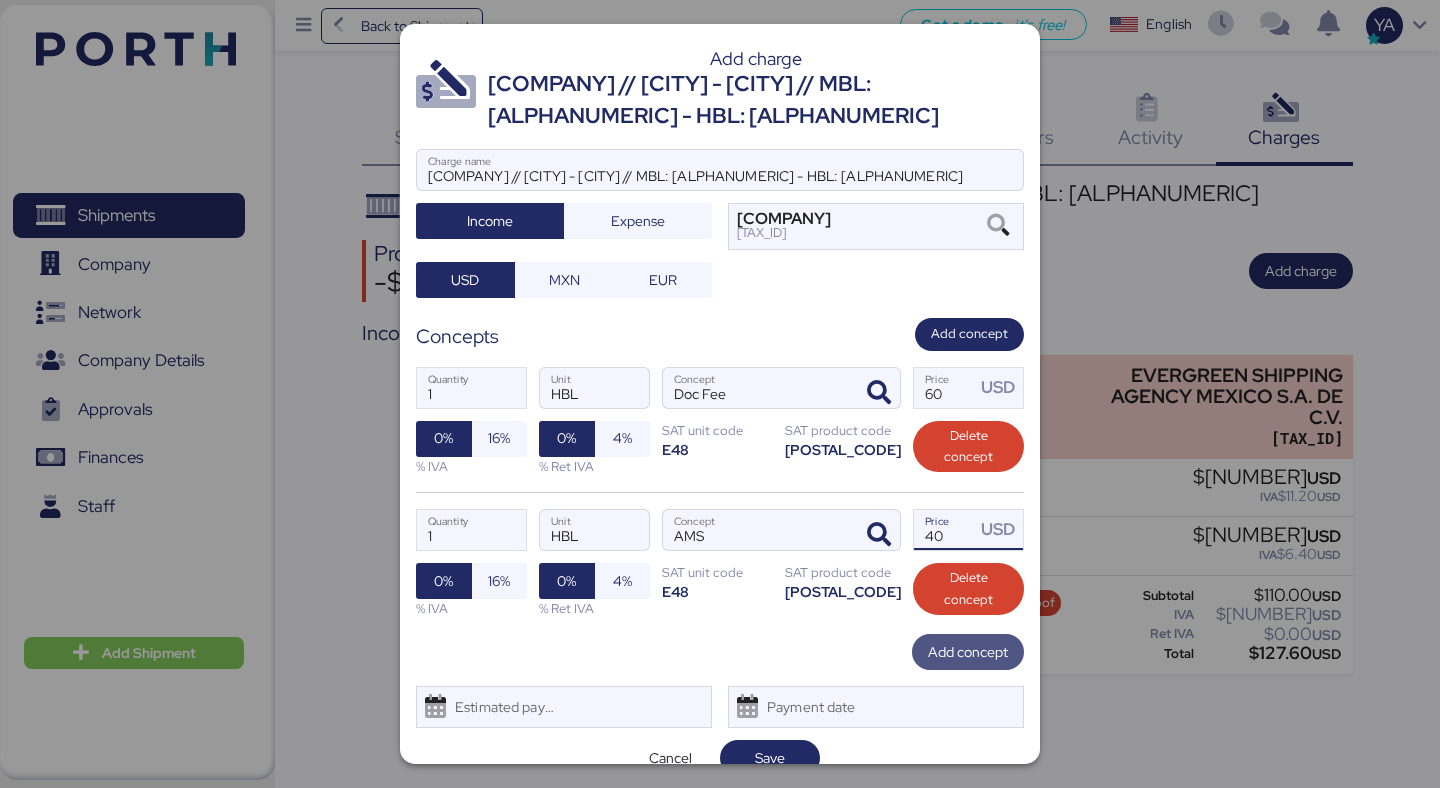 click on "Add concept" at bounding box center (968, 652) 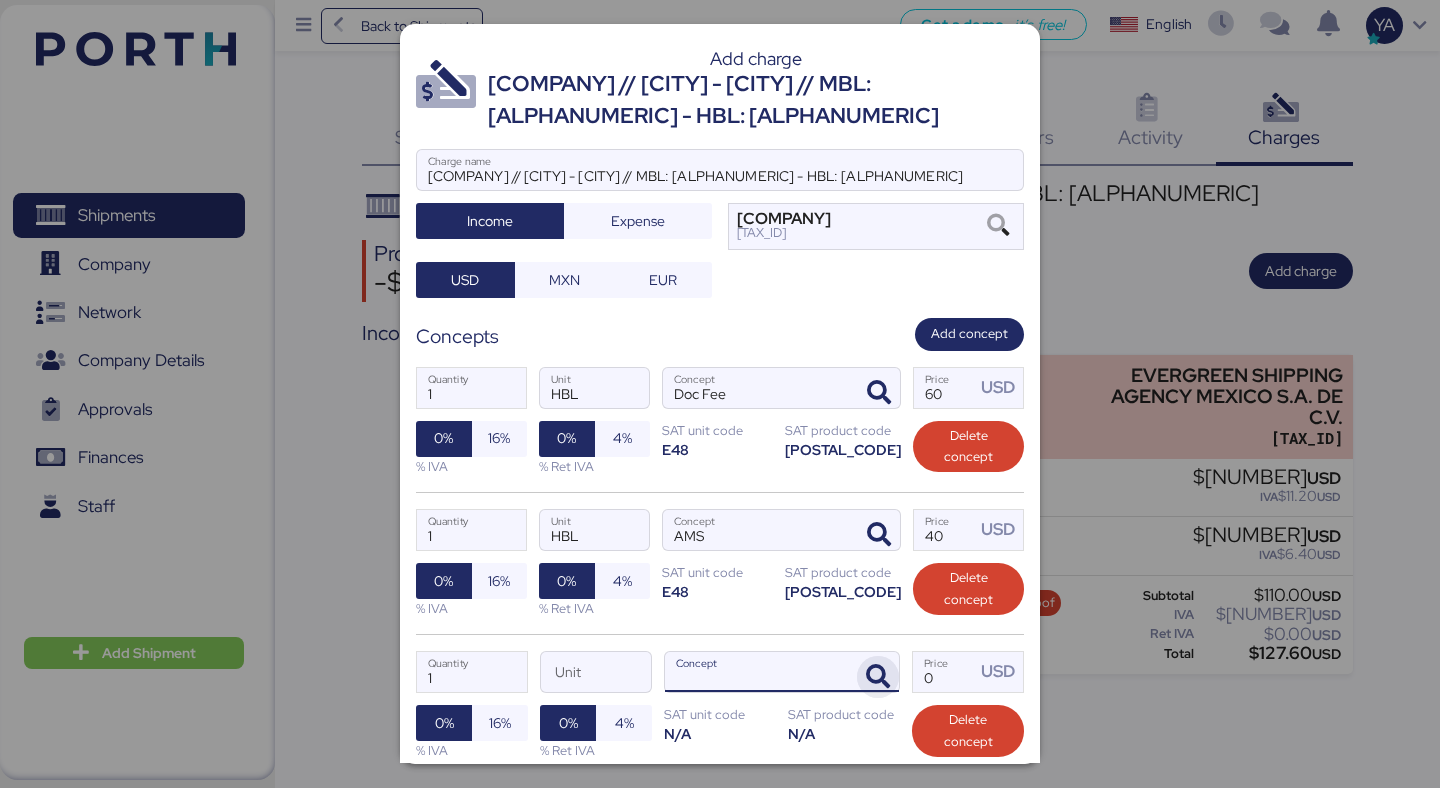 click at bounding box center (878, 677) 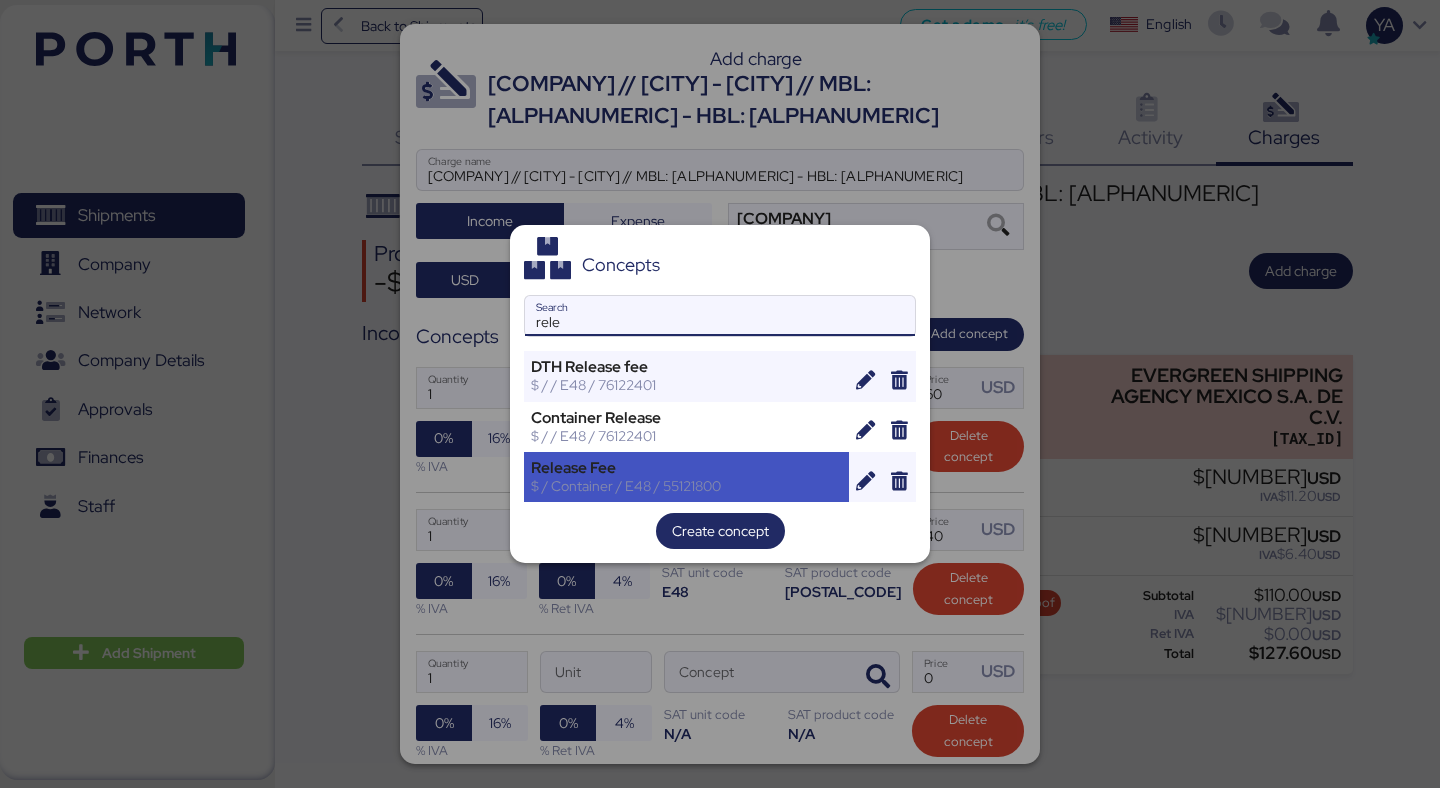 type on "rele" 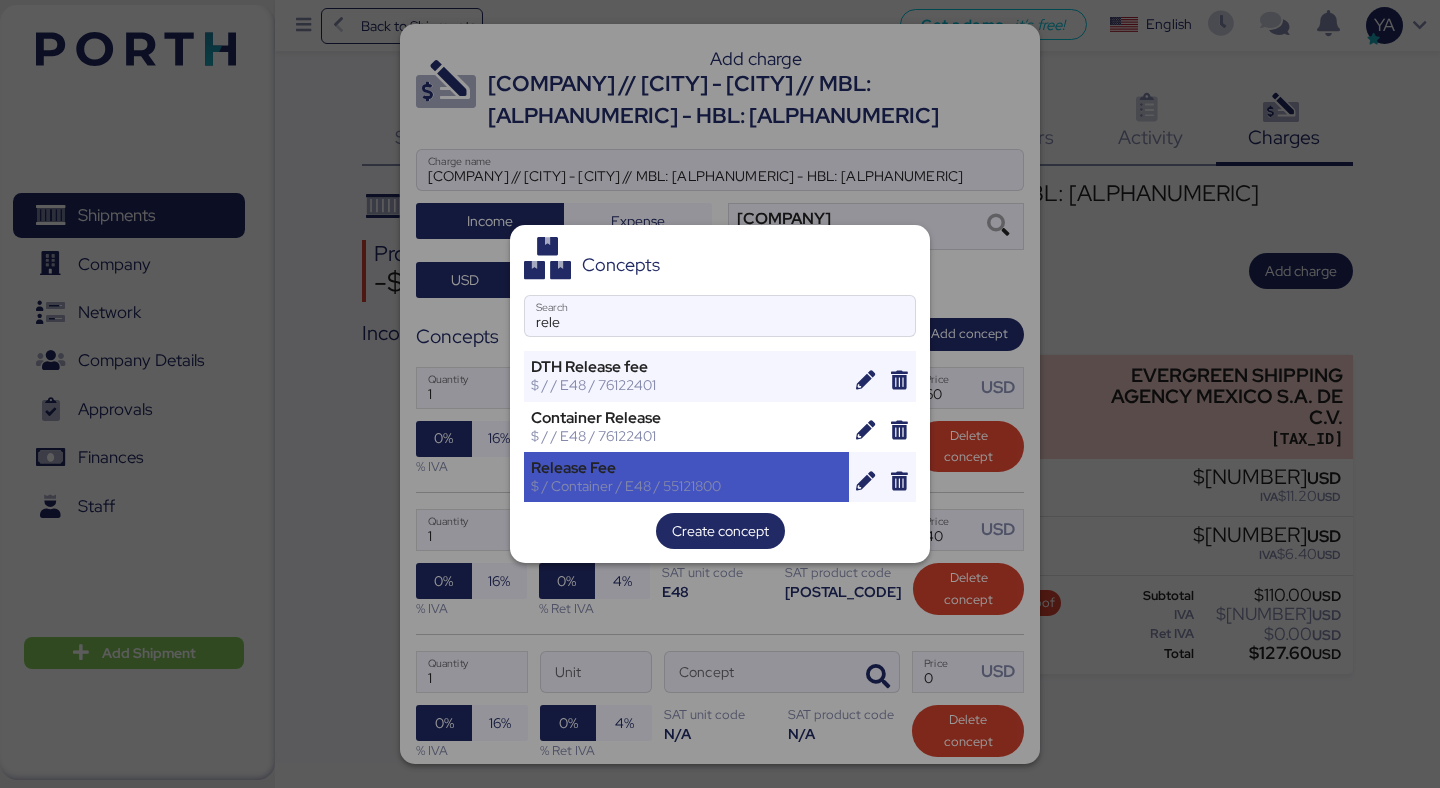 click on "$ / Container /
E48 / 55121800" at bounding box center (686, 486) 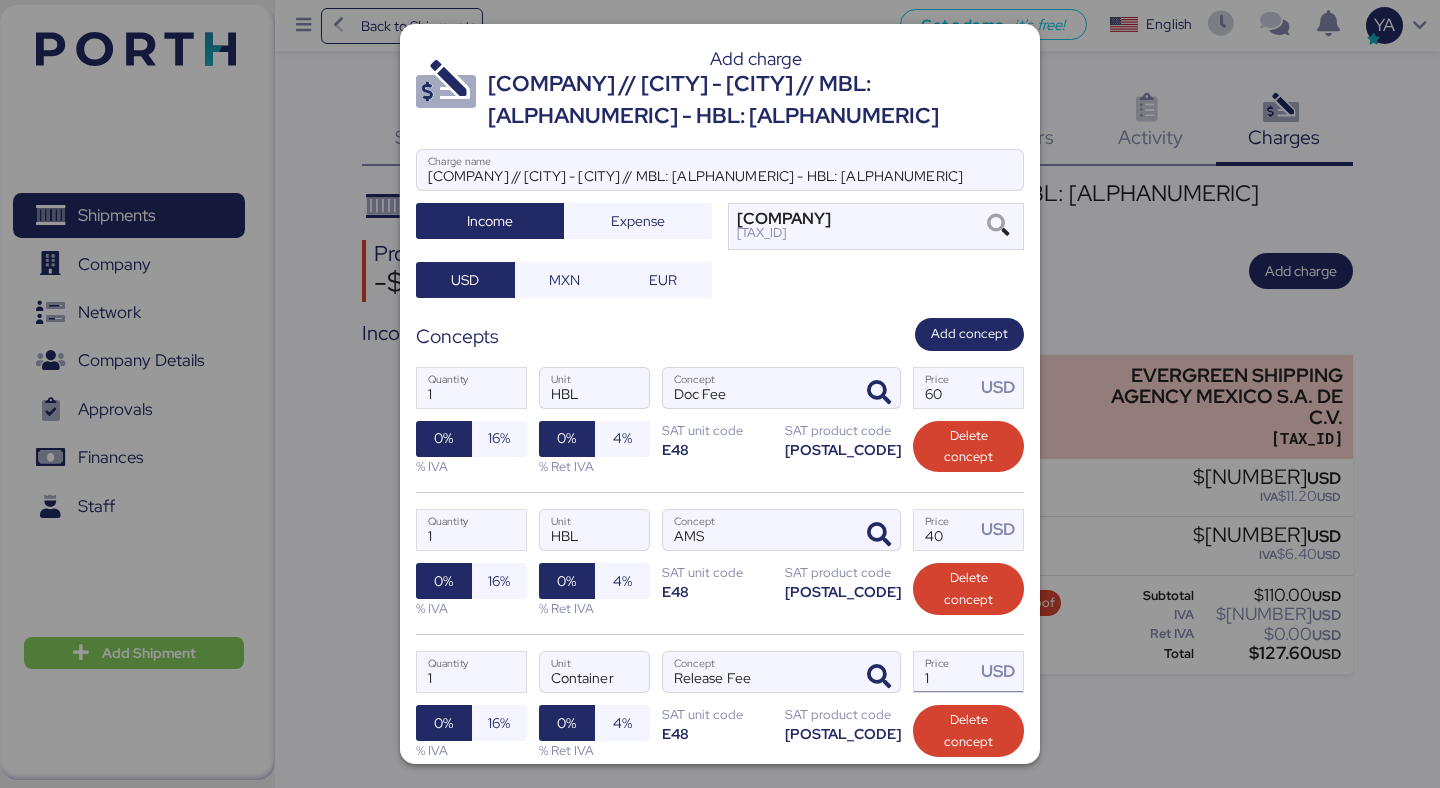click on "1" at bounding box center [944, 672] 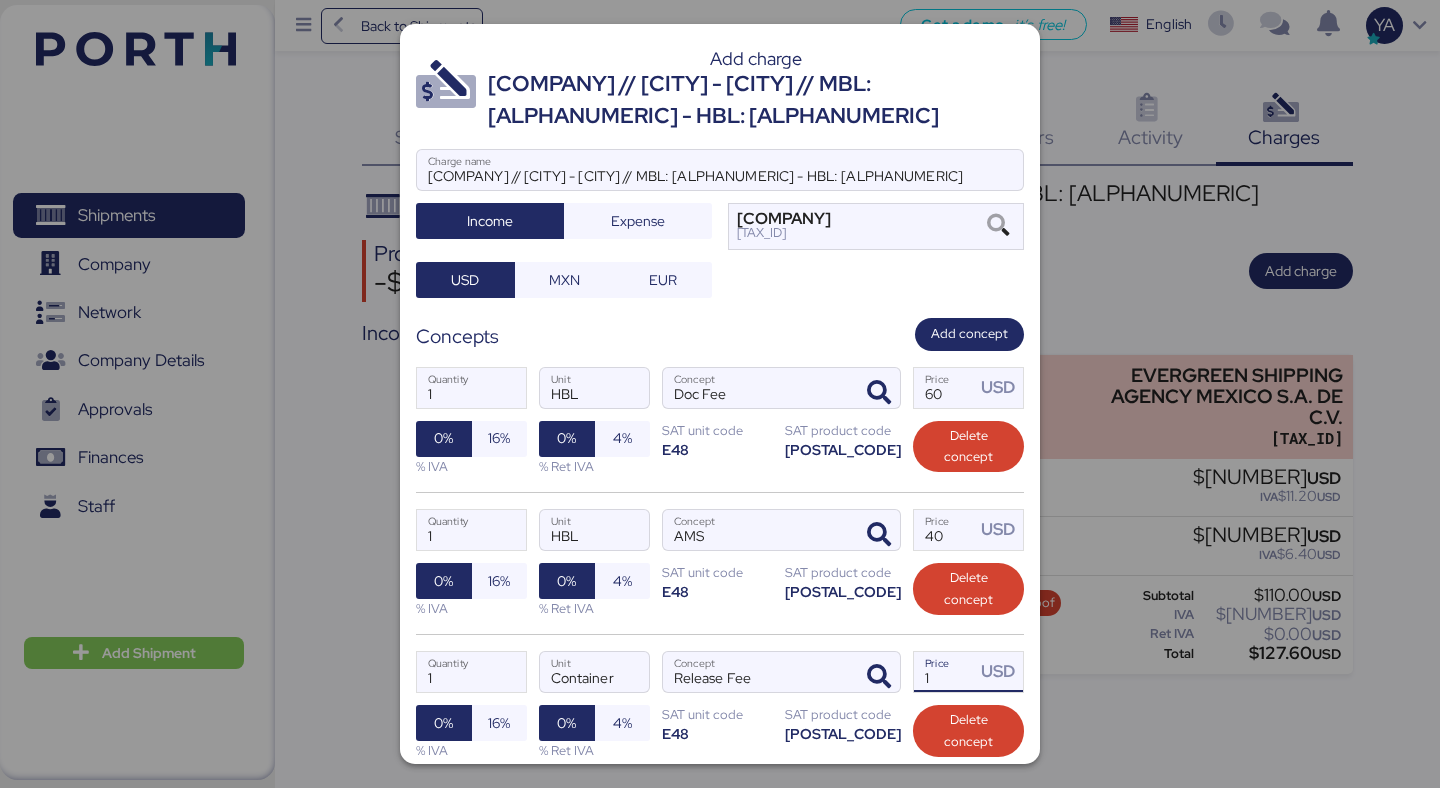 type on "[NUMBER]" 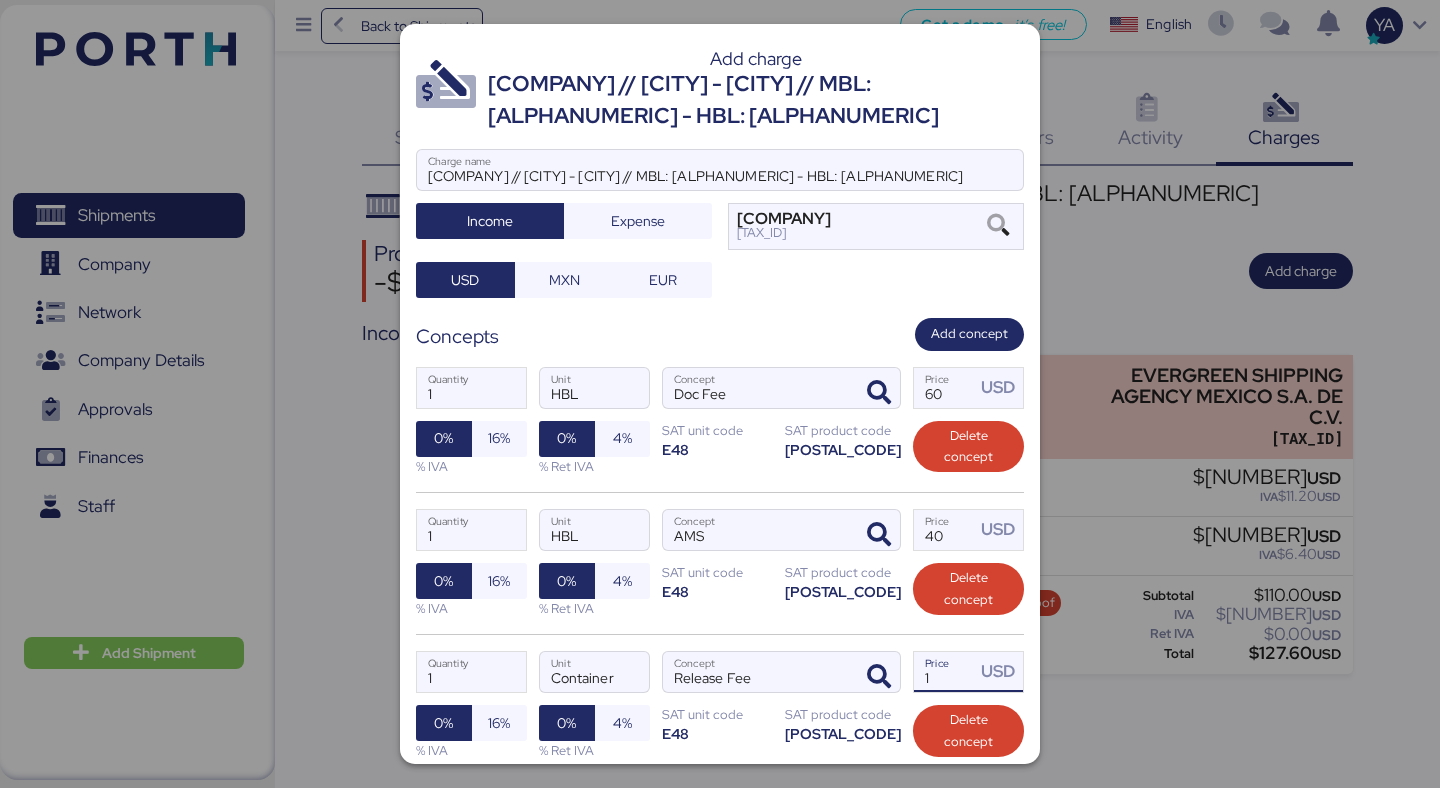 click on "1 Quantity HBL Unit AMS Concept   40 Price USD 0% 16% % IVA 0% 4% % Ret IVA SAT unit code E48 SAT product code 55121800 Delete concept" at bounding box center (720, 563) 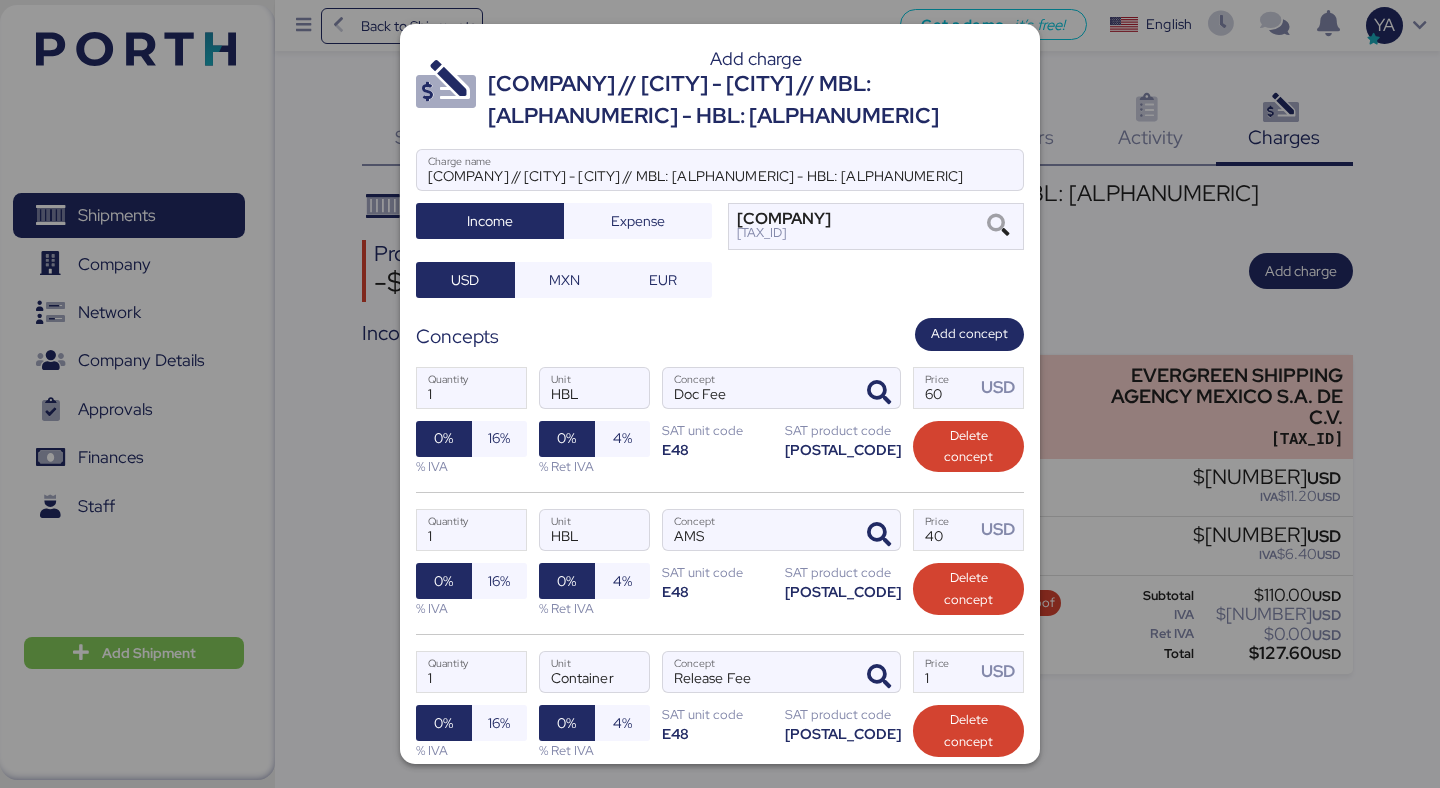 scroll, scrollTop: 231, scrollLeft: 0, axis: vertical 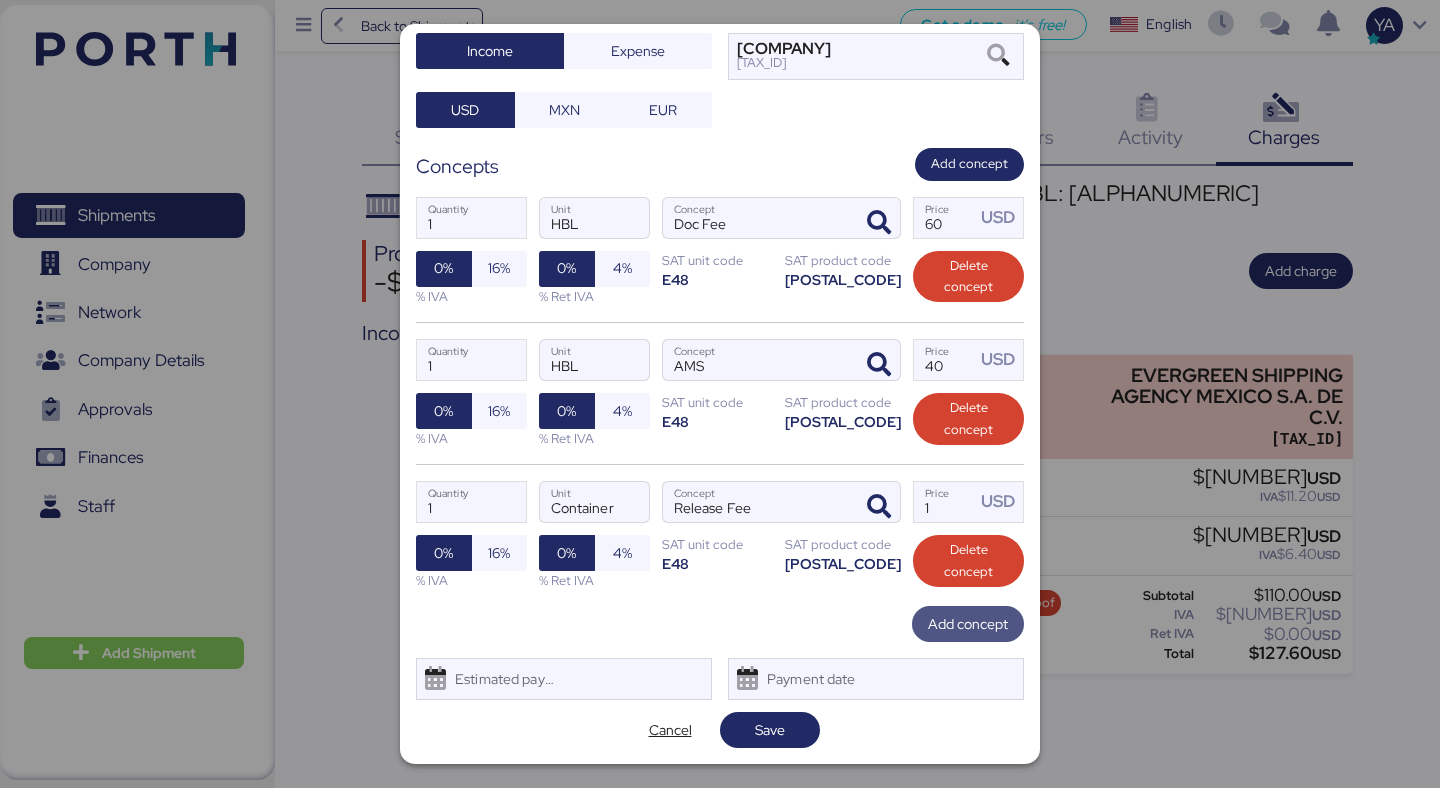 click on "Add concept" at bounding box center [968, 624] 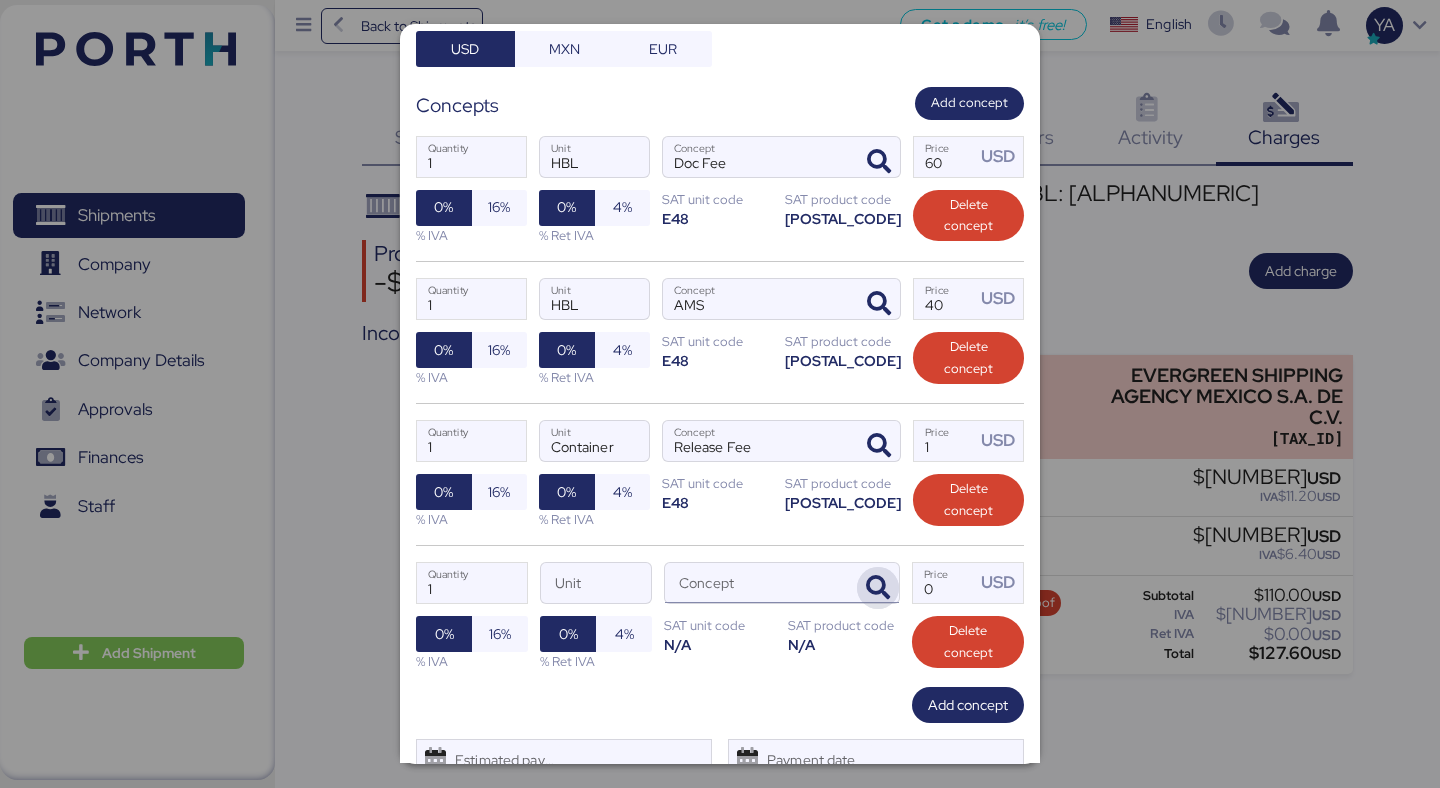 click at bounding box center [878, 588] 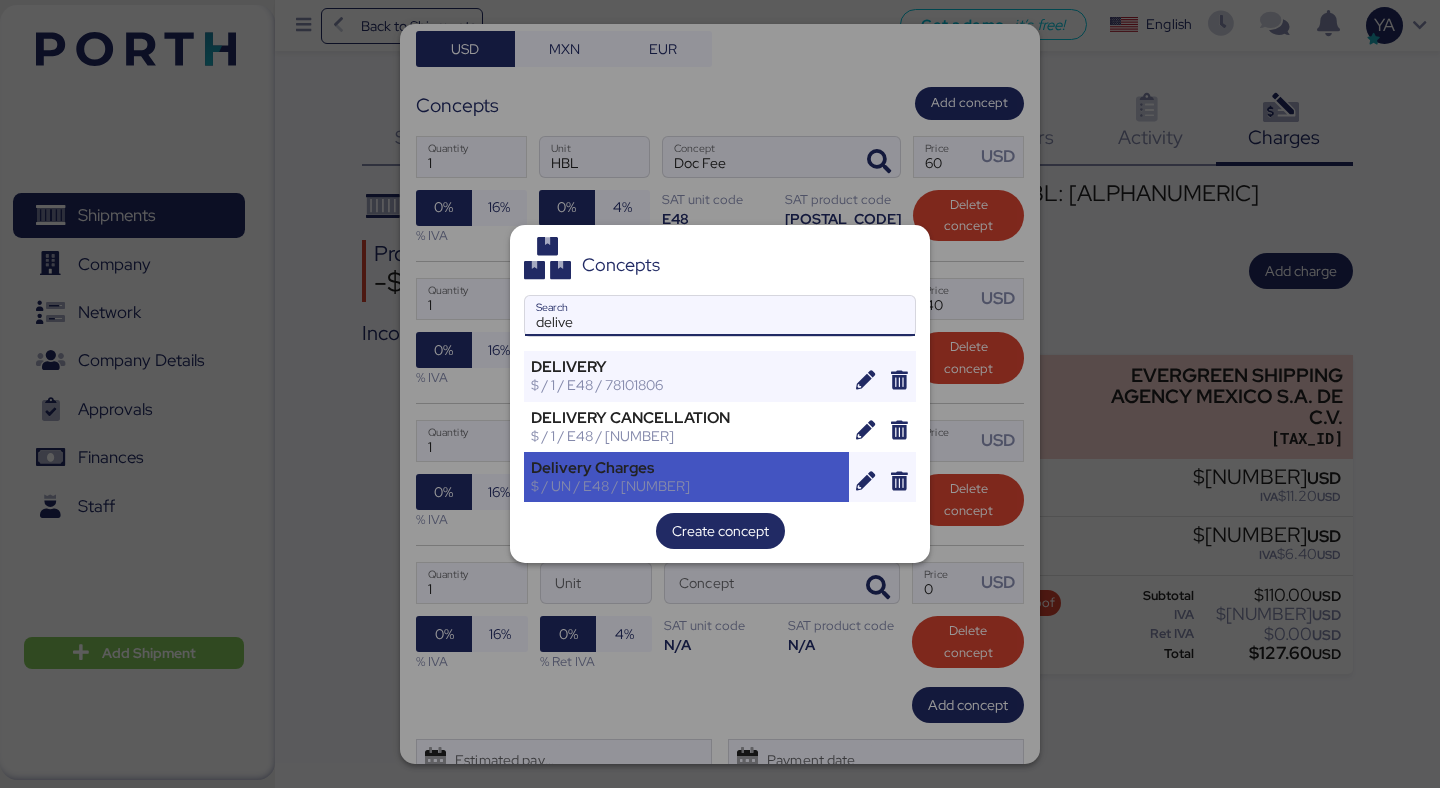 type on "delive" 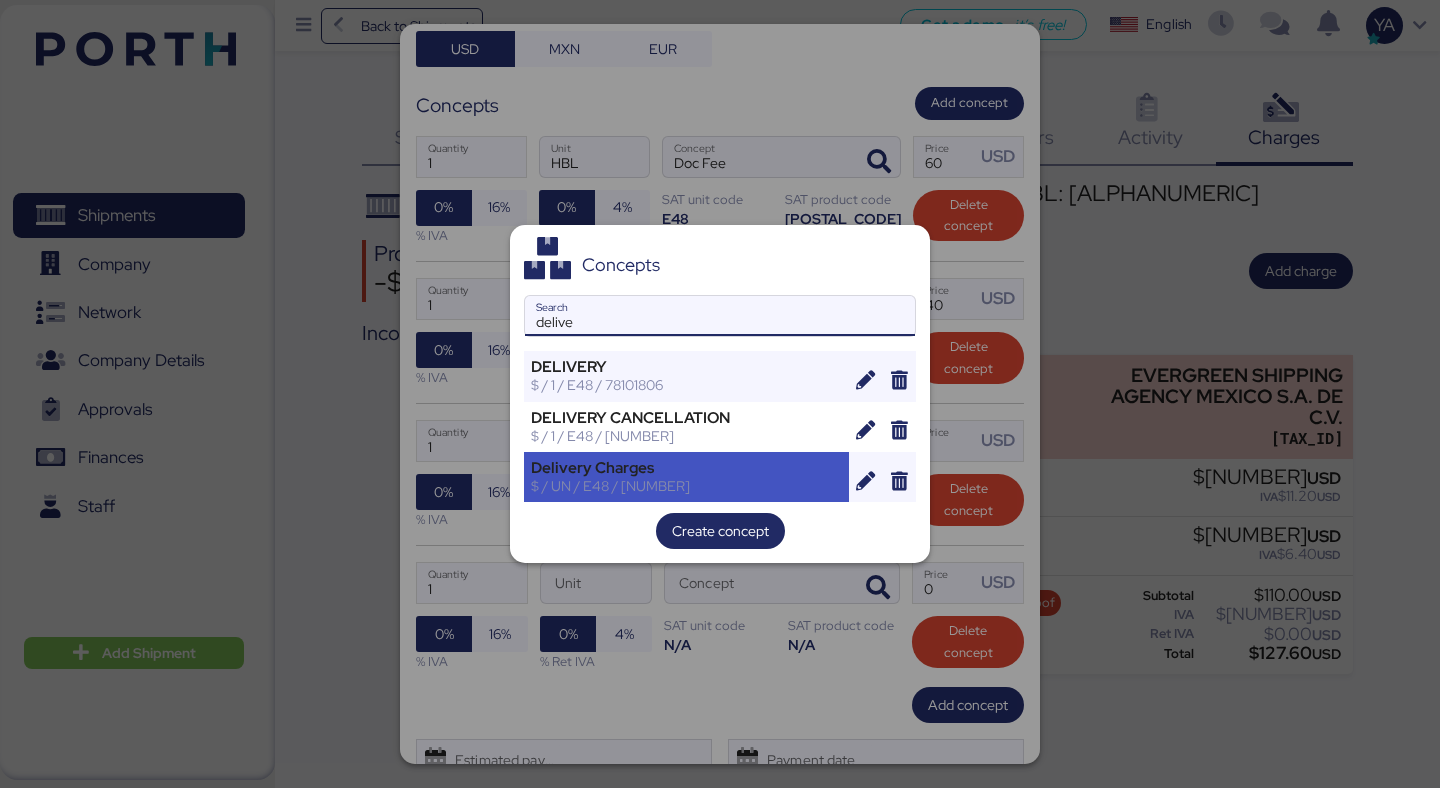 click on "$ / UN /
E48 / [NUMBER]" at bounding box center (686, 486) 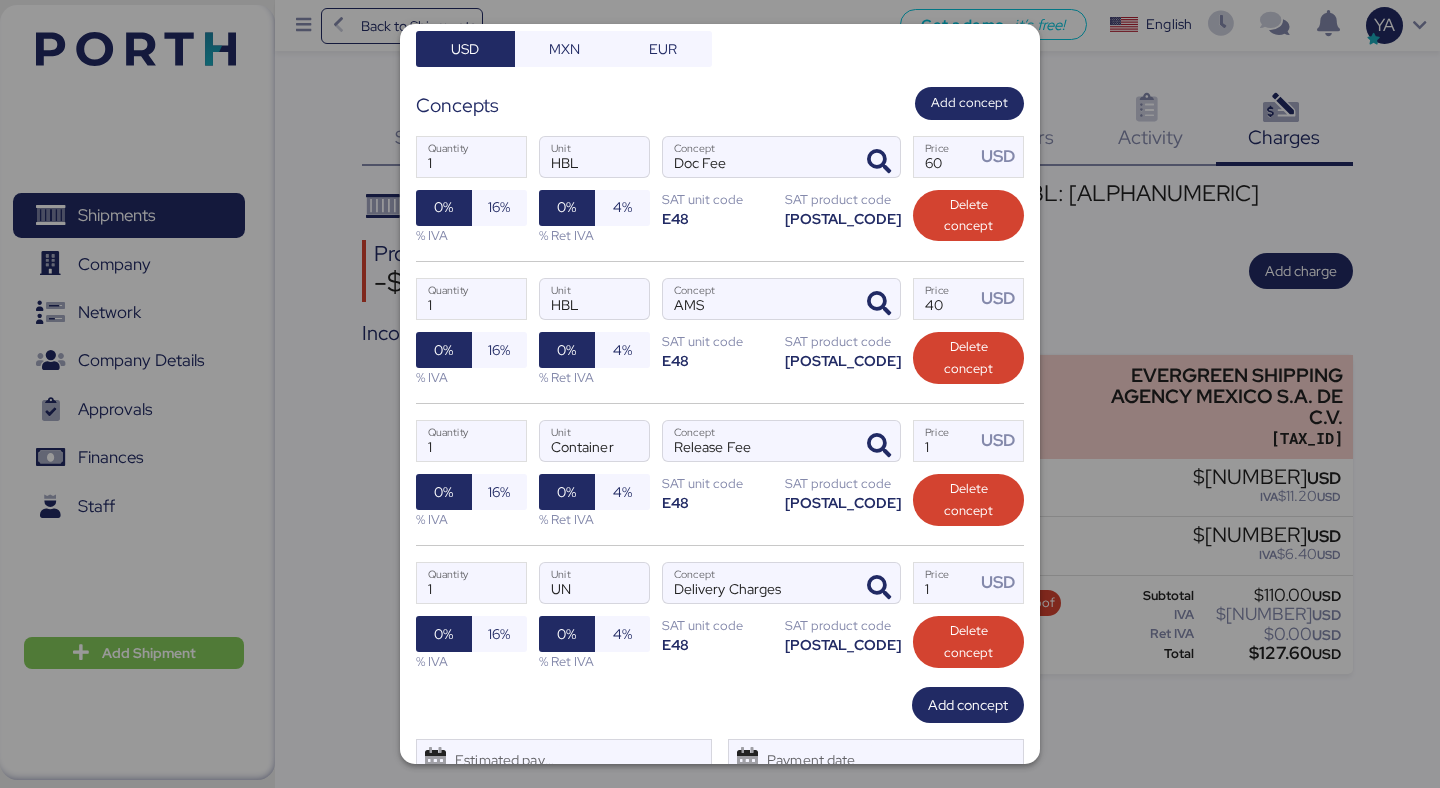 click at bounding box center [720, 394] 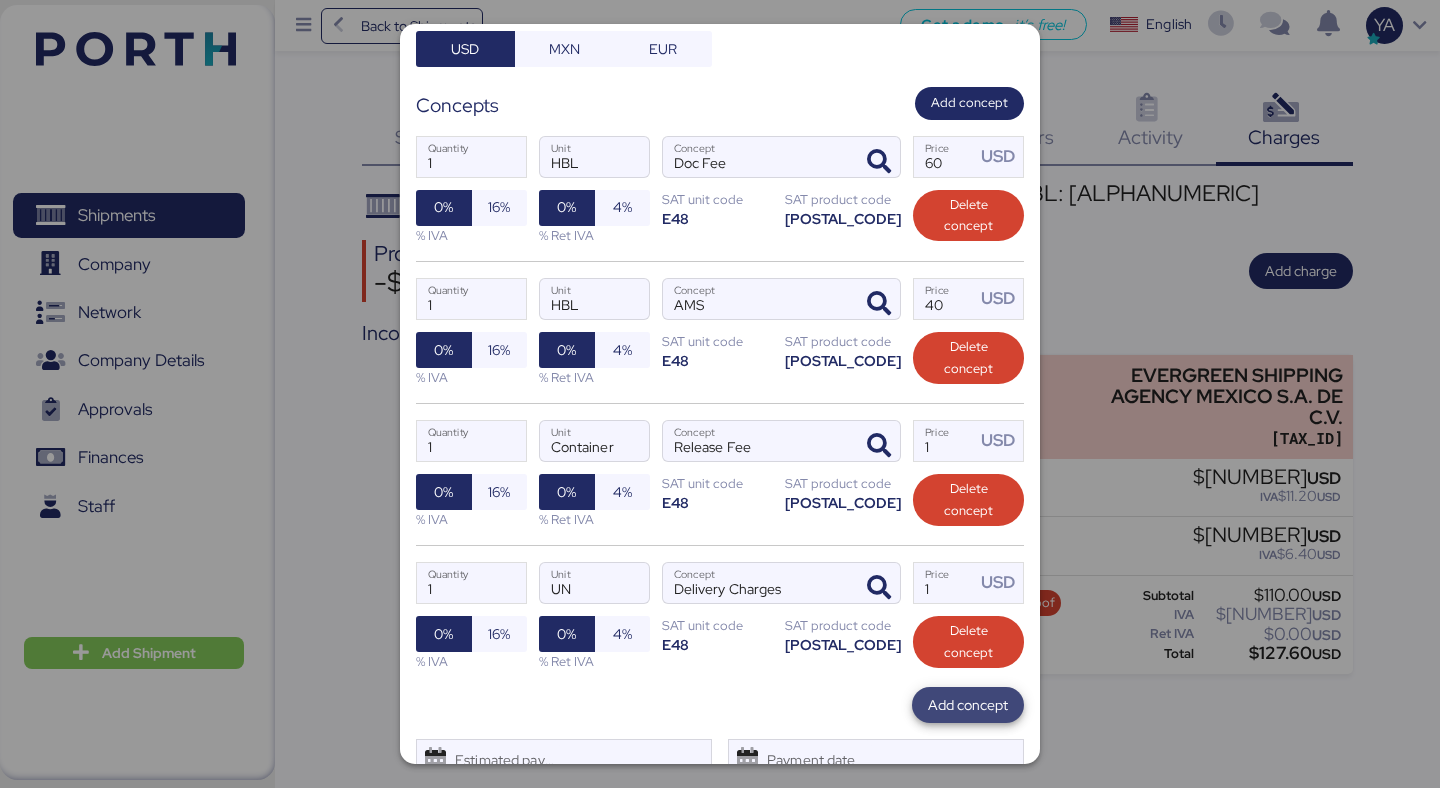 click on "Add concept" at bounding box center [968, 705] 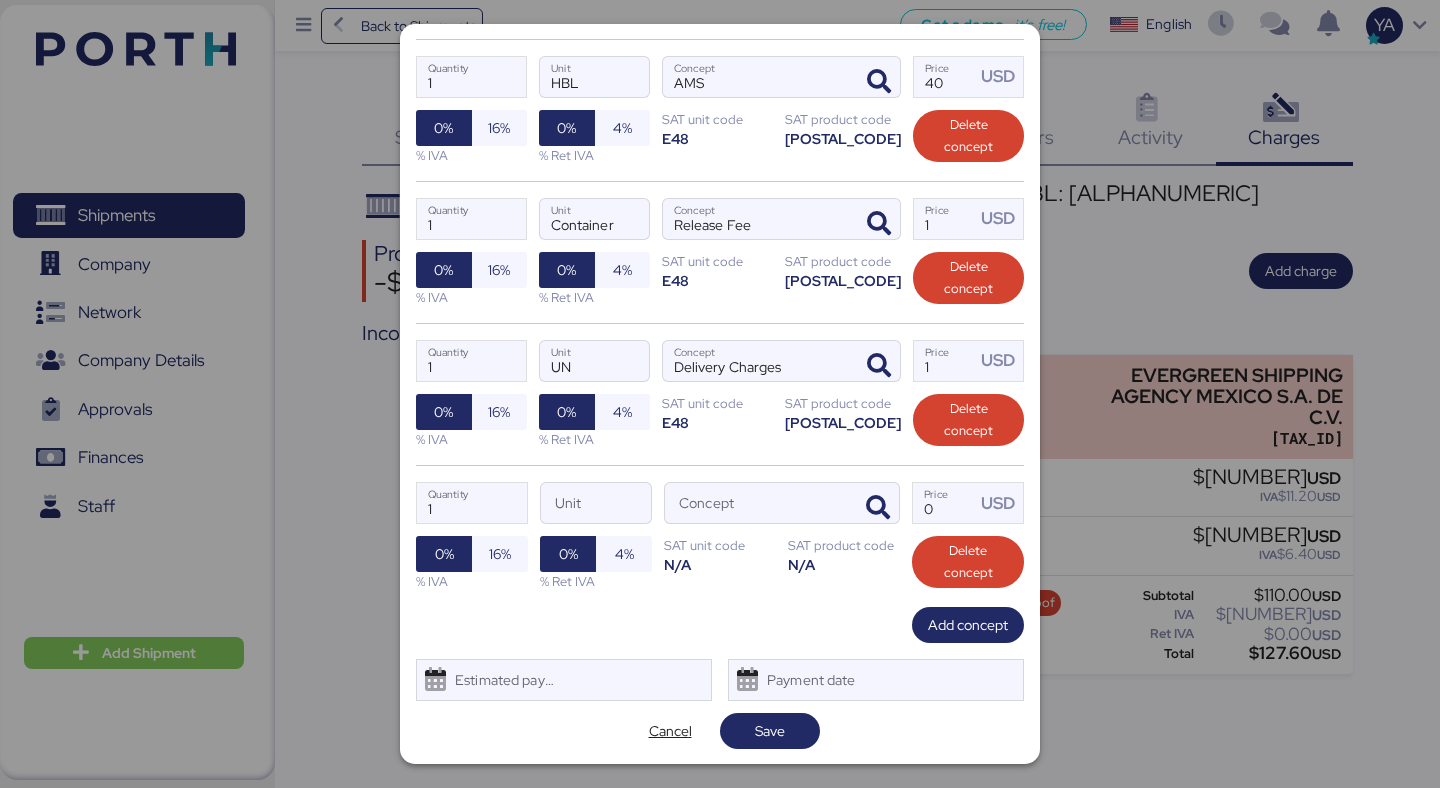 scroll, scrollTop: 515, scrollLeft: 0, axis: vertical 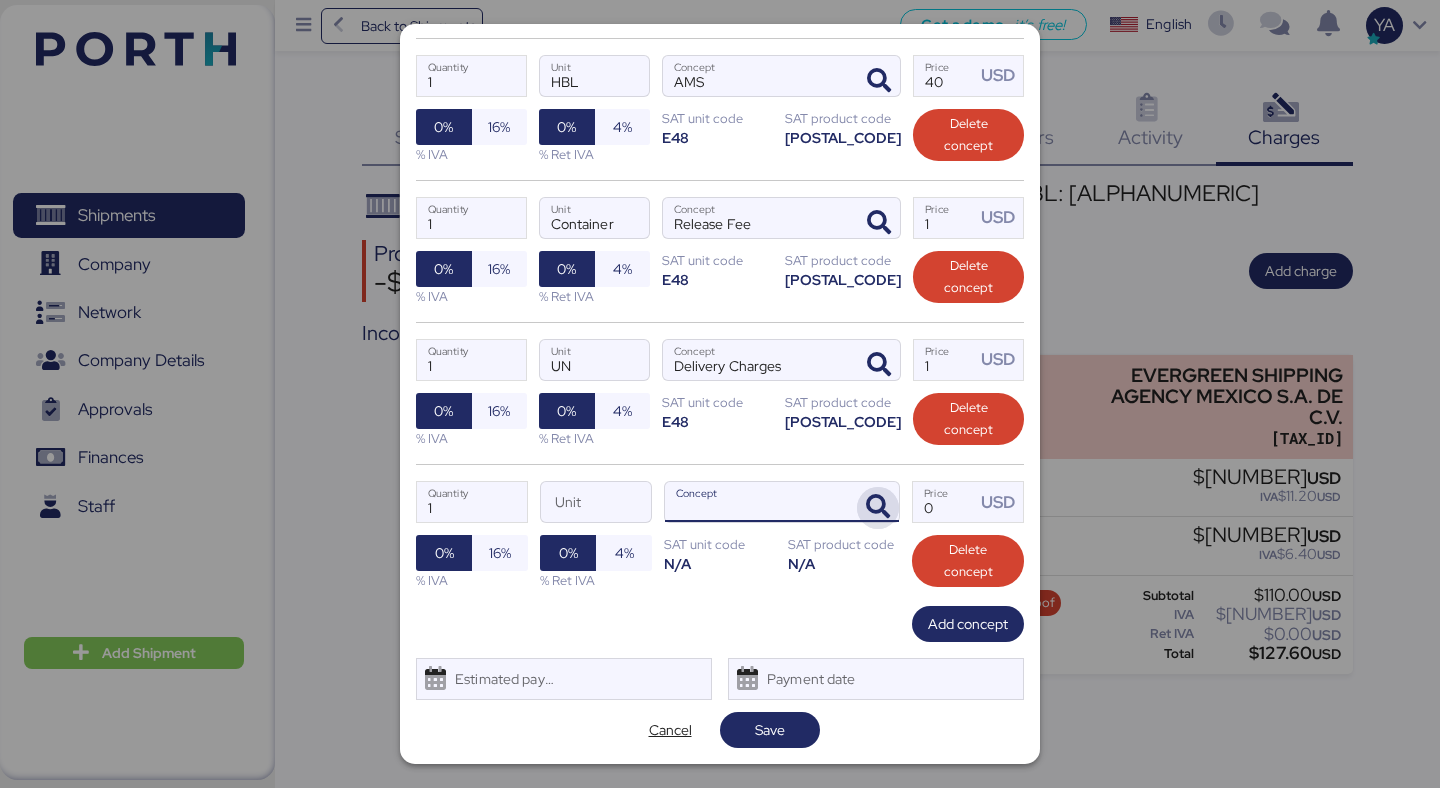 click at bounding box center [878, 507] 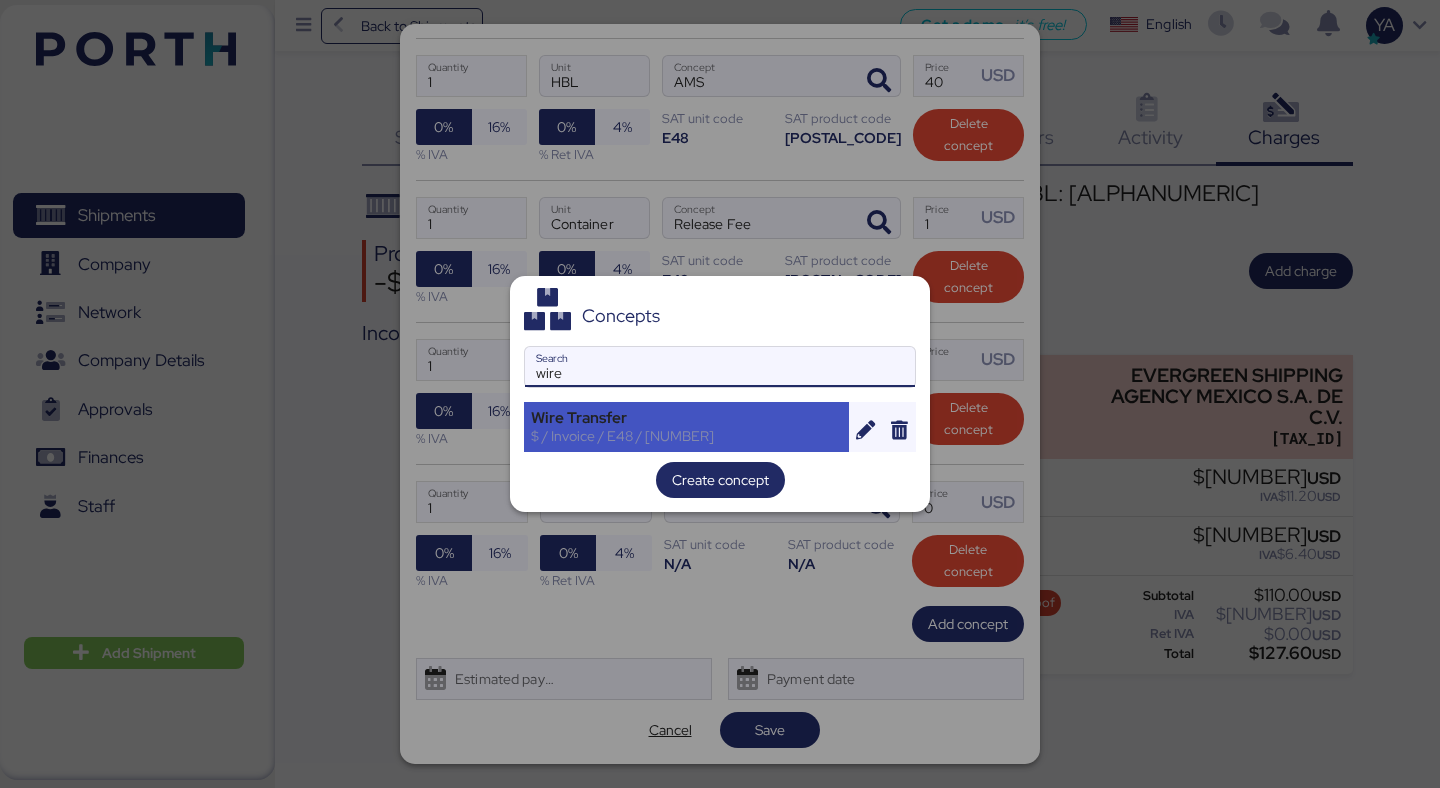 type on "wire" 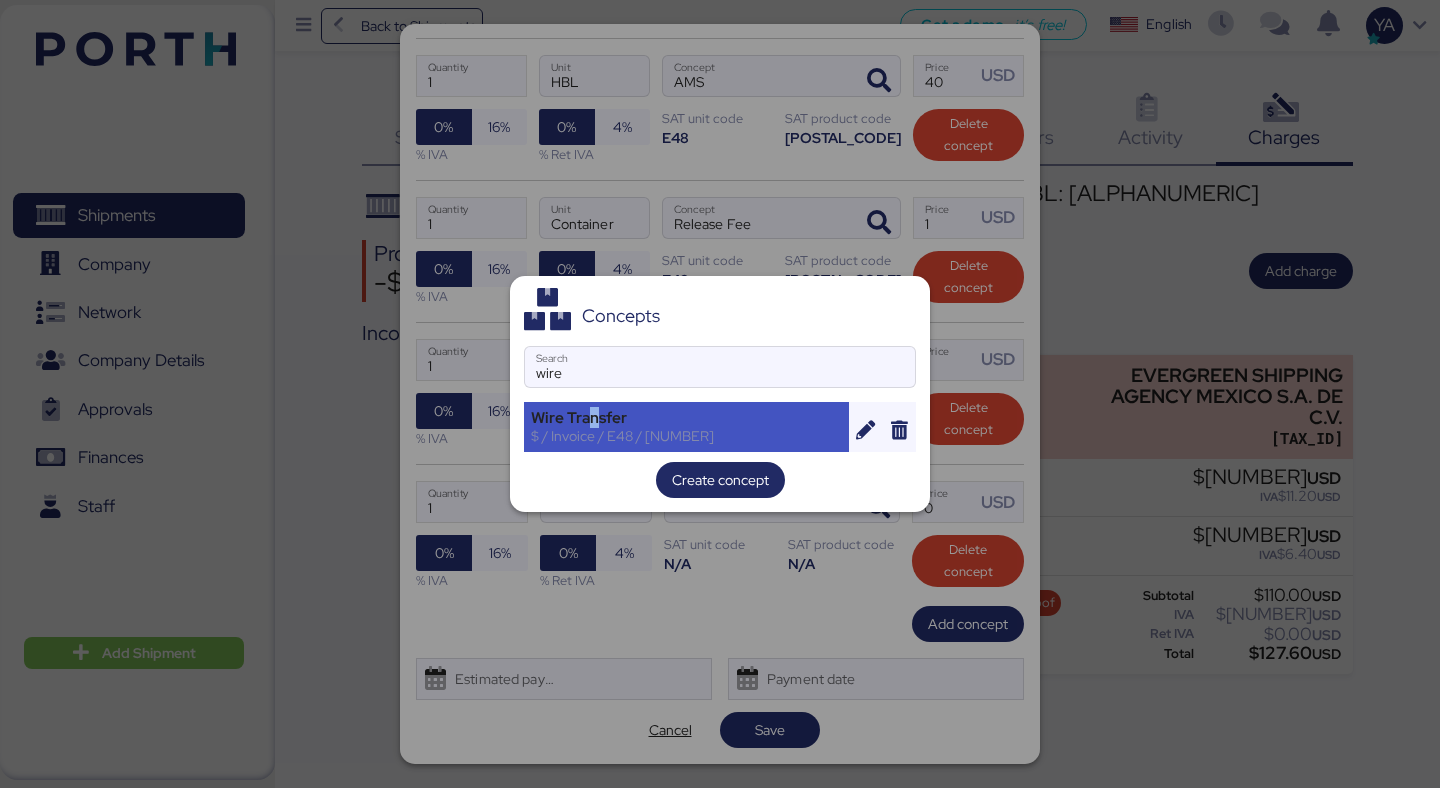 click on "Wire Transfer" at bounding box center [686, 418] 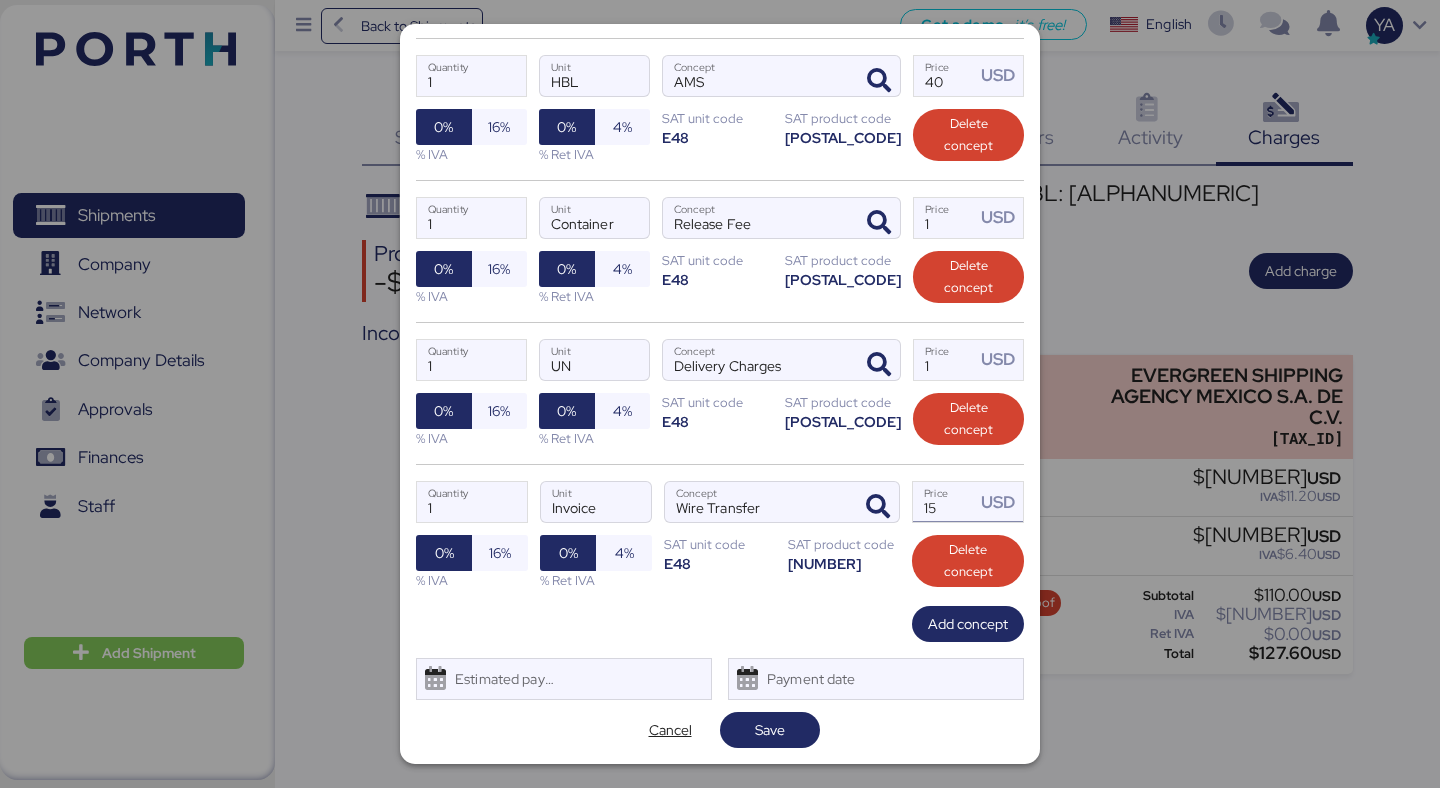 click on "15" at bounding box center [944, 502] 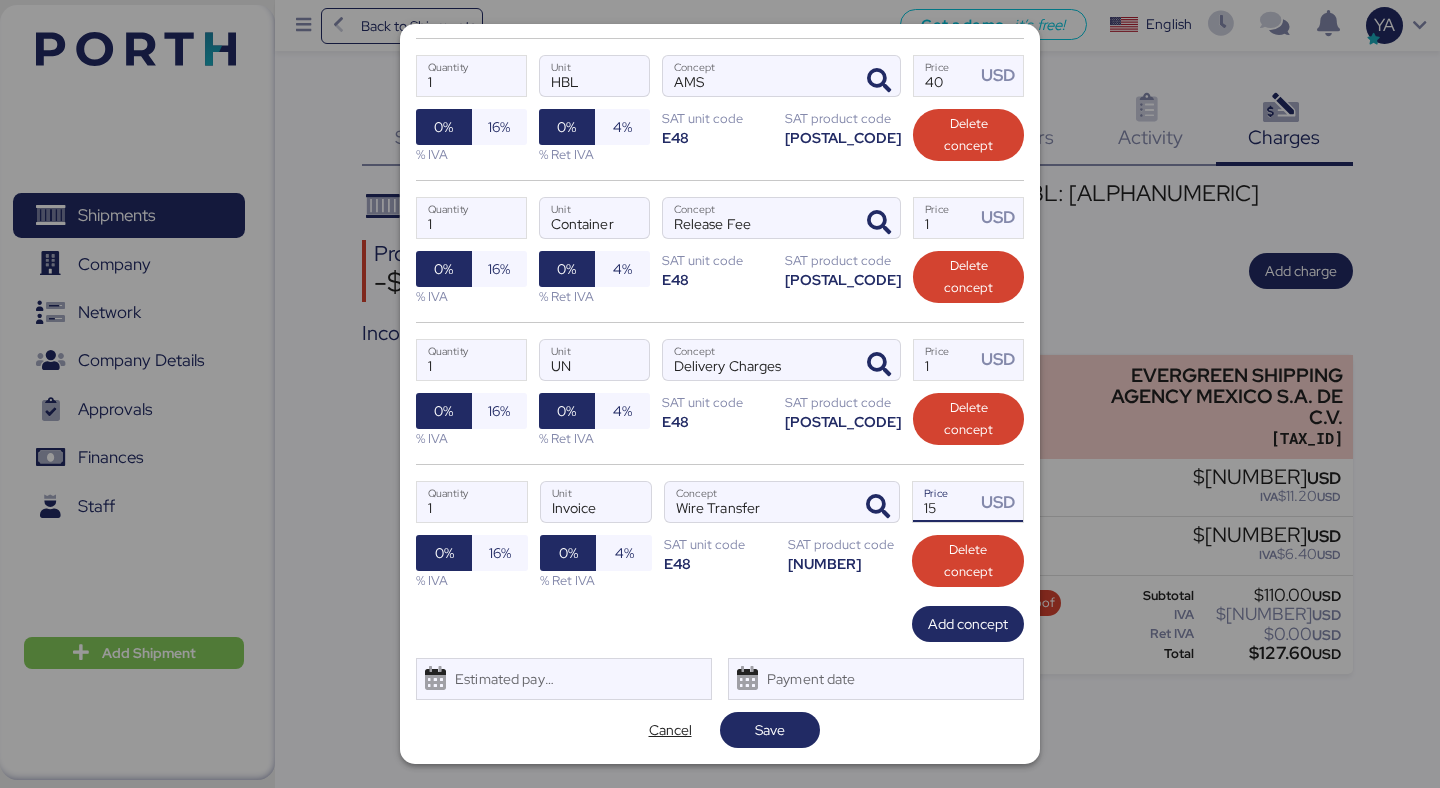 type on "1" 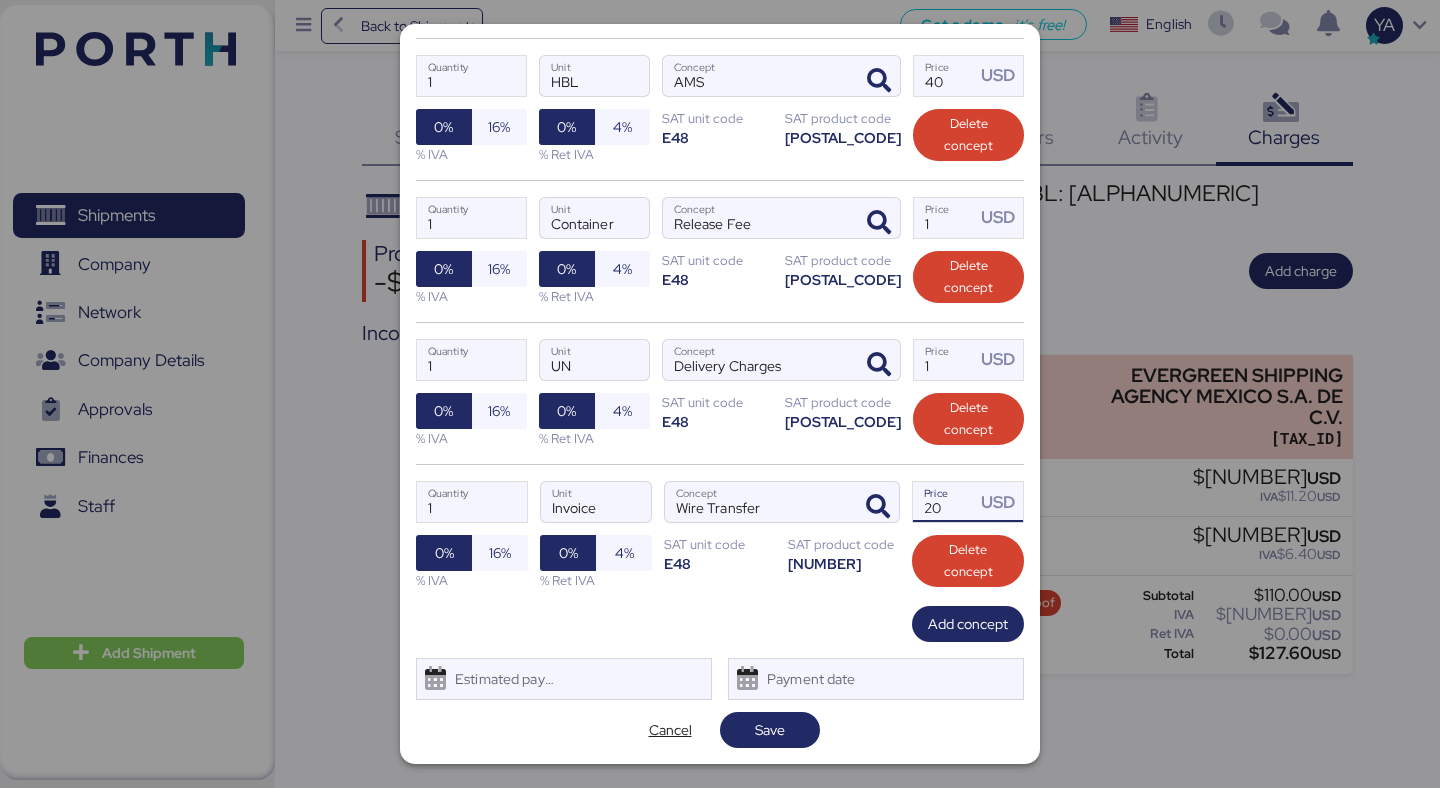 type on "20" 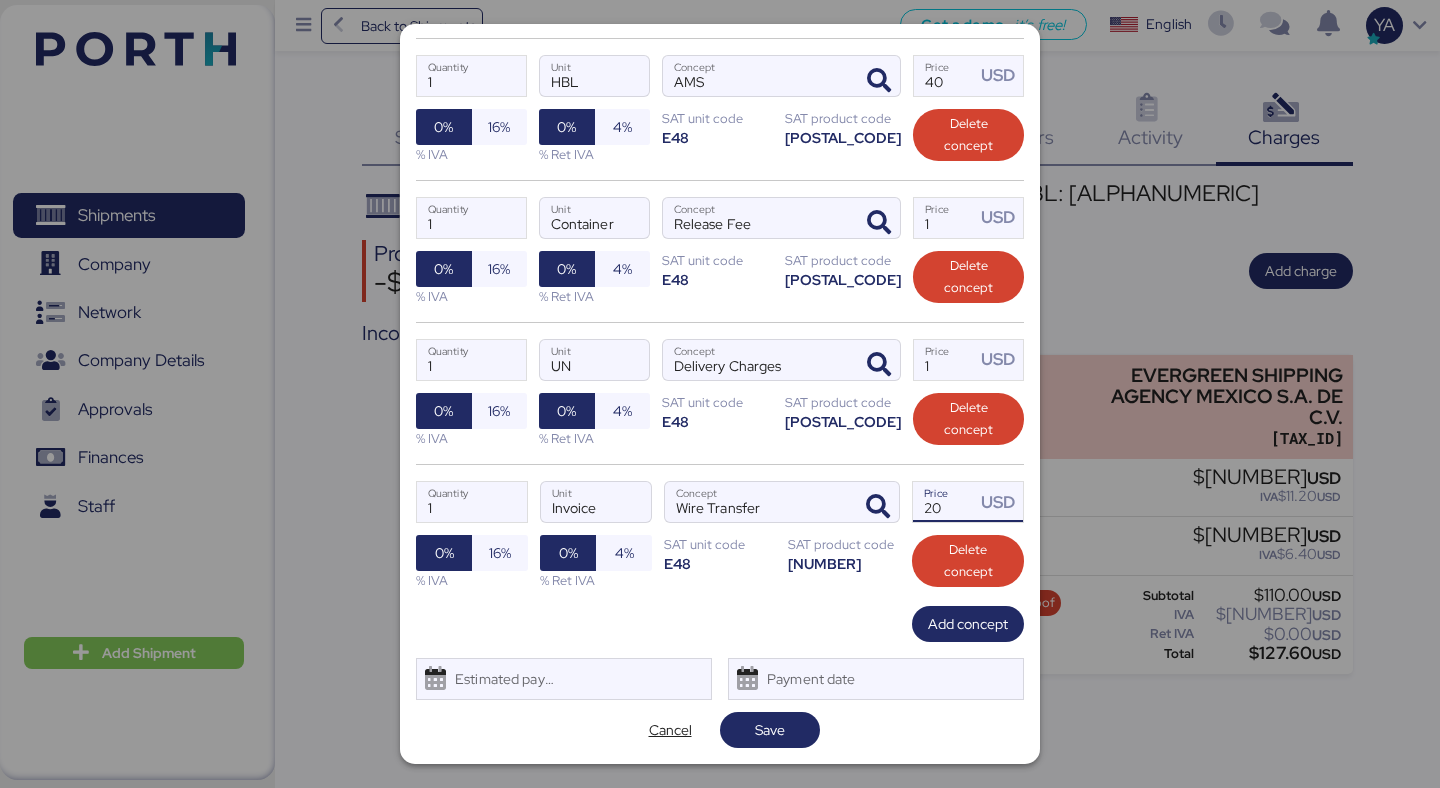 click on "Add charge JIANGSU XIN BURNASIA - ADUALINK VMI // SHANGHAI - MANZANILLO // MBL: EGLV142502158045 - HBL: BYKS25072833SE JIANGSU XIN BURNASIA - ADUALINK VMI // SHANGHAI - MANZANILLO // MBL: EGLV142502158045 - HBL: BYKS25072833SE Charge name Income Expense JIANGSU XIN BURNASIA INTERNATIONAL LOGISTICS CO.,LTD XEXX010101000   USD MXN EUR Concepts Add concept 1 Quantity Unit Doc Fee Concept   60 Price USD 0% 16% % IVA 0% 4% % Ret IVA SAT unit code E48 SAT product code 55121800 Delete concept 1 Quantity Unit AMS Concept   40 Price USD 0% 16% % IVA 0% 4% % Ret IVA SAT unit code E48 SAT product code 55121800 Delete concept 1 Quantity Unit Release Fee Concept   145 Price USD 0% 16% % IVA 0% 4% % Ret IVA SAT unit code E48 SAT product code 55121800 Delete concept 1 Quantity Unit Delivery Charges Concept   1 Price USD 0% 16% % IVA 0% 4% % Ret IVA SAT unit code E48 SAT product code 78101702 Delete concept 1 Quantity Unit Wire Transfer Concept   20 Price USD 0% 16% % IVA 0% 4% % Ret IVA SAT unit code E48" at bounding box center (720, 394) 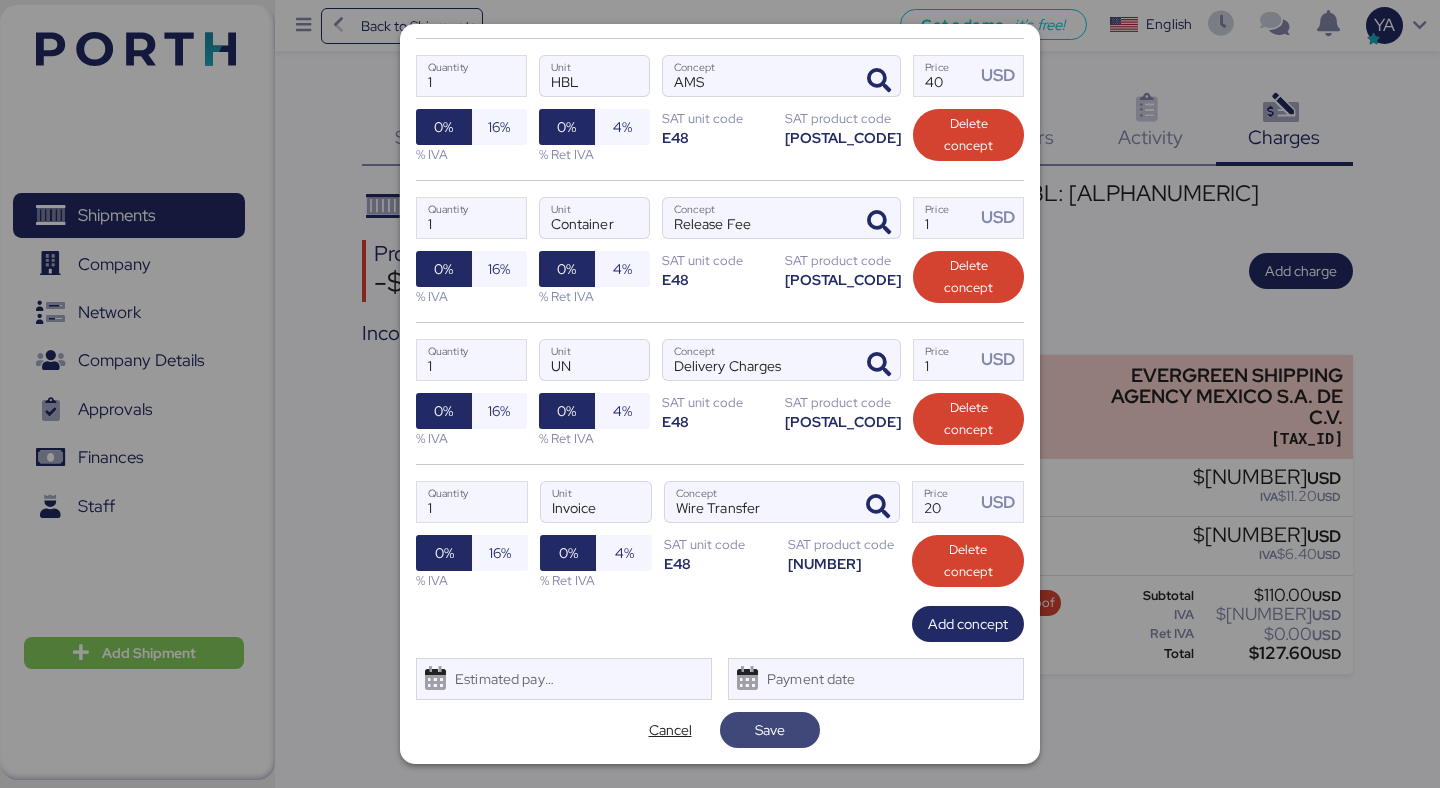 click on "Save" at bounding box center (770, 730) 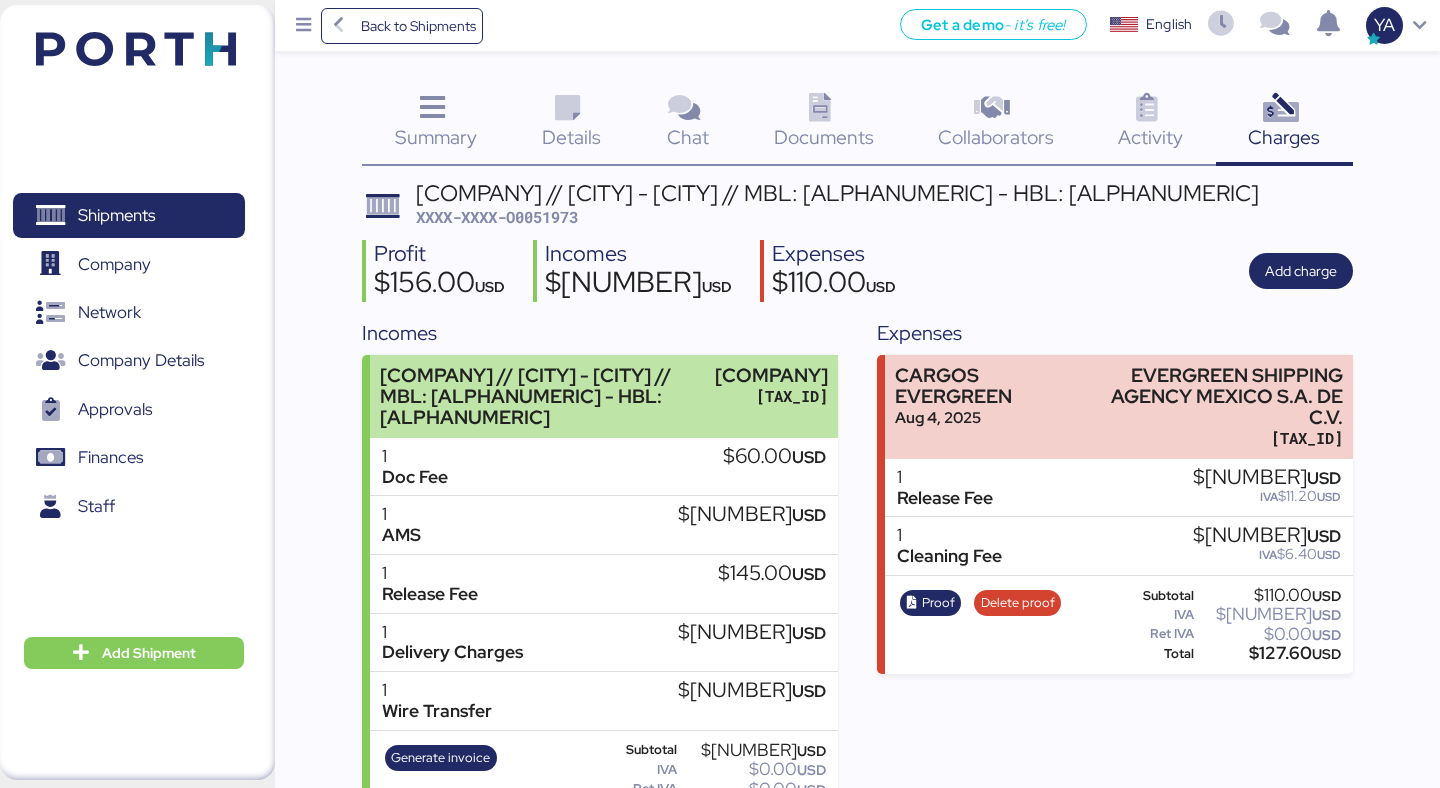scroll, scrollTop: 142, scrollLeft: 0, axis: vertical 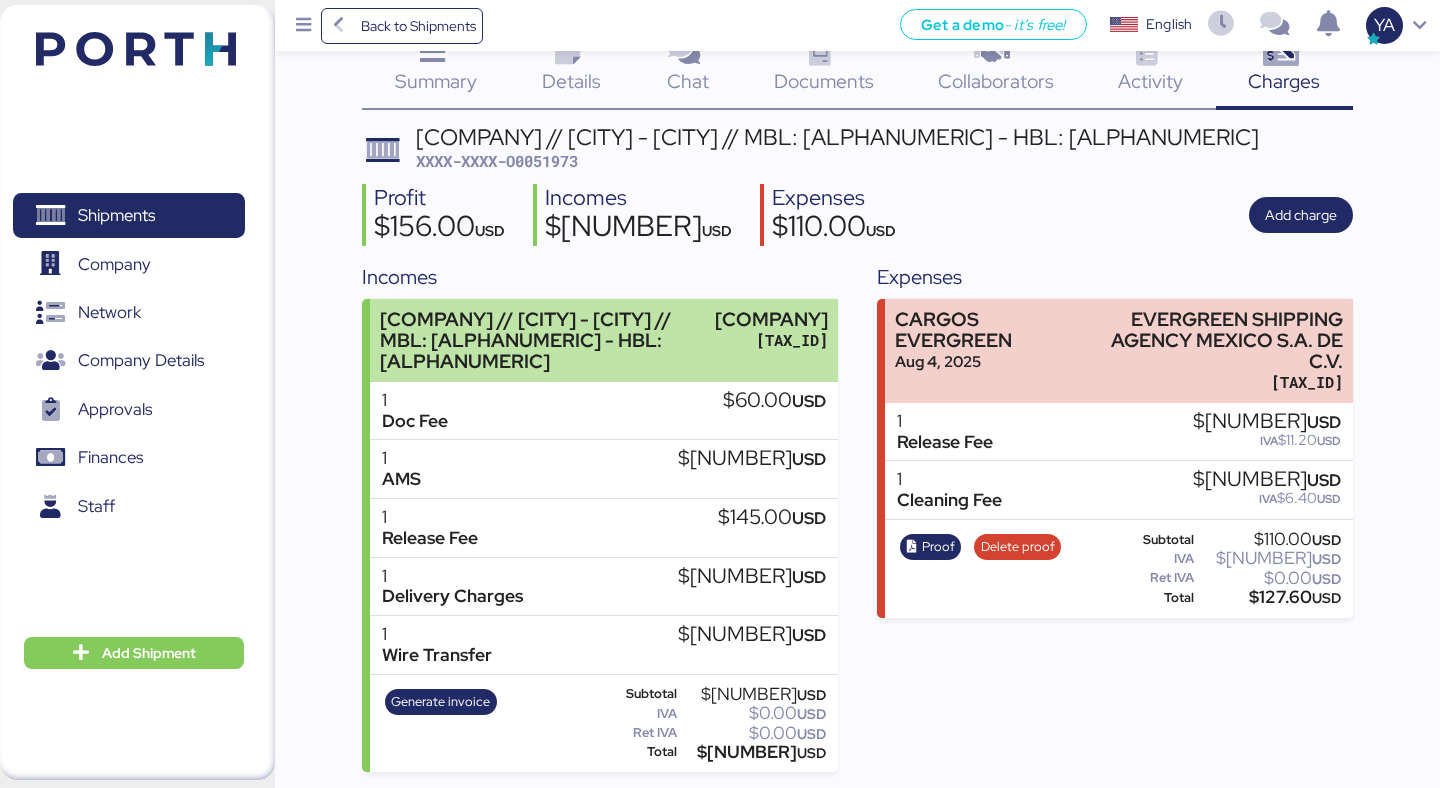 click on "JIANGSU XIN BURNASIA - ADUALINK VMI // SHANGHAI - MANZANILLO // MBL: EGLV142502158045 - HBL: BYKS25072833SE JIANGSU XIN BURNASIA INTERNATIONAL LOGISTICS CO.,LTD XEXX010101000" at bounding box center (603, 340) 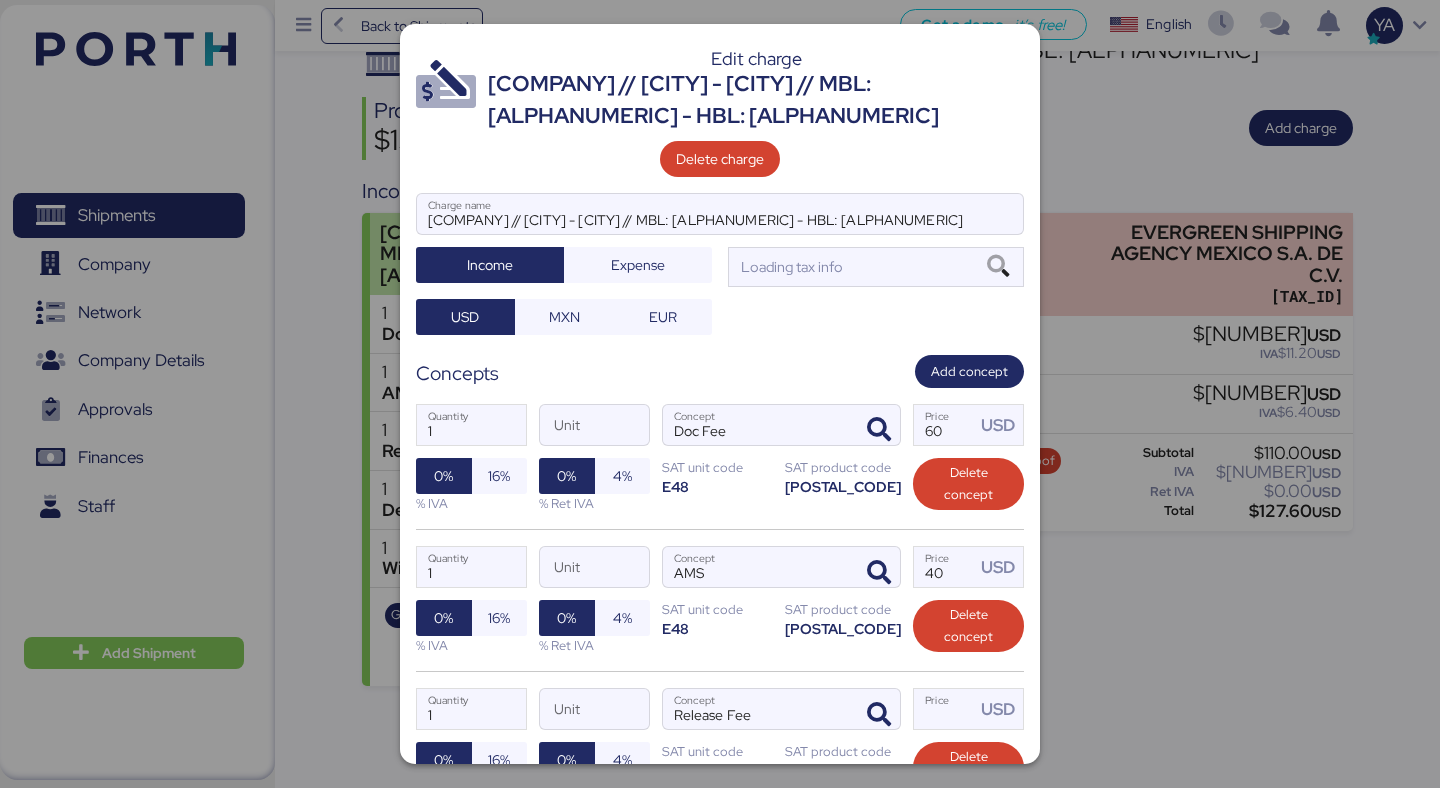 scroll, scrollTop: 0, scrollLeft: 0, axis: both 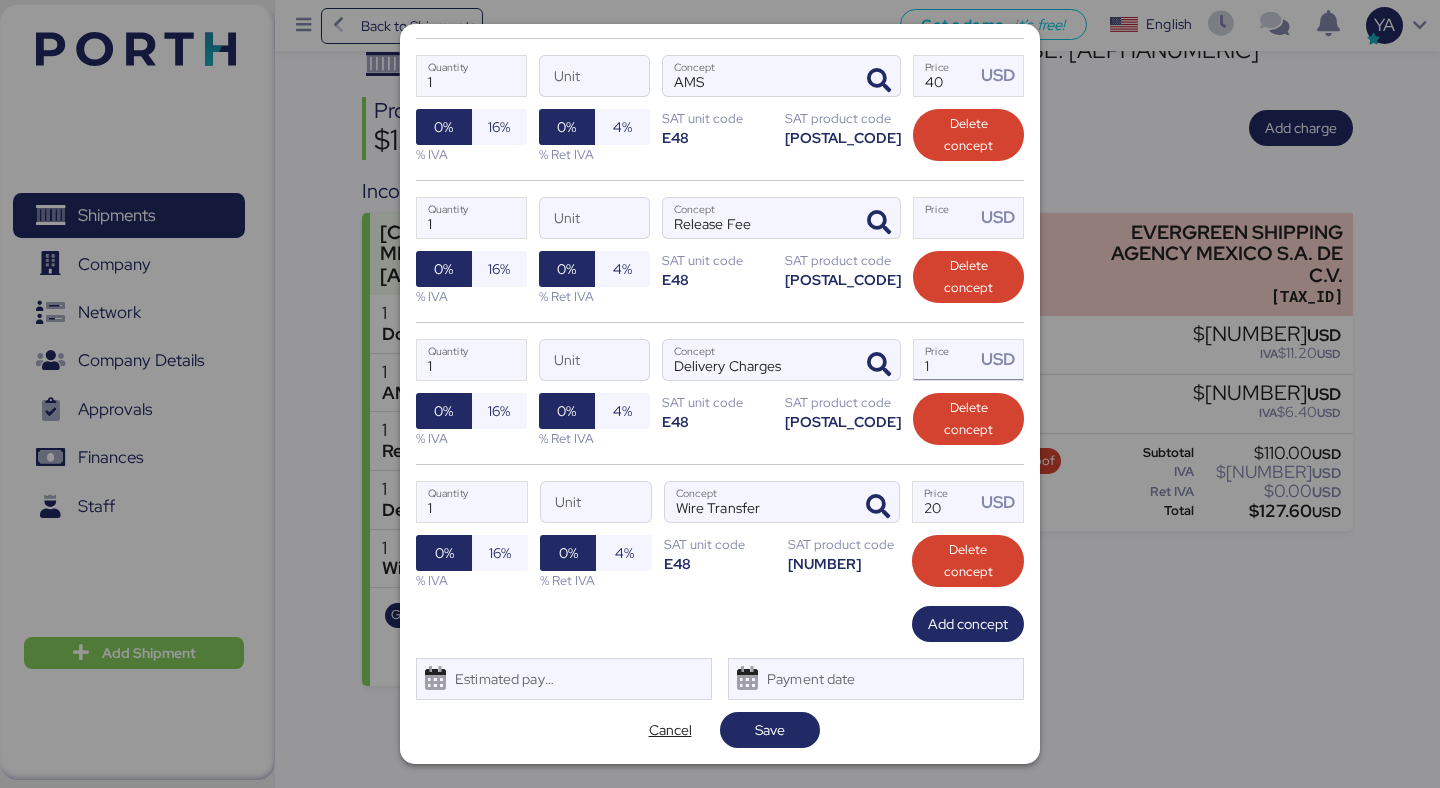 click on "1" at bounding box center [944, 360] 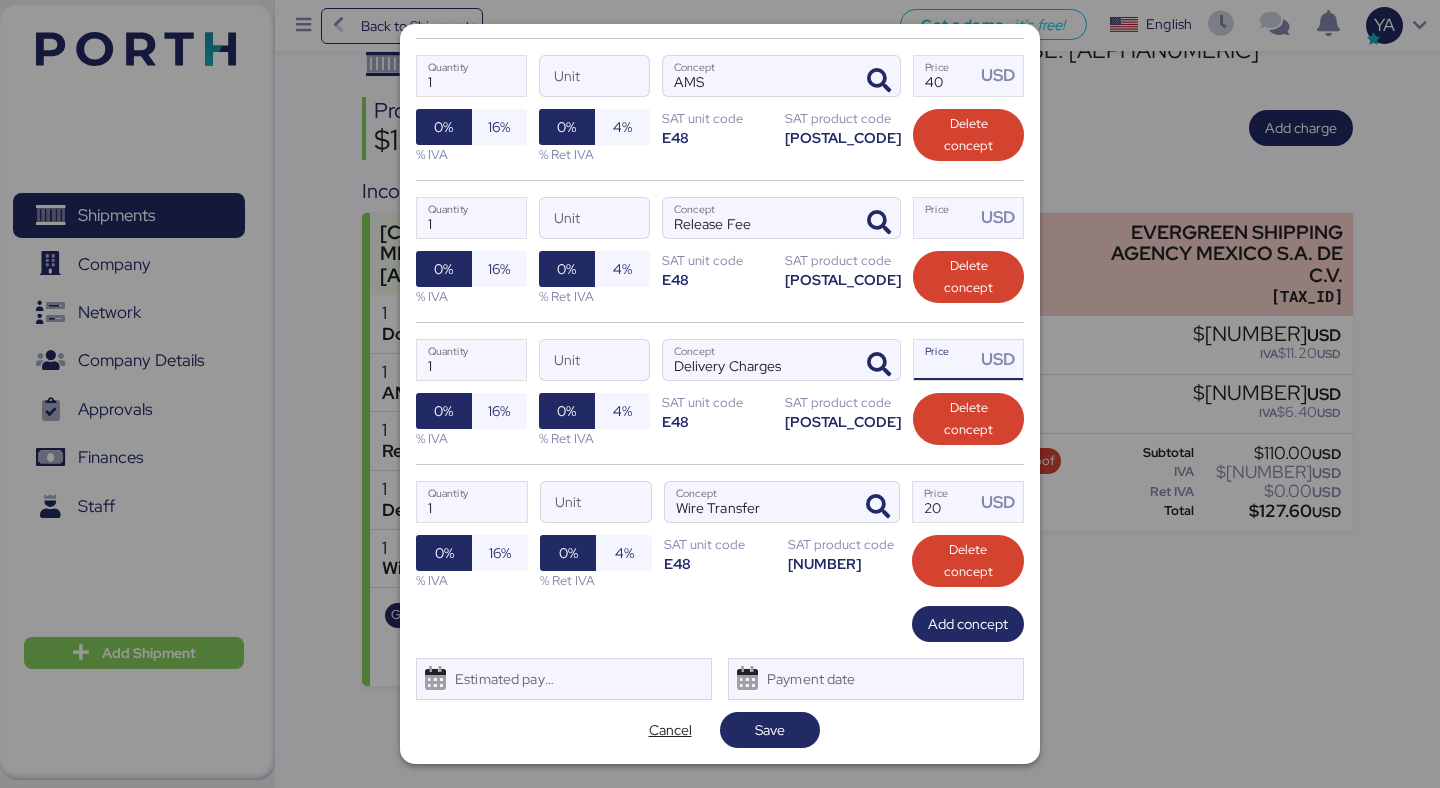paste on "3875.00" 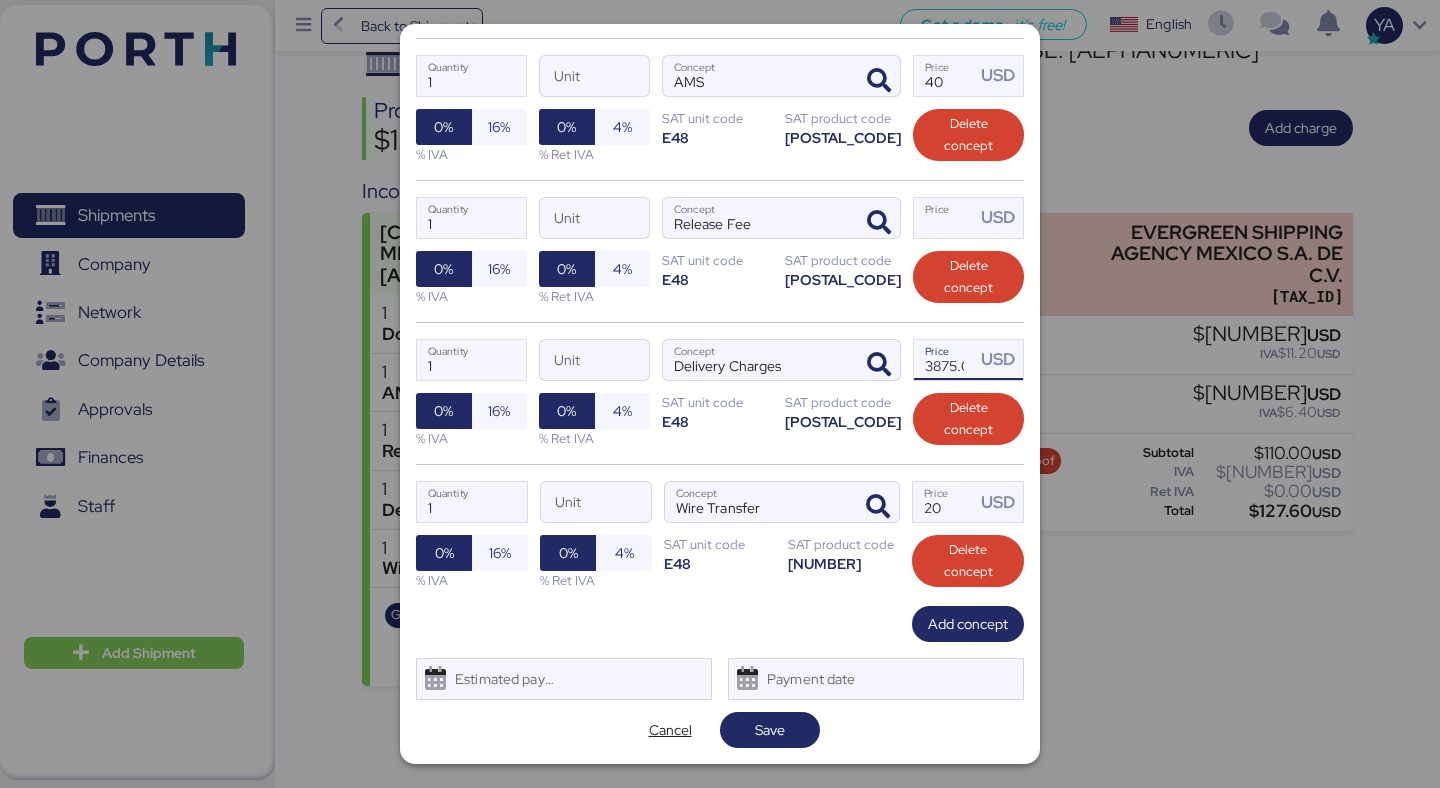 scroll, scrollTop: 0, scrollLeft: 15, axis: horizontal 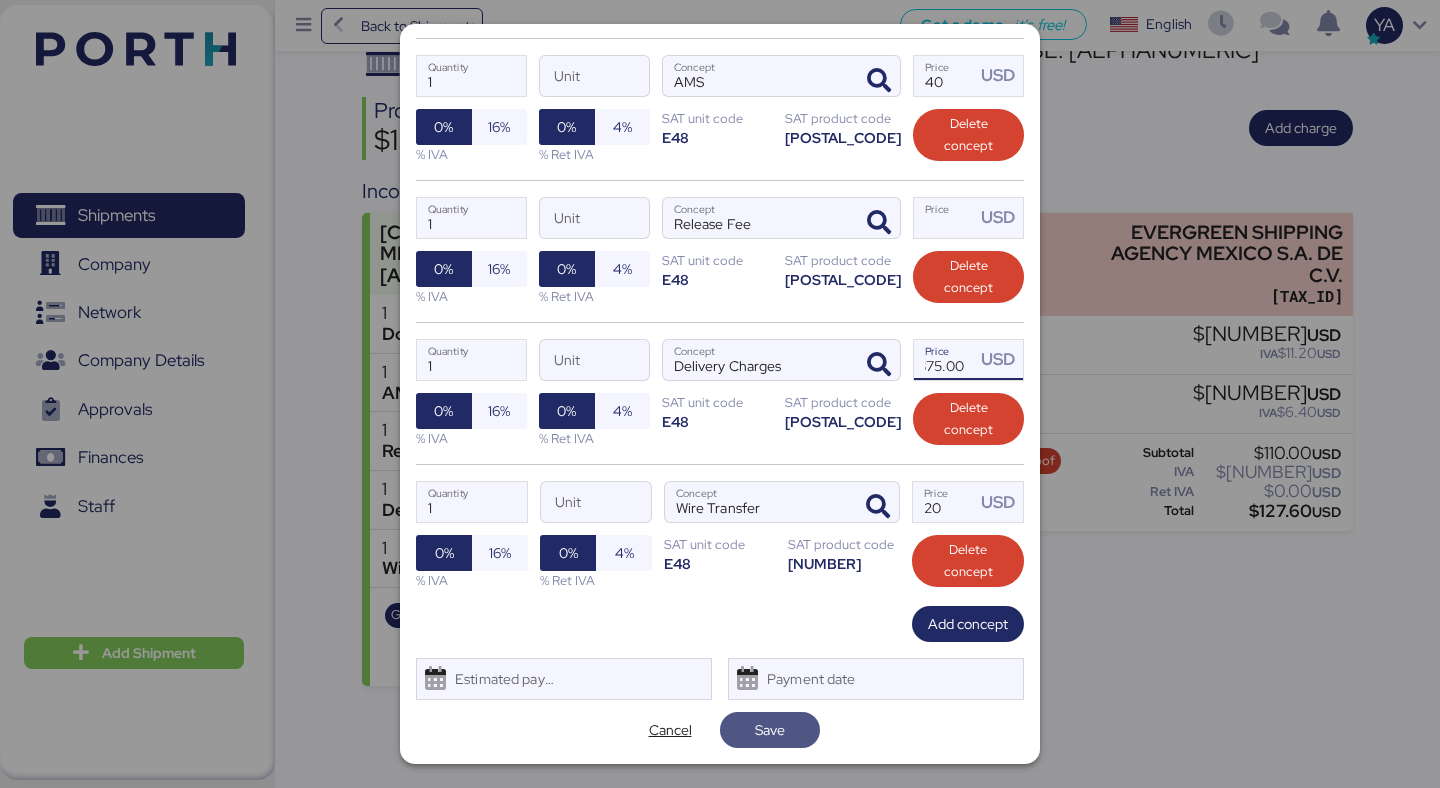 type on "3875" 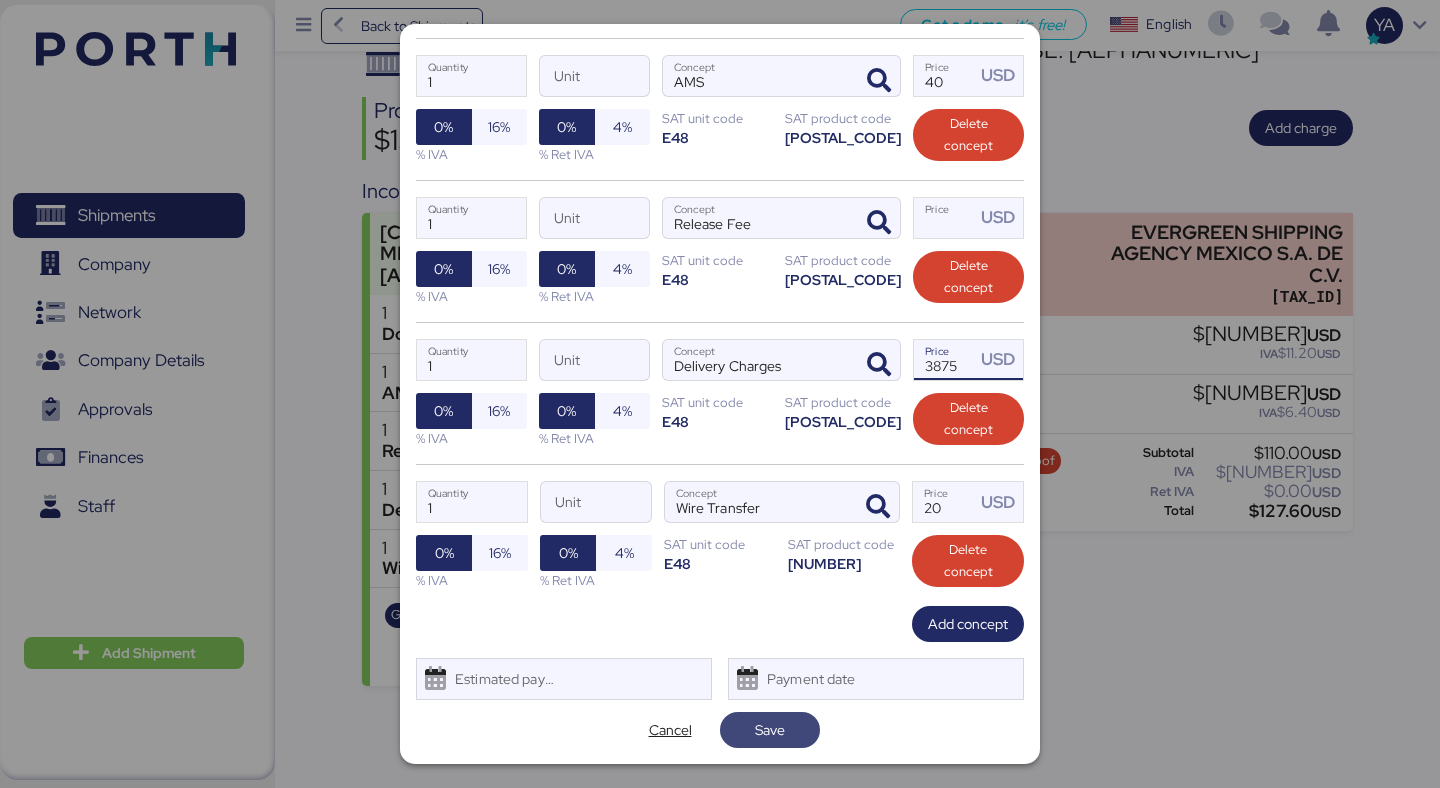 click on "Save" at bounding box center (770, 730) 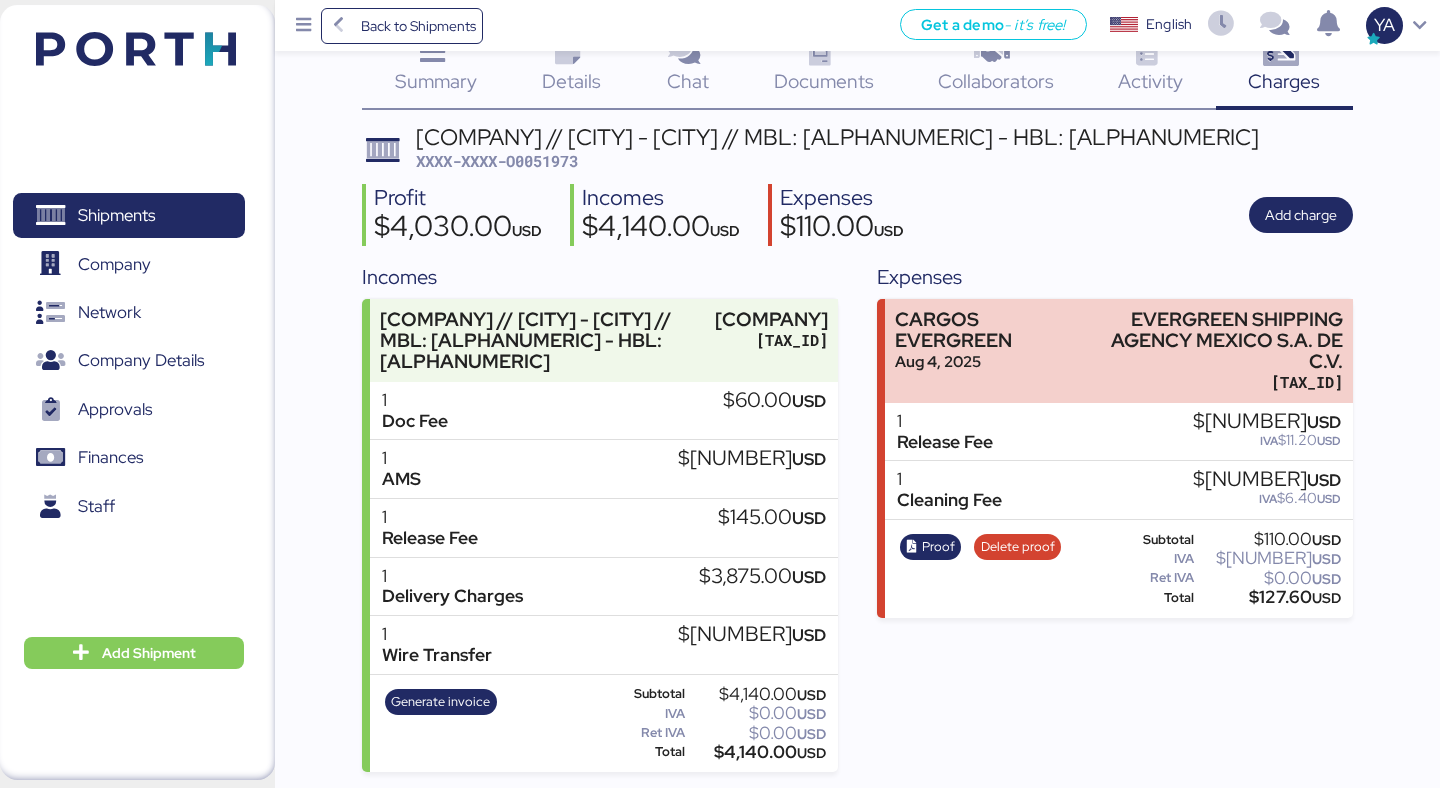 scroll, scrollTop: 0, scrollLeft: 0, axis: both 